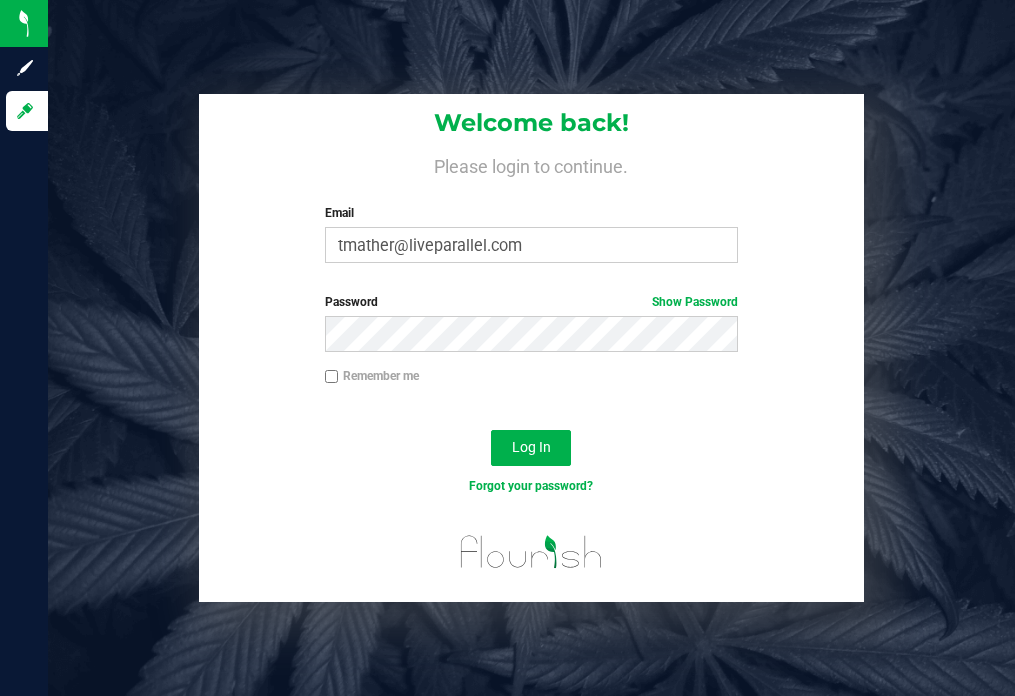 scroll, scrollTop: 0, scrollLeft: 0, axis: both 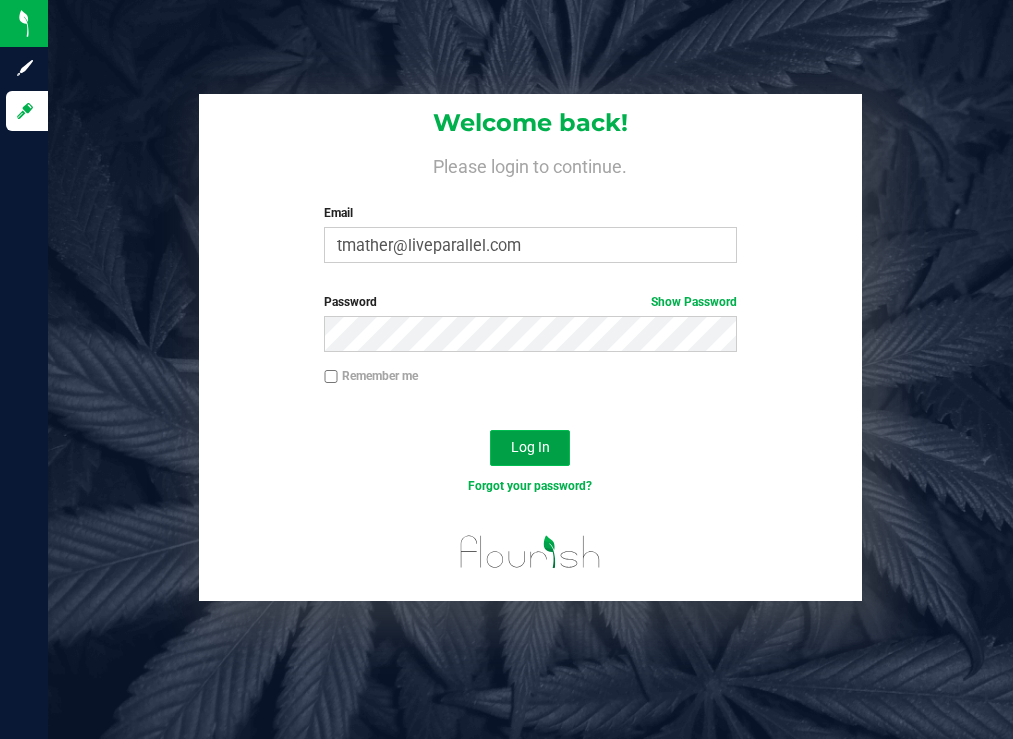 click on "Log In" at bounding box center (530, 448) 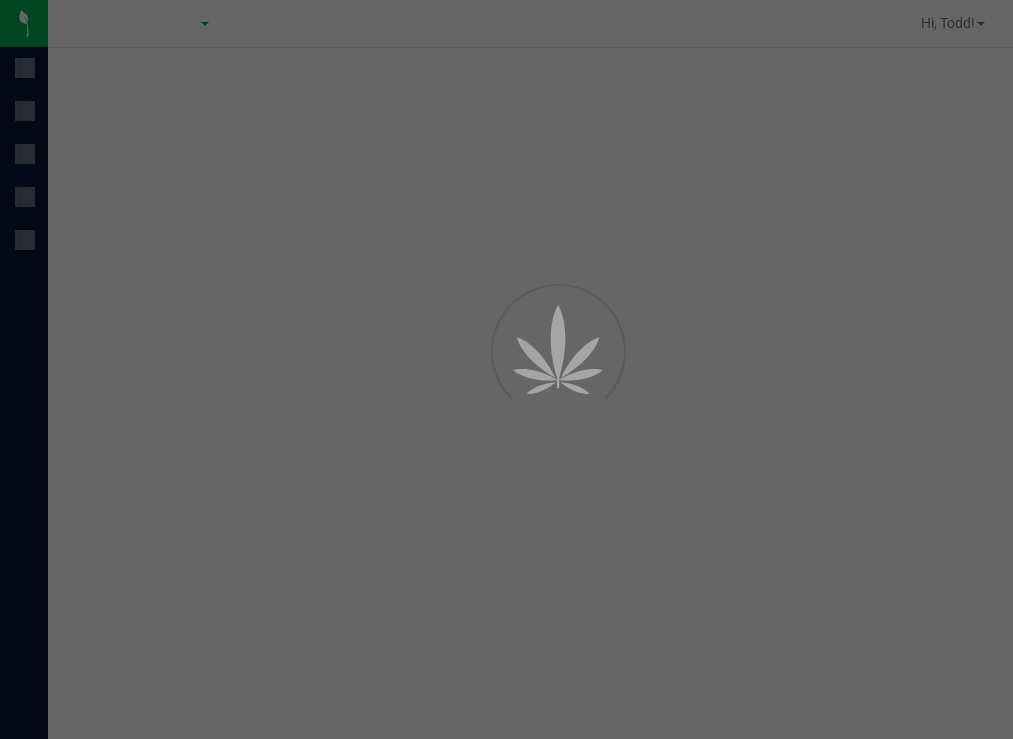 scroll, scrollTop: 0, scrollLeft: 0, axis: both 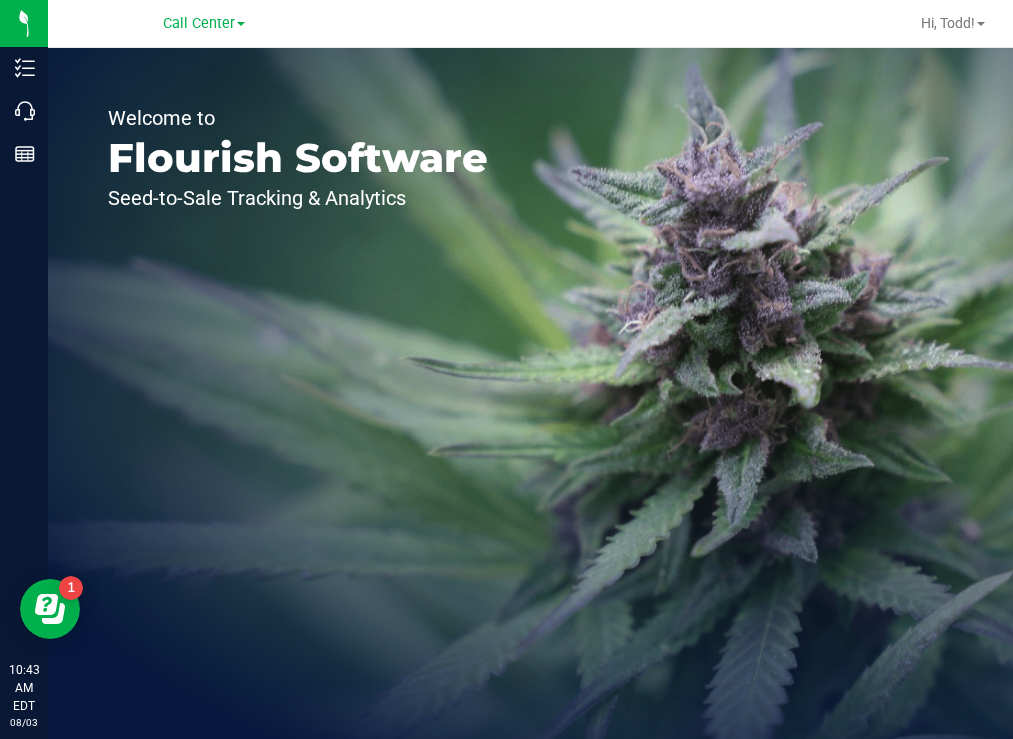 click on "Welcome to   Flourish Software   Seed-to-Sale Tracking & Analytics" at bounding box center [298, 393] 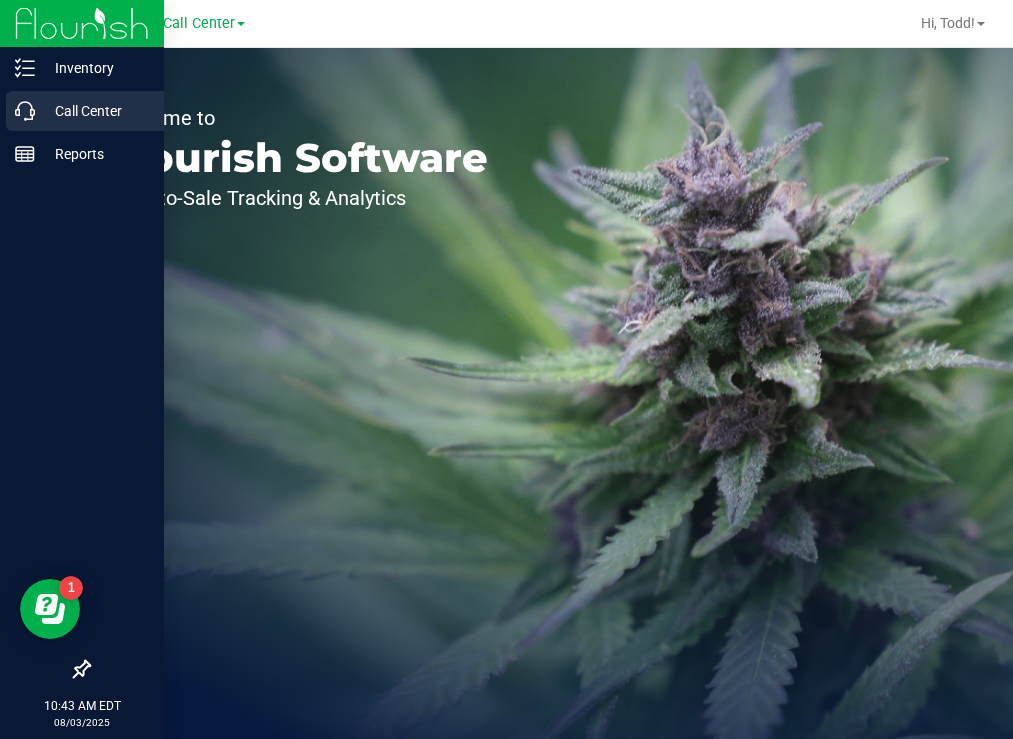 click on "Call Center" at bounding box center [95, 111] 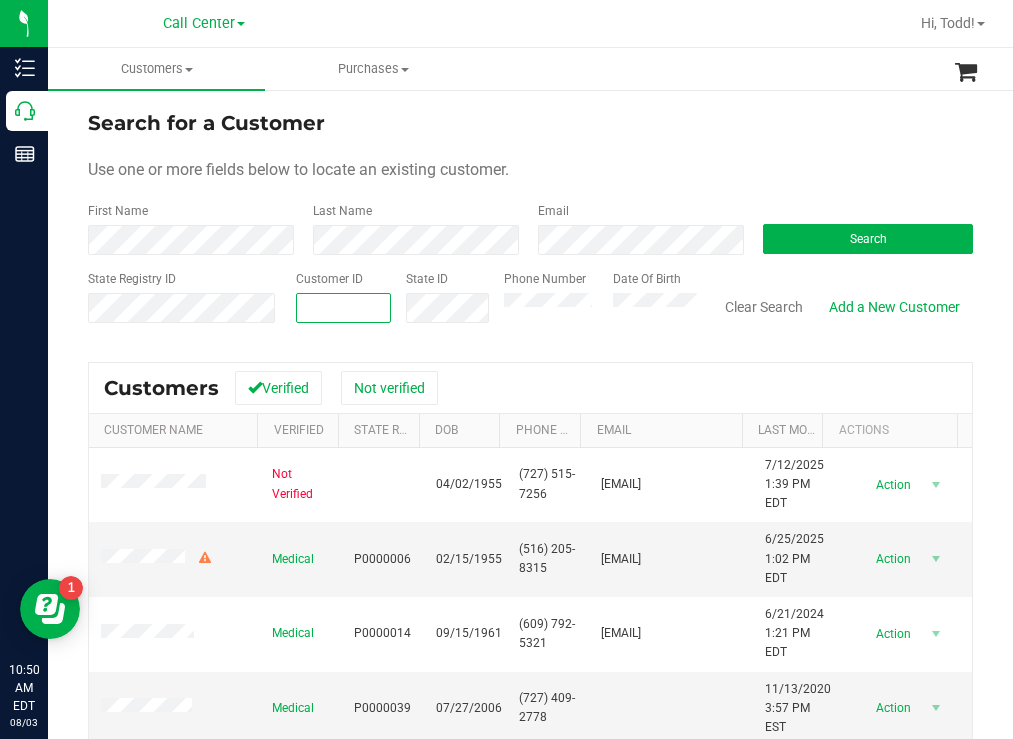 paste on "271235" 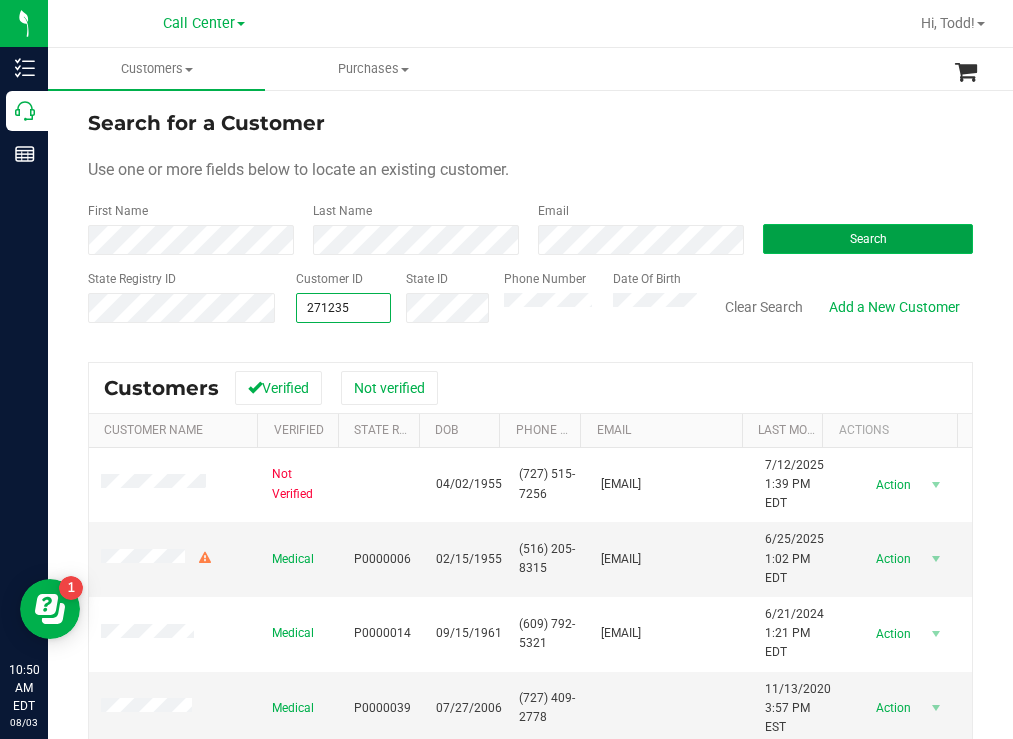 type on "271235" 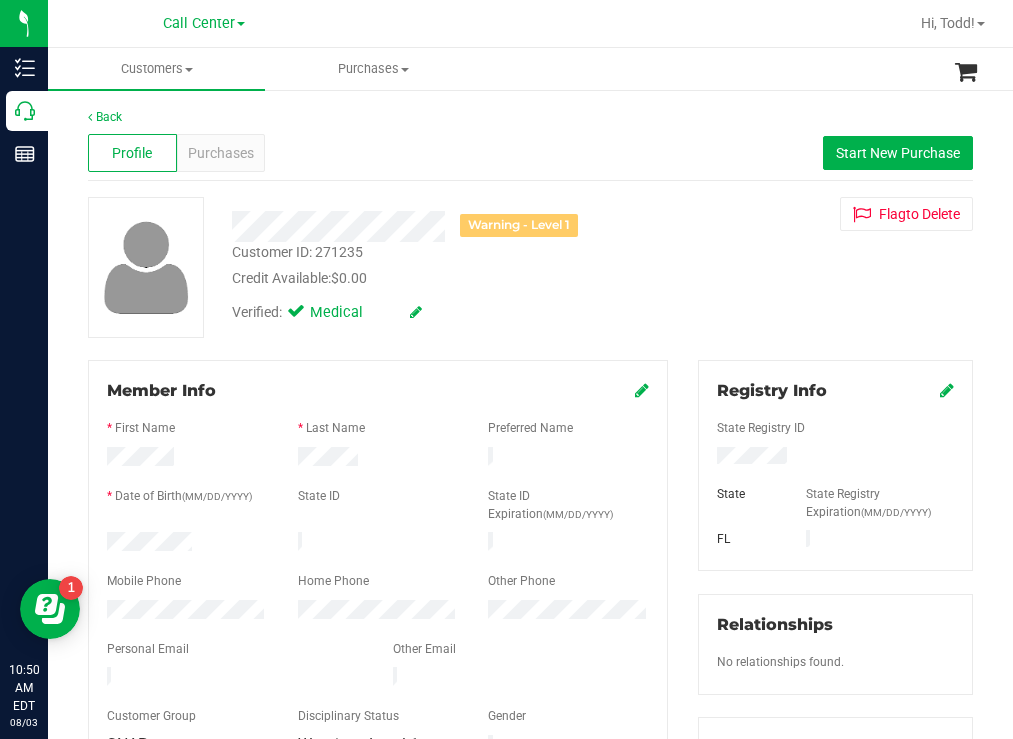 click on "Warning - Level 1
Customer ID: 271235
Credit Available:
$0.00
Verified:
Medical
Flag  to Delete" at bounding box center [530, 267] 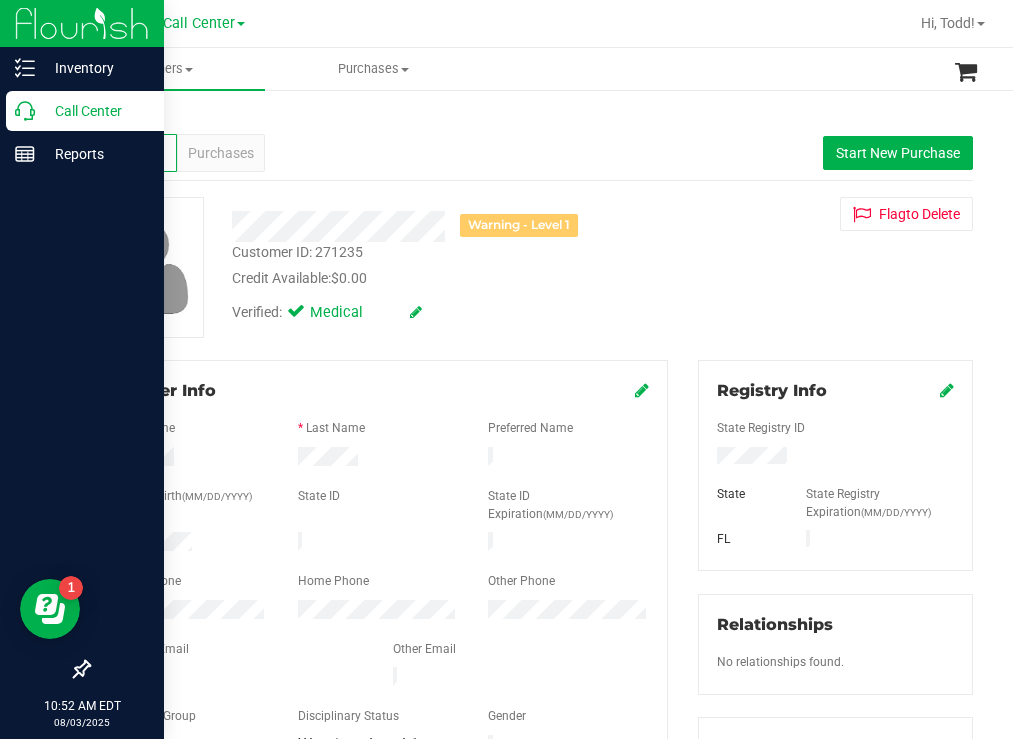 click on "Call Center" at bounding box center [95, 111] 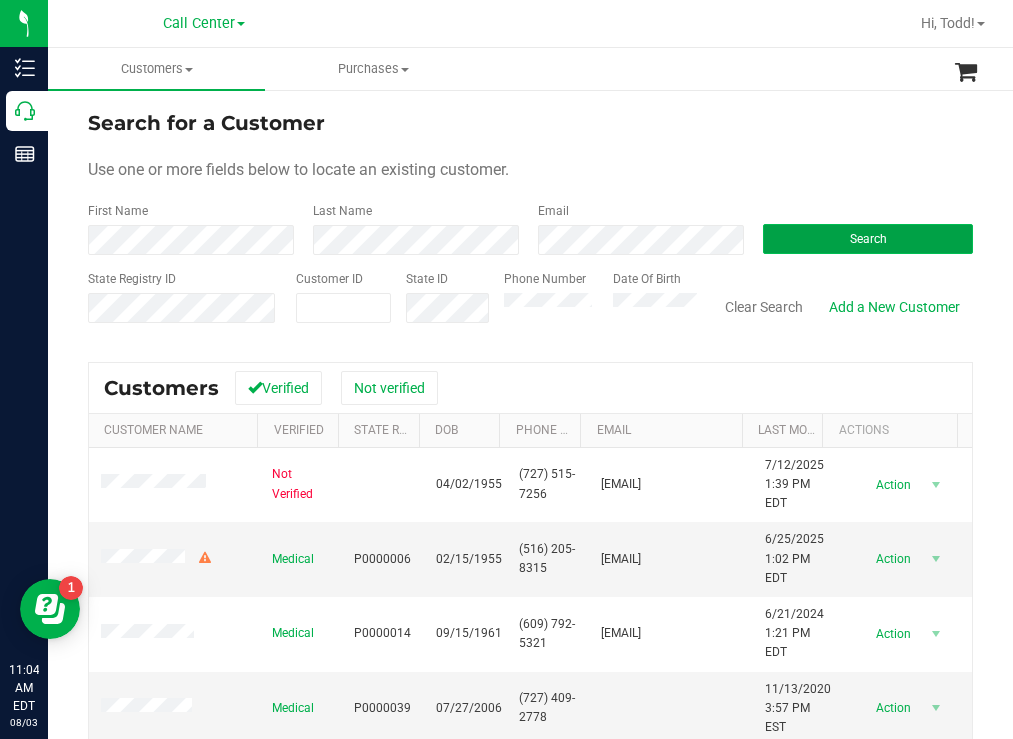 click on "Search" at bounding box center (868, 239) 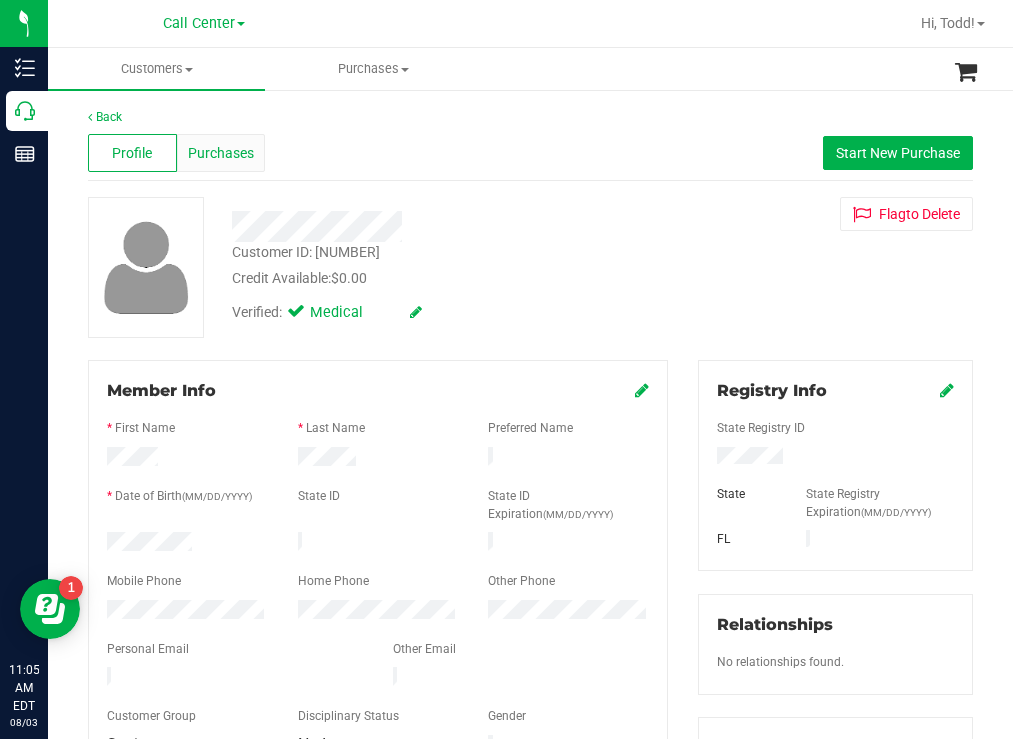 click on "Purchases" at bounding box center [221, 153] 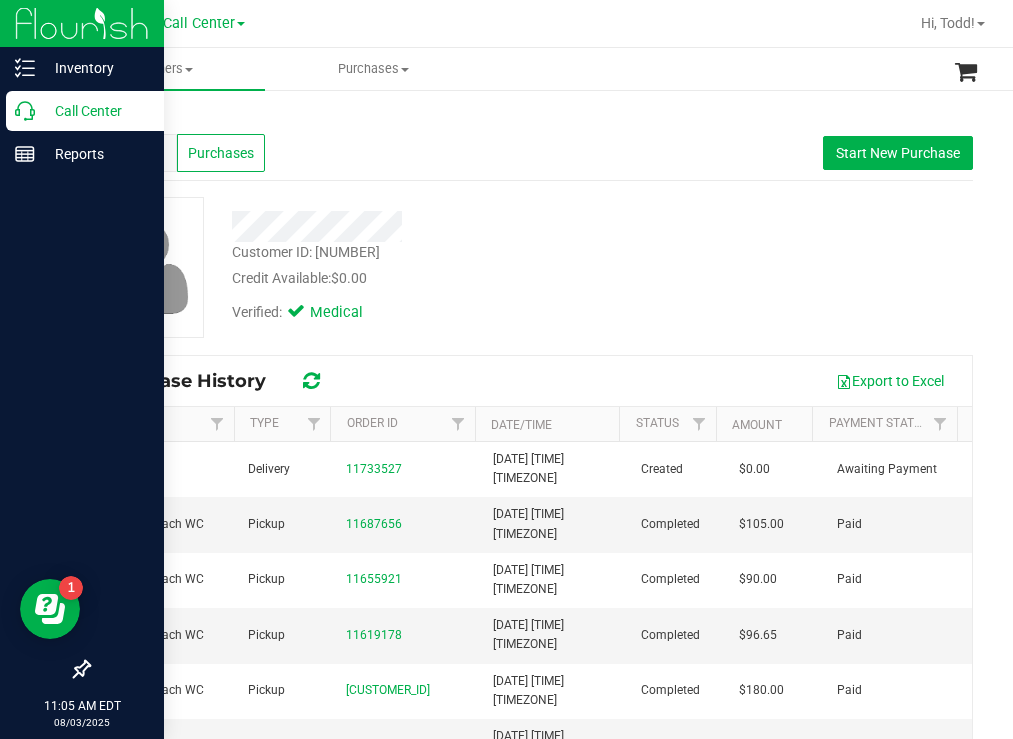 click on "Call Center" at bounding box center [95, 111] 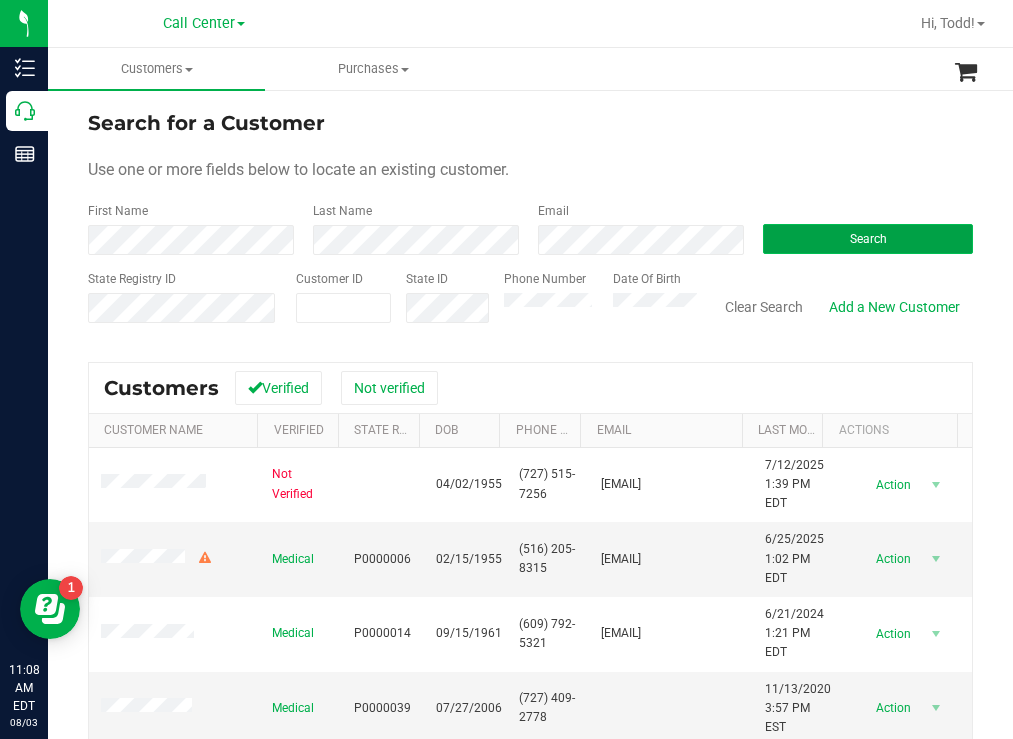 click on "Search" at bounding box center (868, 239) 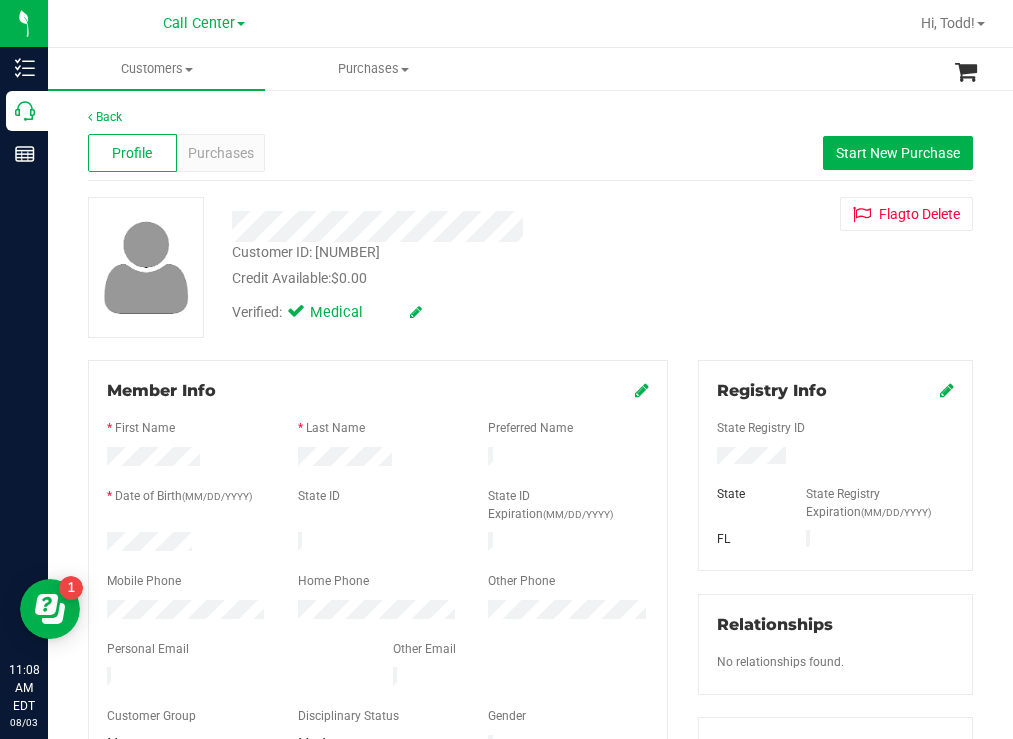 drag, startPoint x: 201, startPoint y: 534, endPoint x: 90, endPoint y: 535, distance: 111.0045 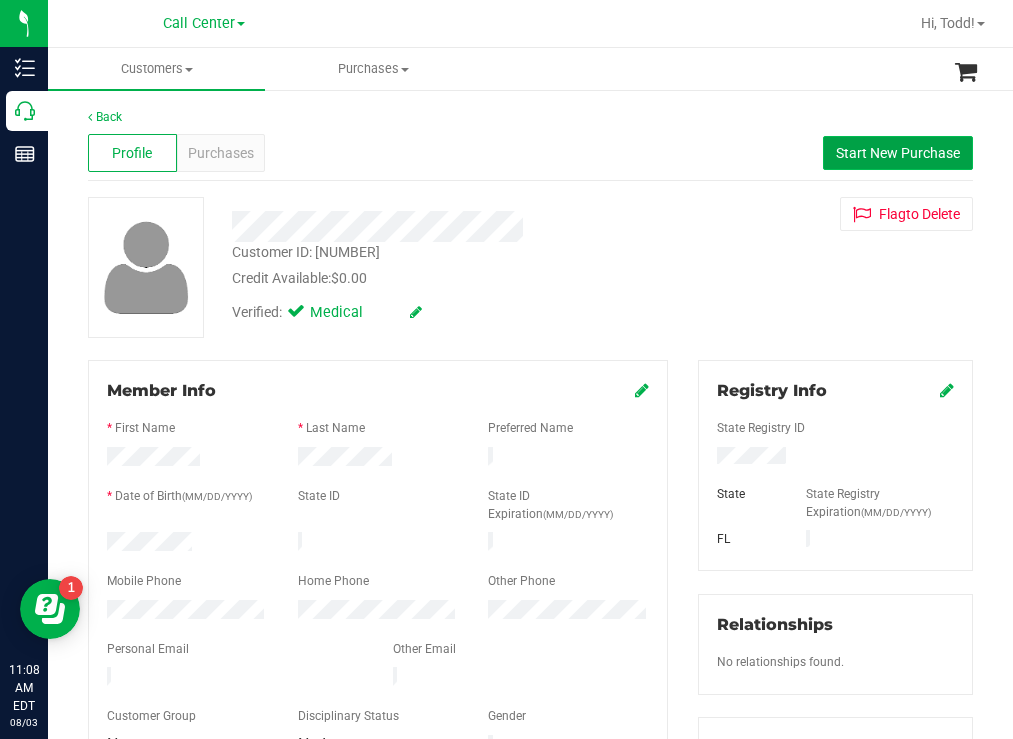 click on "Start New Purchase" at bounding box center [898, 153] 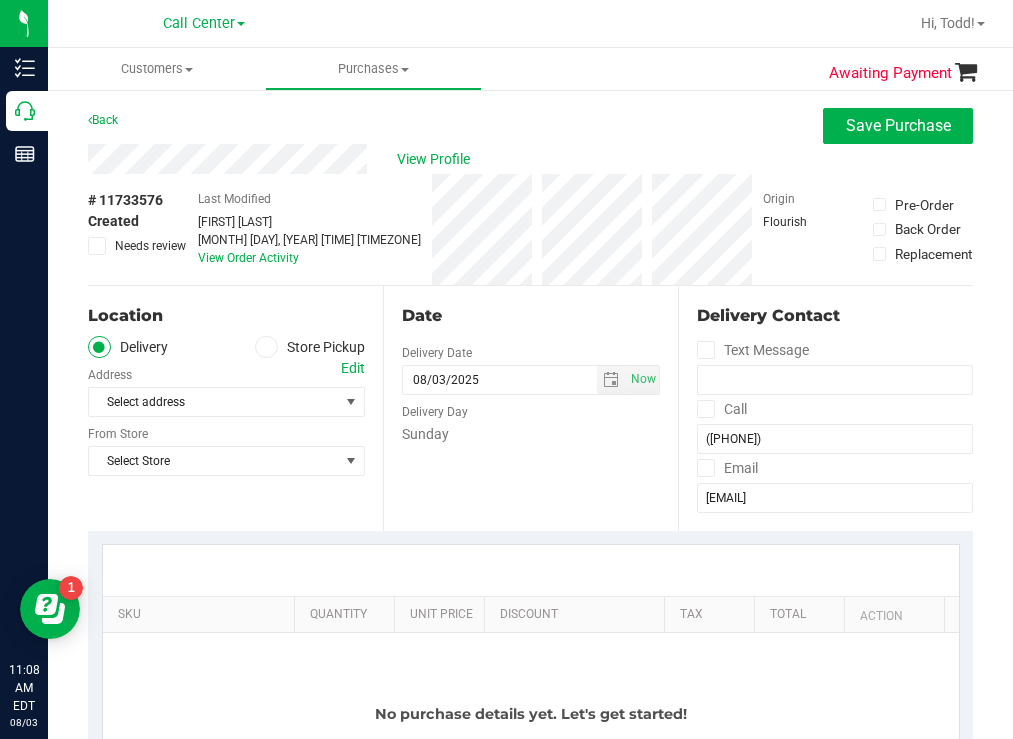 click at bounding box center [267, 347] 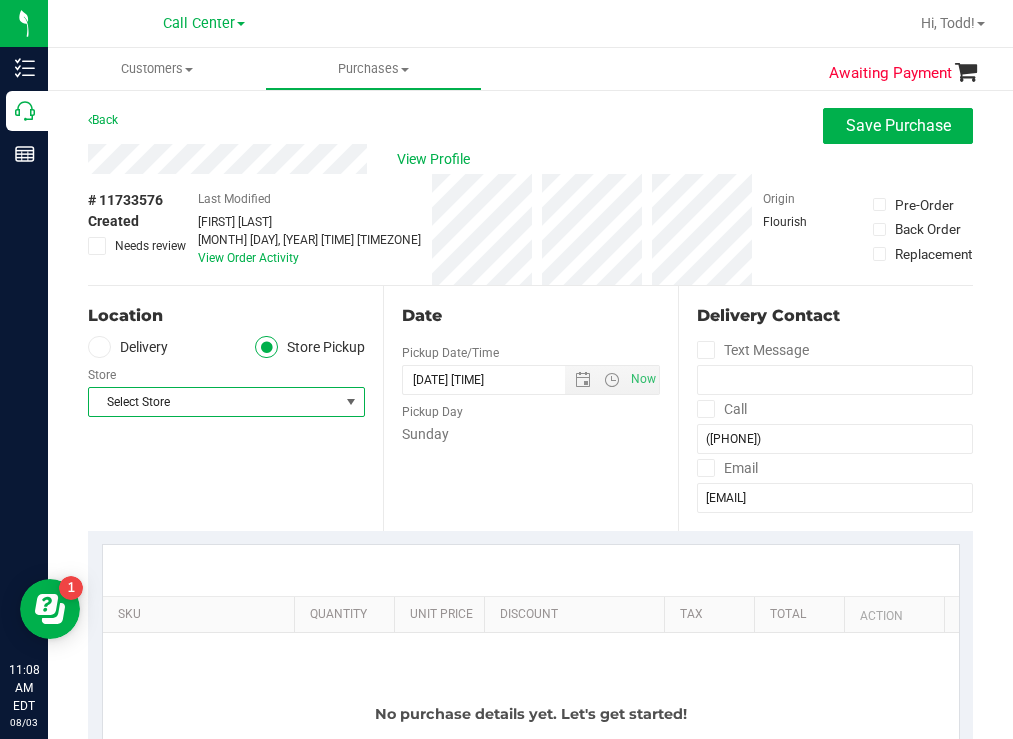 click on "Select Store" at bounding box center (214, 402) 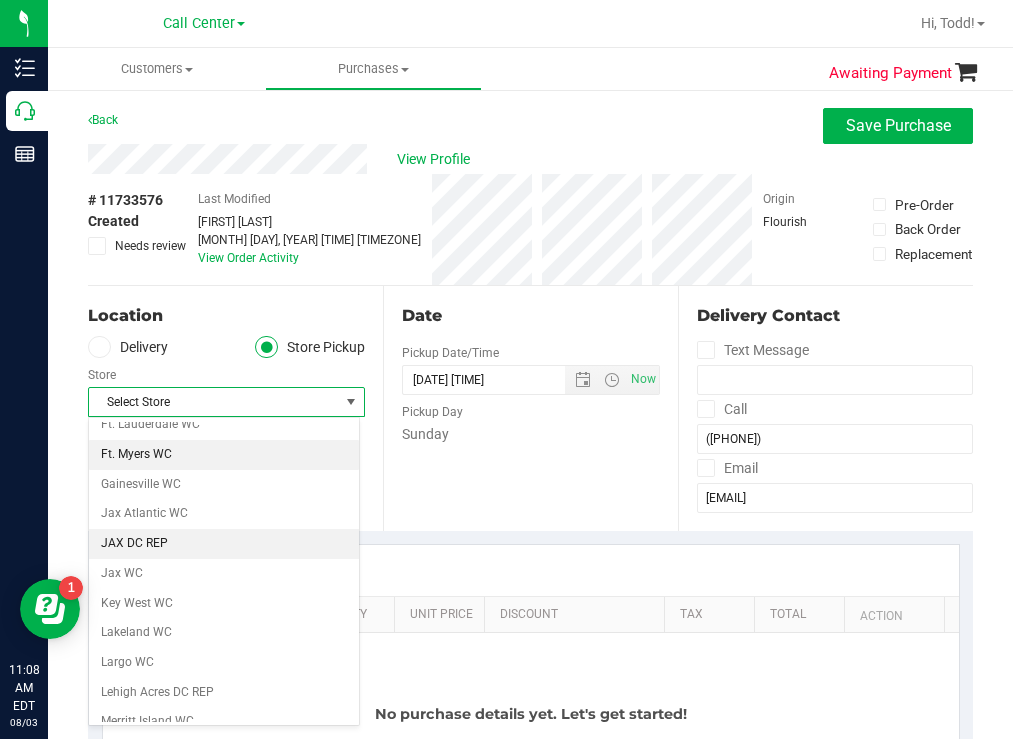 scroll, scrollTop: 400, scrollLeft: 0, axis: vertical 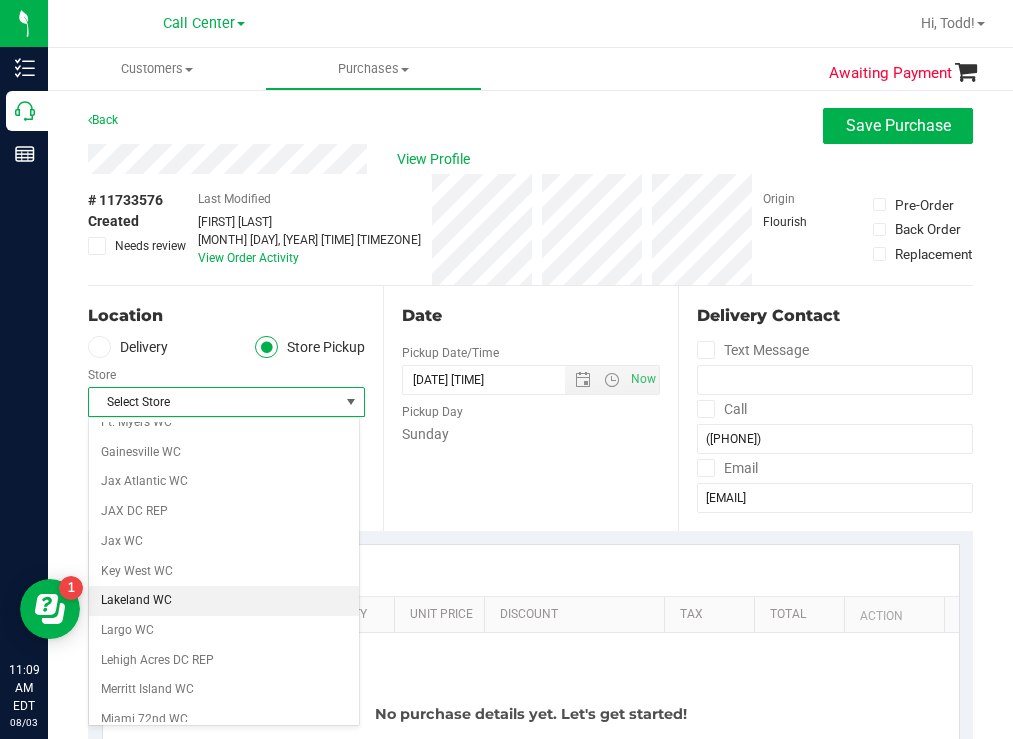 click on "Lakeland WC" at bounding box center (224, 601) 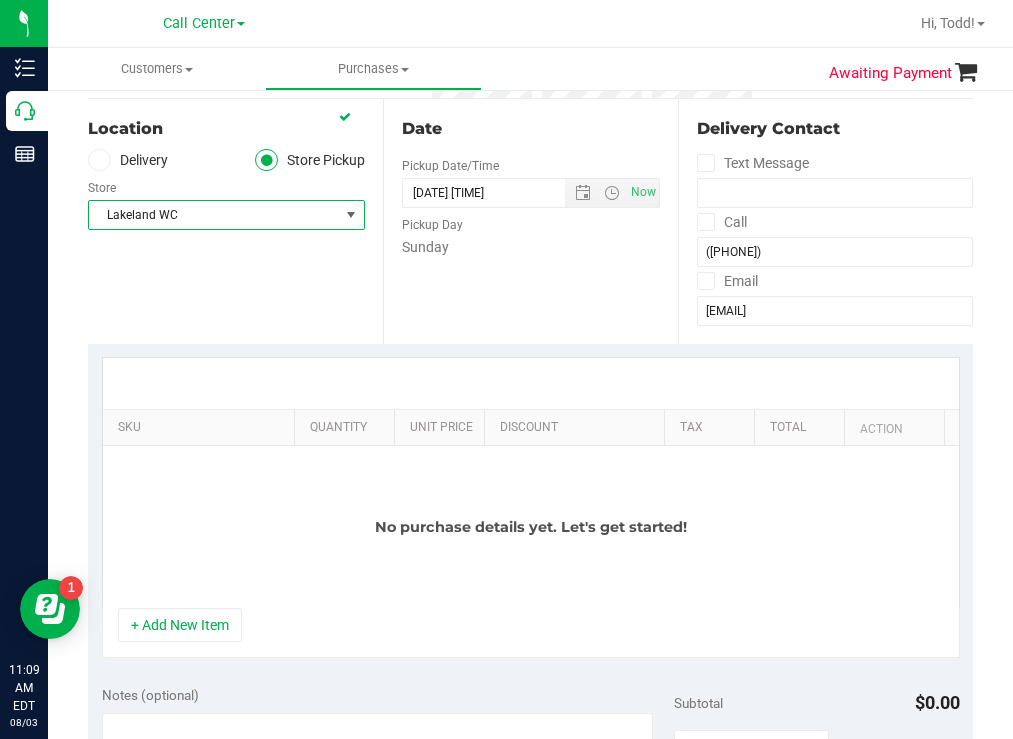 scroll, scrollTop: 200, scrollLeft: 0, axis: vertical 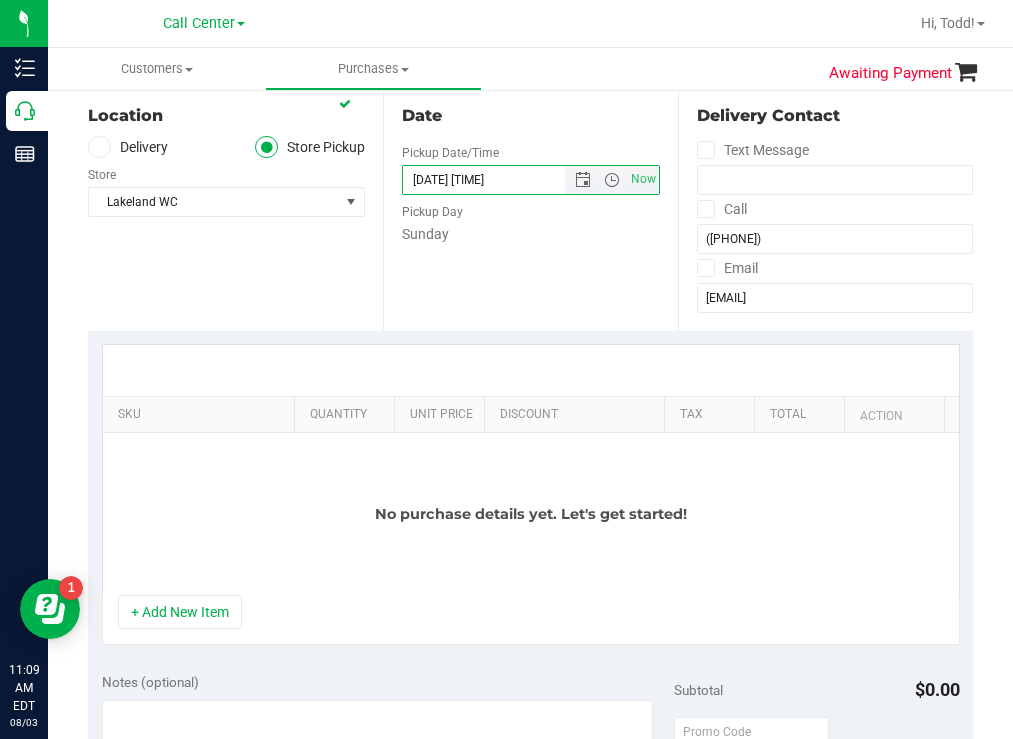click on "[DATE] [TIME]" at bounding box center (501, 180) 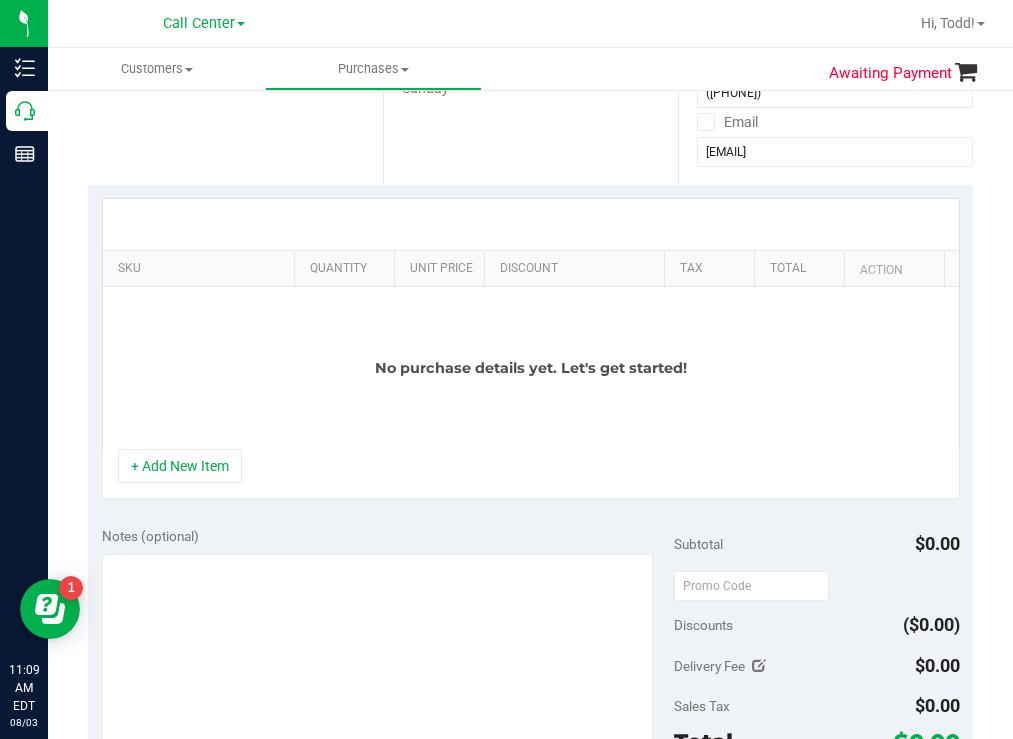 scroll, scrollTop: 300, scrollLeft: 0, axis: vertical 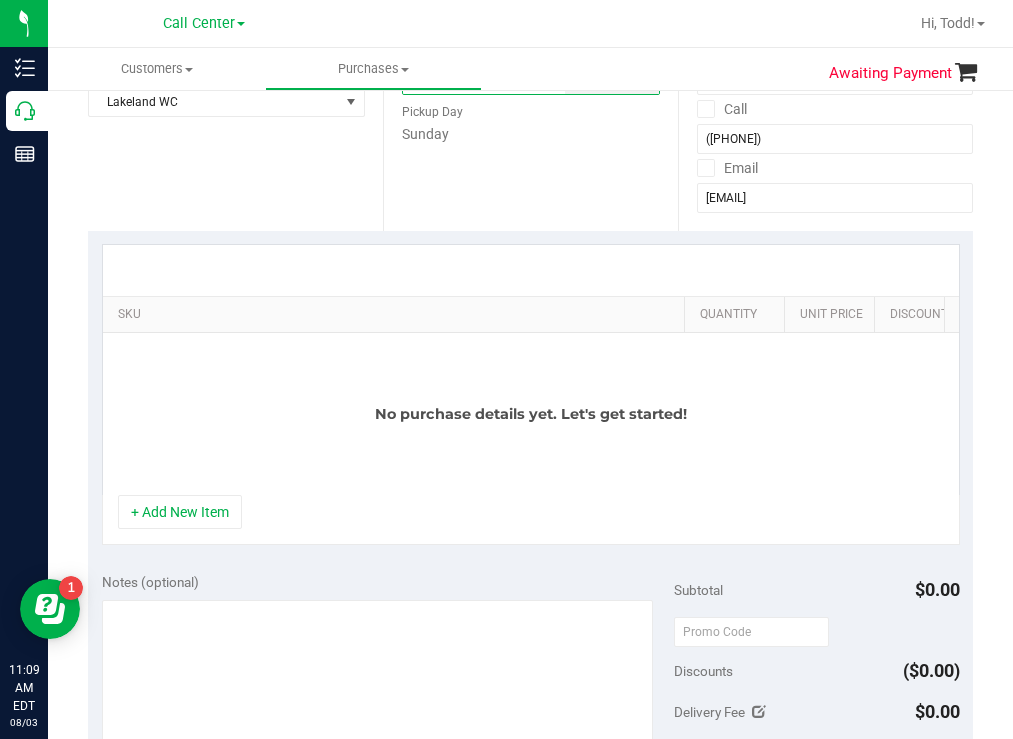 drag, startPoint x: 276, startPoint y: 307, endPoint x: 687, endPoint y: 279, distance: 411.95267 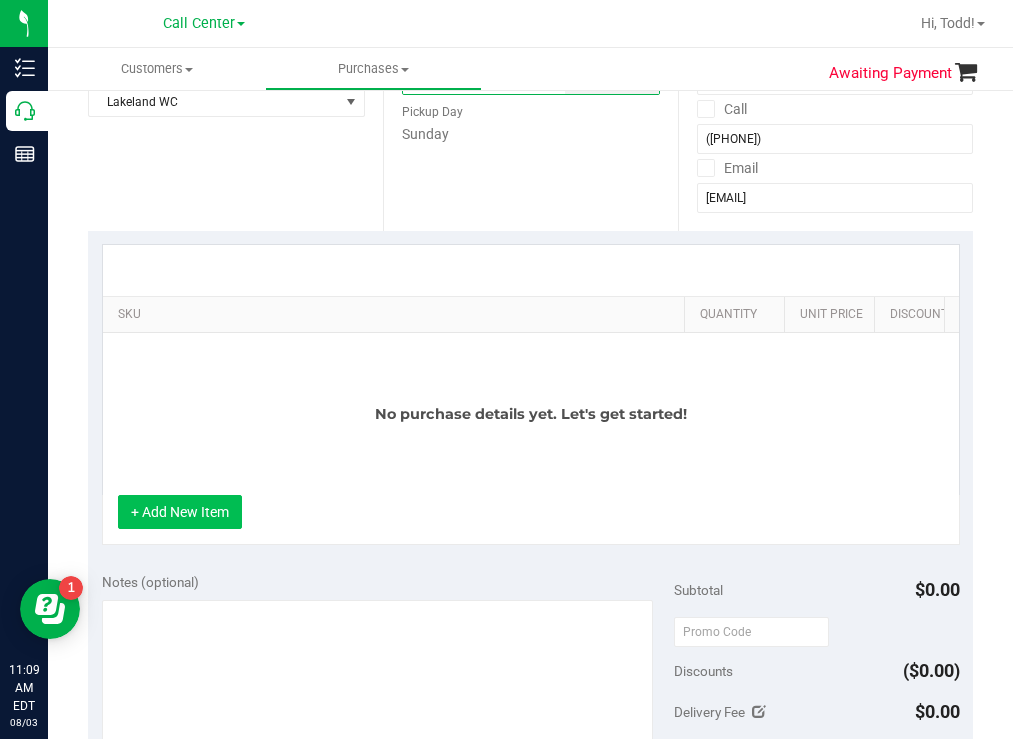 type on "[DATE] [TIME]" 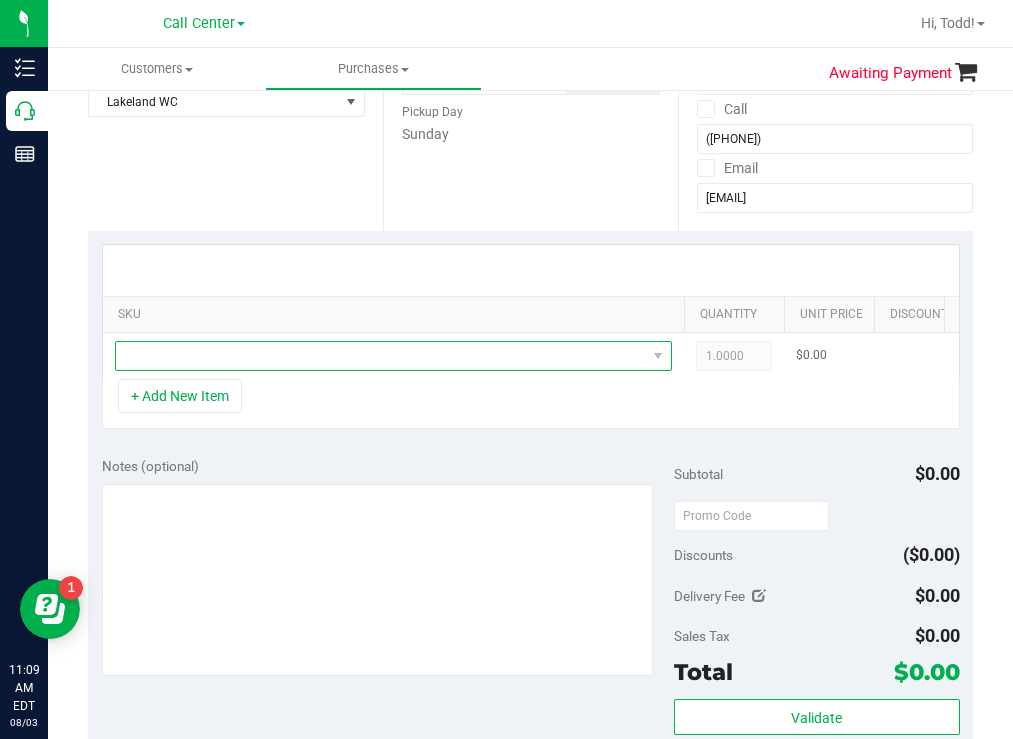 click at bounding box center [381, 356] 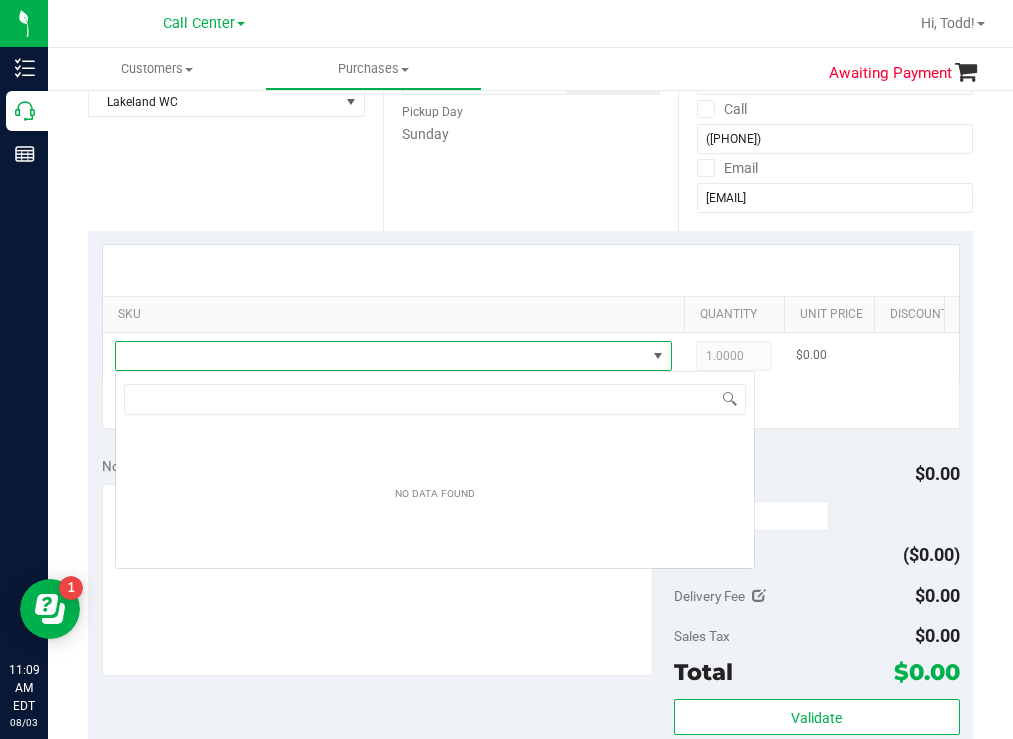 scroll, scrollTop: 99970, scrollLeft: 99443, axis: both 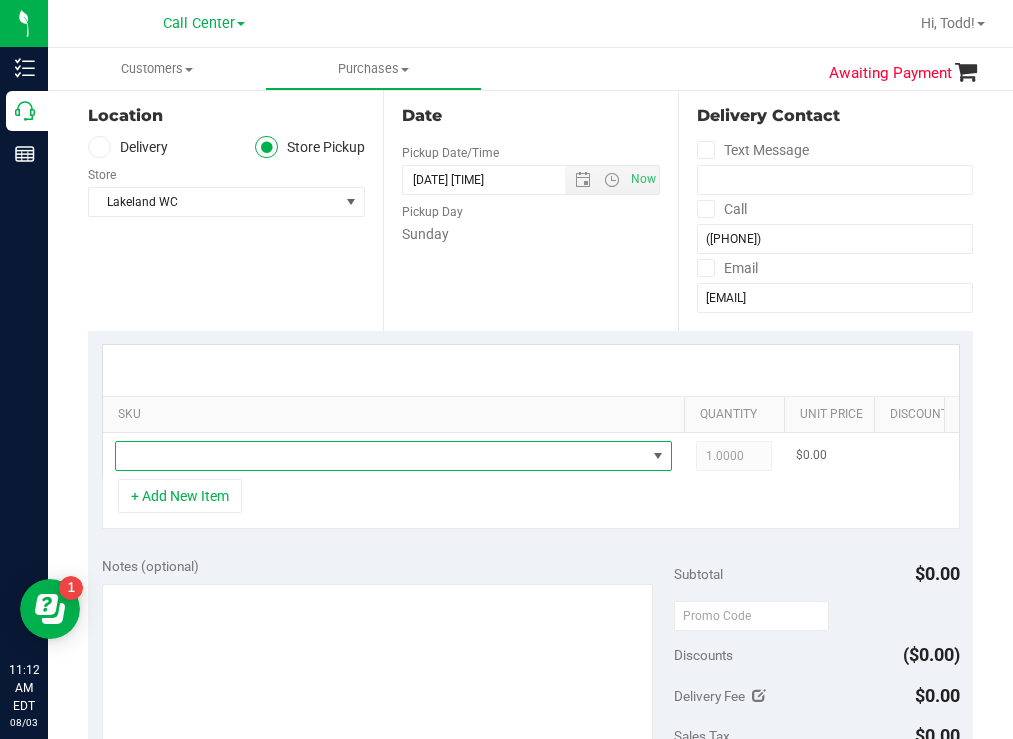 click at bounding box center (381, 456) 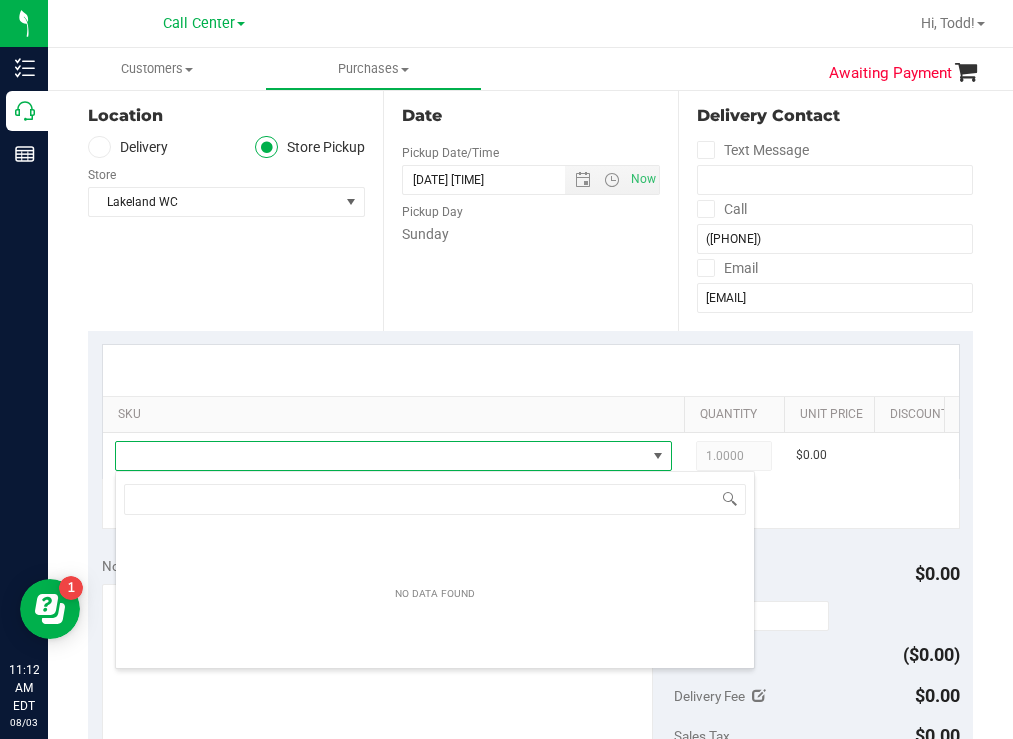 scroll, scrollTop: 99970, scrollLeft: 99443, axis: both 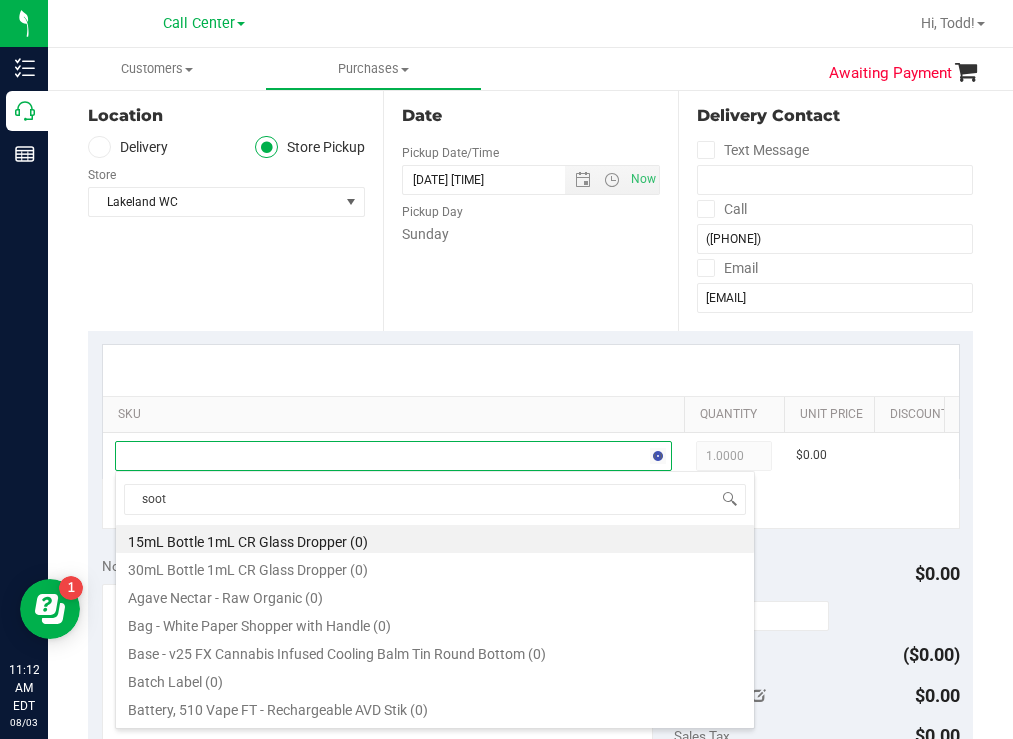 type on "sooth" 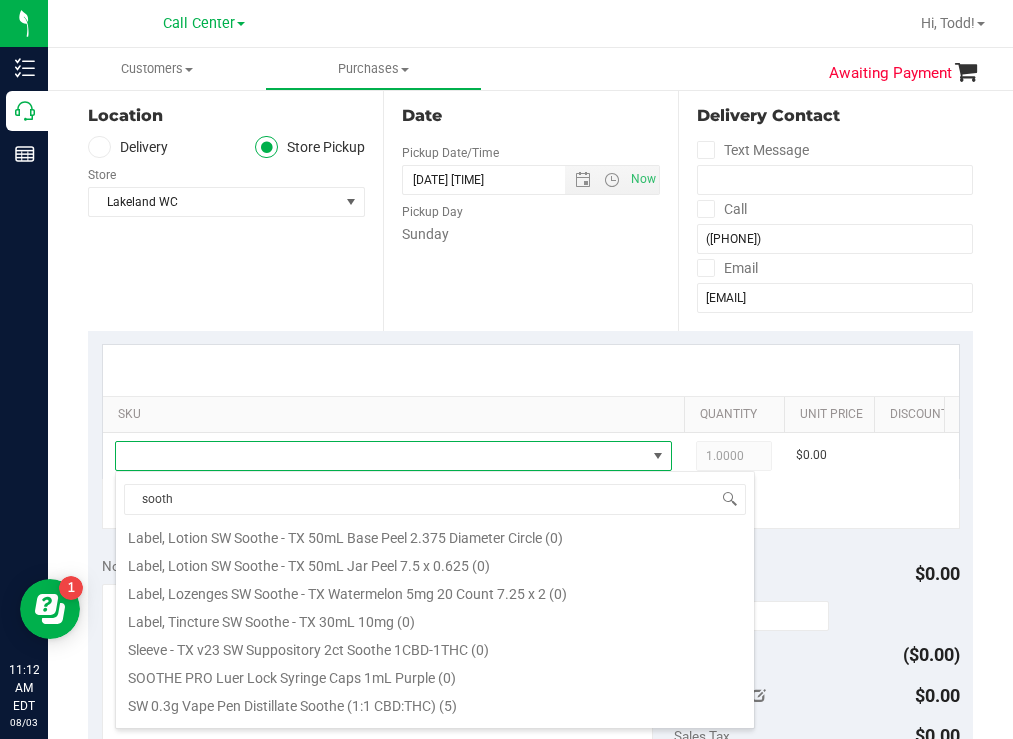 scroll, scrollTop: 1000, scrollLeft: 0, axis: vertical 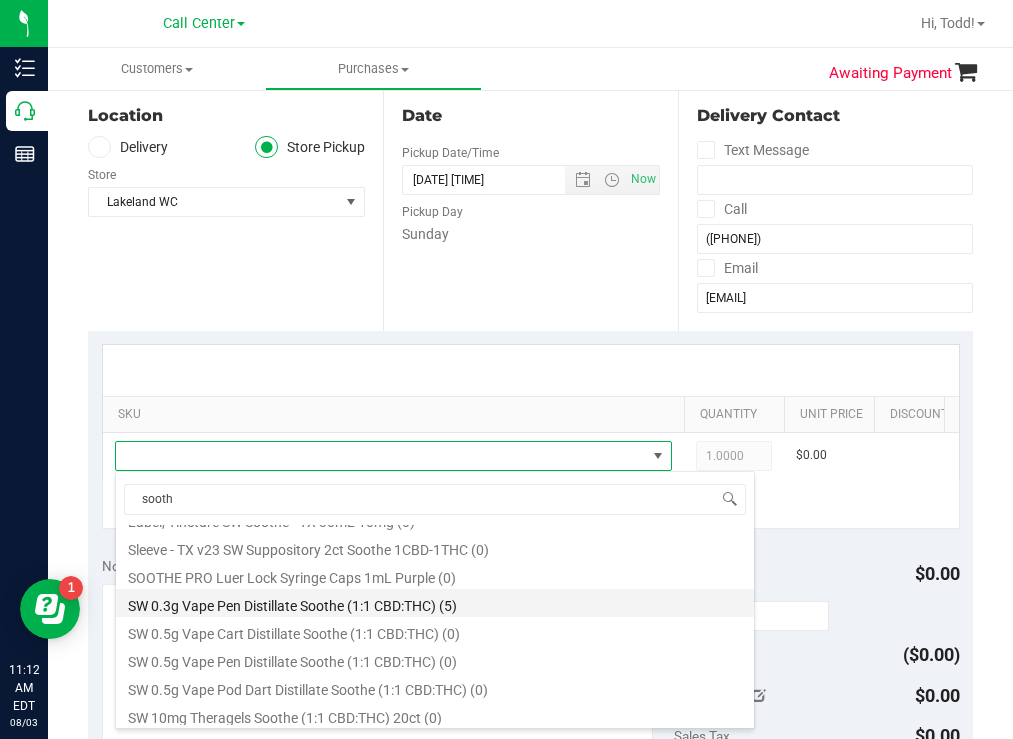 click on "SW 0.3g Vape Pen Distillate Soothe (1:1 CBD:THC) (5)" at bounding box center (435, 603) 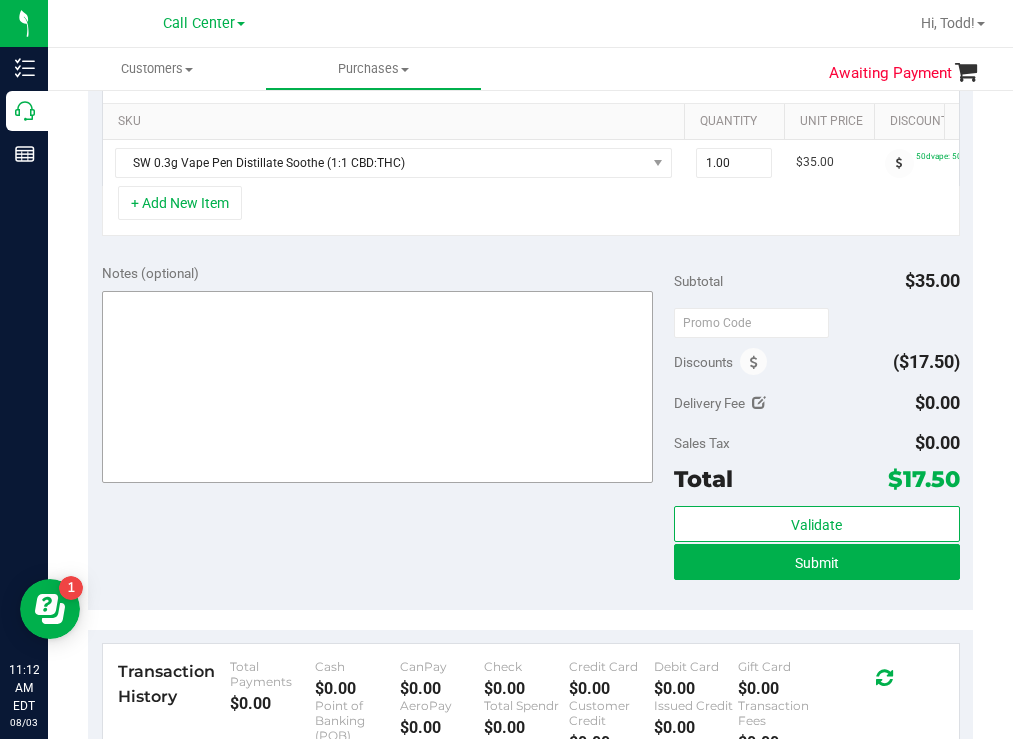scroll, scrollTop: 500, scrollLeft: 0, axis: vertical 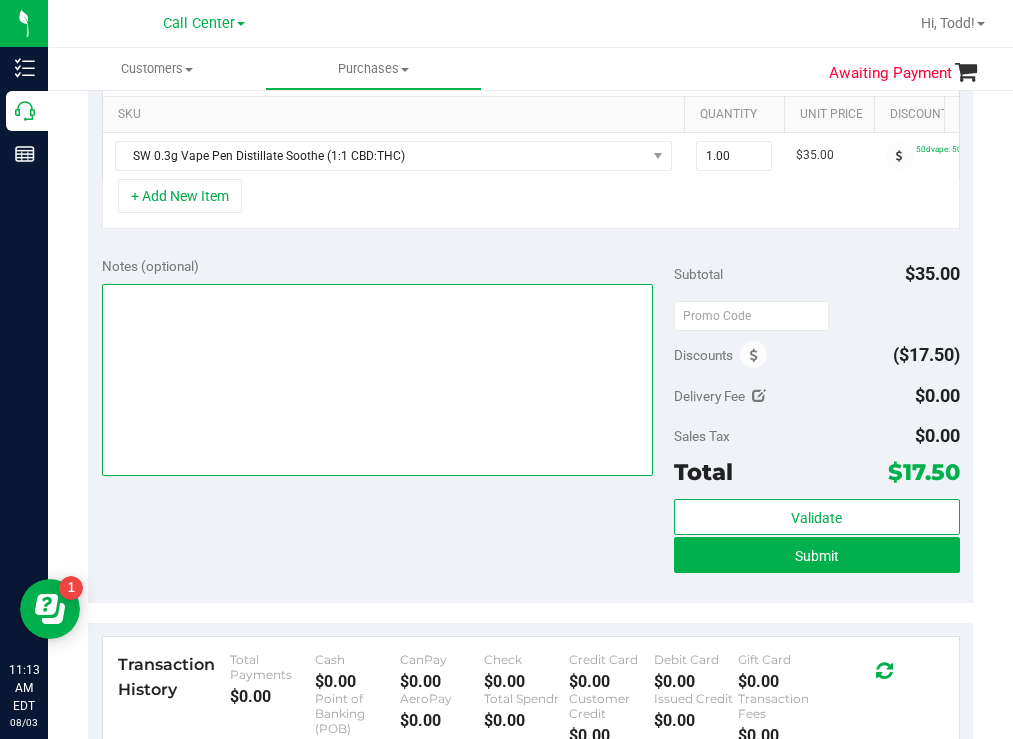 click at bounding box center [378, 380] 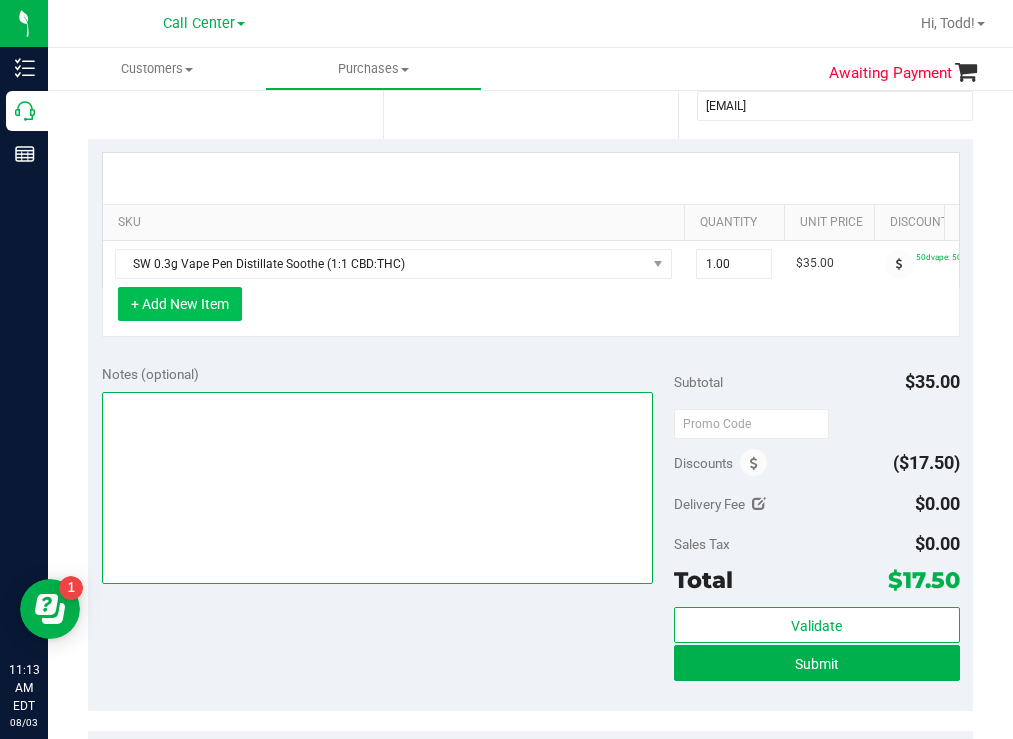 scroll, scrollTop: 400, scrollLeft: 0, axis: vertical 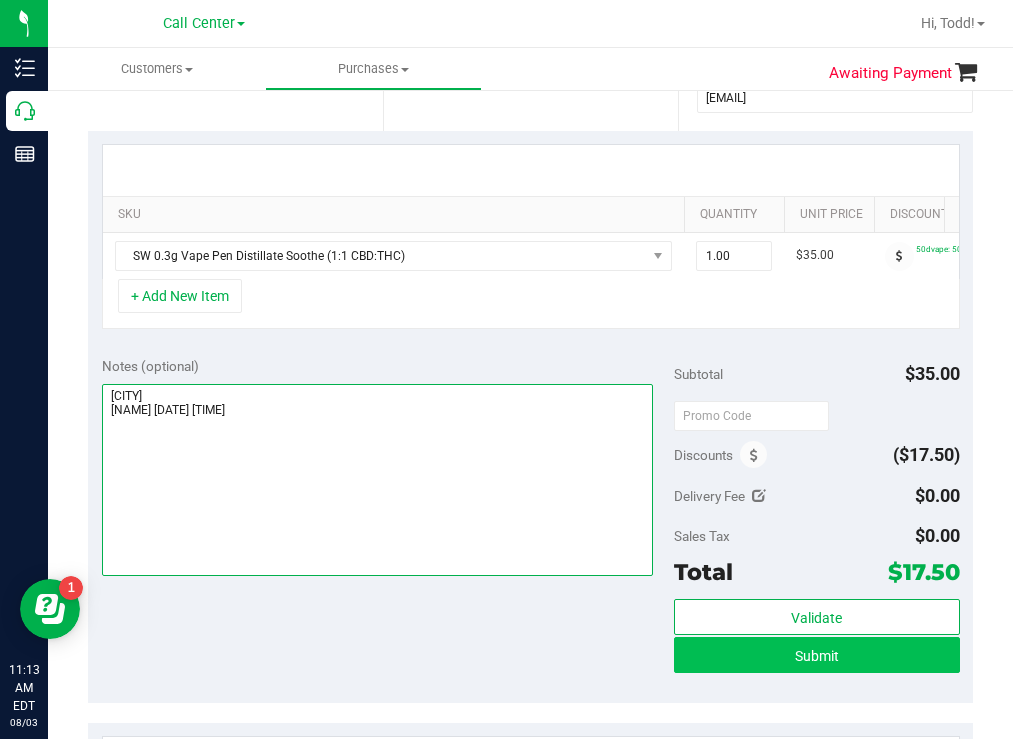 type on "[CITY]
[NAME] [DATE] [TIME]" 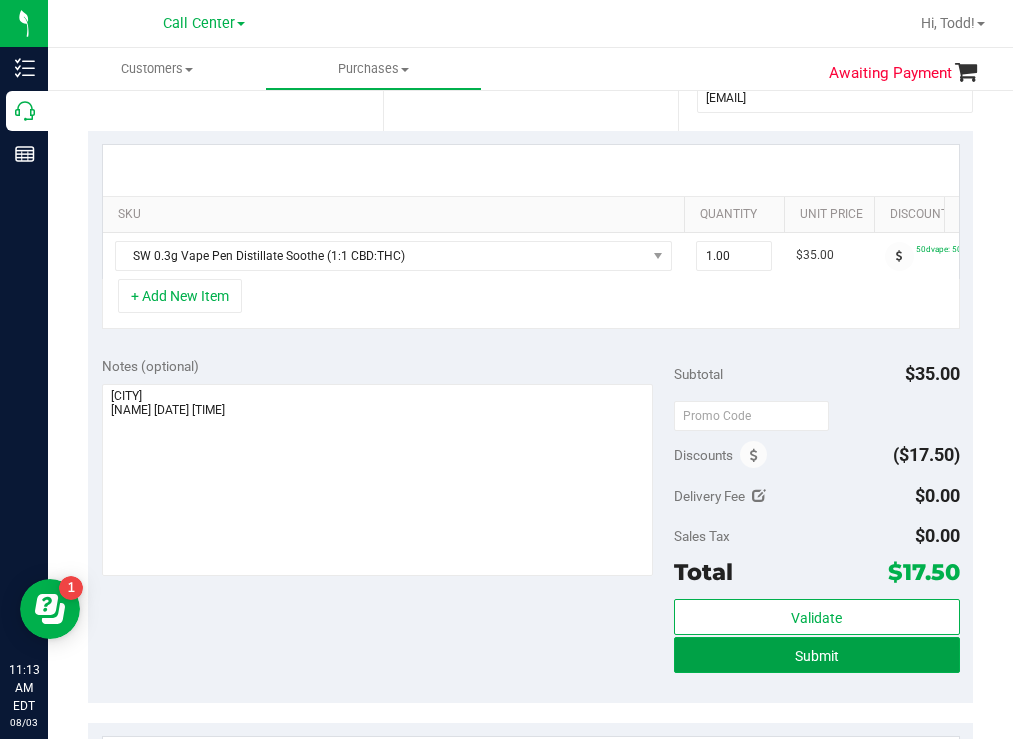 drag, startPoint x: 733, startPoint y: 662, endPoint x: 645, endPoint y: 620, distance: 97.50897 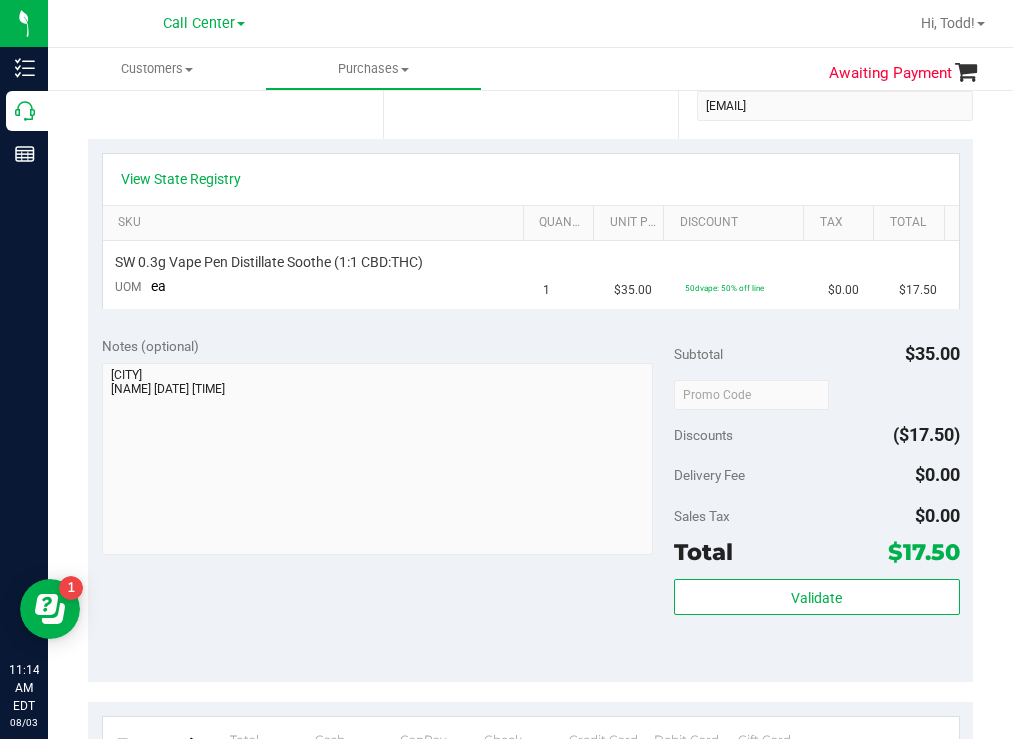 click on "Date
Pickup Date/Time
[DATE]
Now
[DATE] [TIME]
Now
Pickup Day
Sunday" at bounding box center [530, 16] 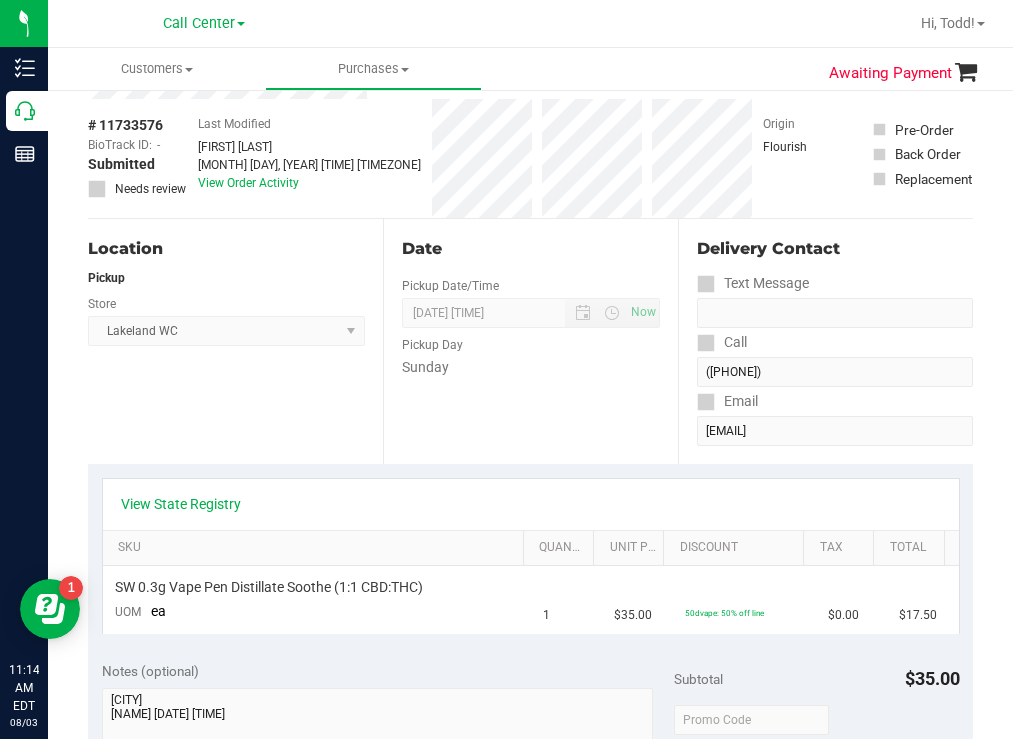 scroll, scrollTop: 0, scrollLeft: 0, axis: both 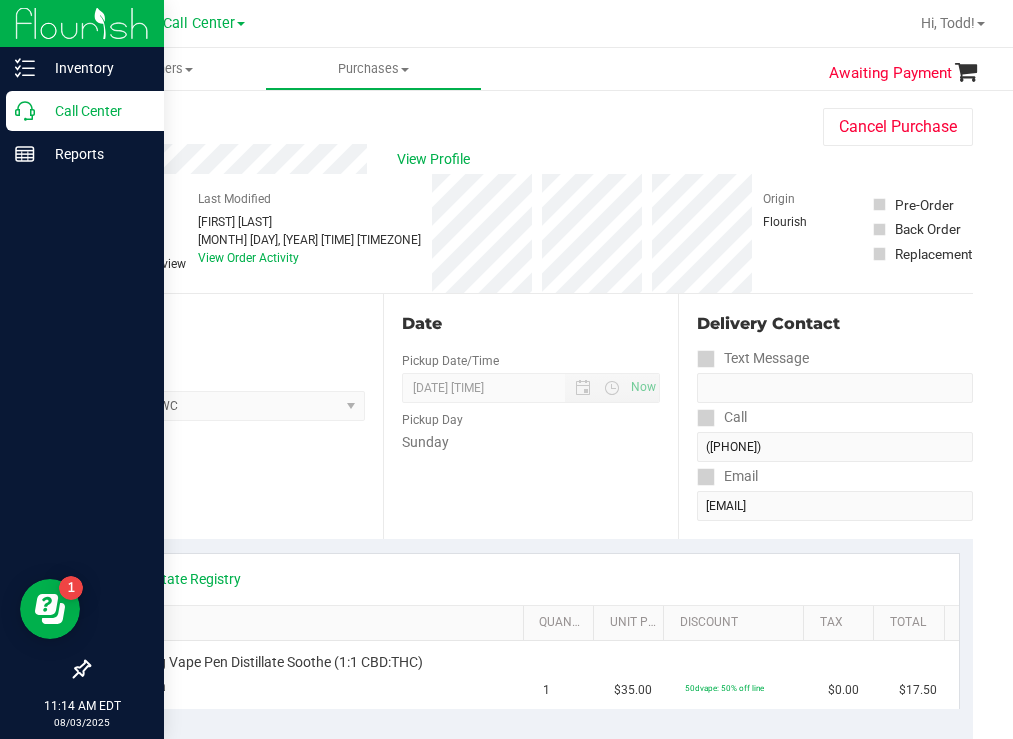 click on "Call Center" at bounding box center [95, 111] 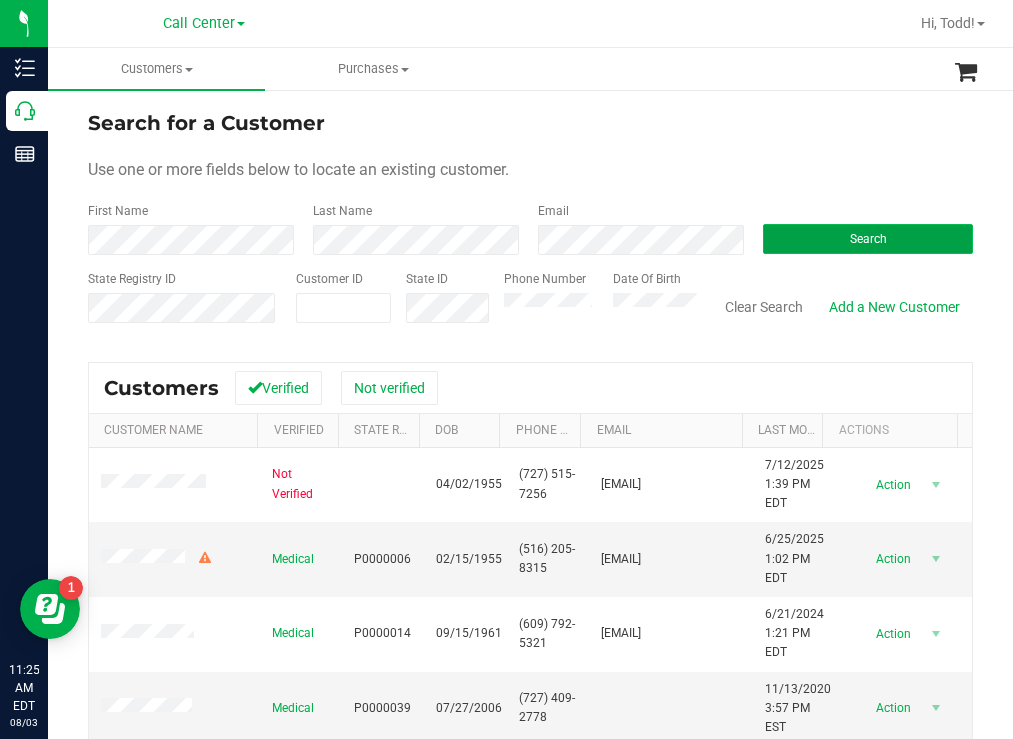 click on "Search" at bounding box center (868, 239) 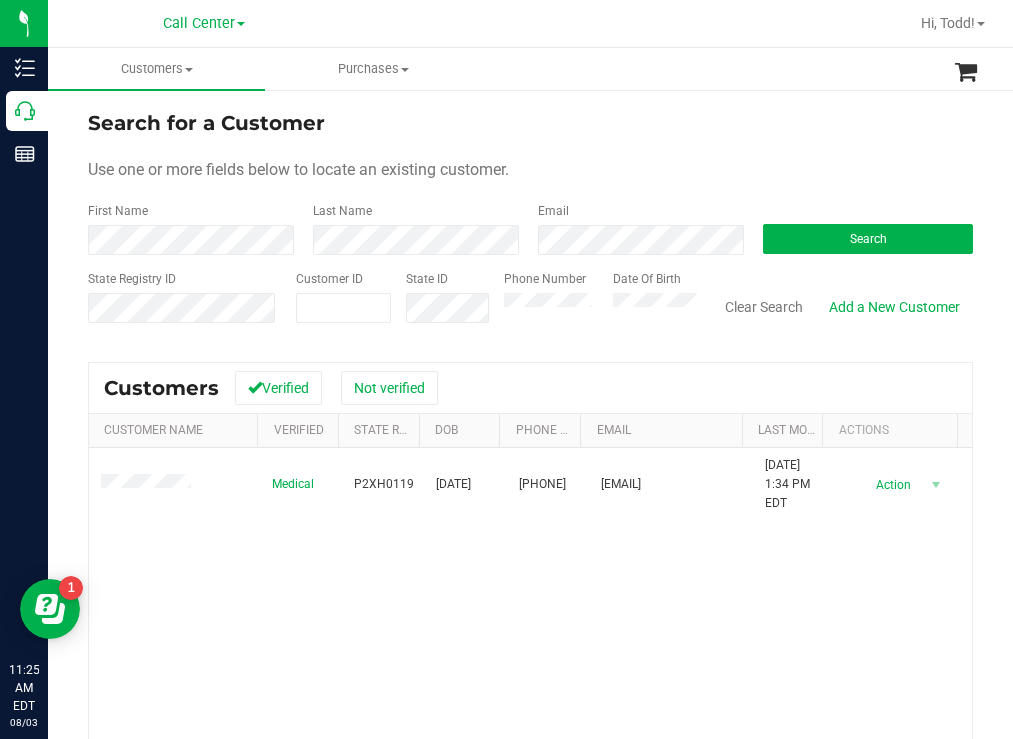 click on "Search for a Customer" at bounding box center [530, 123] 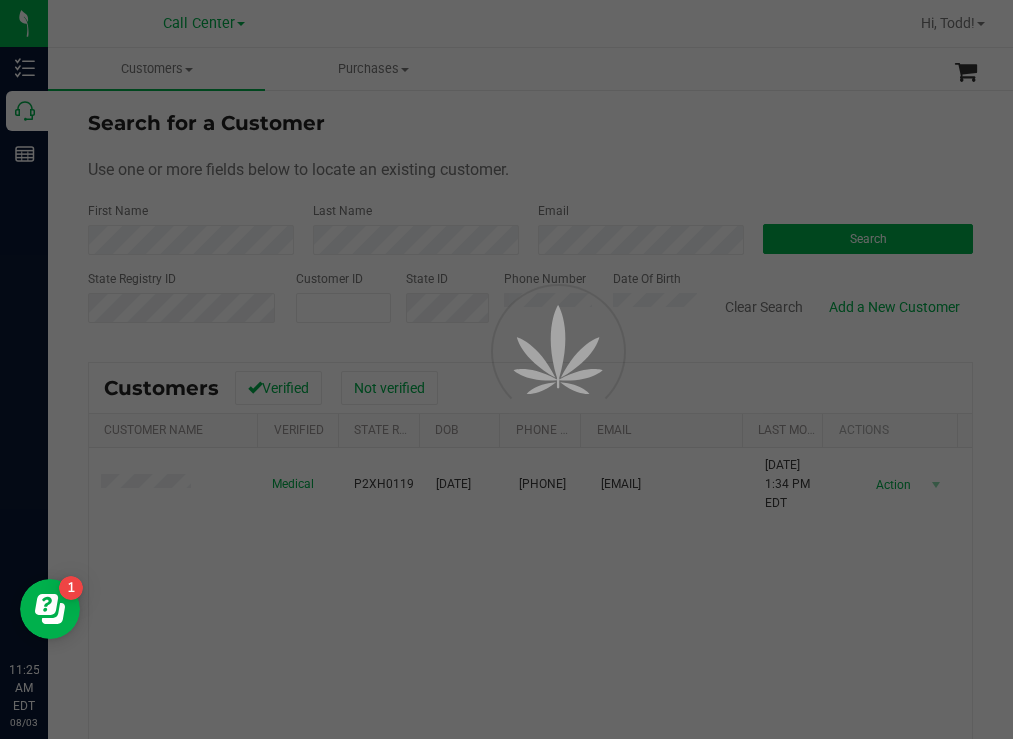click at bounding box center [506, 369] 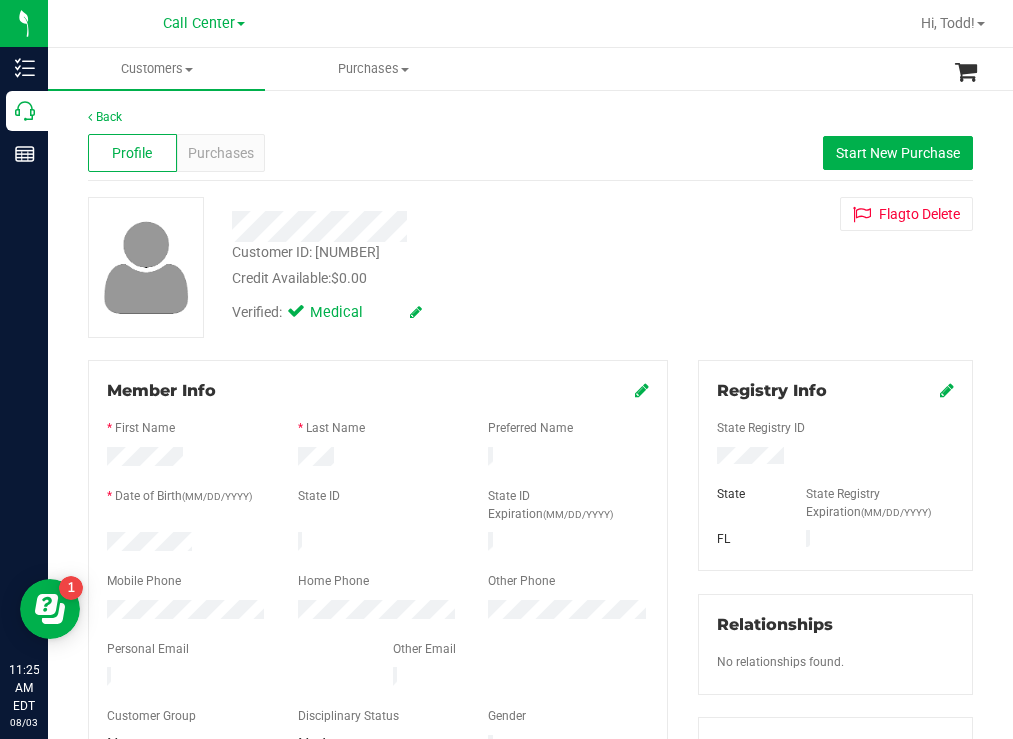 drag, startPoint x: 223, startPoint y: 537, endPoint x: 105, endPoint y: 536, distance: 118.004234 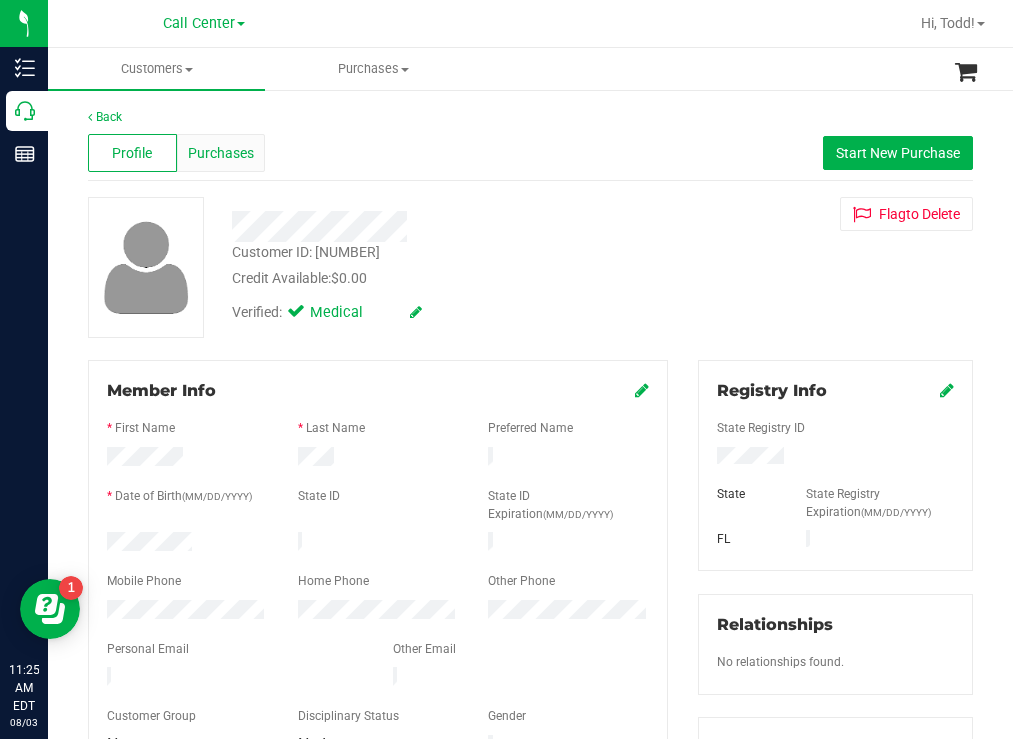 click on "Purchases" at bounding box center [221, 153] 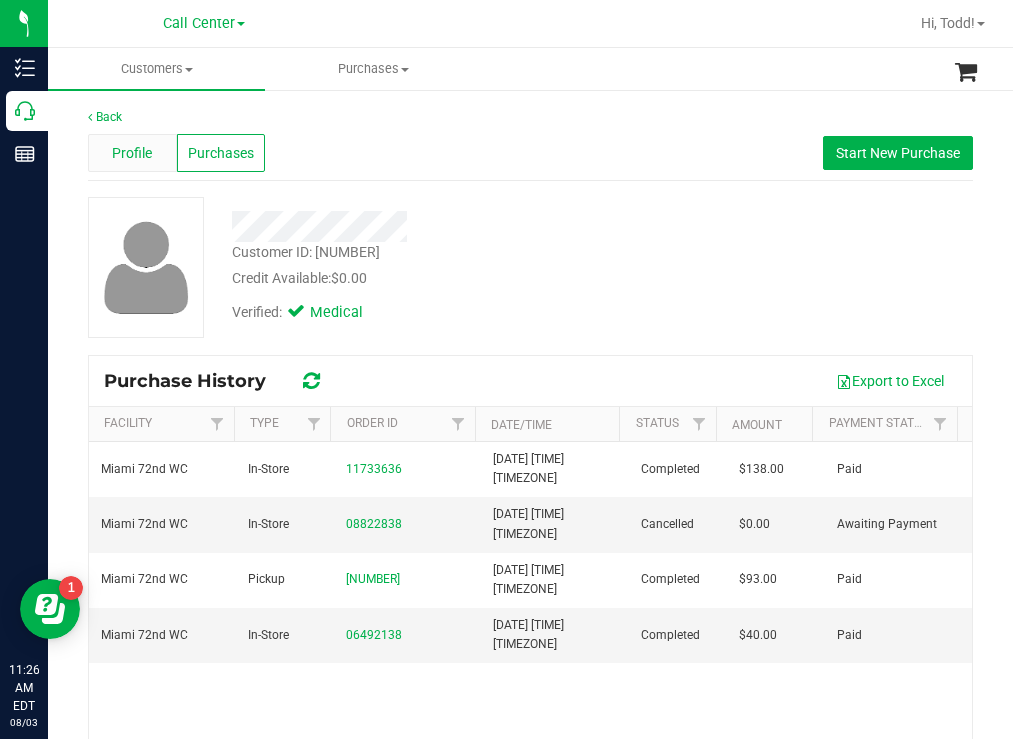 click on "Profile" at bounding box center (132, 153) 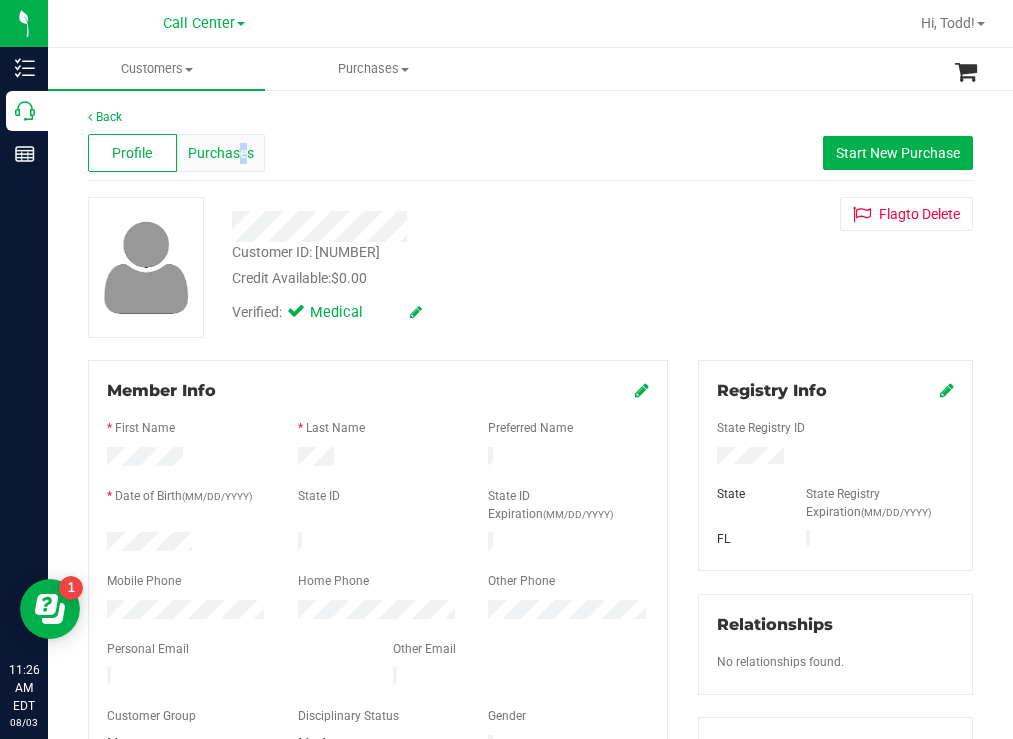 click on "Purchases" at bounding box center [221, 153] 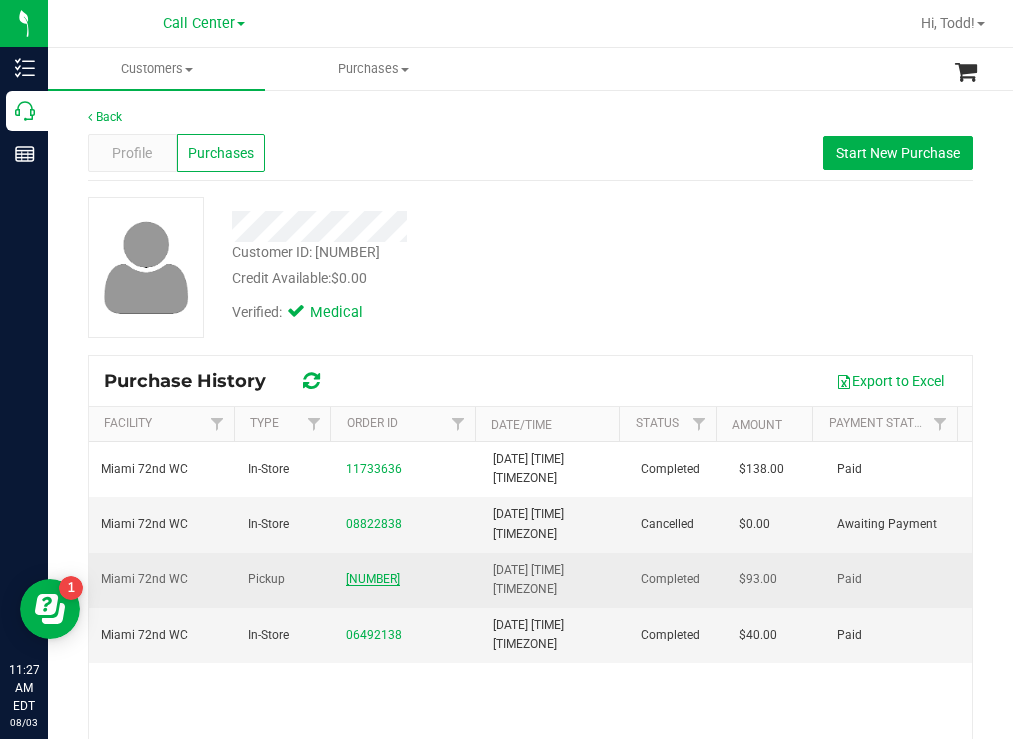 click on "[NUMBER]" at bounding box center (373, 579) 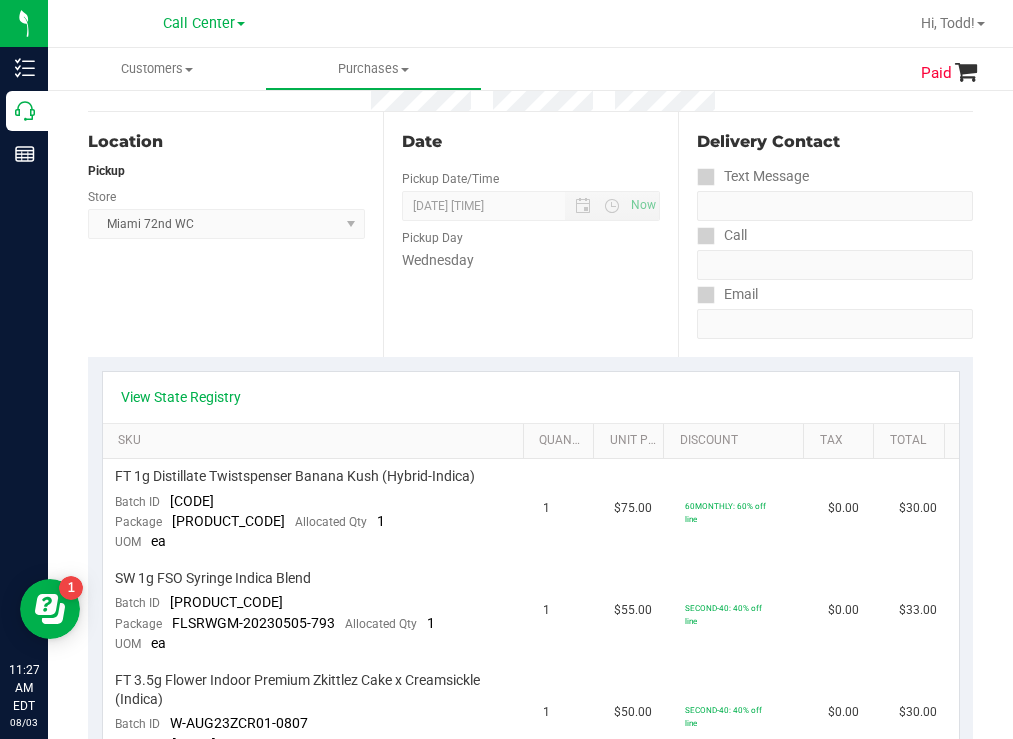 scroll, scrollTop: 0, scrollLeft: 0, axis: both 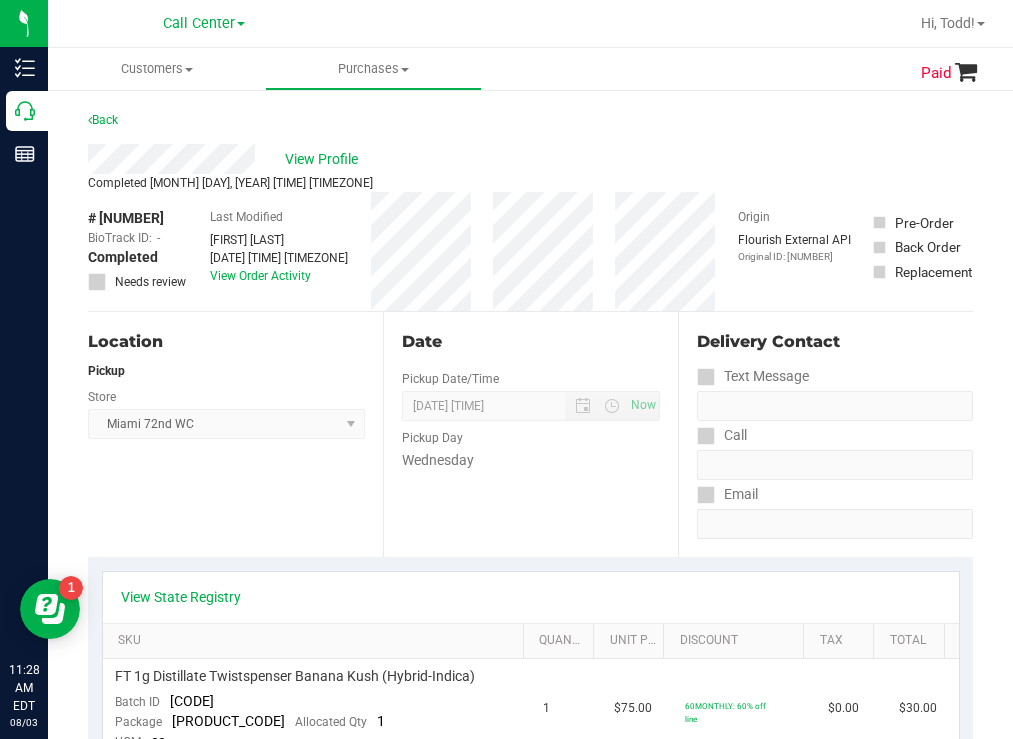 drag, startPoint x: 609, startPoint y: 122, endPoint x: 585, endPoint y: 125, distance: 24.186773 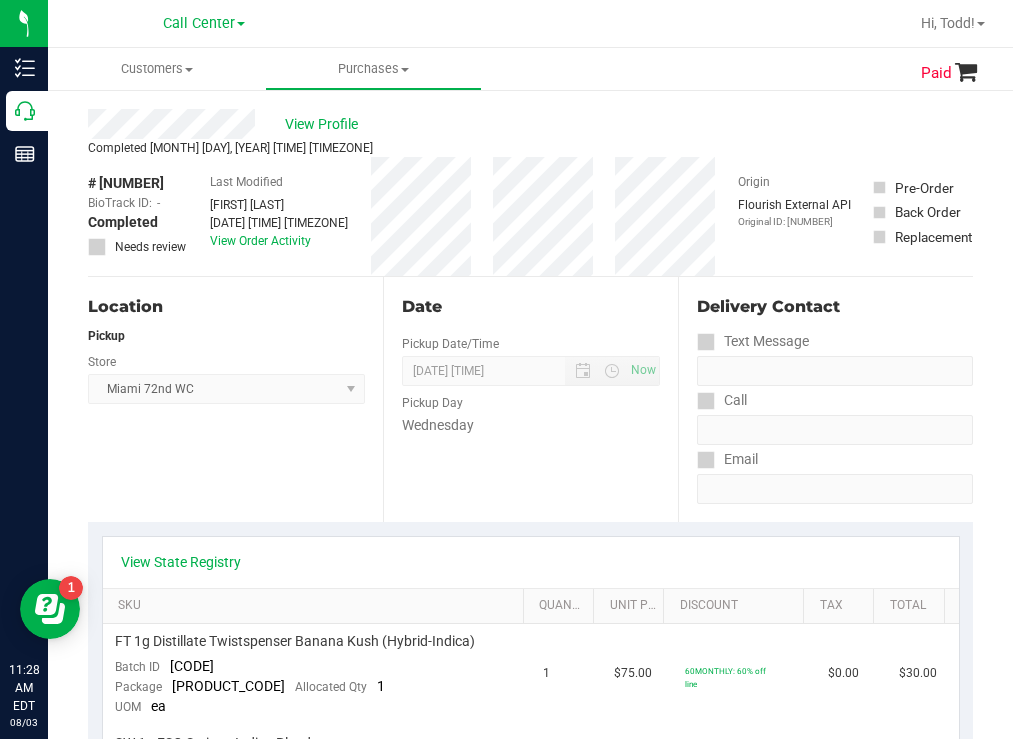 scroll, scrollTop: 0, scrollLeft: 0, axis: both 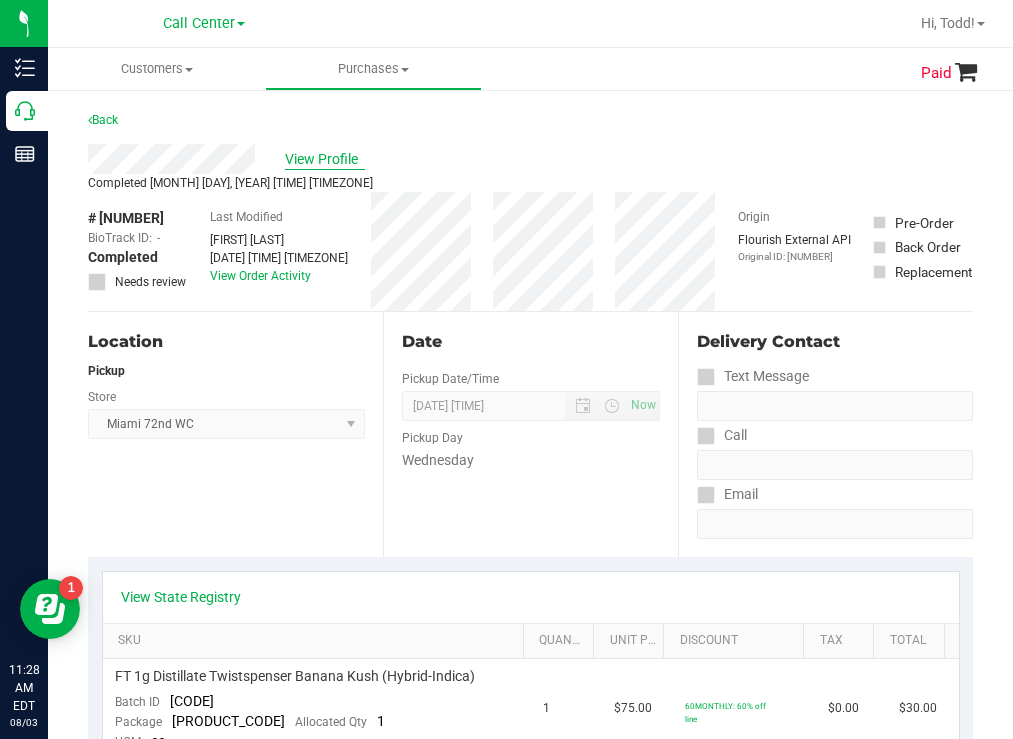 click on "View Profile" at bounding box center (325, 159) 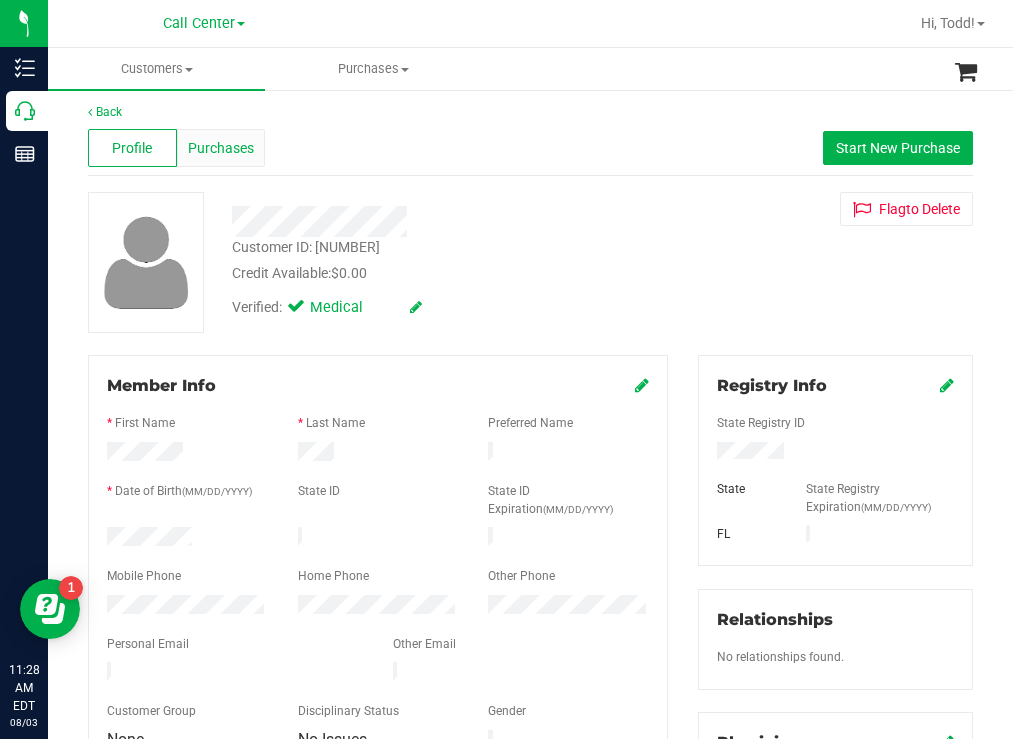 scroll, scrollTop: 0, scrollLeft: 0, axis: both 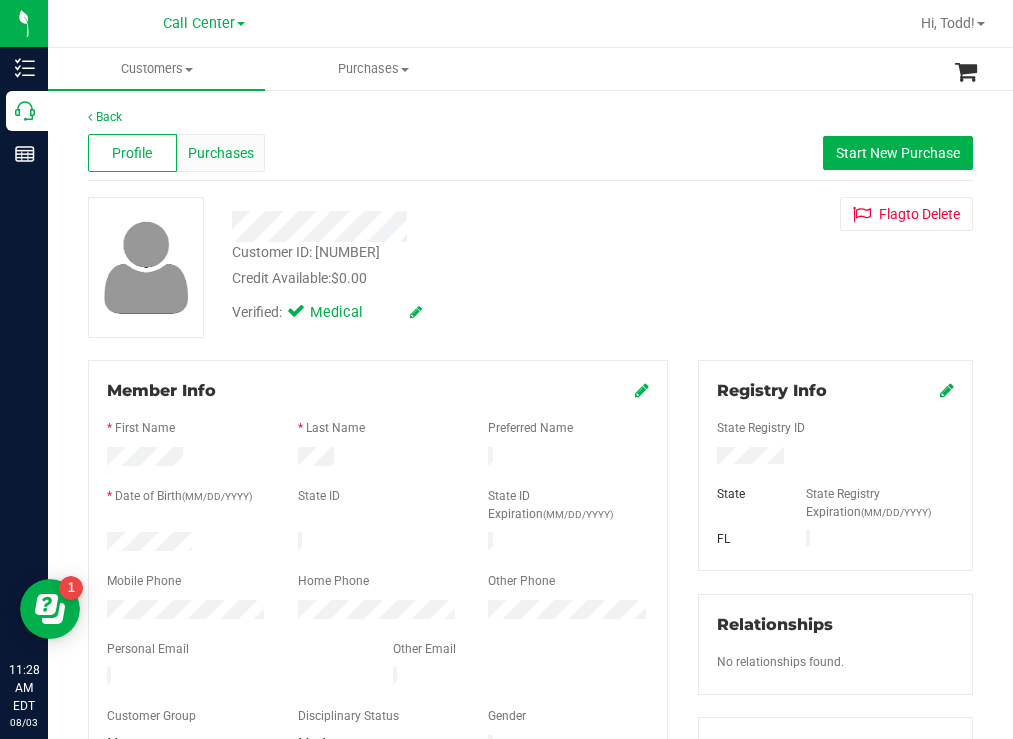 click on "Purchases" at bounding box center [221, 153] 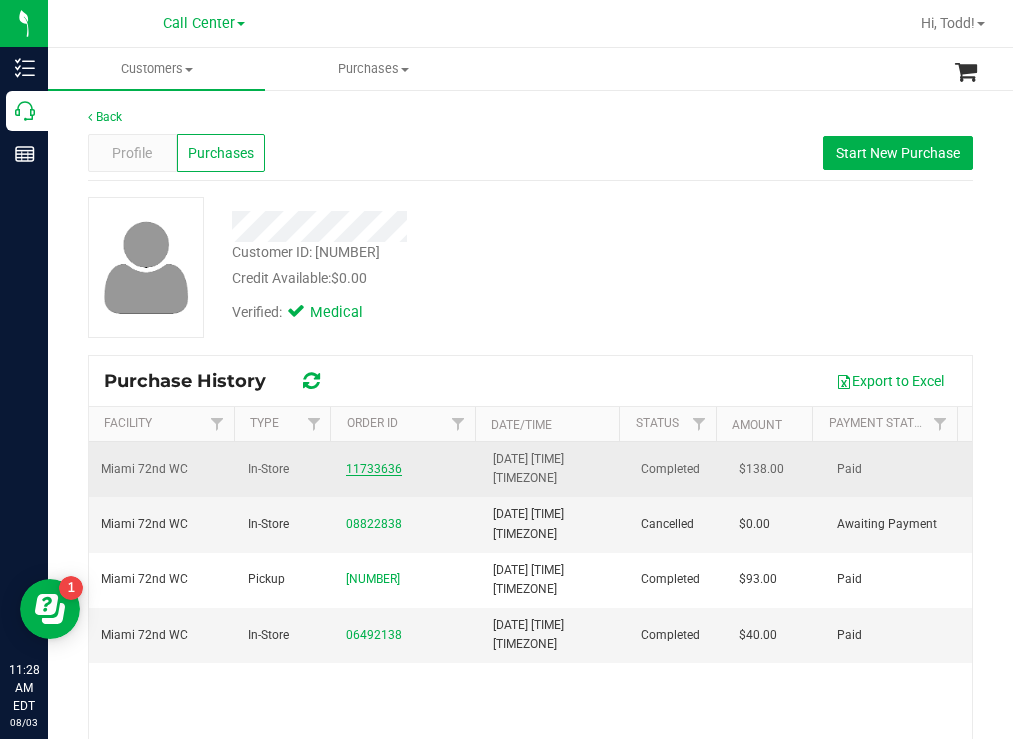 click on "11733636" at bounding box center [374, 469] 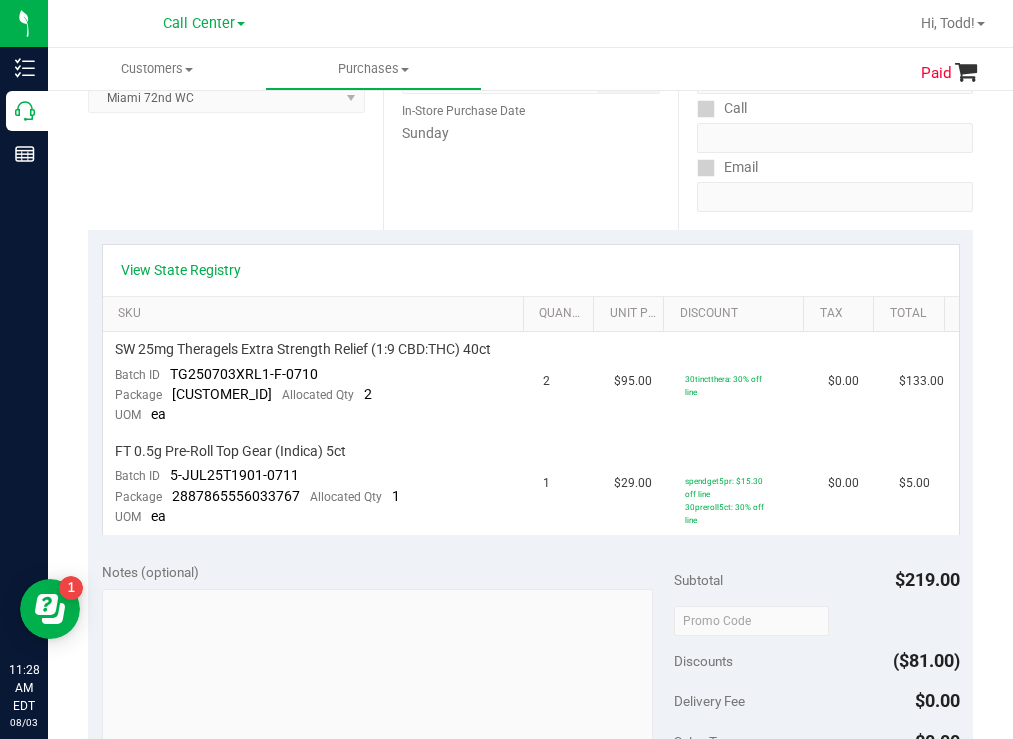 scroll, scrollTop: 400, scrollLeft: 0, axis: vertical 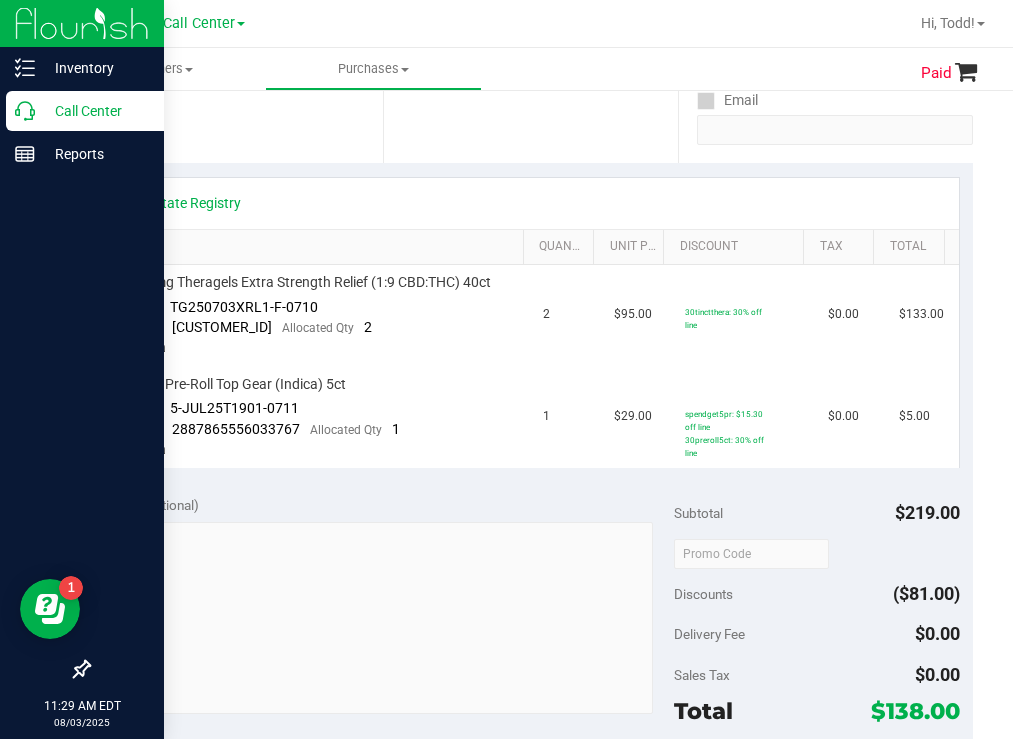 click on "Call Center" at bounding box center [95, 111] 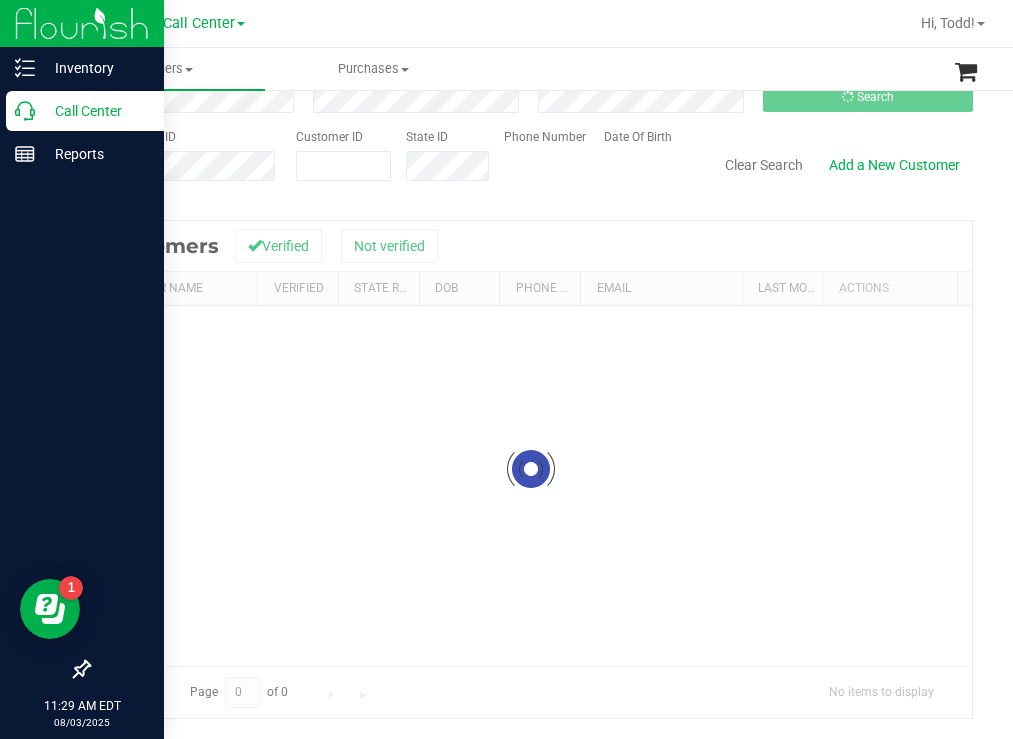 scroll, scrollTop: 0, scrollLeft: 0, axis: both 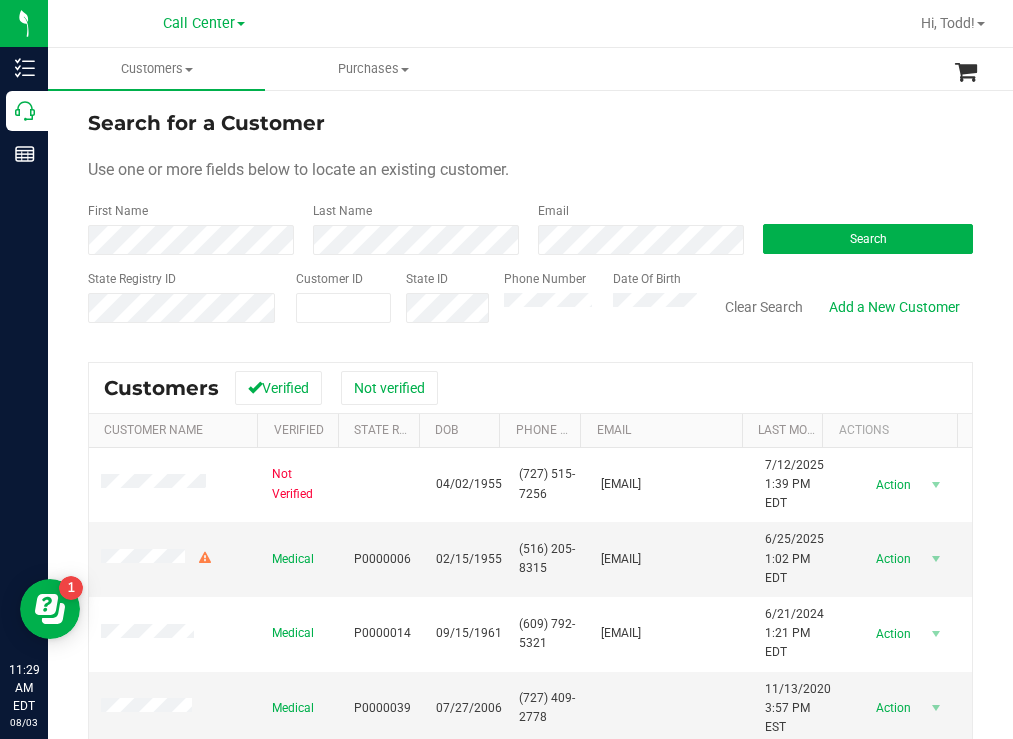 click on "Search for a Customer
Use one or more fields below to locate an existing customer.
First Name
Last Name
Email
Search
State Registry ID
Customer ID
State ID
Phone Number
Date Of Birth" at bounding box center [530, 224] 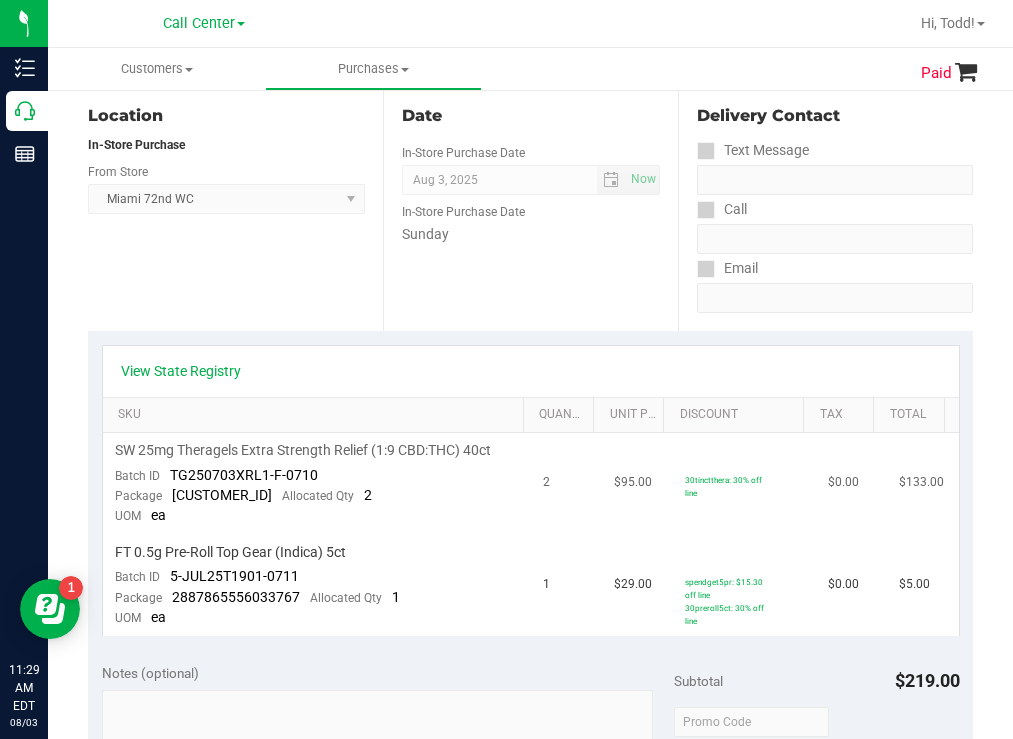 scroll, scrollTop: 0, scrollLeft: 0, axis: both 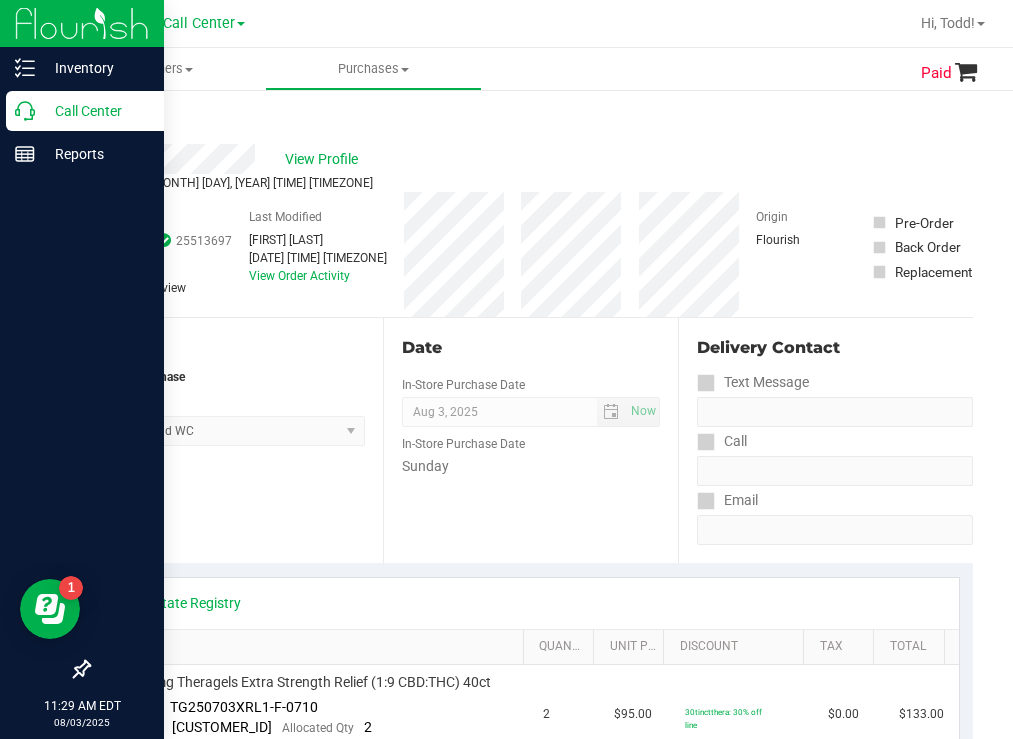 click on "Call Center" at bounding box center [95, 111] 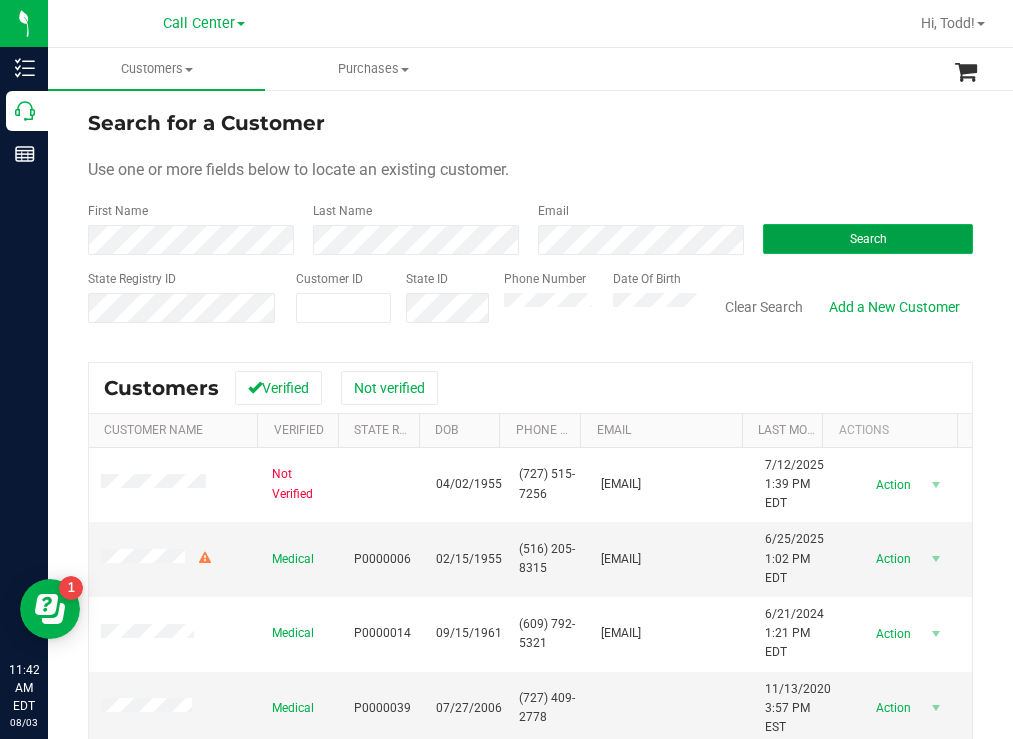 click on "Search" at bounding box center [868, 239] 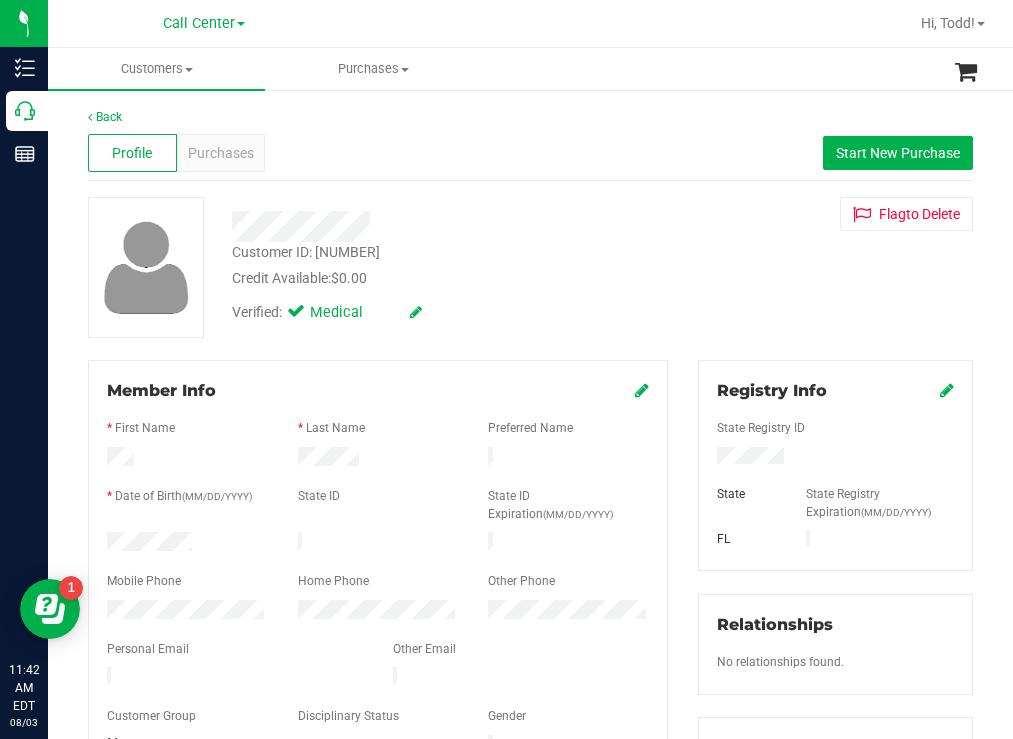 drag, startPoint x: 211, startPoint y: 534, endPoint x: 104, endPoint y: 536, distance: 107.01869 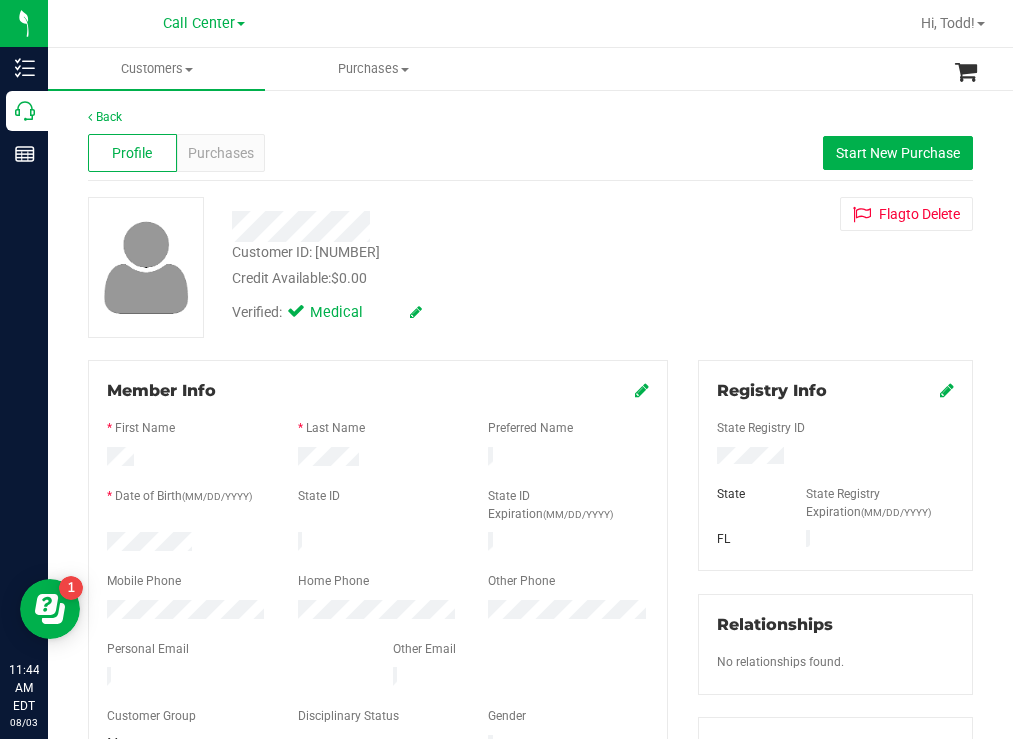 drag, startPoint x: 692, startPoint y: 276, endPoint x: 673, endPoint y: 269, distance: 20.248457 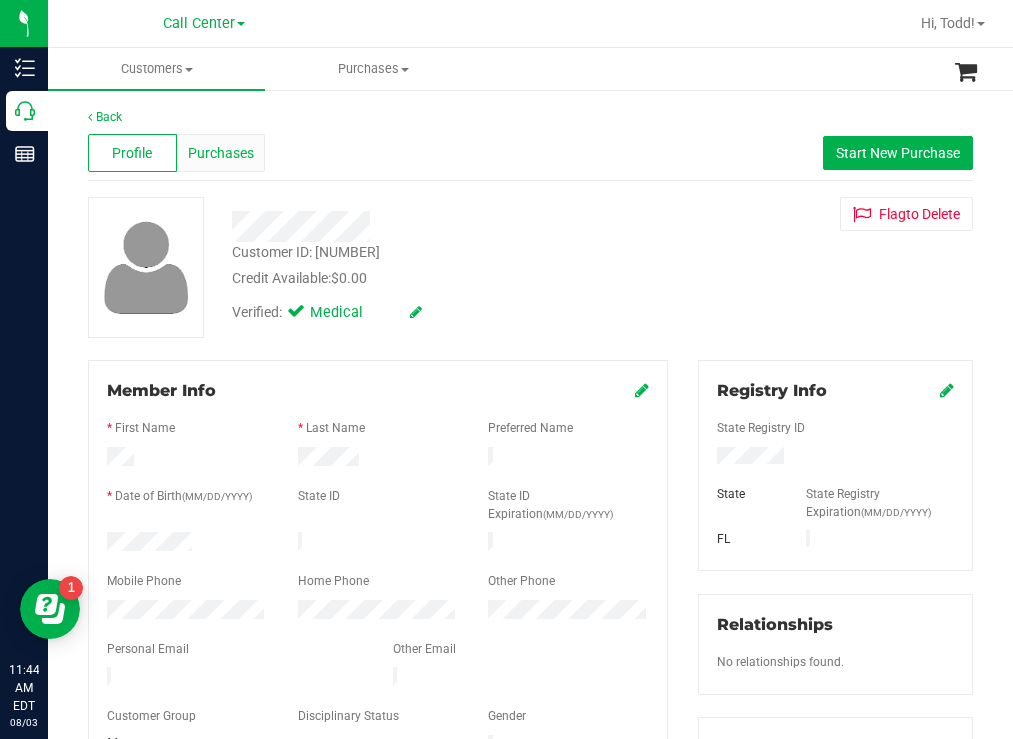 click on "Purchases" at bounding box center (221, 153) 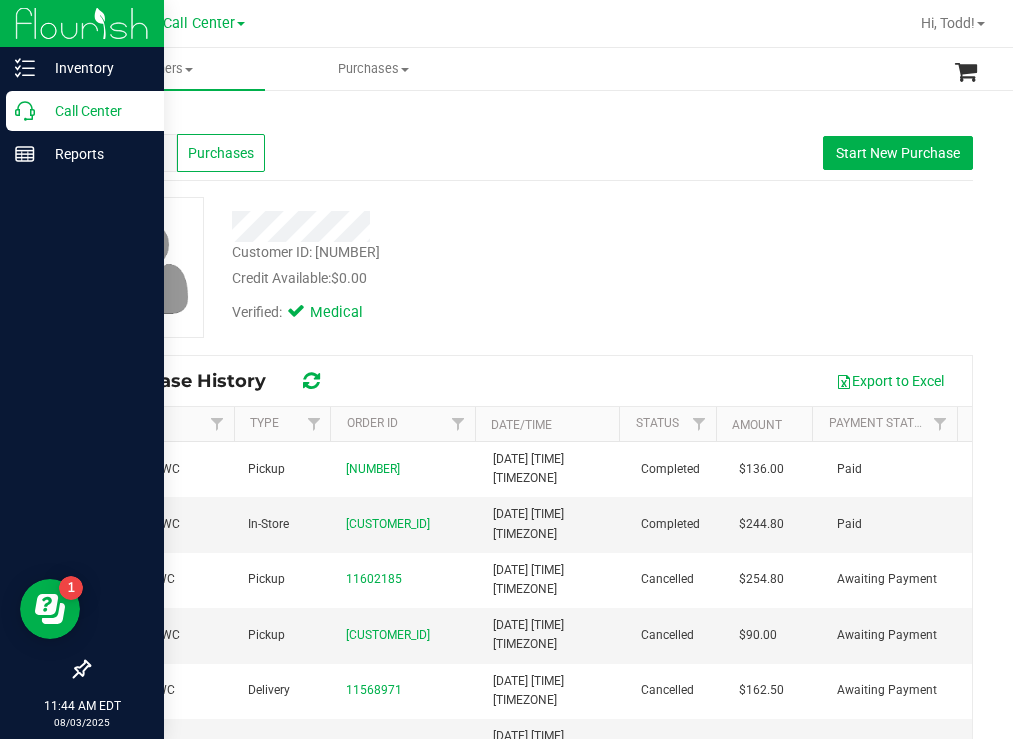 click on "Call Center" at bounding box center [95, 111] 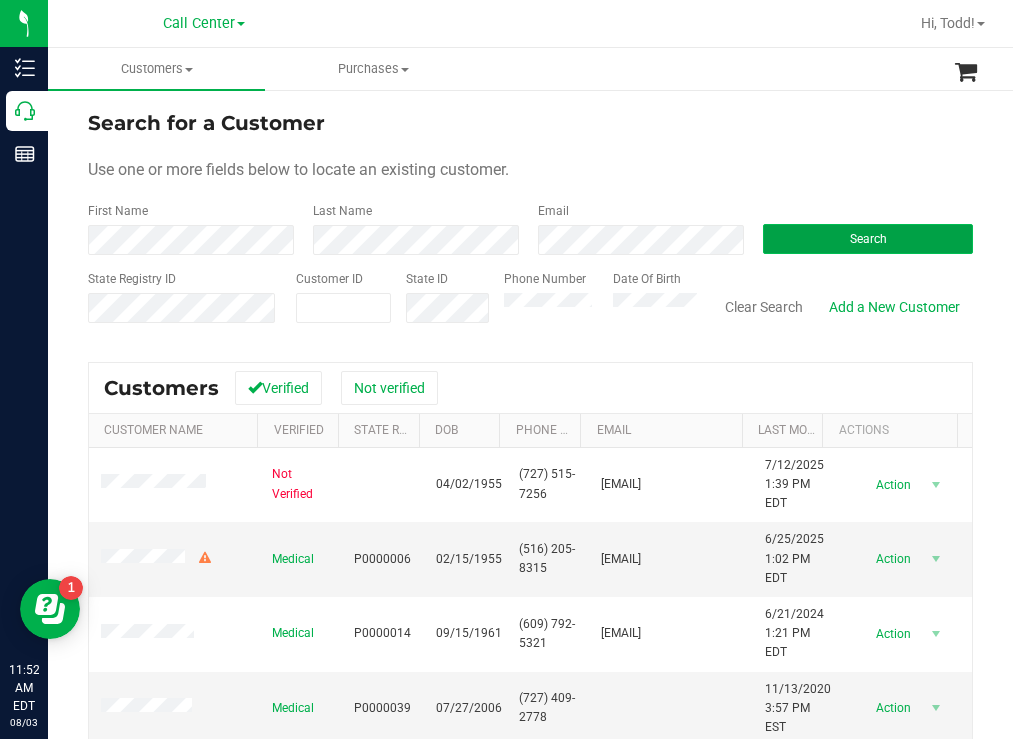 click on "Search" at bounding box center [868, 239] 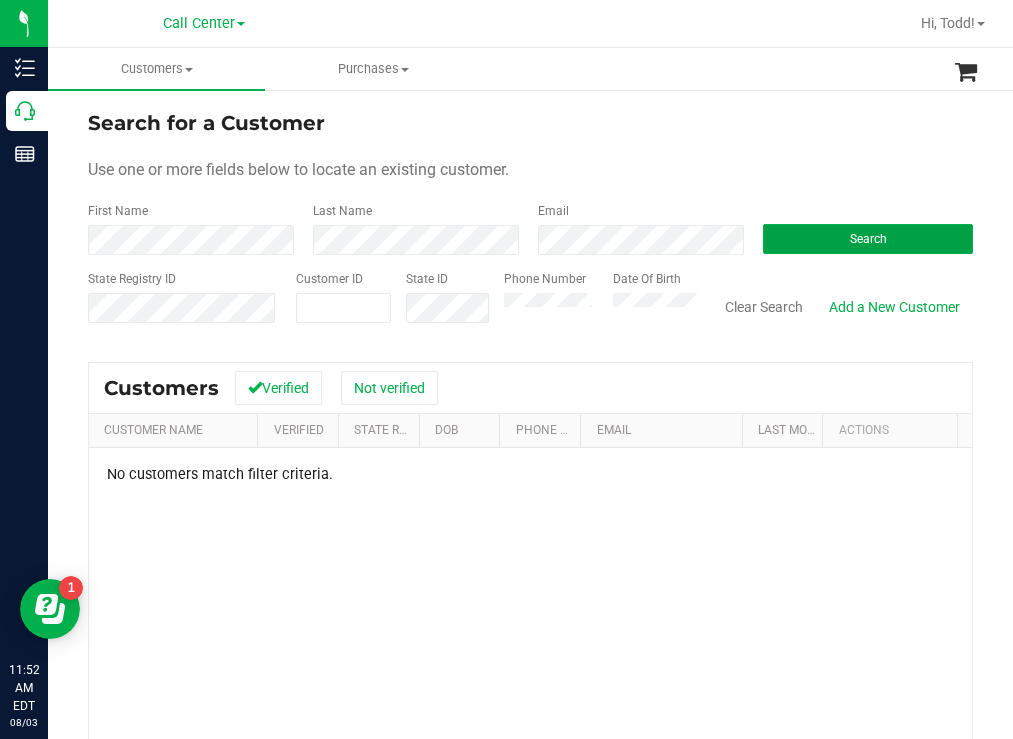 drag, startPoint x: 804, startPoint y: 246, endPoint x: 633, endPoint y: 174, distance: 185.53975 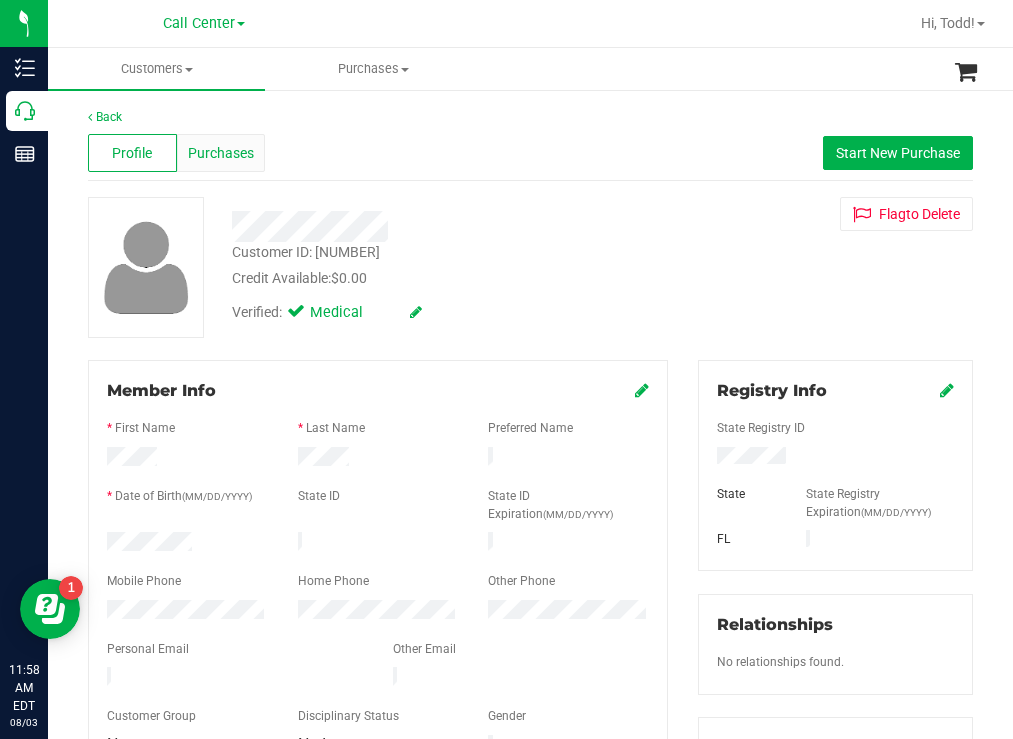 click on "Purchases" at bounding box center [221, 153] 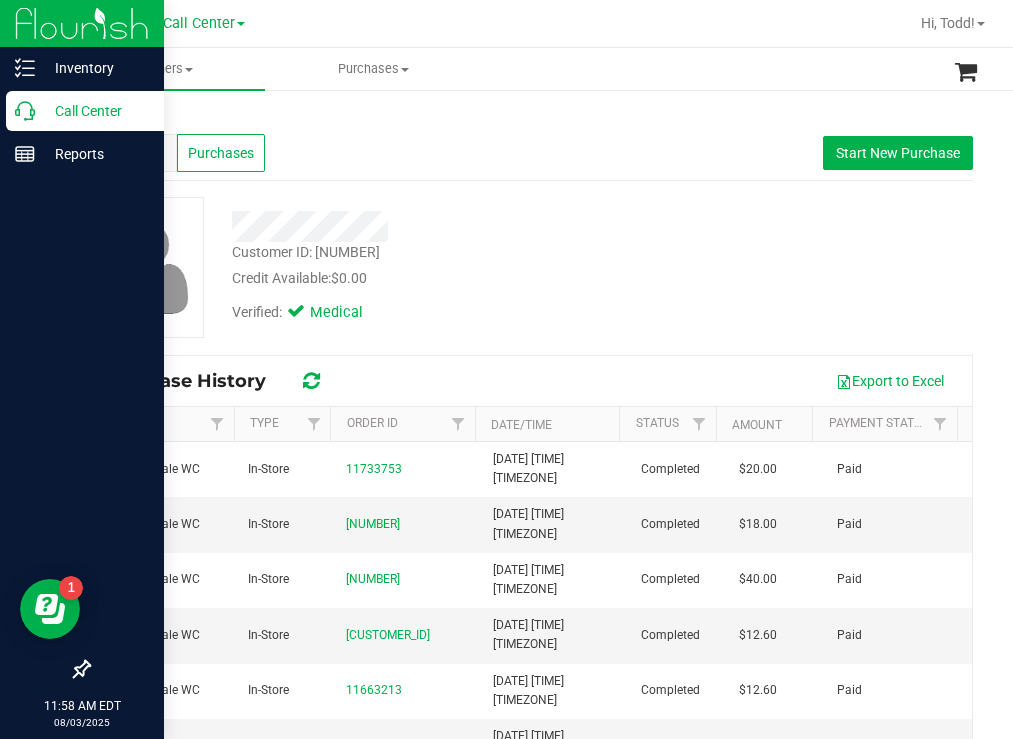 click on "Call Center" at bounding box center [95, 111] 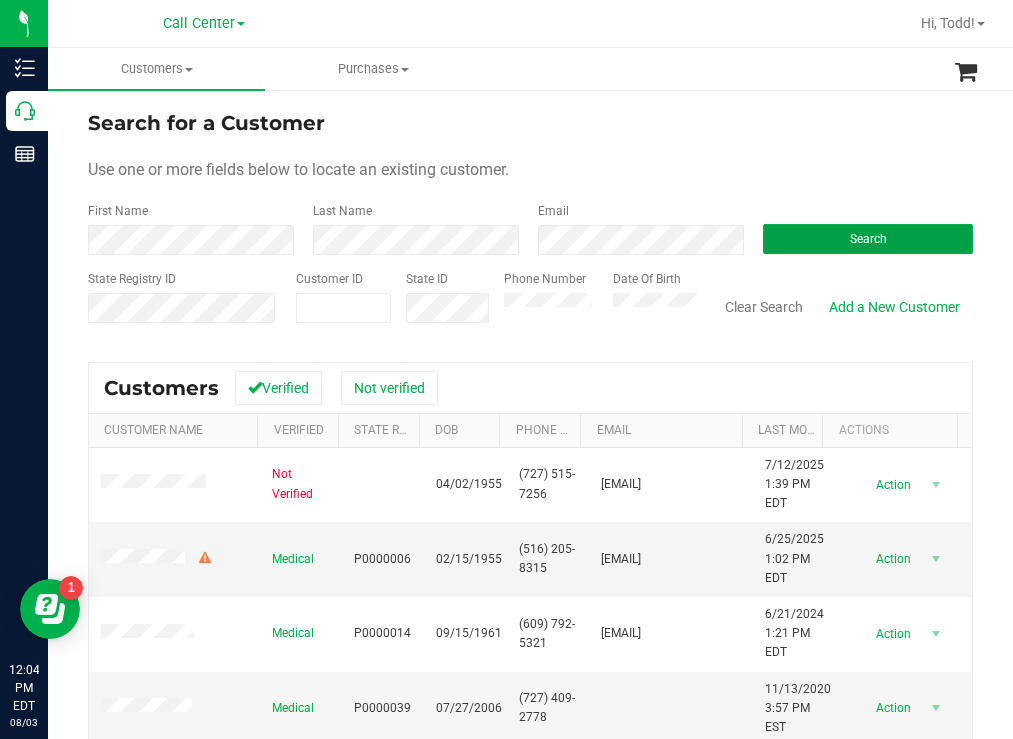 drag, startPoint x: 798, startPoint y: 238, endPoint x: 740, endPoint y: 223, distance: 59.908264 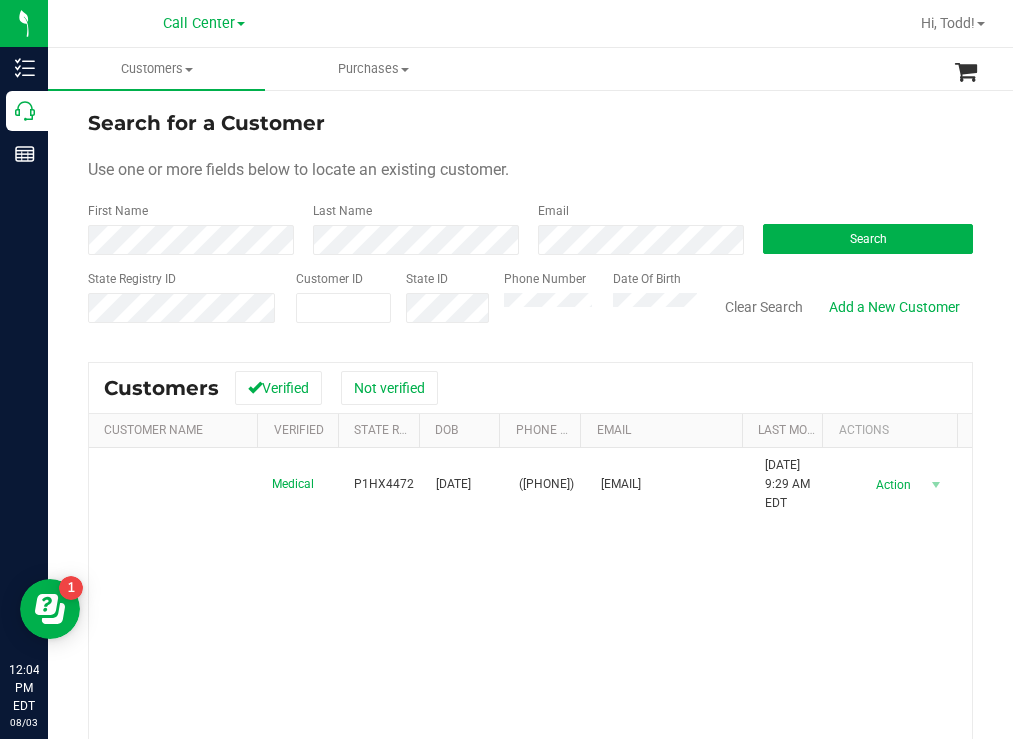 drag, startPoint x: 722, startPoint y: 148, endPoint x: 683, endPoint y: 129, distance: 43.382023 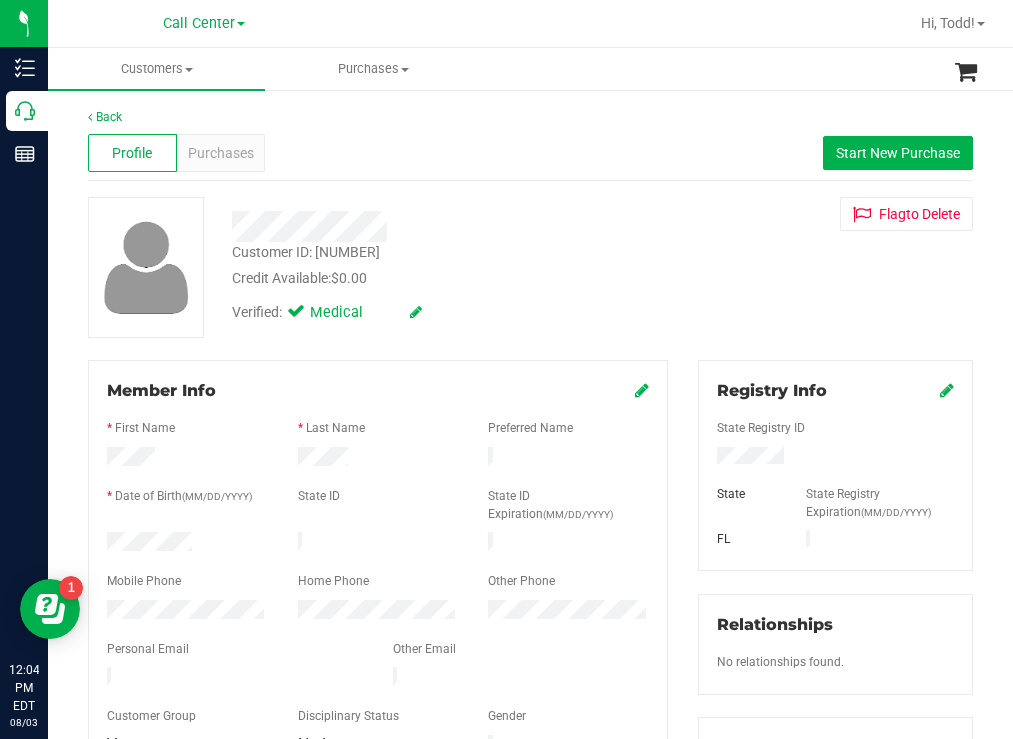 click at bounding box center (187, 544) 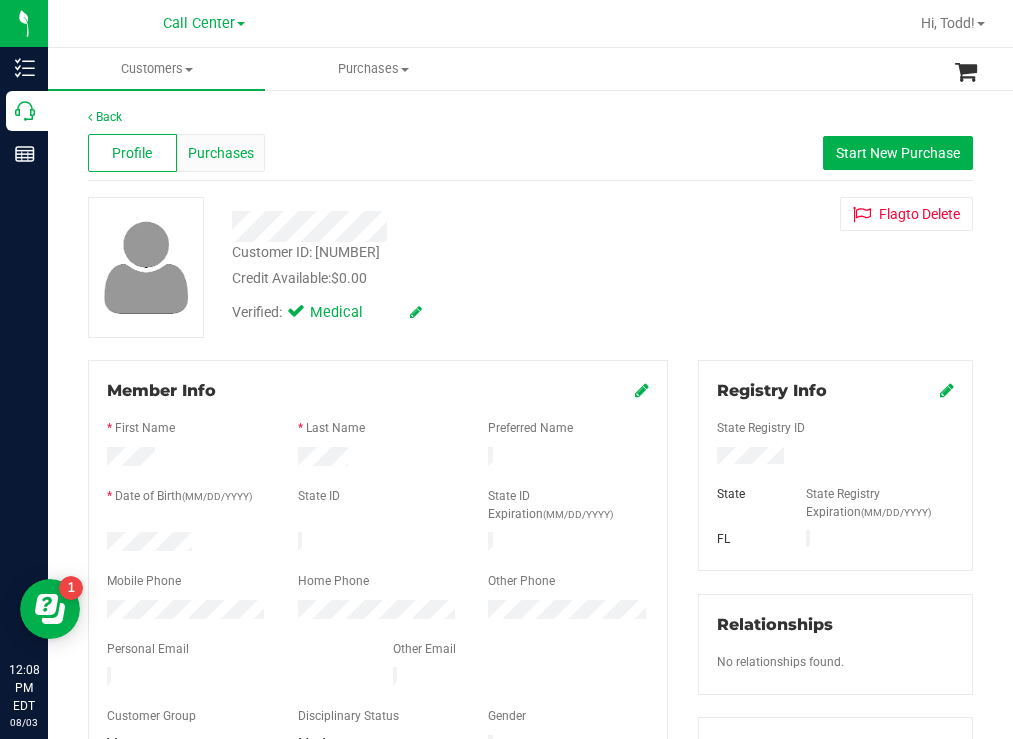 click on "Purchases" at bounding box center [221, 153] 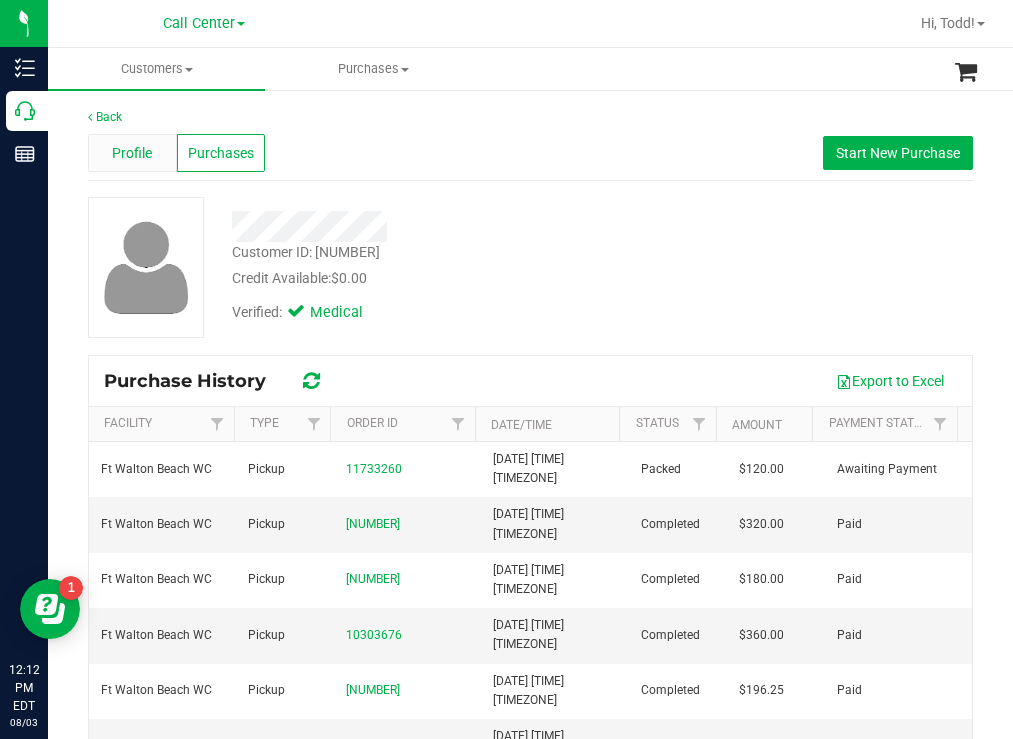 click on "Profile" at bounding box center [132, 153] 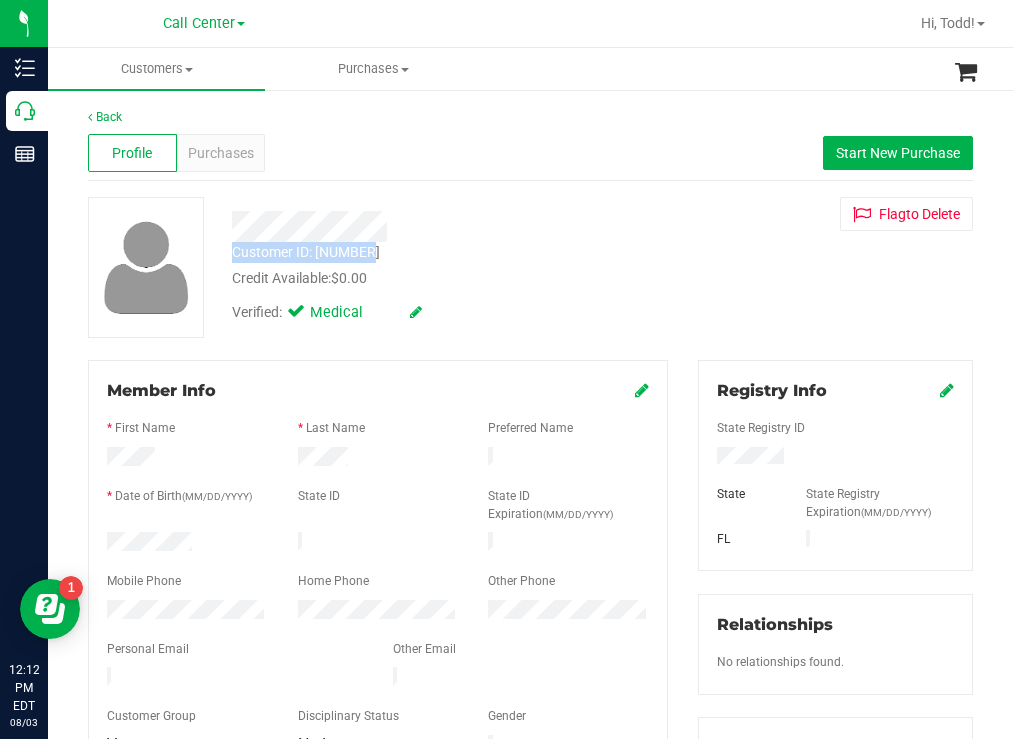 drag, startPoint x: 361, startPoint y: 255, endPoint x: 239, endPoint y: 259, distance: 122.06556 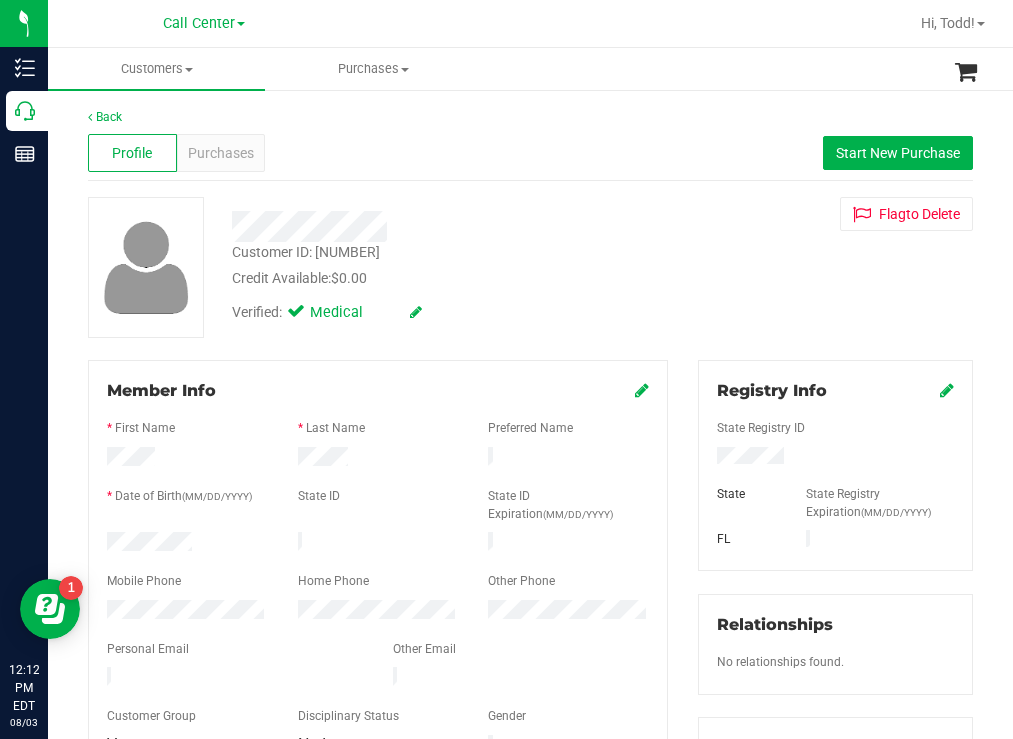 drag, startPoint x: 660, startPoint y: 248, endPoint x: 603, endPoint y: 220, distance: 63.505905 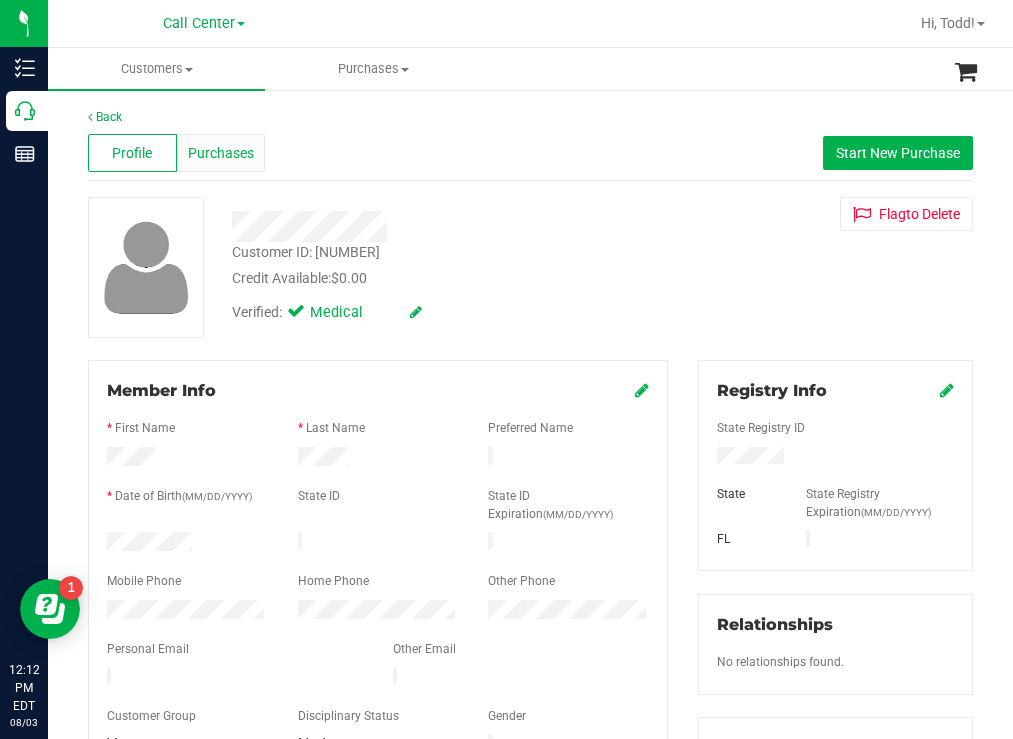 click on "Purchases" at bounding box center [221, 153] 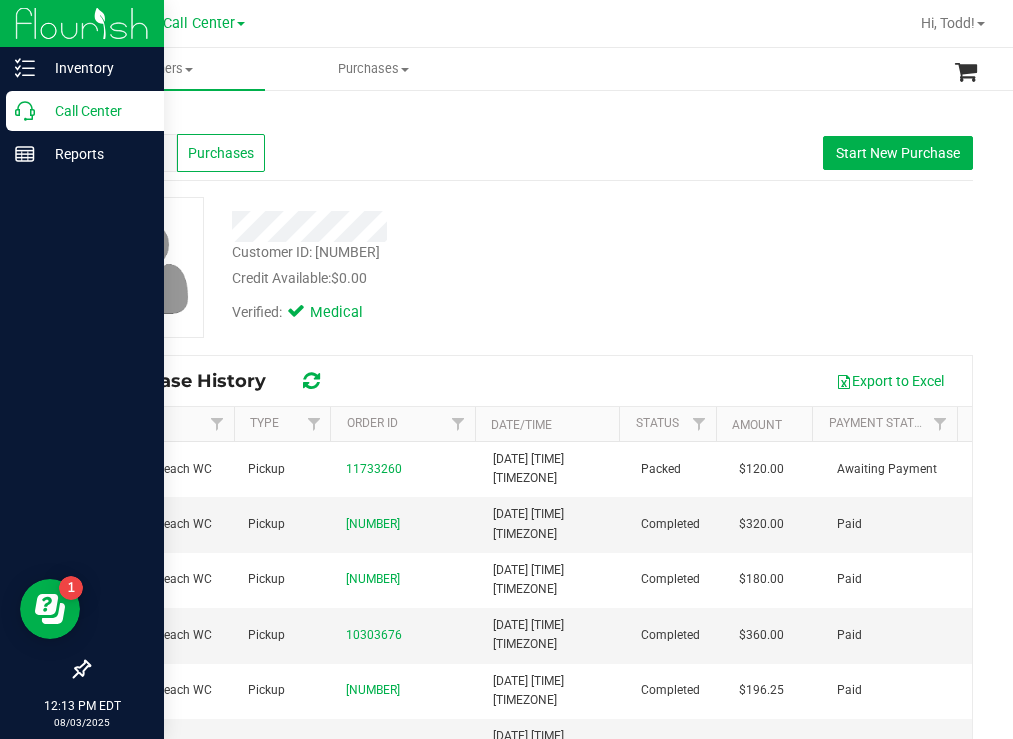 drag, startPoint x: 84, startPoint y: 117, endPoint x: 3, endPoint y: 118, distance: 81.00617 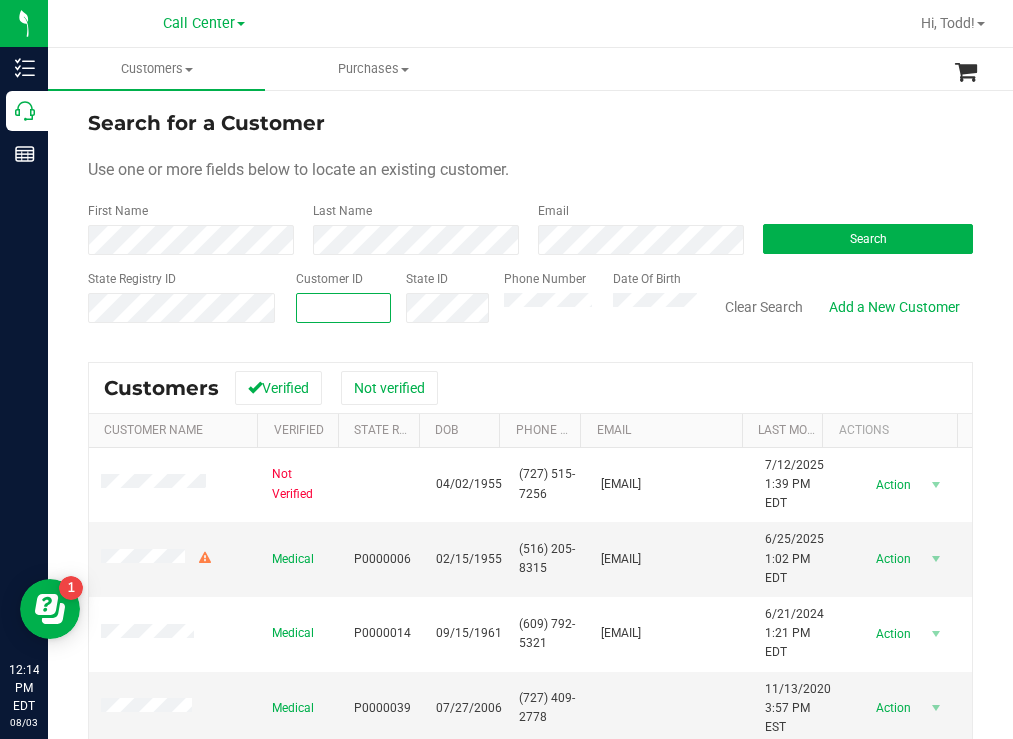 paste on "144599" 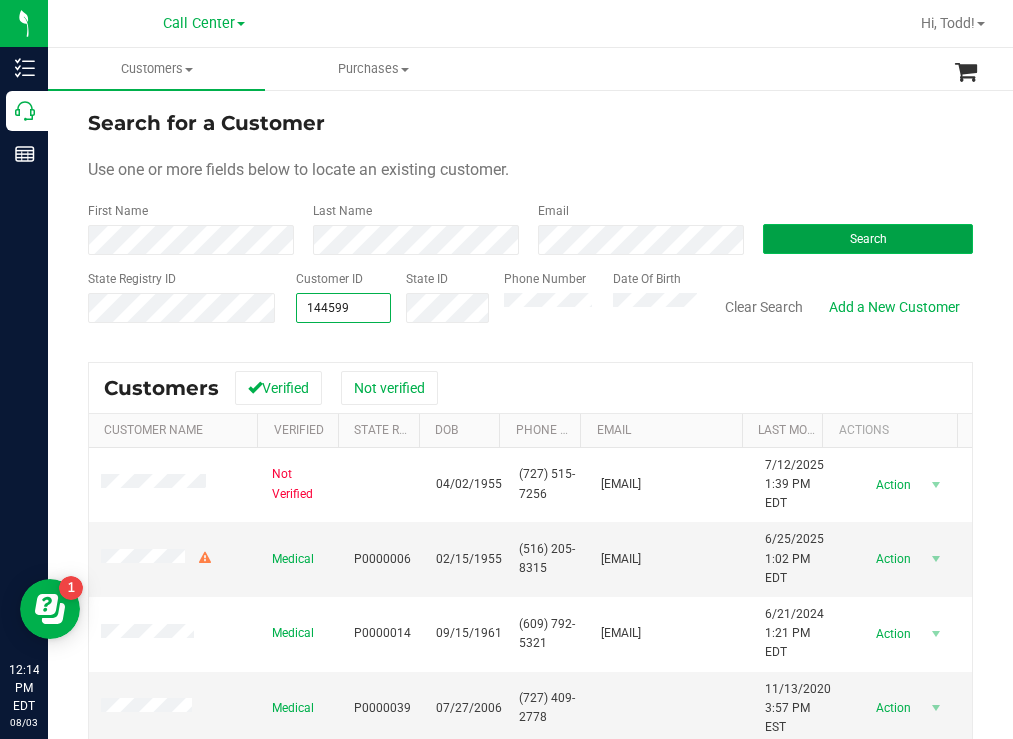 type on "144599" 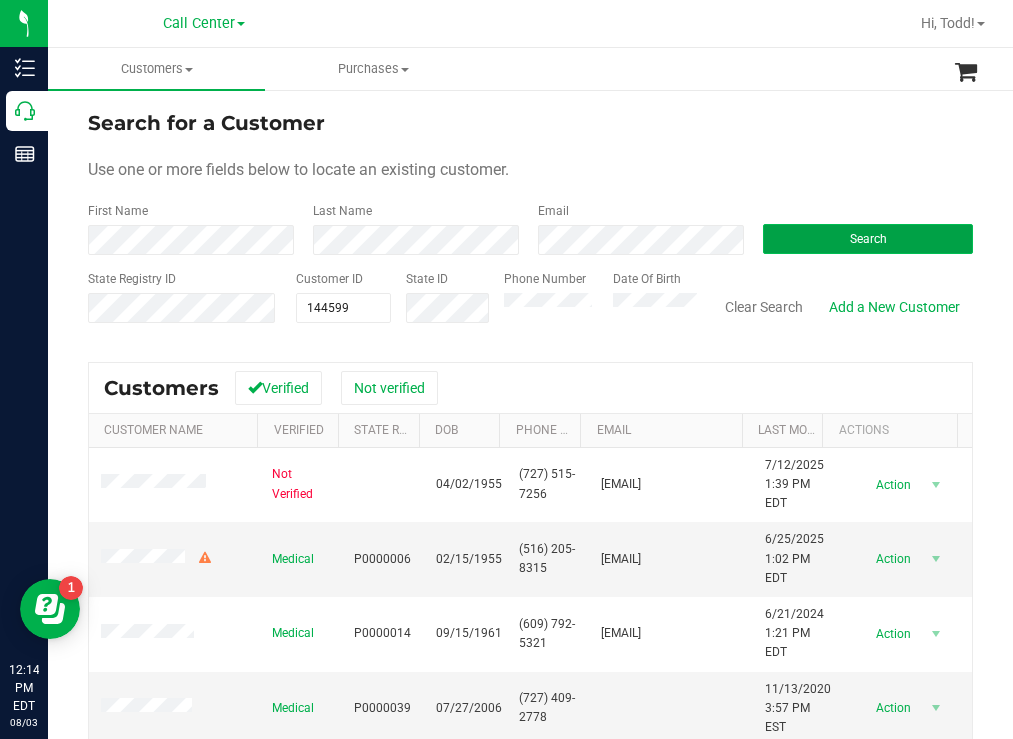 click on "Search" at bounding box center (868, 239) 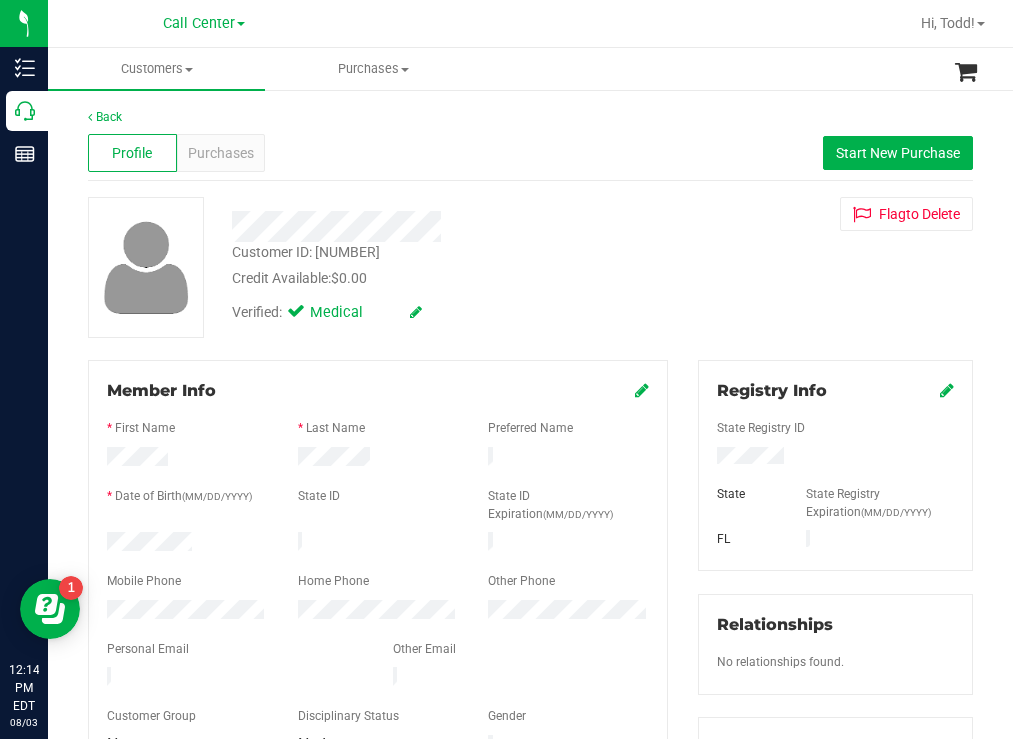 click at bounding box center [187, 544] 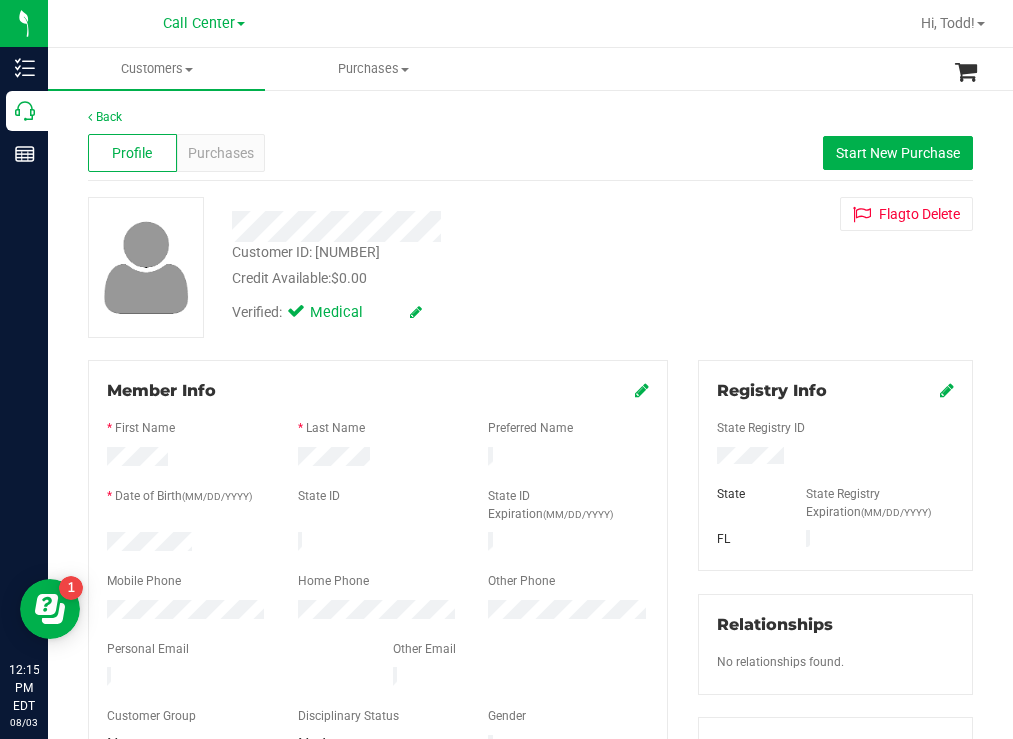 click on "Verified:
Medical" at bounding box center [446, 311] 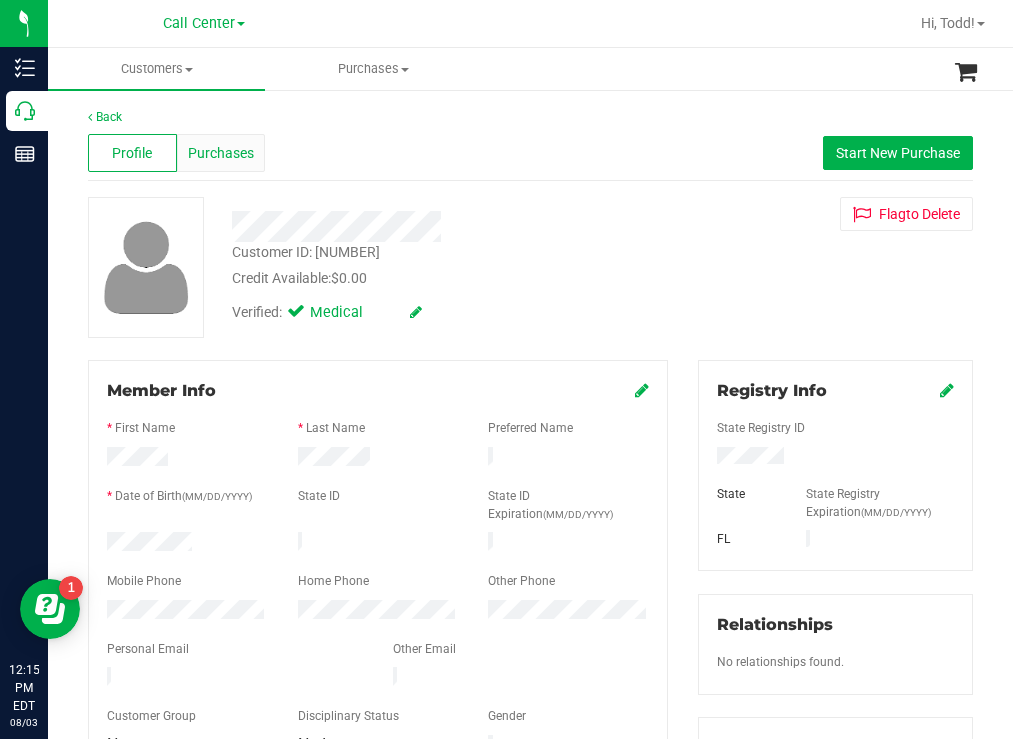 click on "Purchases" at bounding box center (221, 153) 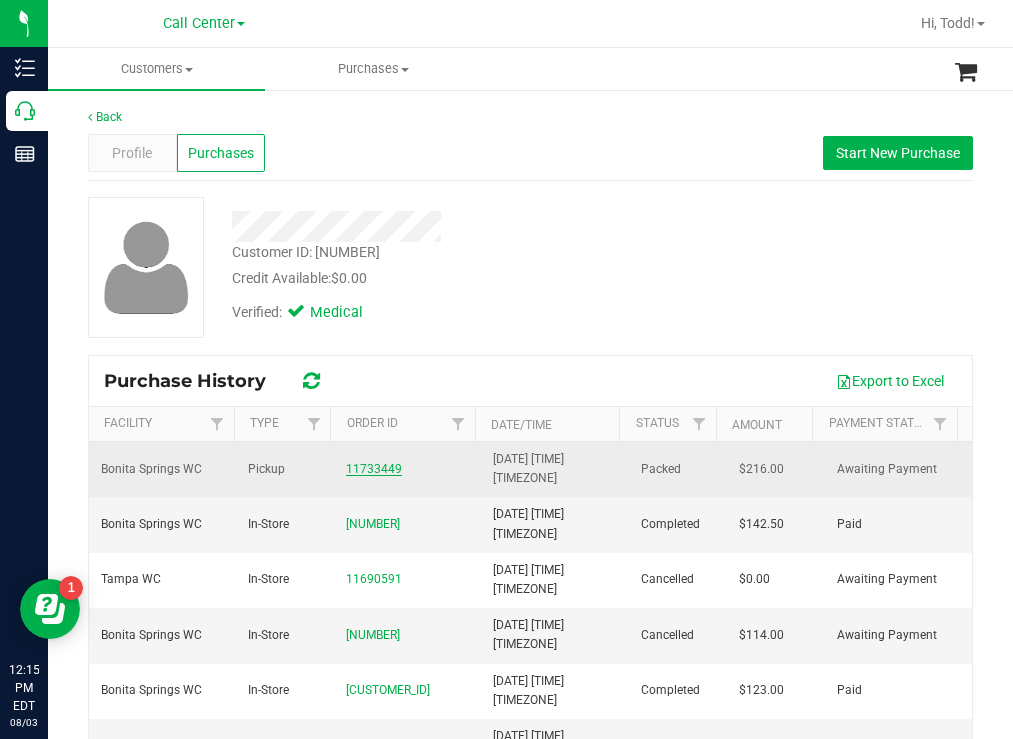 click on "11733449" at bounding box center [374, 469] 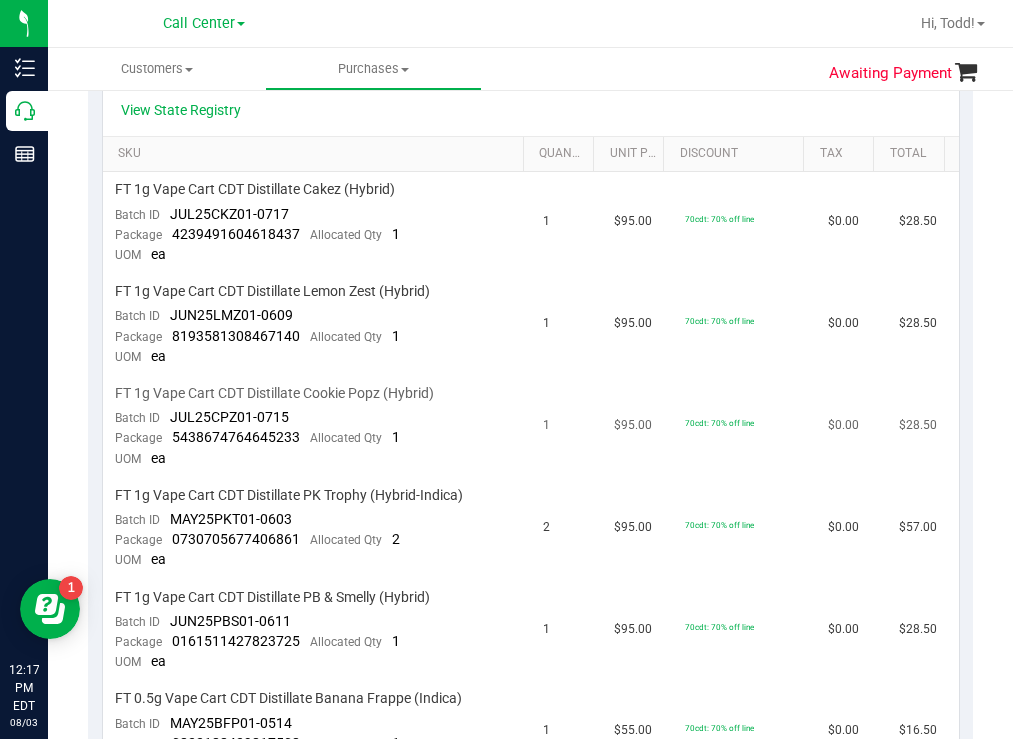 scroll, scrollTop: 500, scrollLeft: 0, axis: vertical 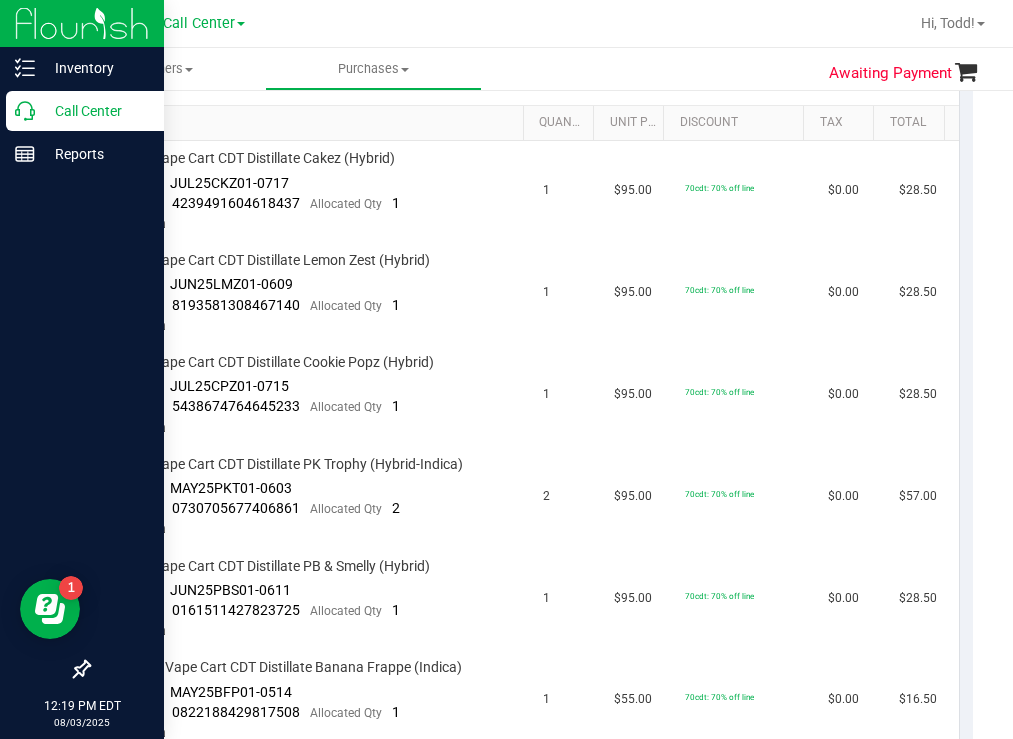 click on "Call Center" at bounding box center [95, 111] 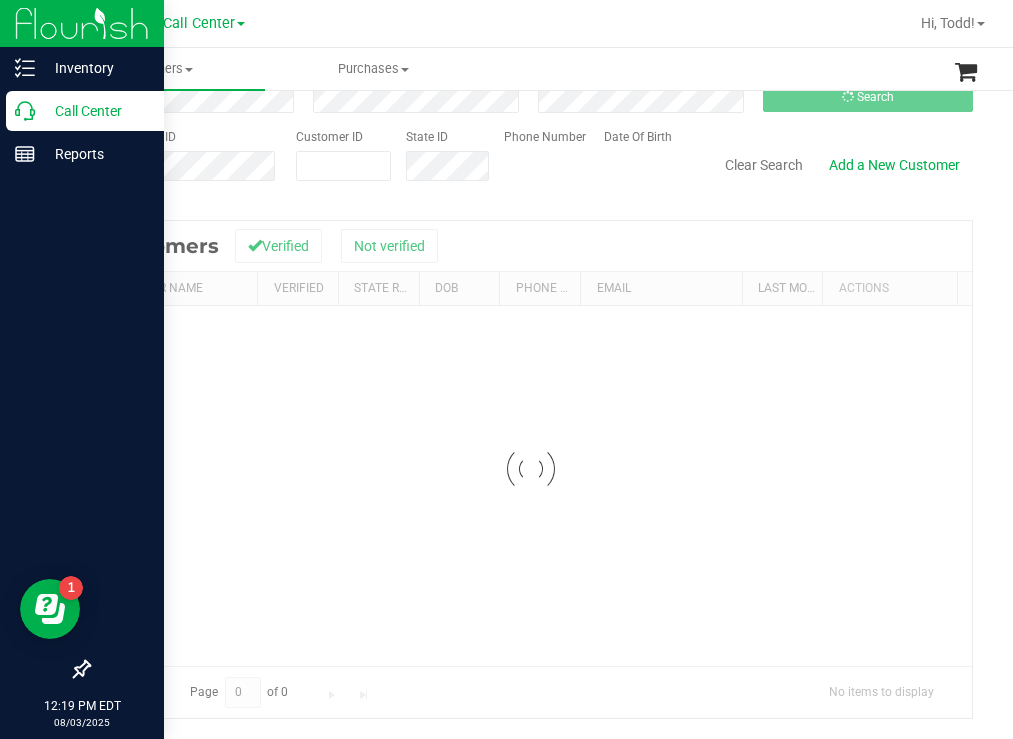 scroll, scrollTop: 0, scrollLeft: 0, axis: both 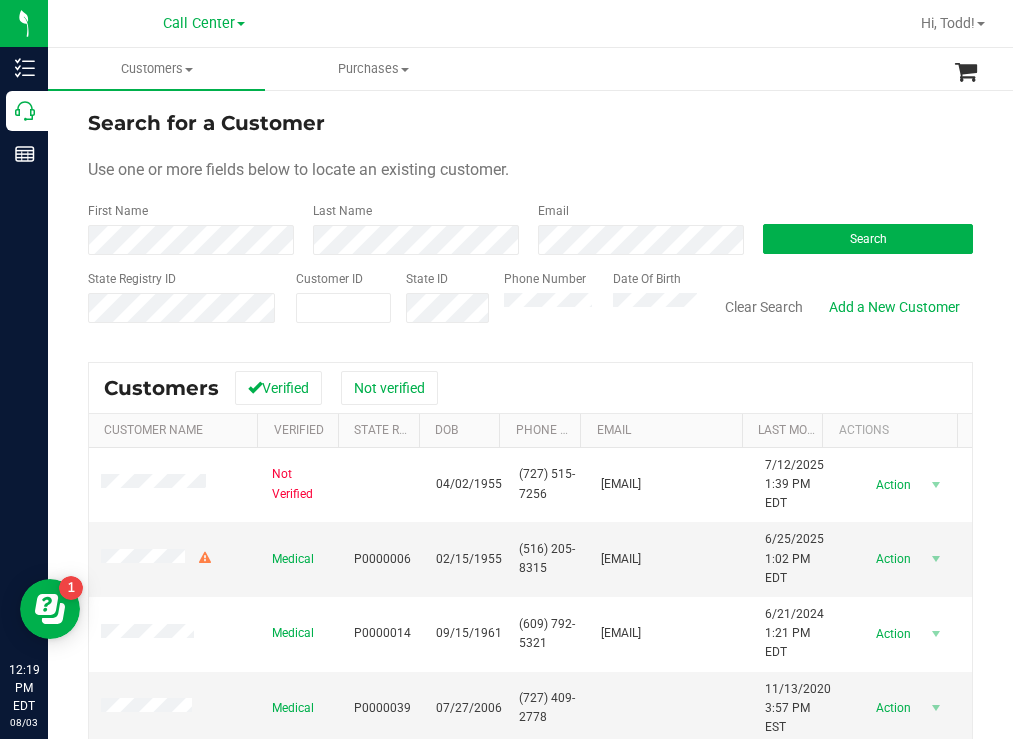 click on "Search for a Customer
Use one or more fields below to locate an existing customer.
First Name
Last Name
Email
Search
State Registry ID
Customer ID
State ID
Phone Number
Date Of Birth" at bounding box center [530, 224] 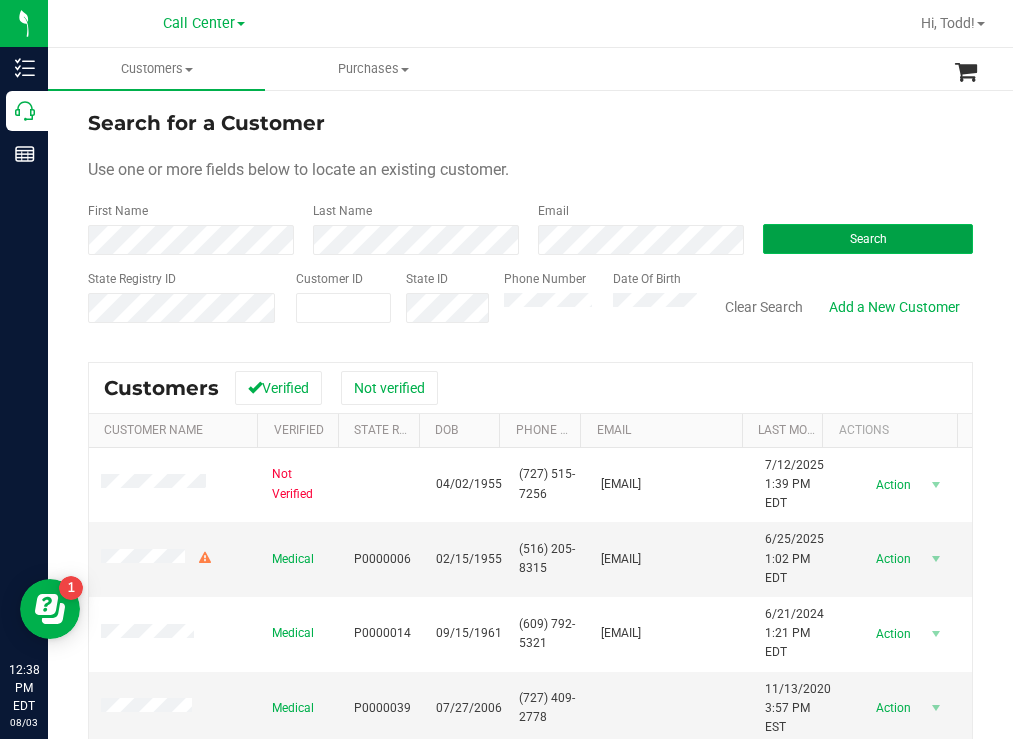 click on "Search" at bounding box center [868, 239] 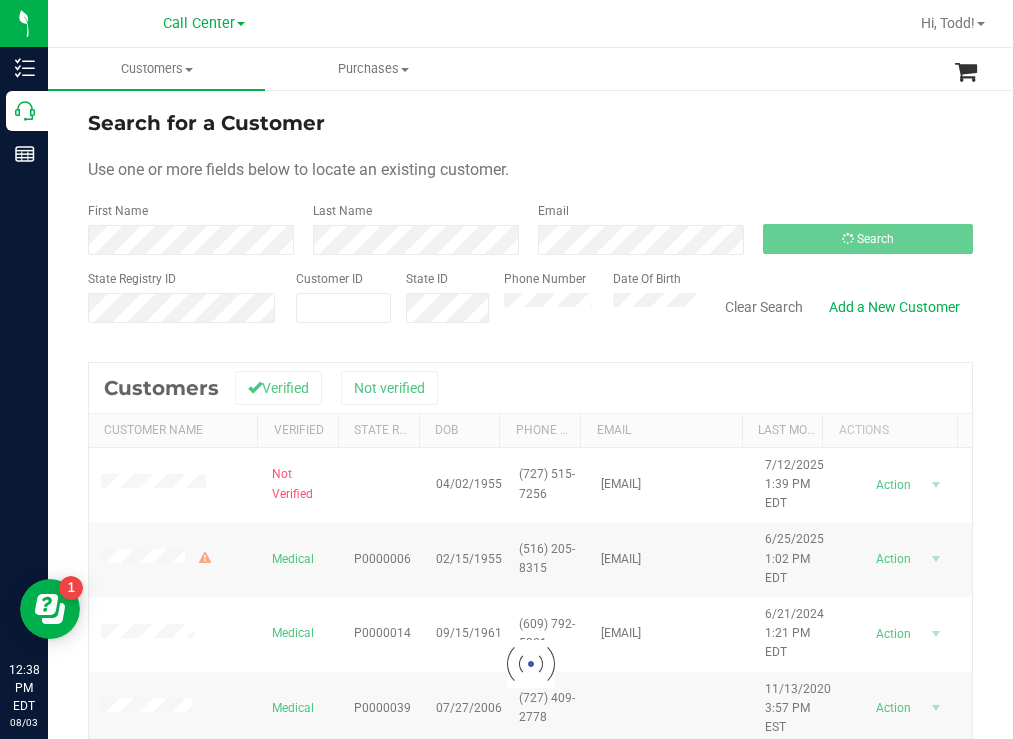 click on "Search for a Customer" at bounding box center [530, 123] 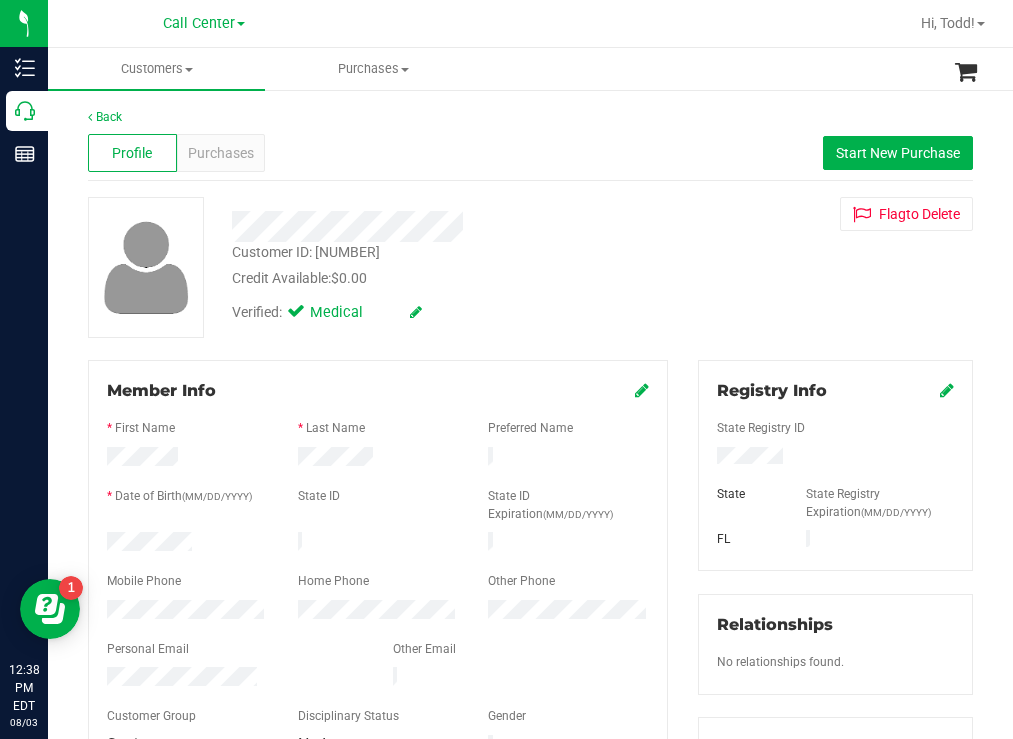 drag, startPoint x: 214, startPoint y: 536, endPoint x: 103, endPoint y: 535, distance: 111.0045 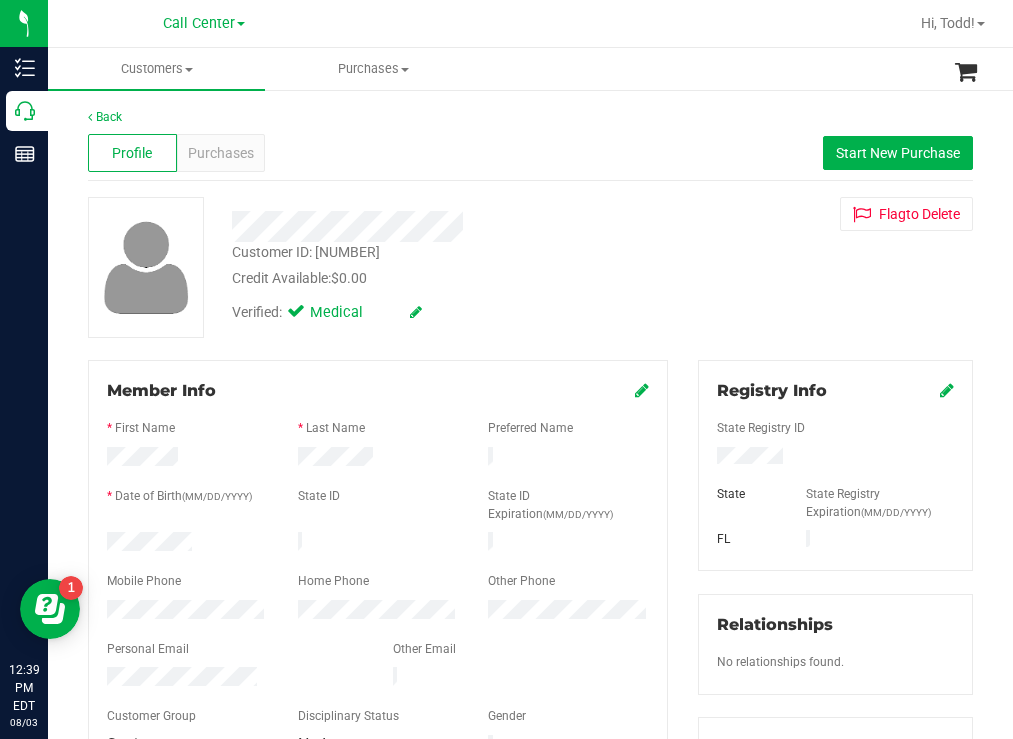 drag, startPoint x: 594, startPoint y: 256, endPoint x: 576, endPoint y: 250, distance: 18.973665 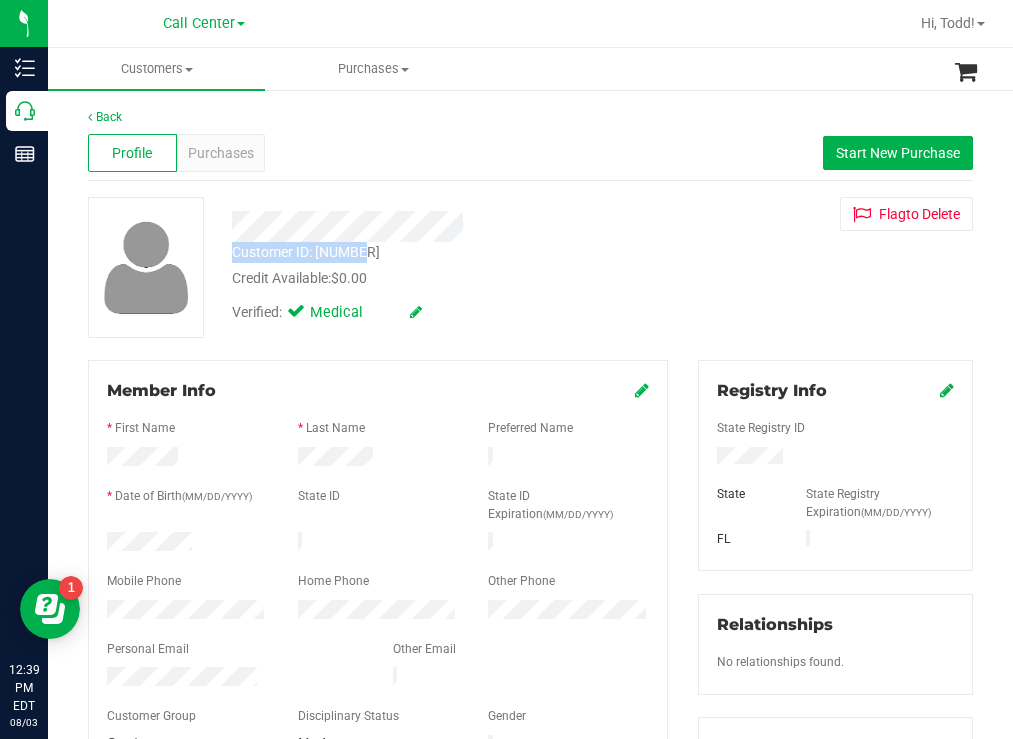 drag, startPoint x: 385, startPoint y: 248, endPoint x: 233, endPoint y: 246, distance: 152.01315 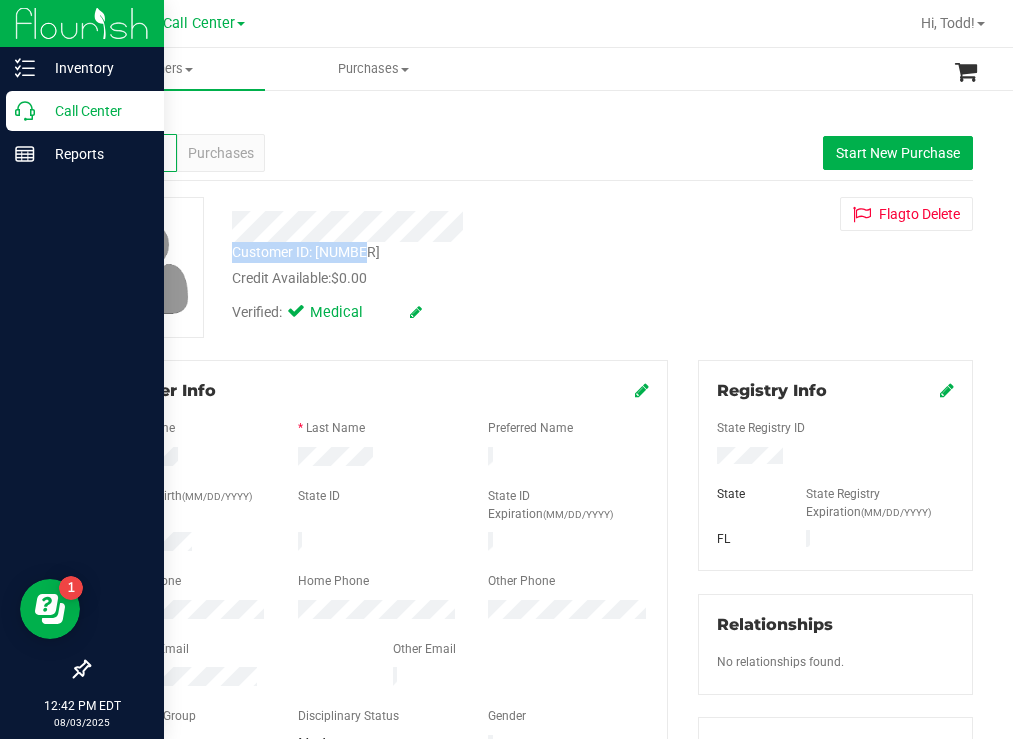 click on "Call Center" at bounding box center [85, 111] 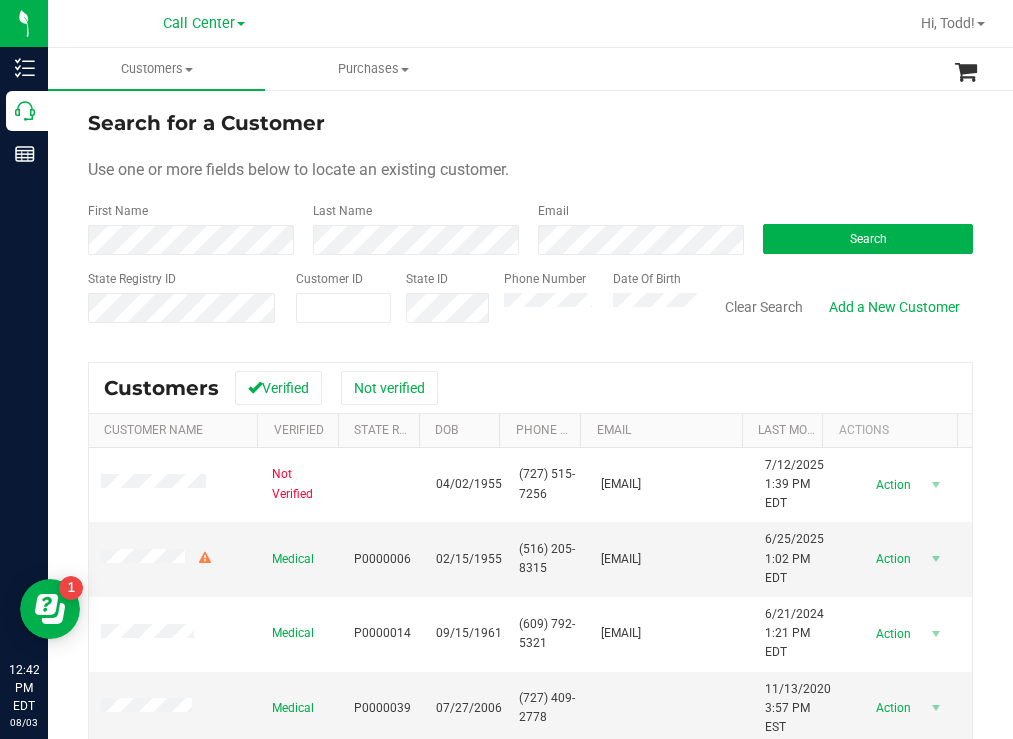 drag, startPoint x: 756, startPoint y: 138, endPoint x: 707, endPoint y: 138, distance: 49 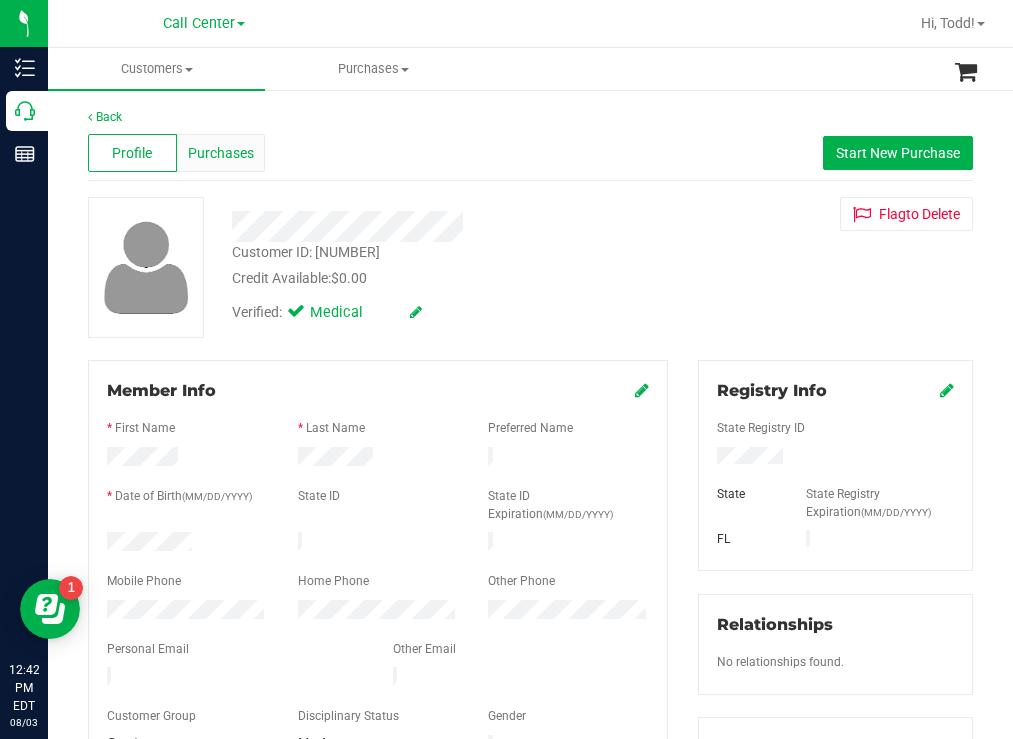 click on "Purchases" at bounding box center (221, 153) 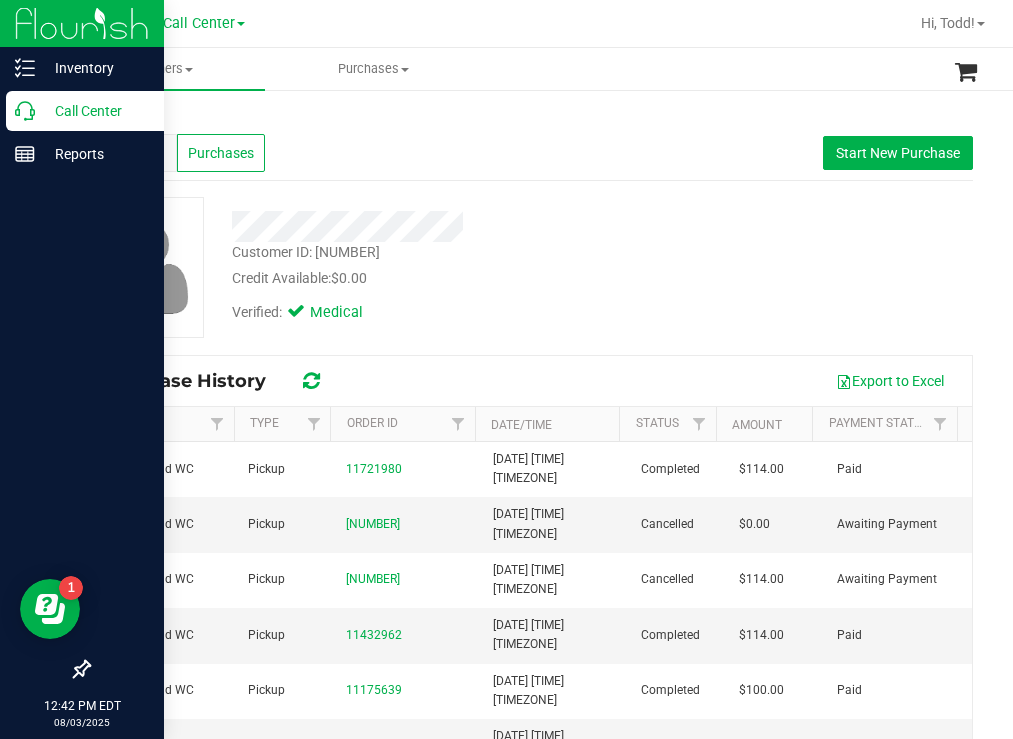 click on "Call Center" at bounding box center [95, 111] 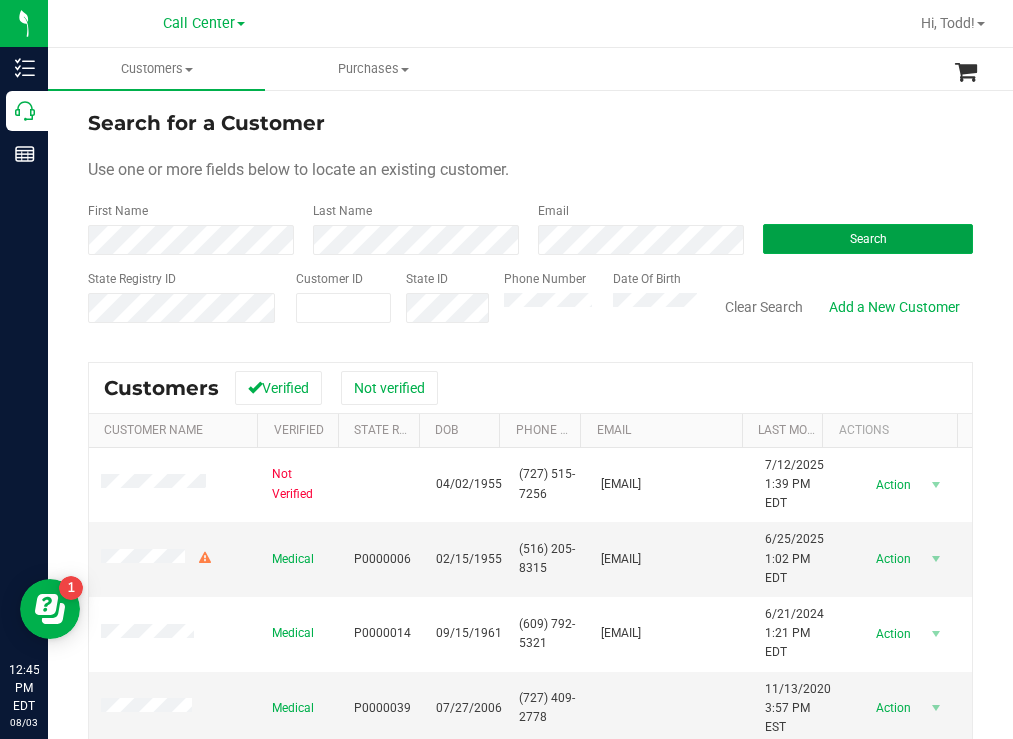 drag, startPoint x: 786, startPoint y: 237, endPoint x: 707, endPoint y: 216, distance: 81.7435 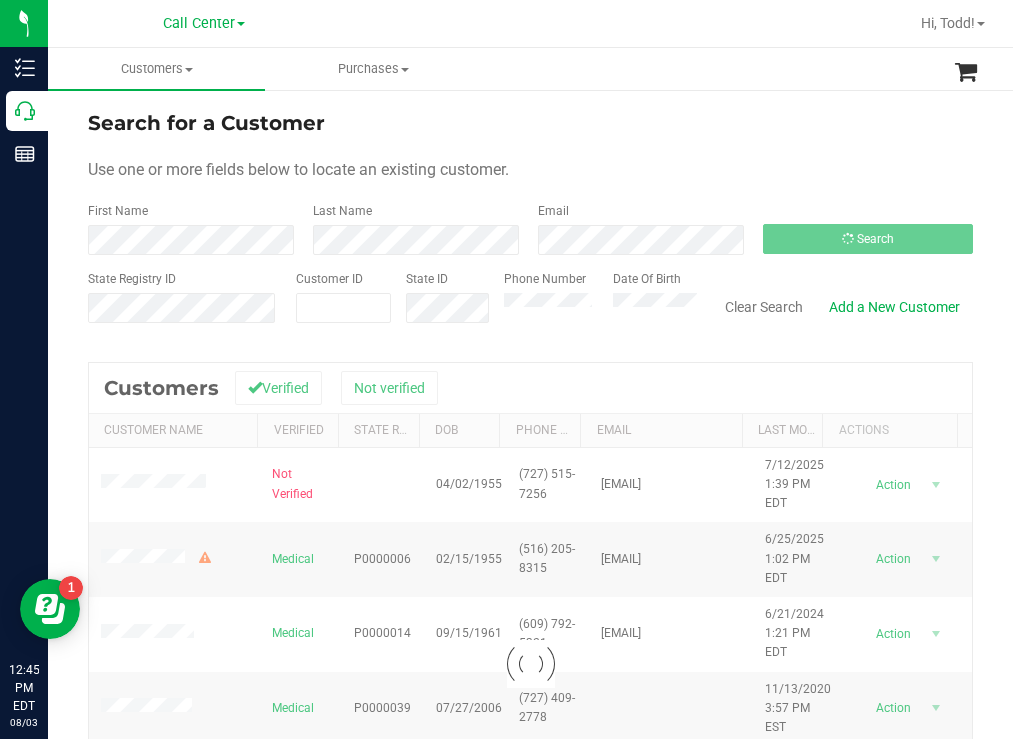 drag, startPoint x: 726, startPoint y: 93, endPoint x: 694, endPoint y: 69, distance: 40 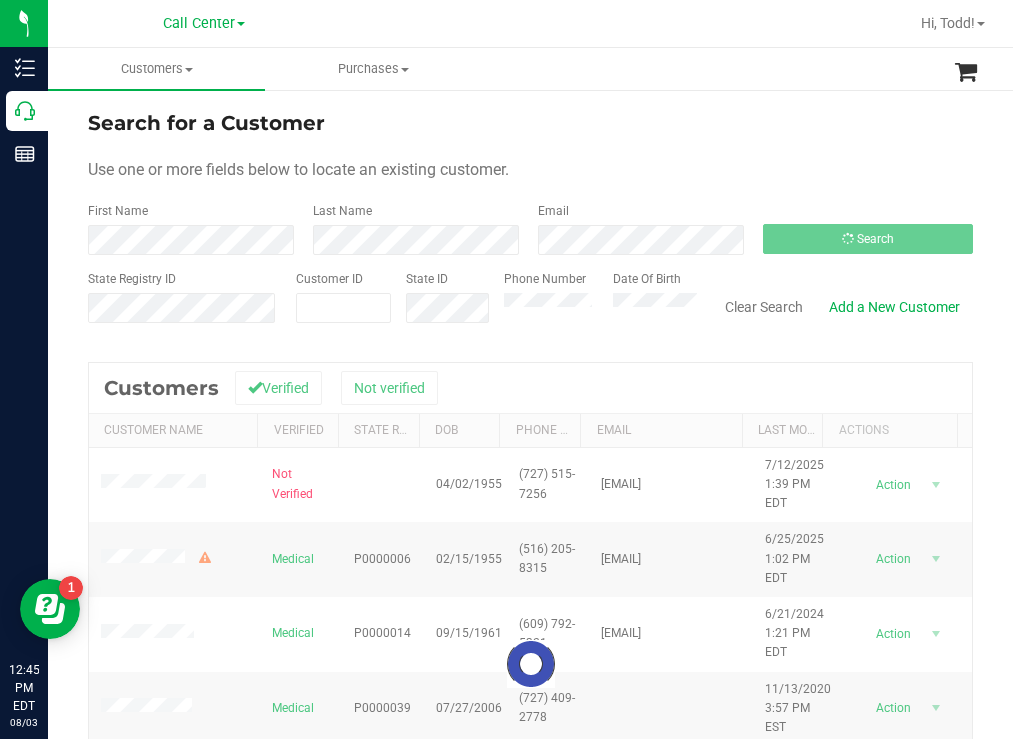 click on "Search for a Customer
Use one or more fields below to locate an existing customer.
First Name
Last Name
Email
Search
State Registry ID
Customer ID
State ID
Phone Number" at bounding box center (530, 537) 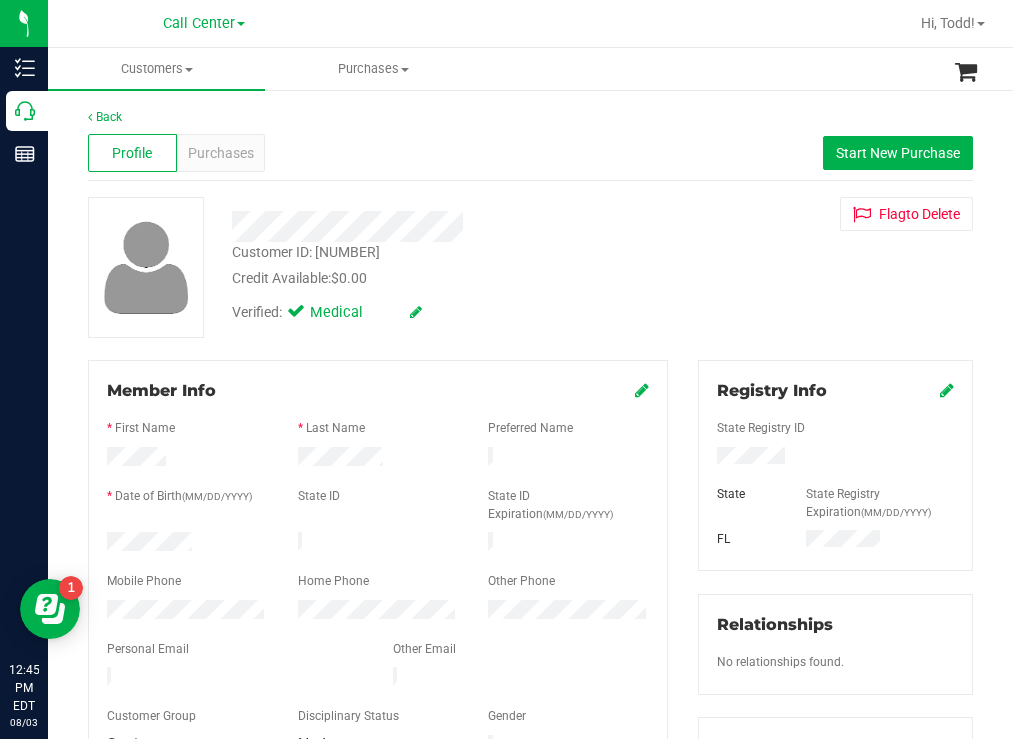 click at bounding box center [187, 544] 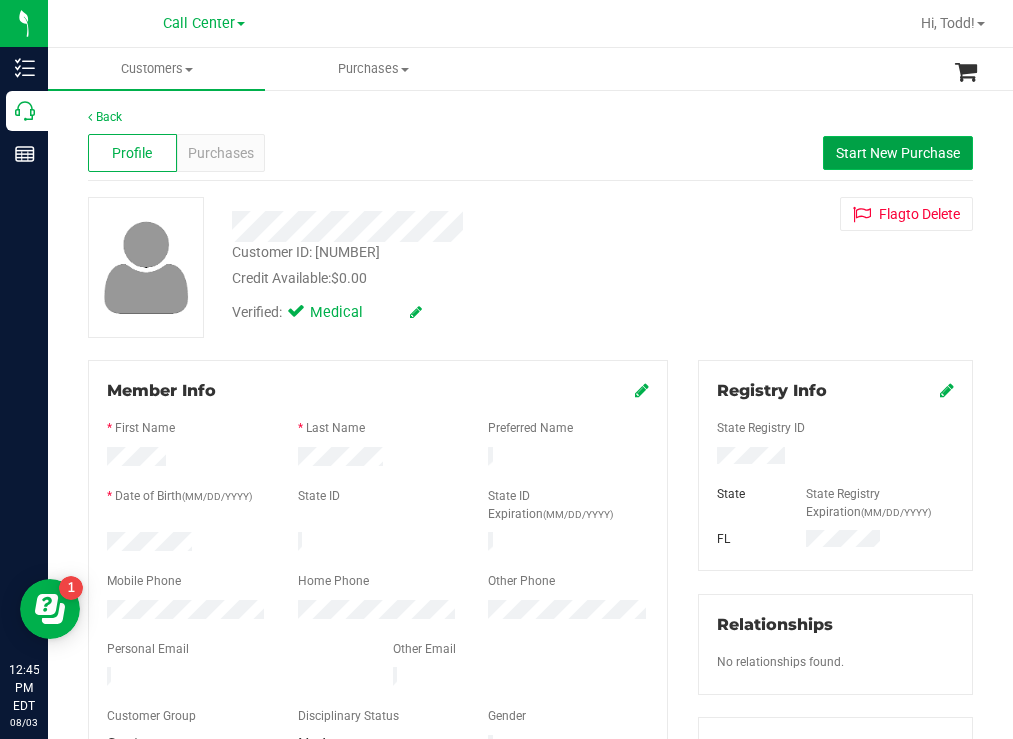click on "Start New Purchase" at bounding box center [898, 153] 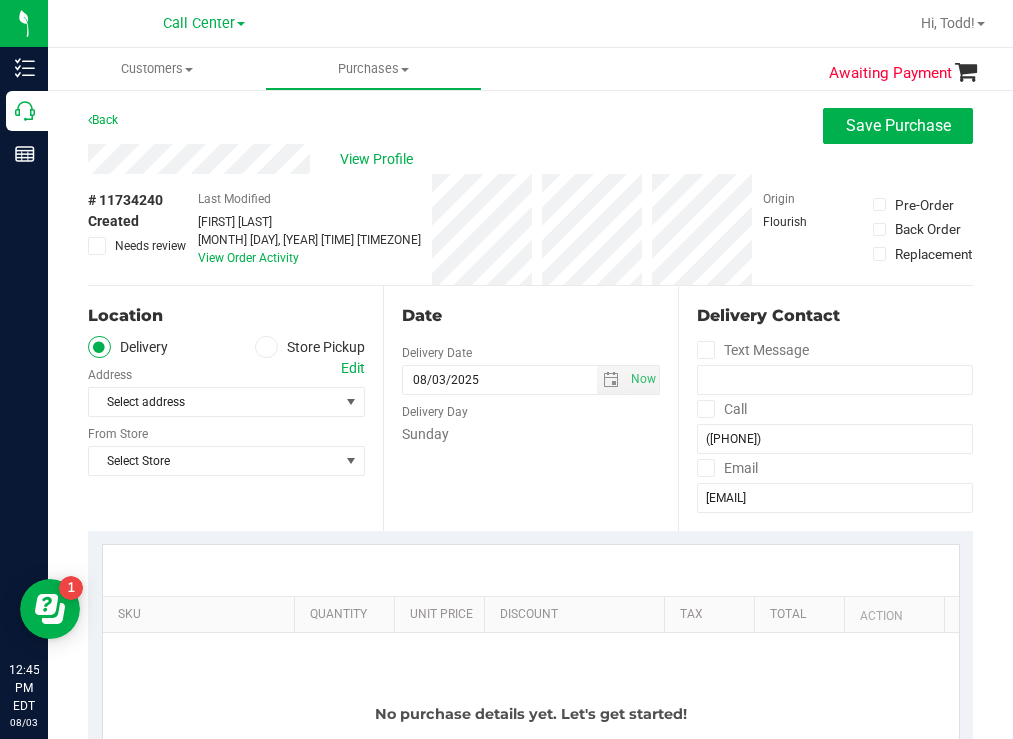 drag, startPoint x: 540, startPoint y: 120, endPoint x: 524, endPoint y: 130, distance: 18.867962 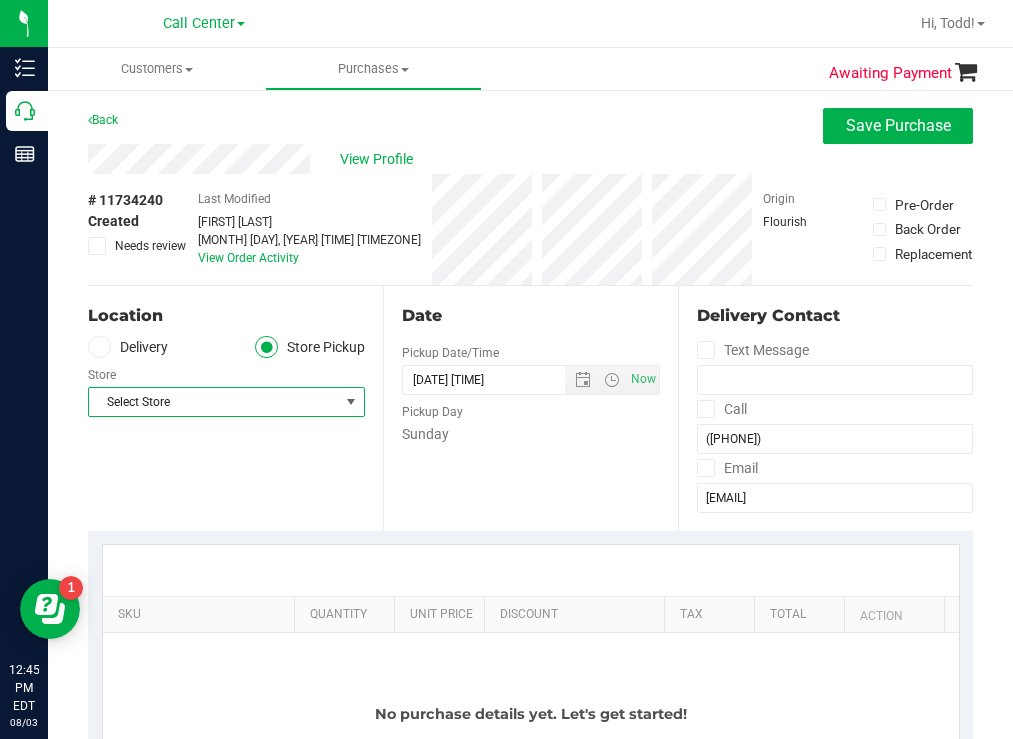 click on "Select Store" at bounding box center (214, 402) 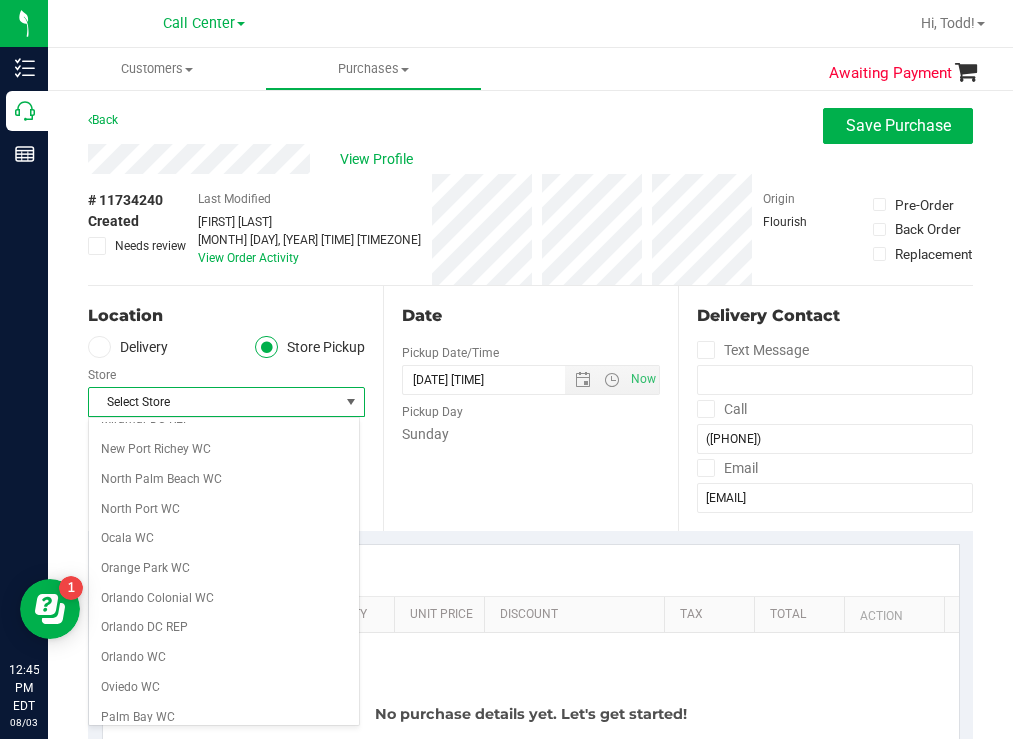 scroll, scrollTop: 800, scrollLeft: 0, axis: vertical 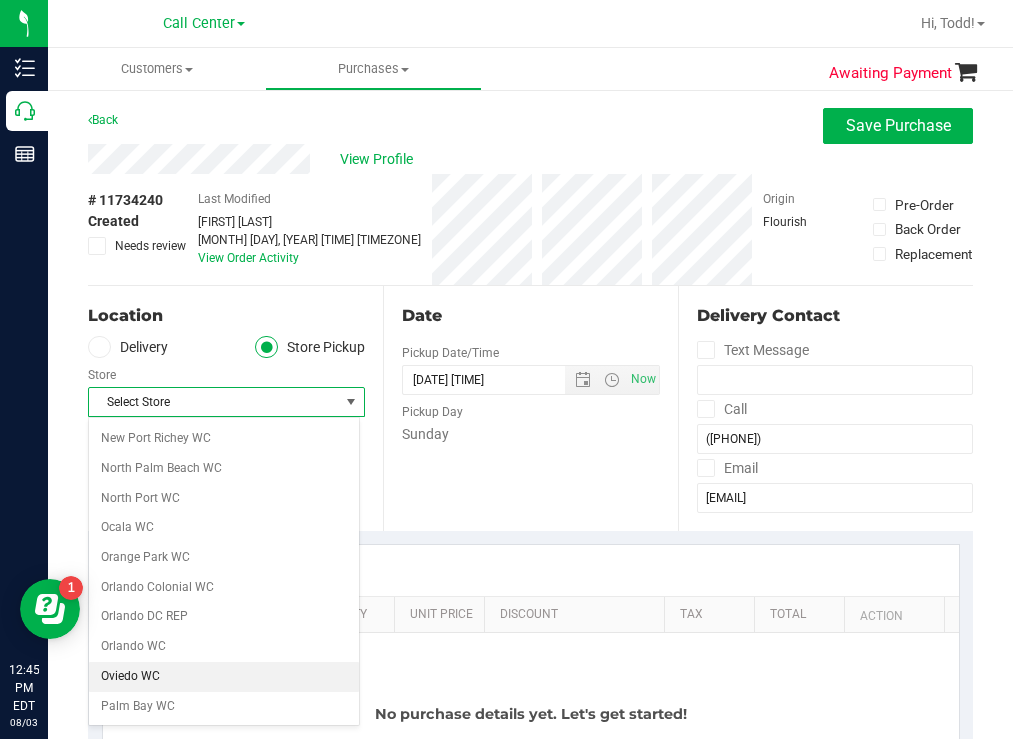 click on "Oviedo WC" at bounding box center [224, 677] 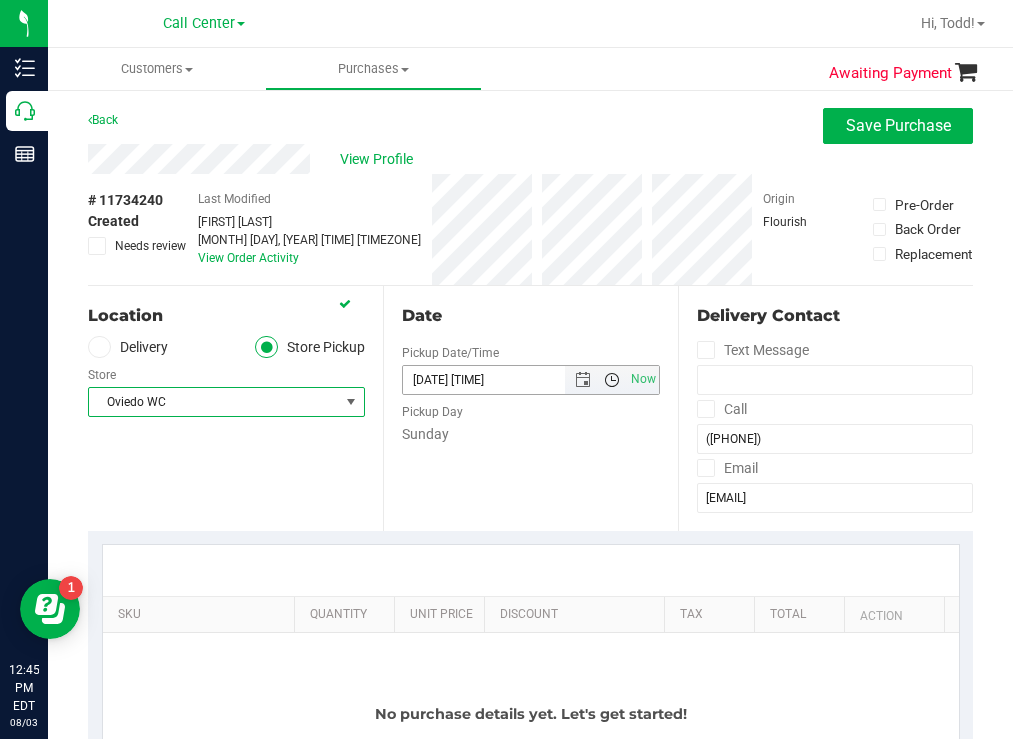 click at bounding box center (612, 380) 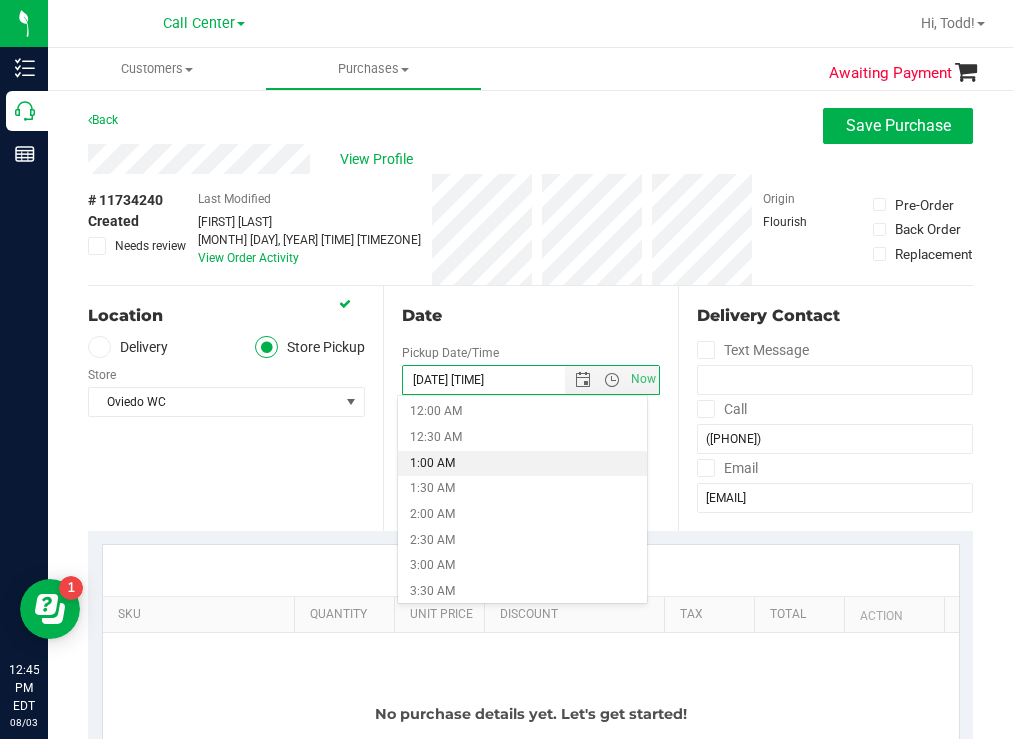 scroll, scrollTop: 500, scrollLeft: 0, axis: vertical 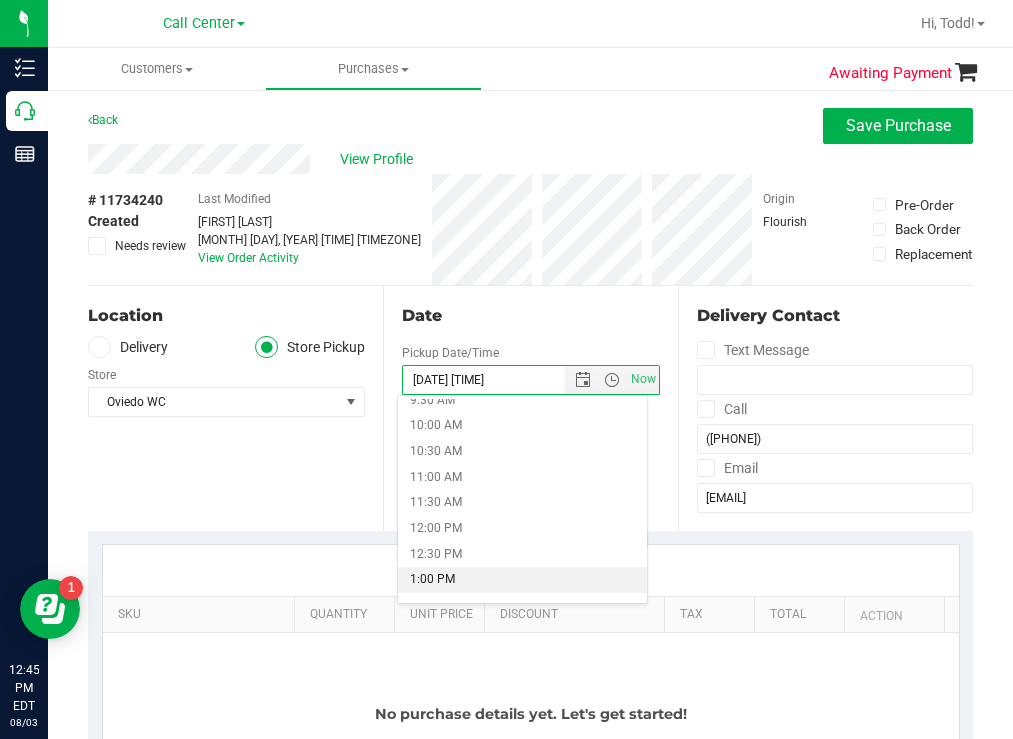 click on "1:00 PM" at bounding box center (522, 580) 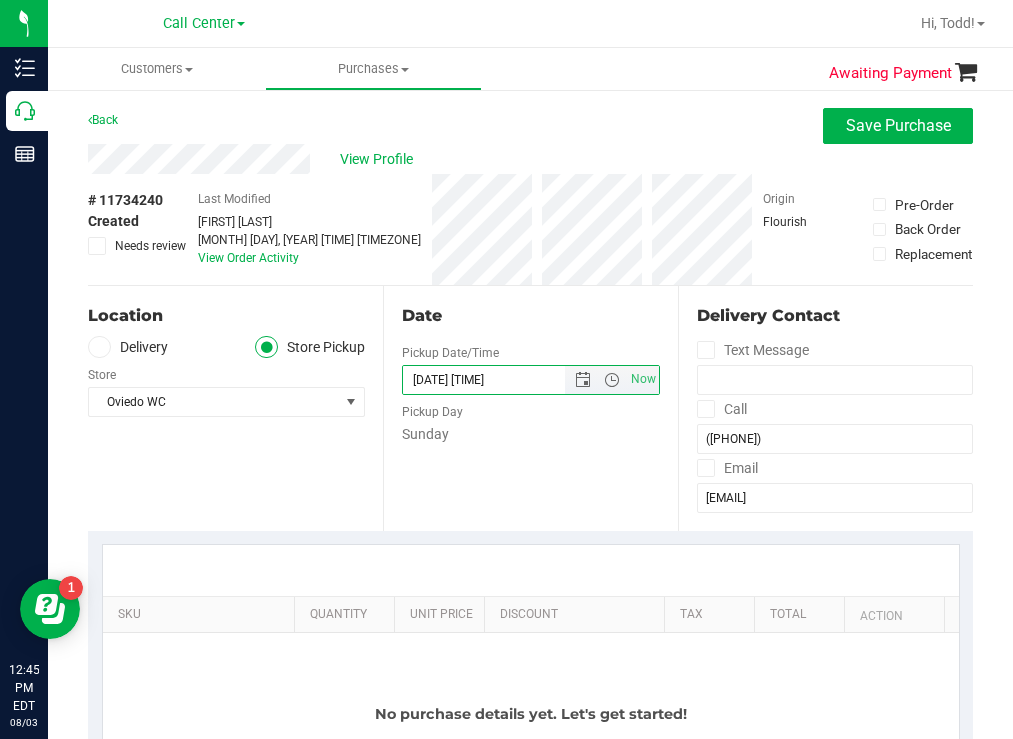 click on "[DATE] [TIME]" at bounding box center (501, 380) 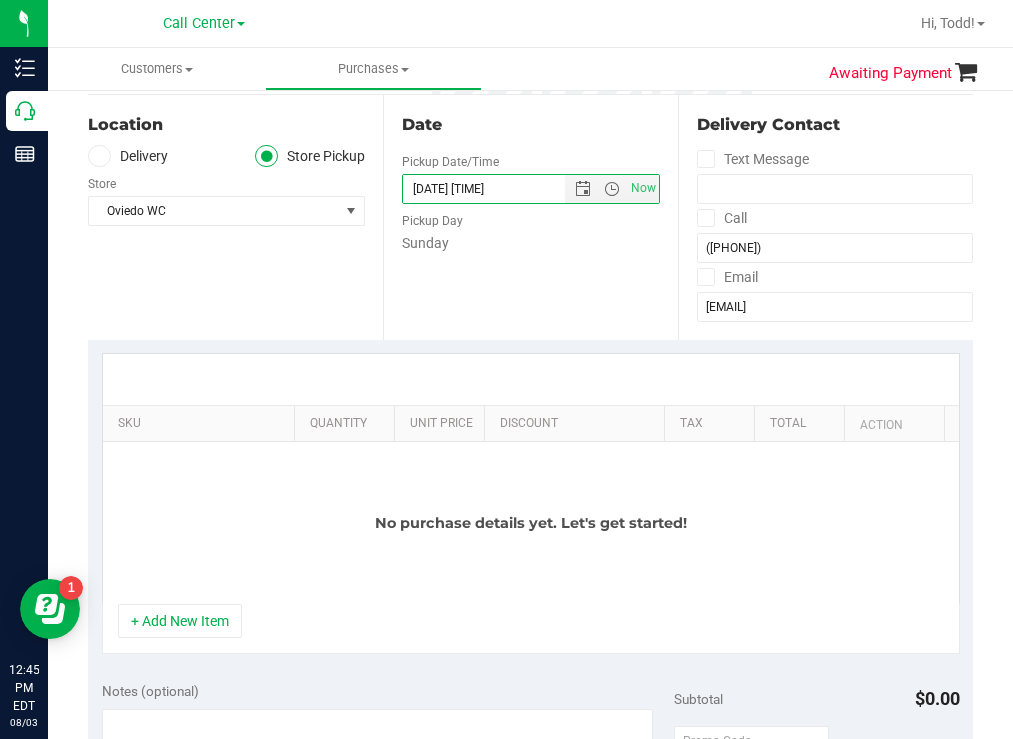 scroll, scrollTop: 200, scrollLeft: 0, axis: vertical 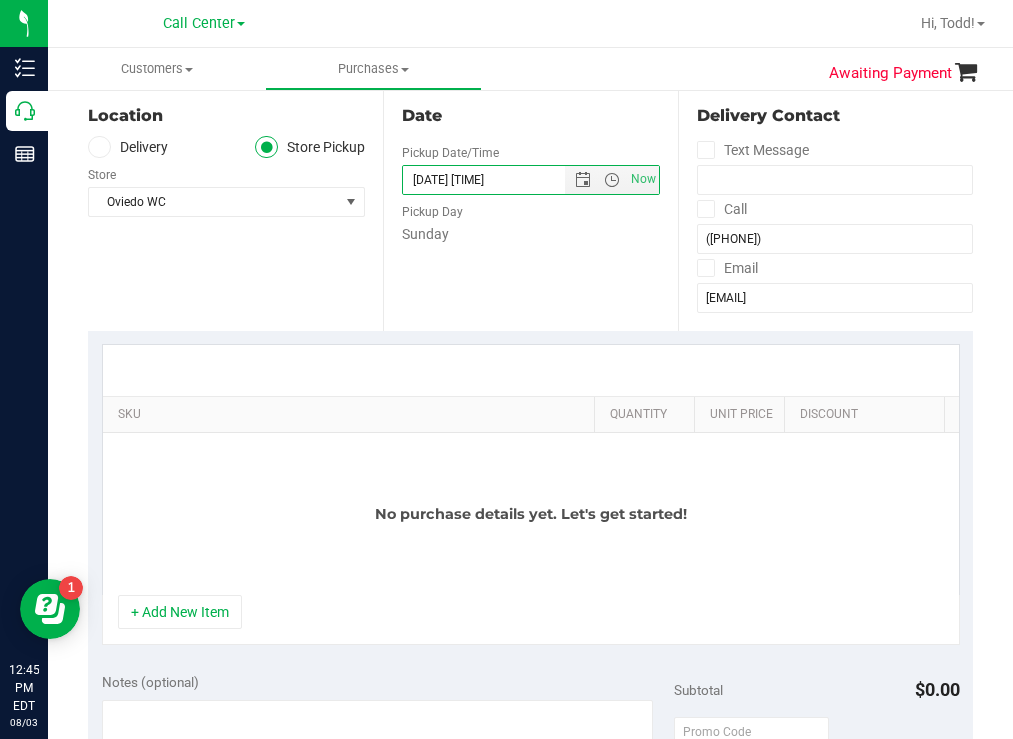 drag, startPoint x: 278, startPoint y: 414, endPoint x: 607, endPoint y: 357, distance: 333.90118 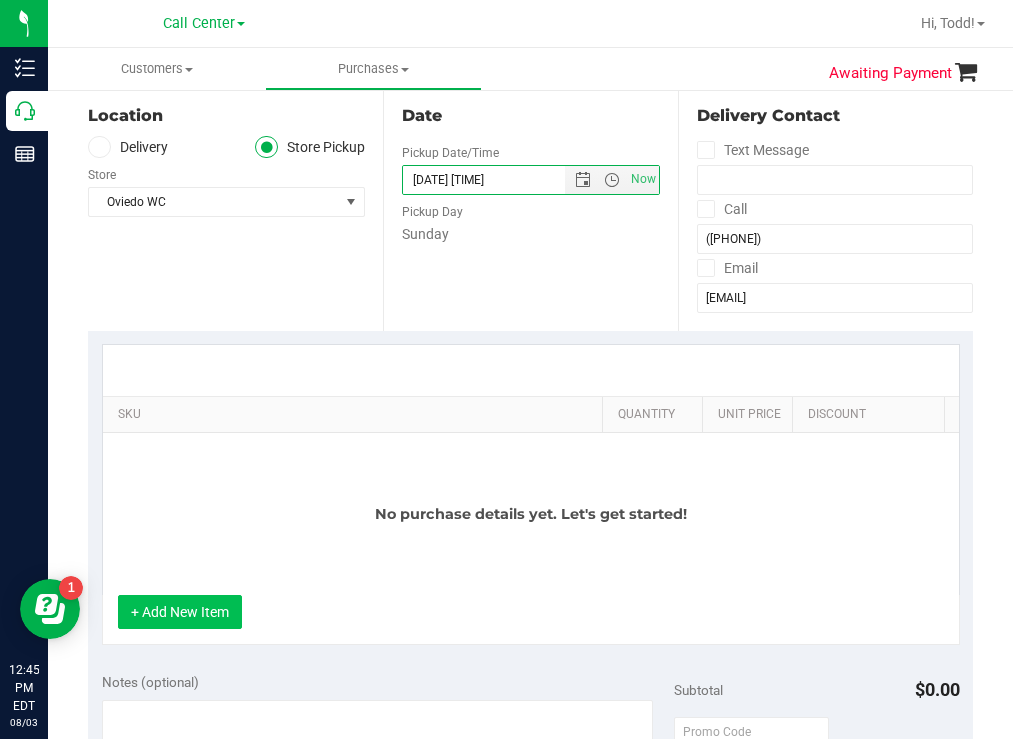 type on "[DATE] [TIME]" 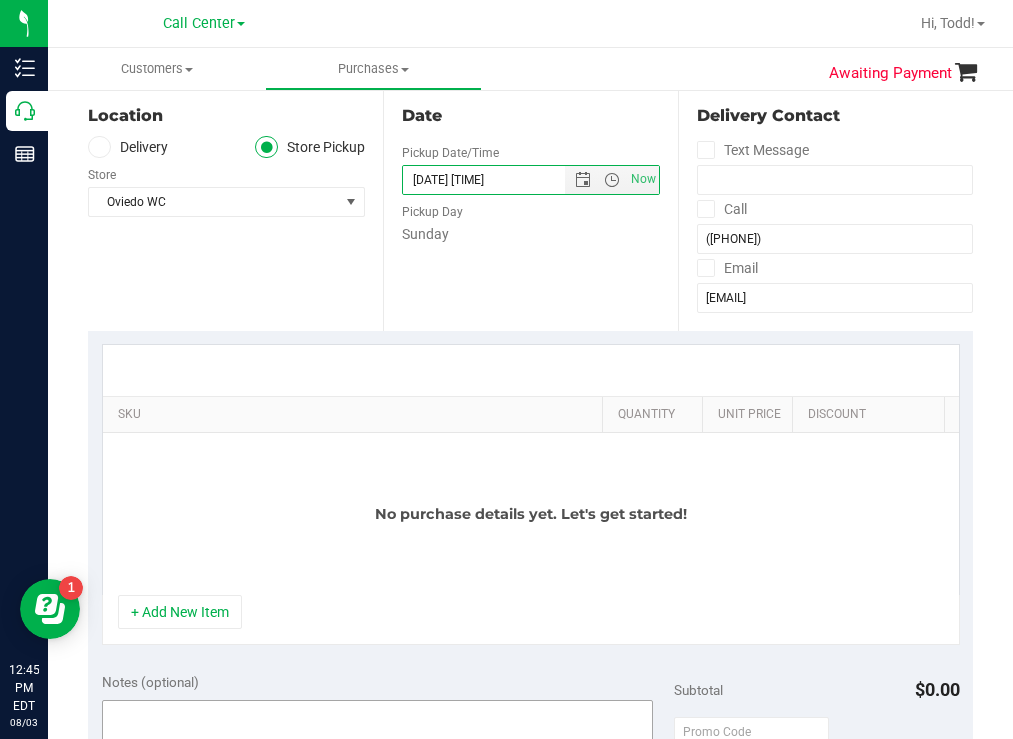 click on "+ Add New Item" at bounding box center [180, 612] 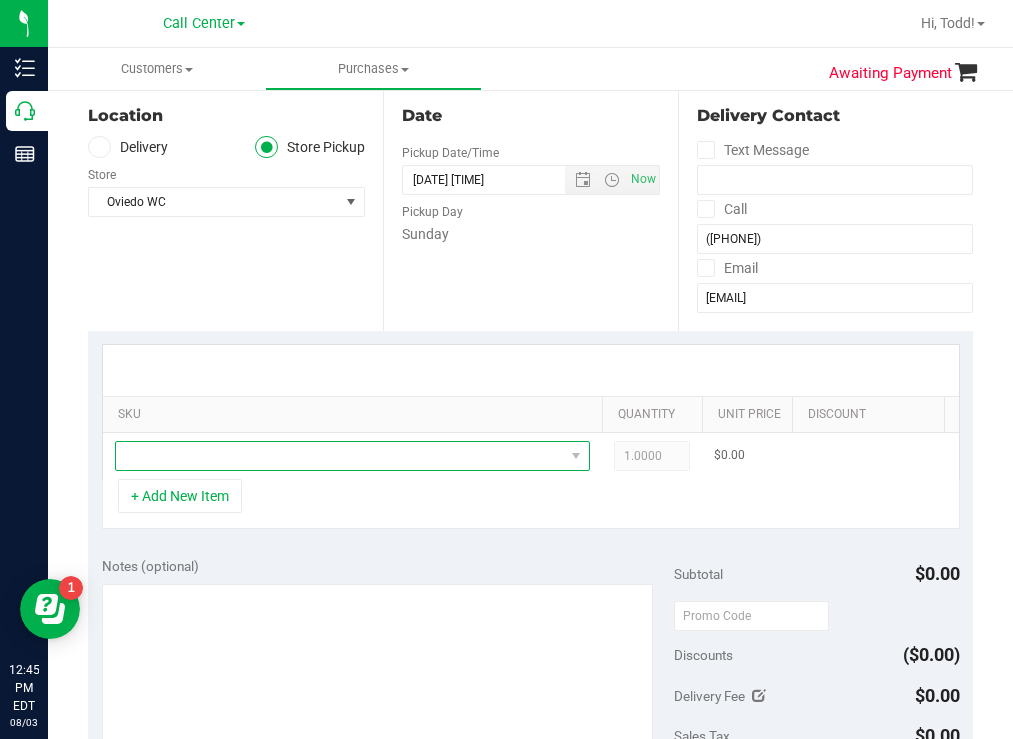 click at bounding box center [340, 456] 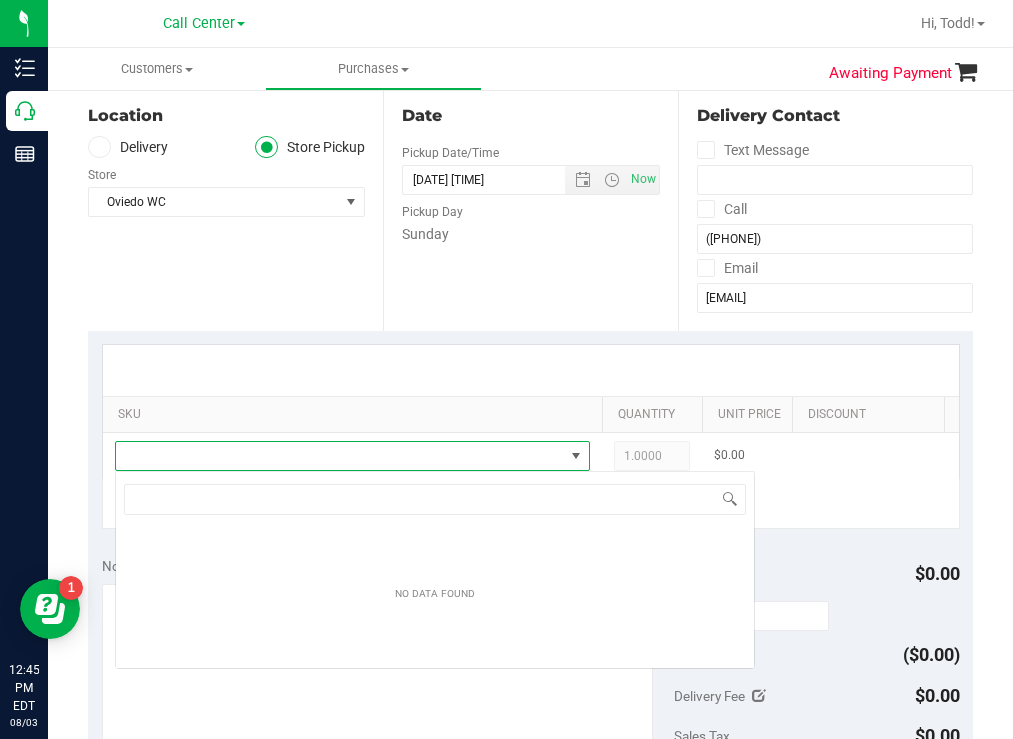 scroll, scrollTop: 99970, scrollLeft: 99525, axis: both 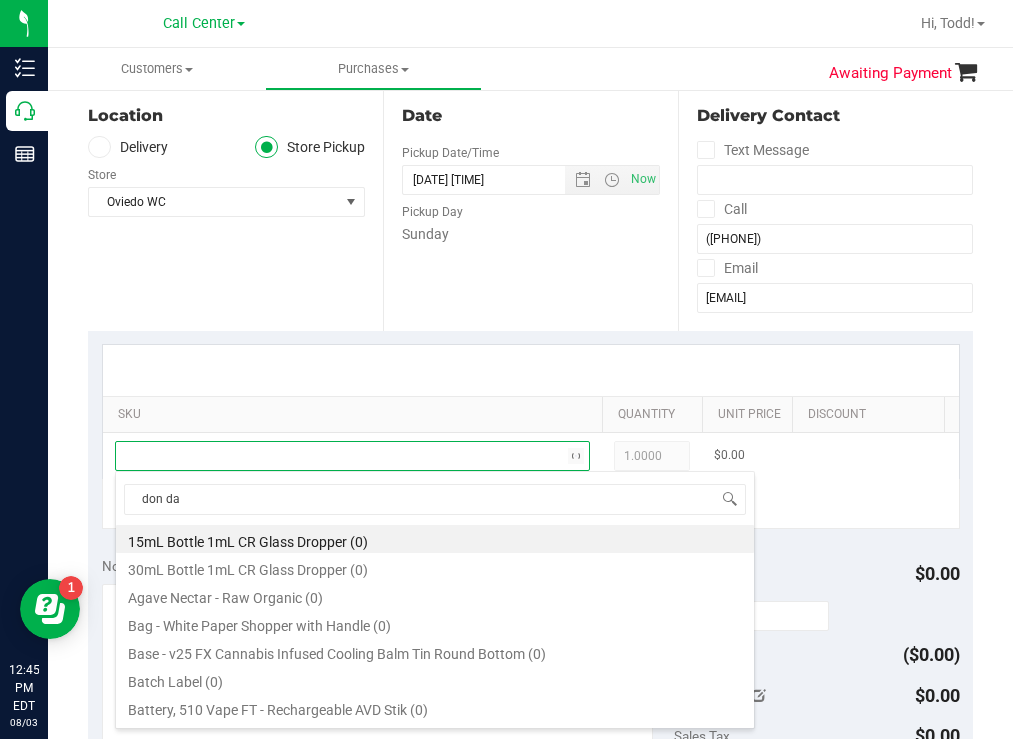 type on "don dad" 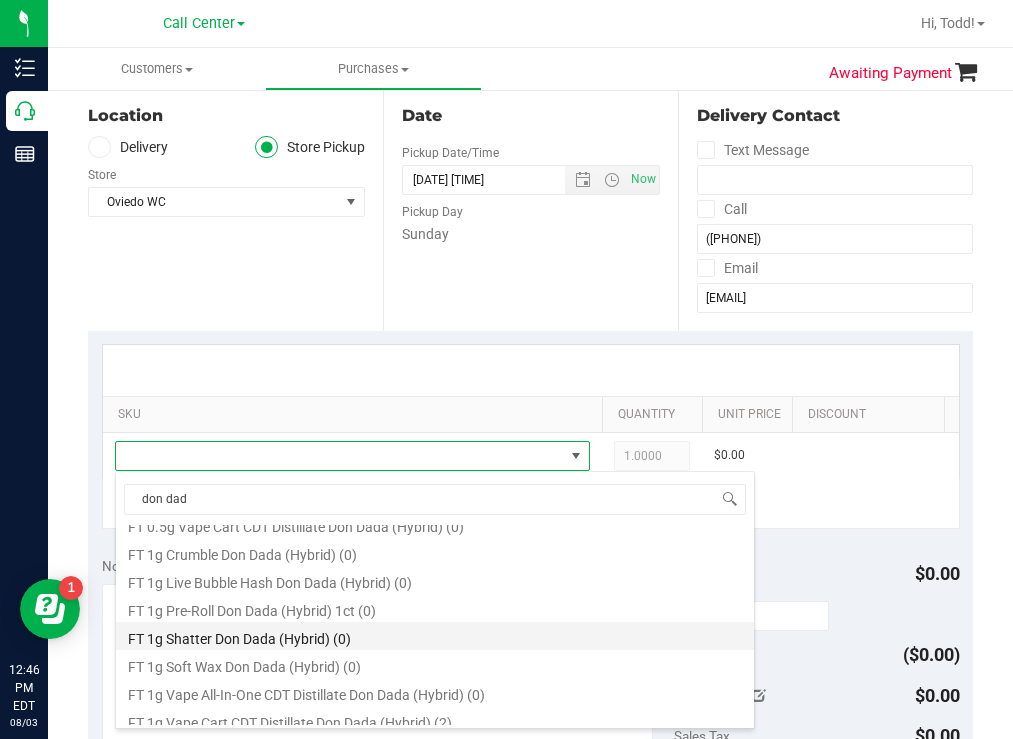 scroll, scrollTop: 200, scrollLeft: 0, axis: vertical 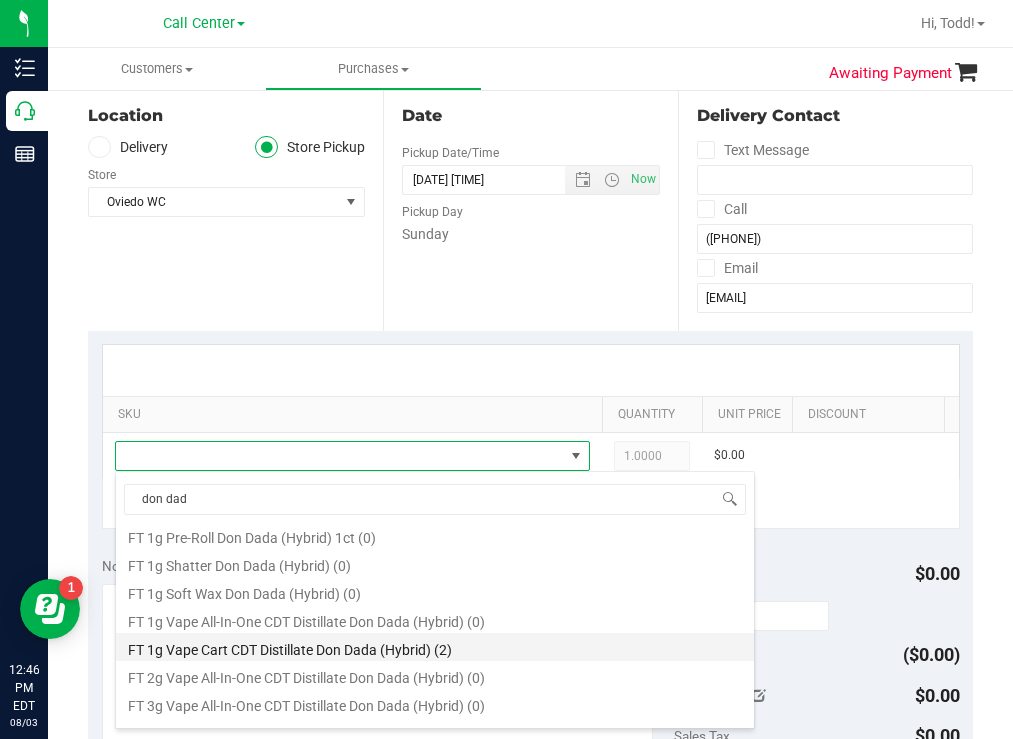click on "FT 1g Vape Cart CDT Distillate Don Dada (Hybrid) (2)" at bounding box center (435, 647) 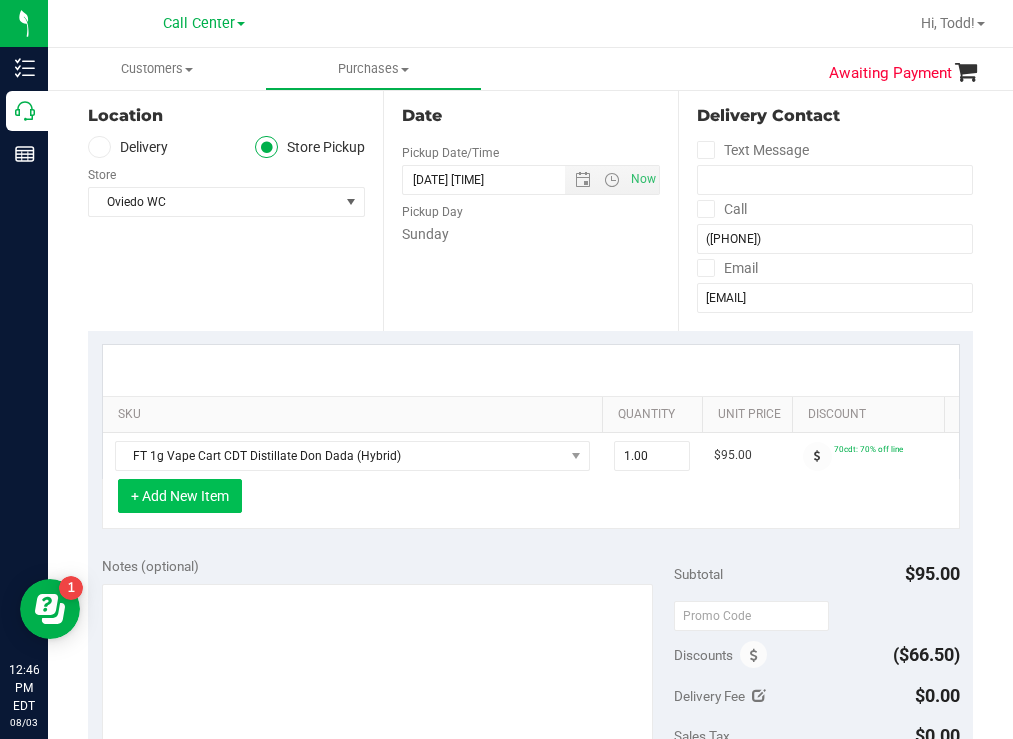 click on "+ Add New Item" at bounding box center (180, 496) 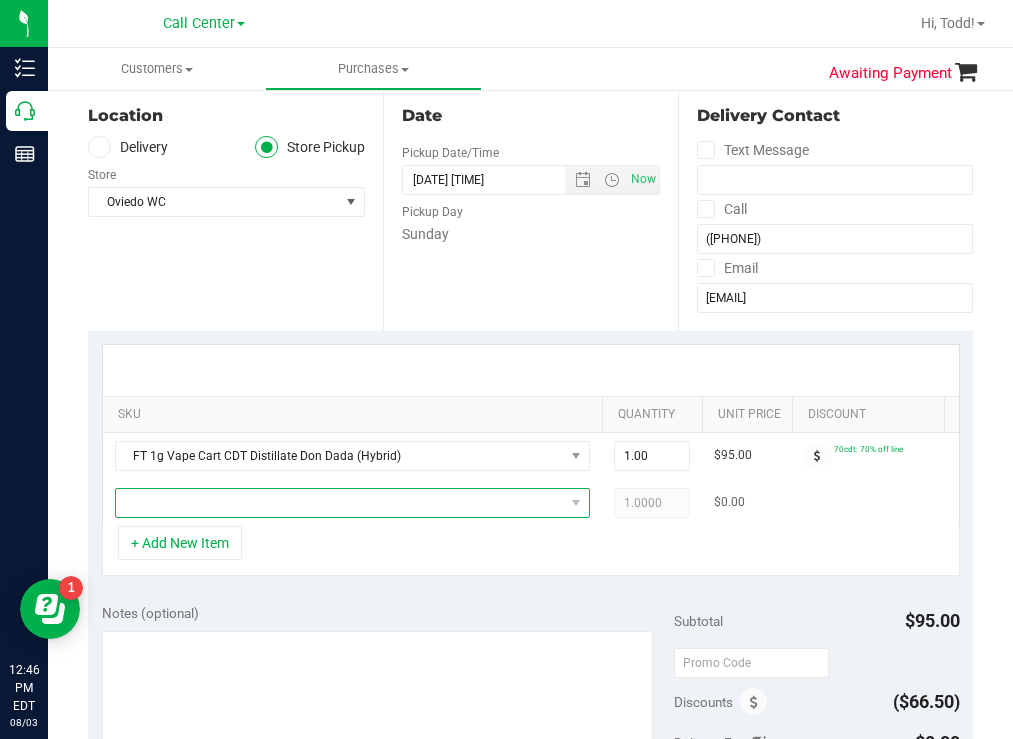 click at bounding box center (340, 503) 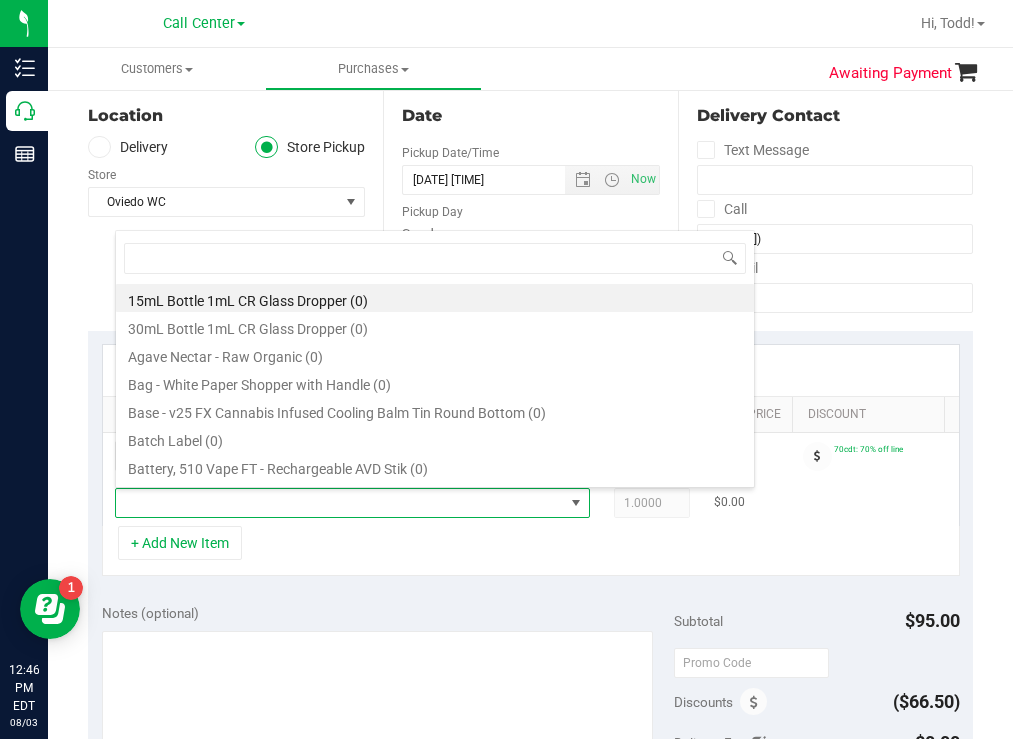 scroll, scrollTop: 99970, scrollLeft: 99525, axis: both 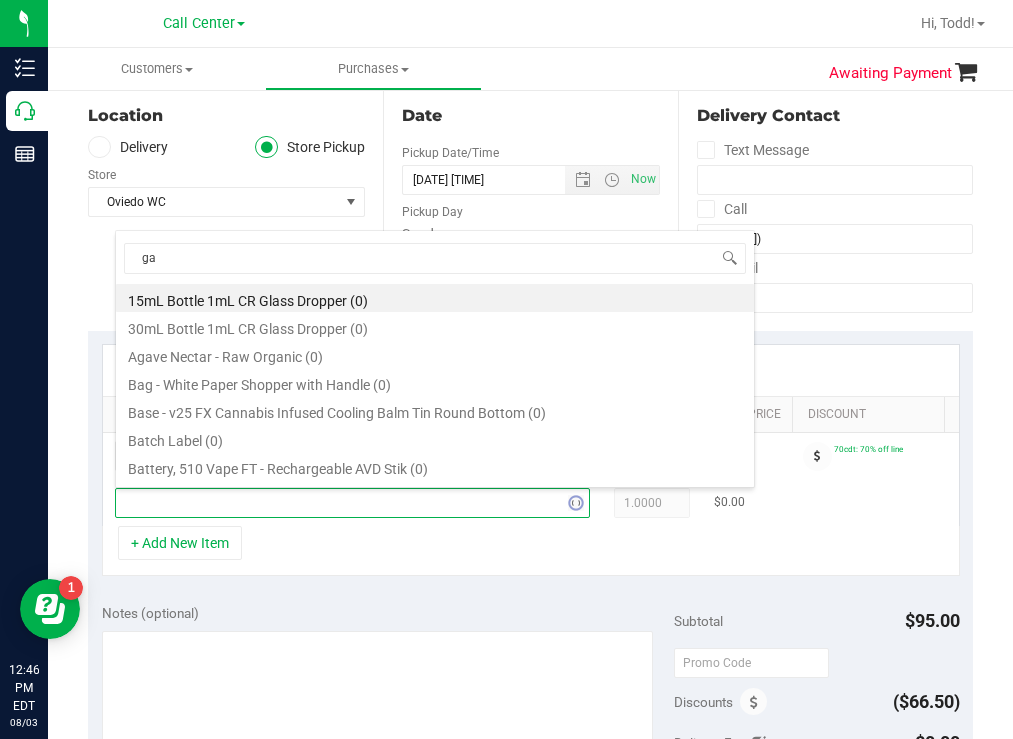 type on "gas" 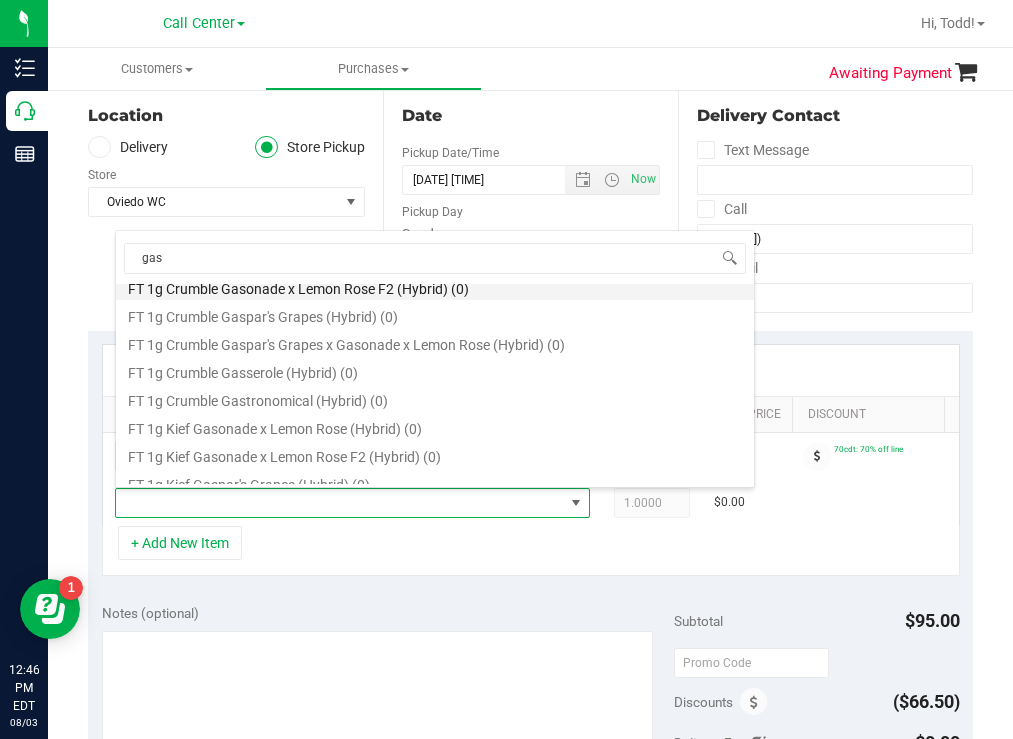 scroll, scrollTop: 700, scrollLeft: 0, axis: vertical 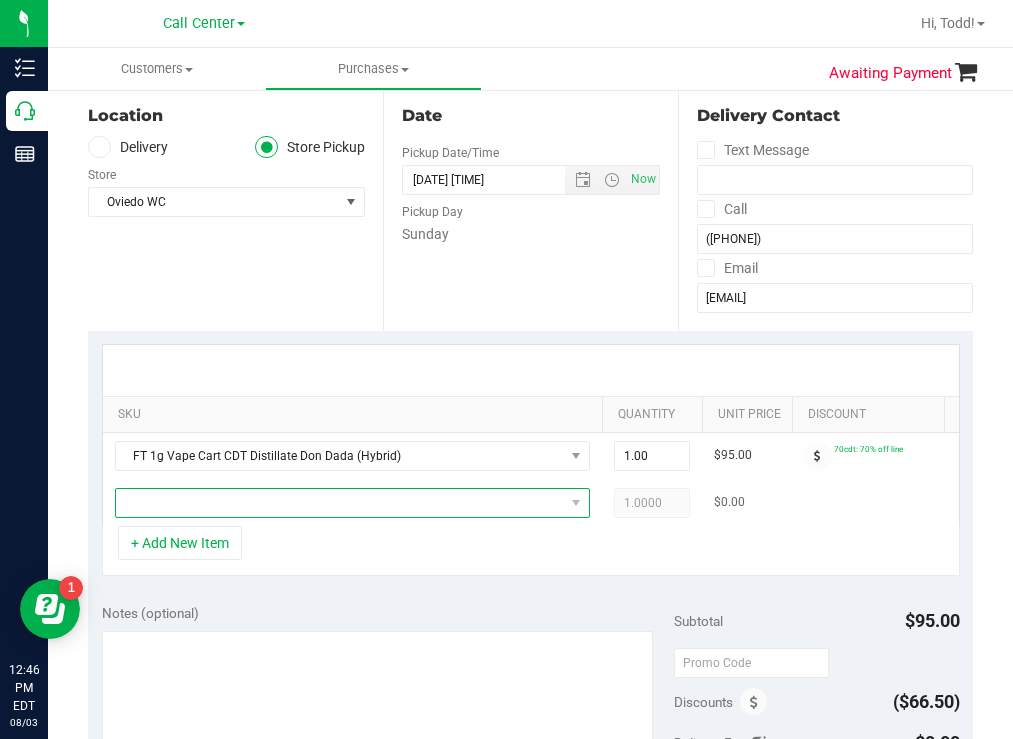 click at bounding box center [340, 503] 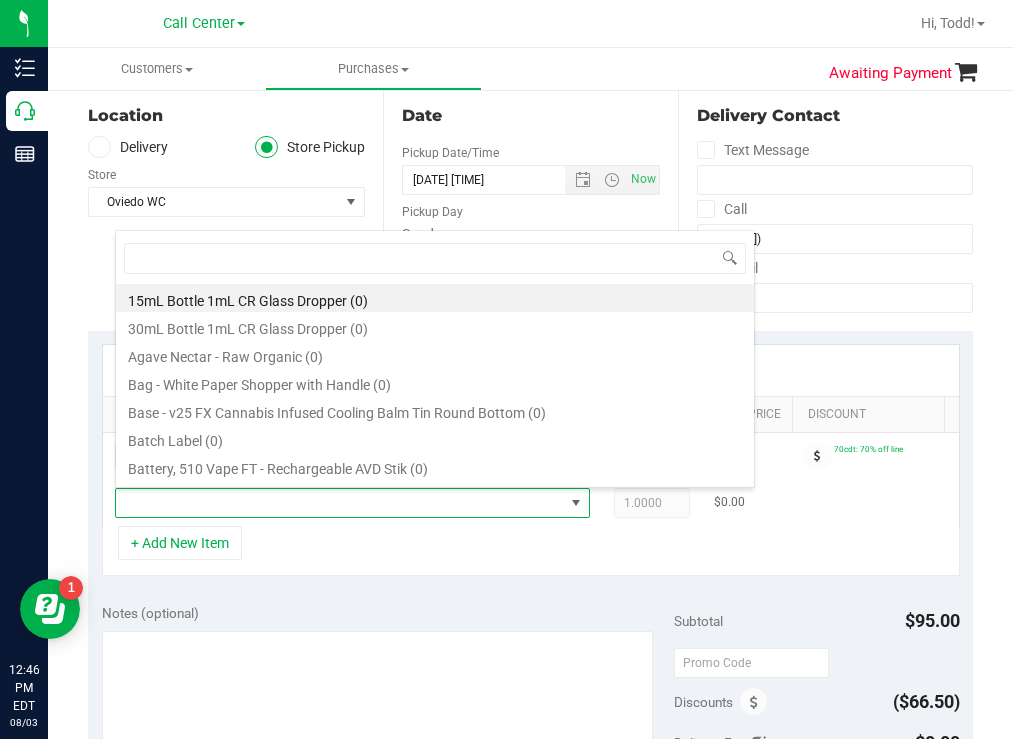 scroll, scrollTop: 99970, scrollLeft: 99525, axis: both 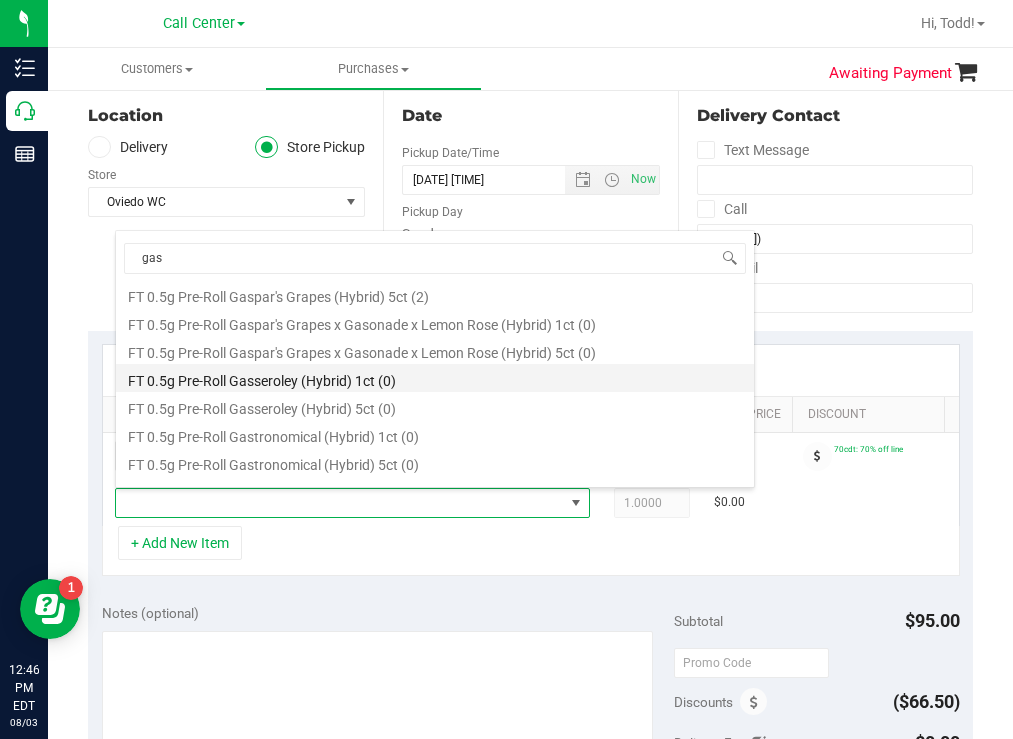type on "gass" 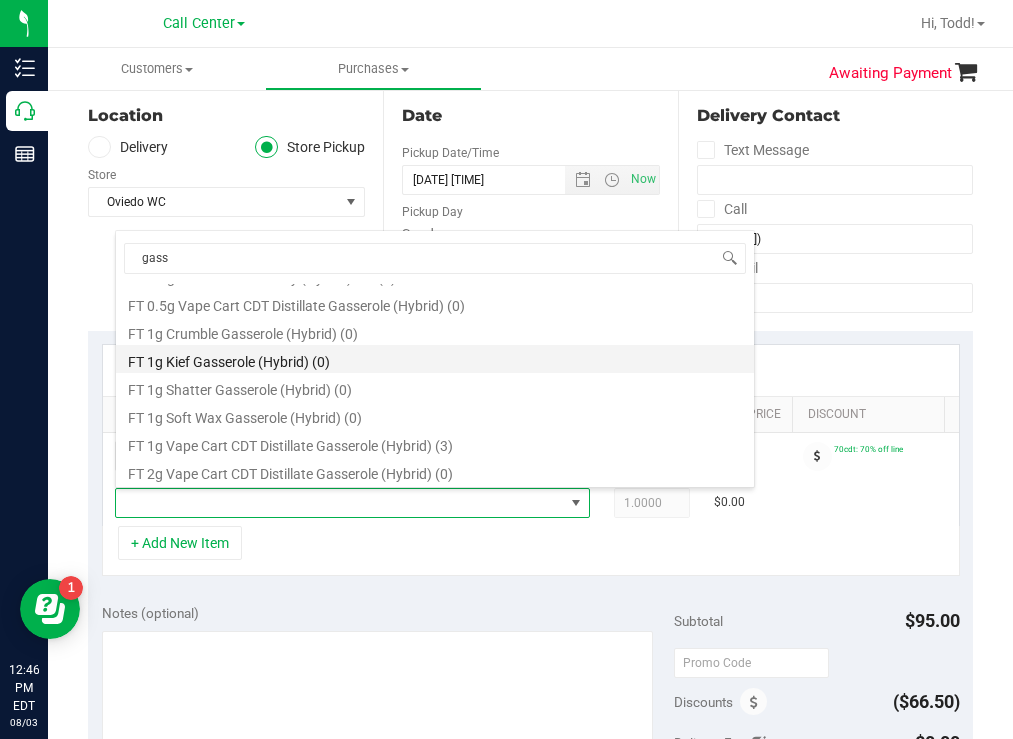scroll, scrollTop: 100, scrollLeft: 0, axis: vertical 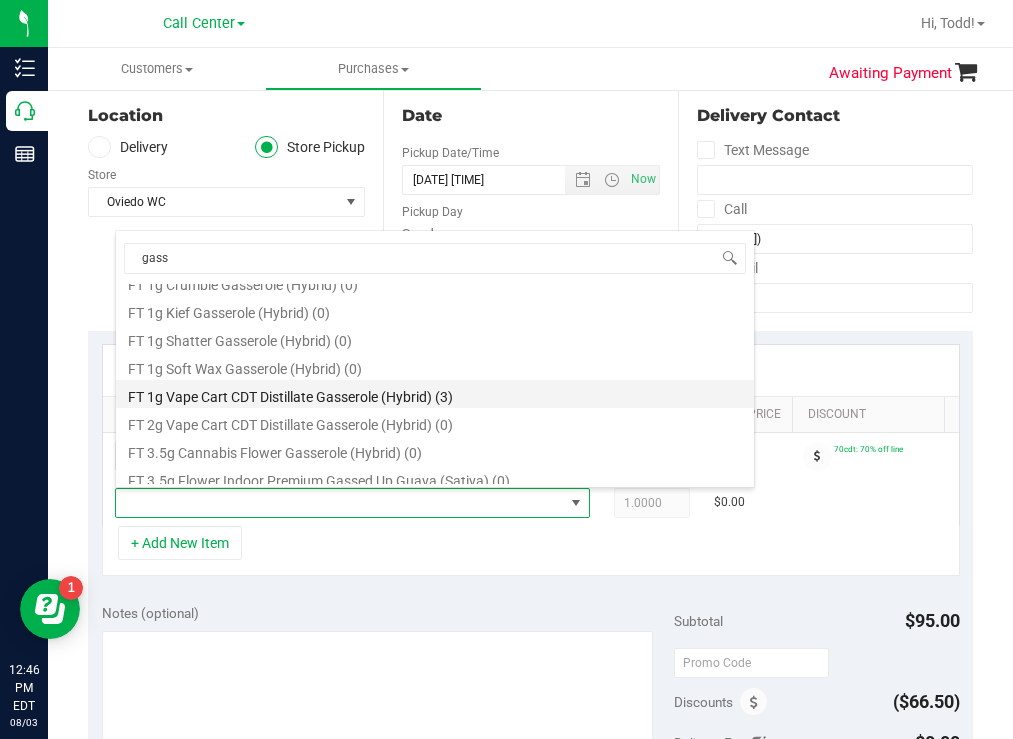 click on "FT 1g Vape Cart CDT Distillate Gasserole (Hybrid) (3)" at bounding box center [435, 394] 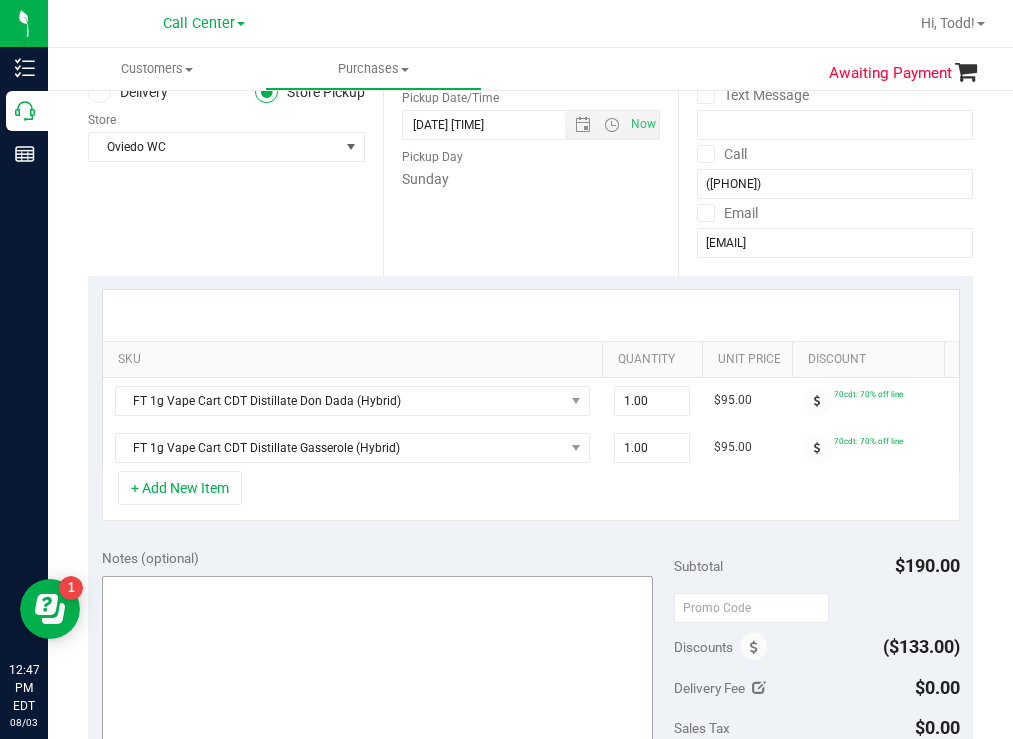 scroll, scrollTop: 400, scrollLeft: 0, axis: vertical 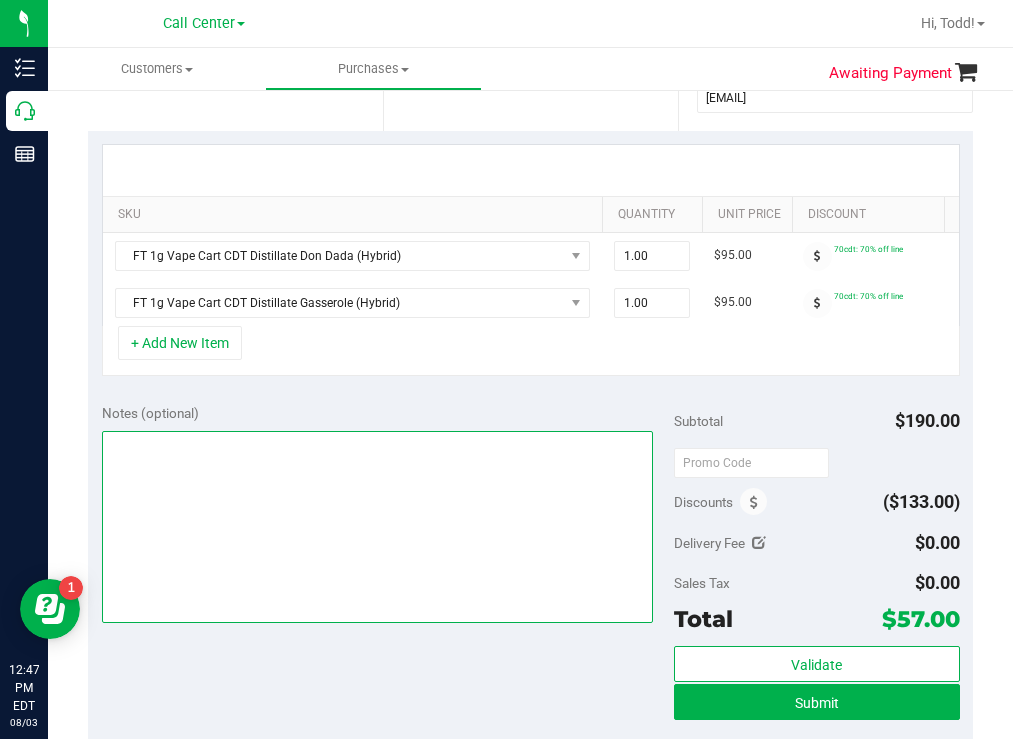 click at bounding box center (378, 527) 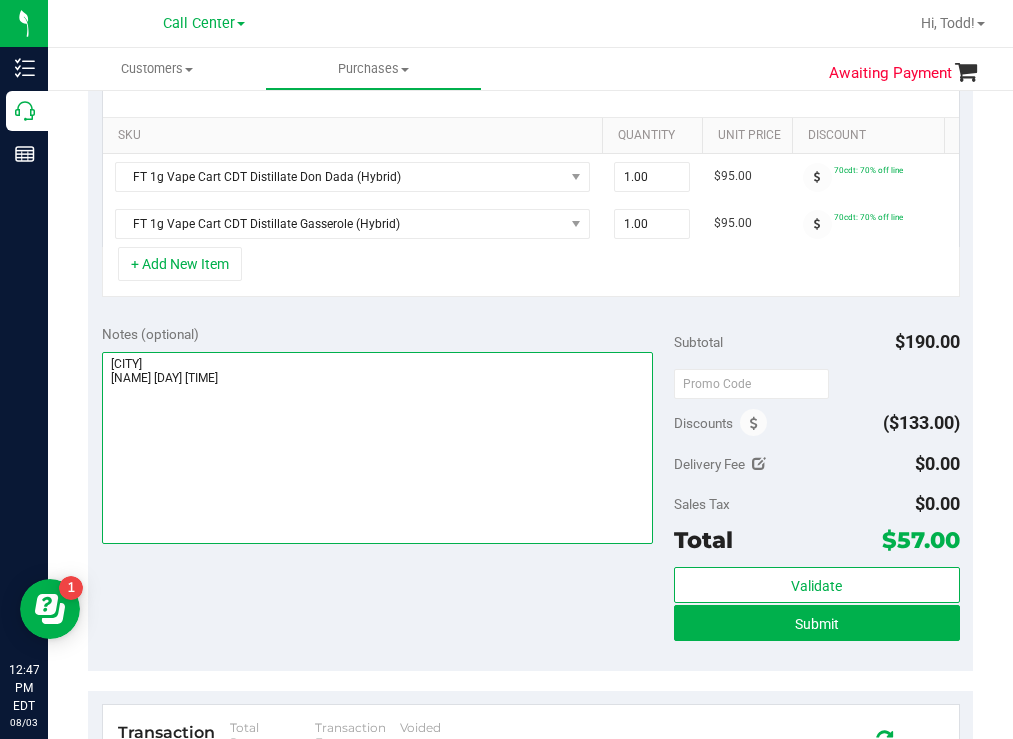 scroll, scrollTop: 700, scrollLeft: 0, axis: vertical 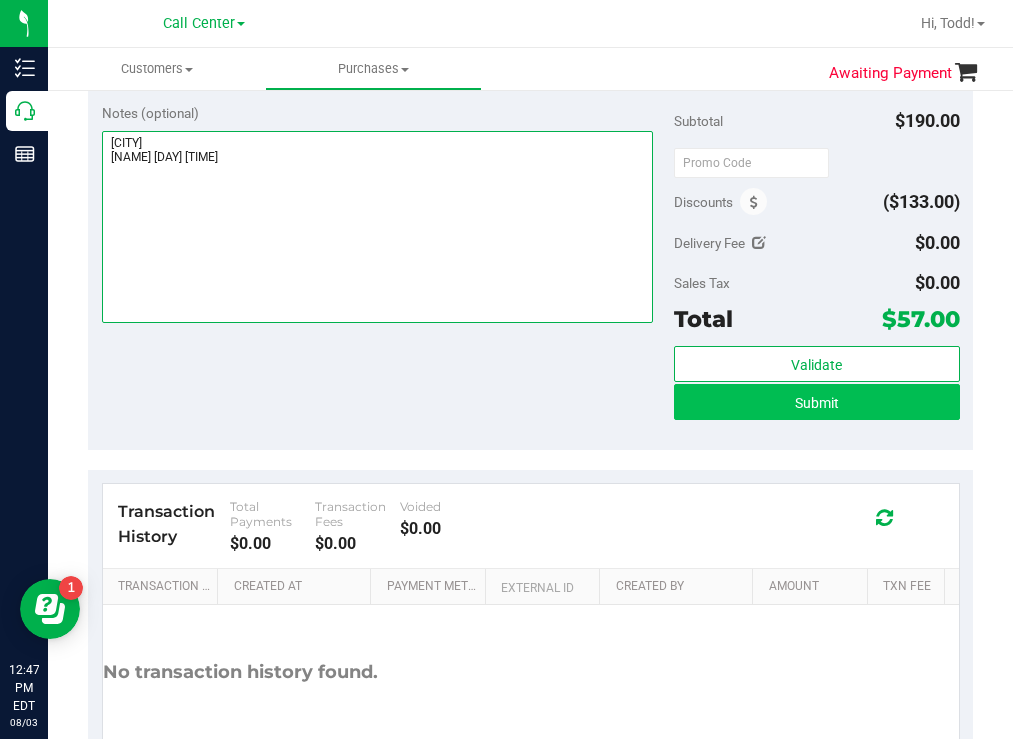 type on "[CITY]
[NAME] [DAY] [TIME]" 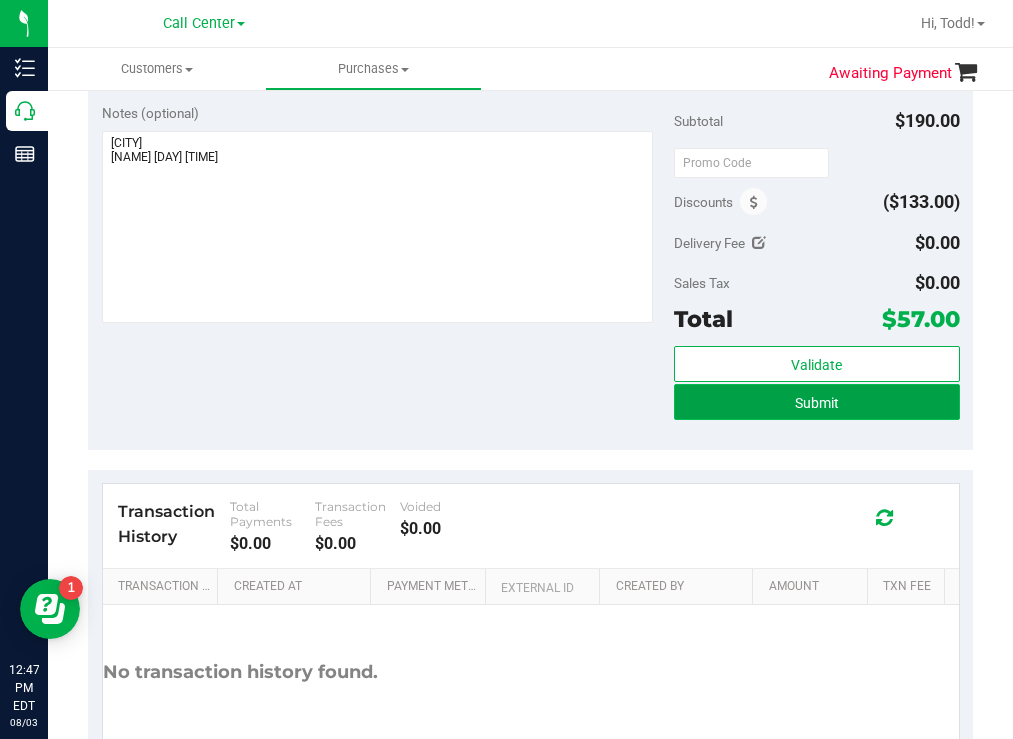 click on "Submit" at bounding box center [817, 402] 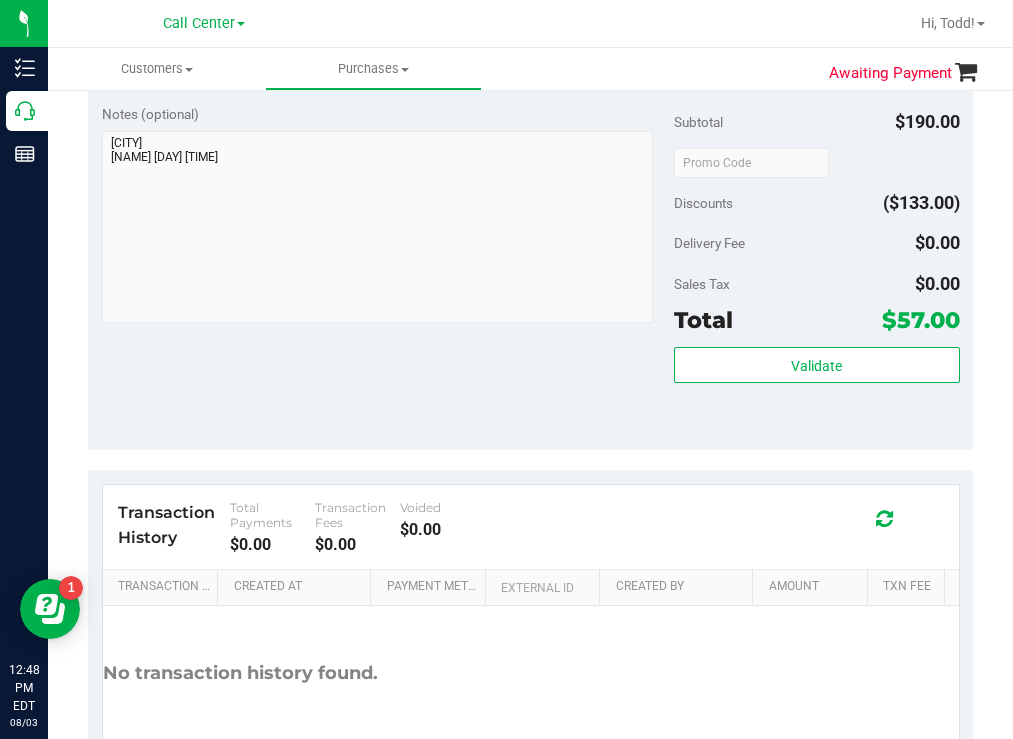 drag, startPoint x: 494, startPoint y: 406, endPoint x: 472, endPoint y: 401, distance: 22.561028 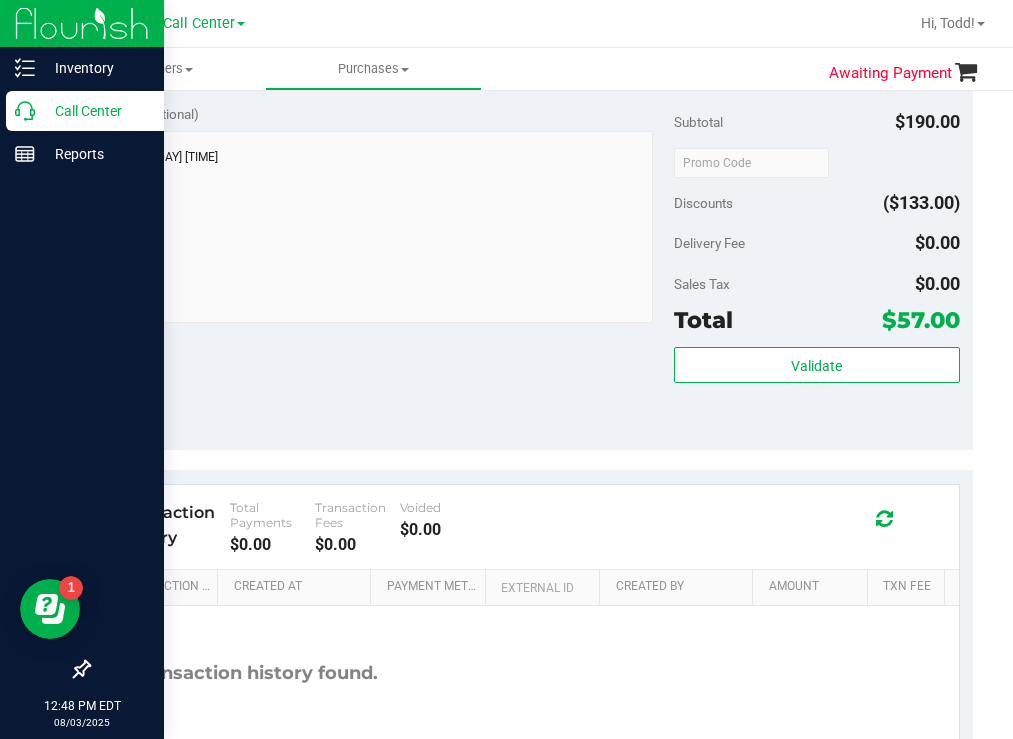 click on "Call Center" at bounding box center (85, 111) 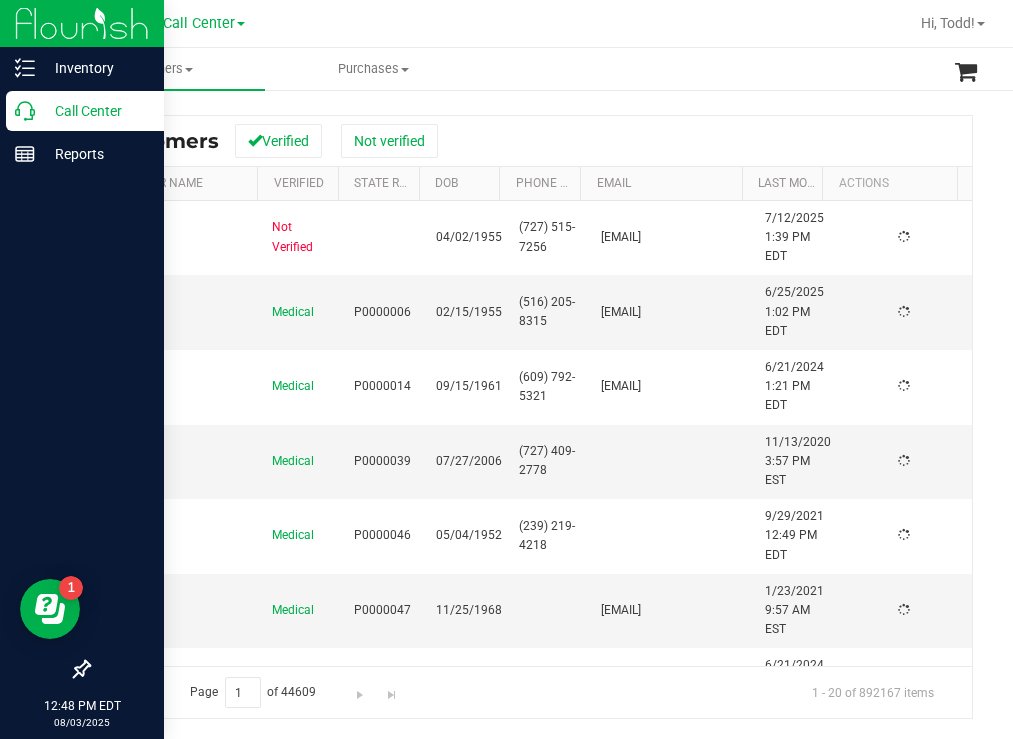 scroll, scrollTop: 0, scrollLeft: 0, axis: both 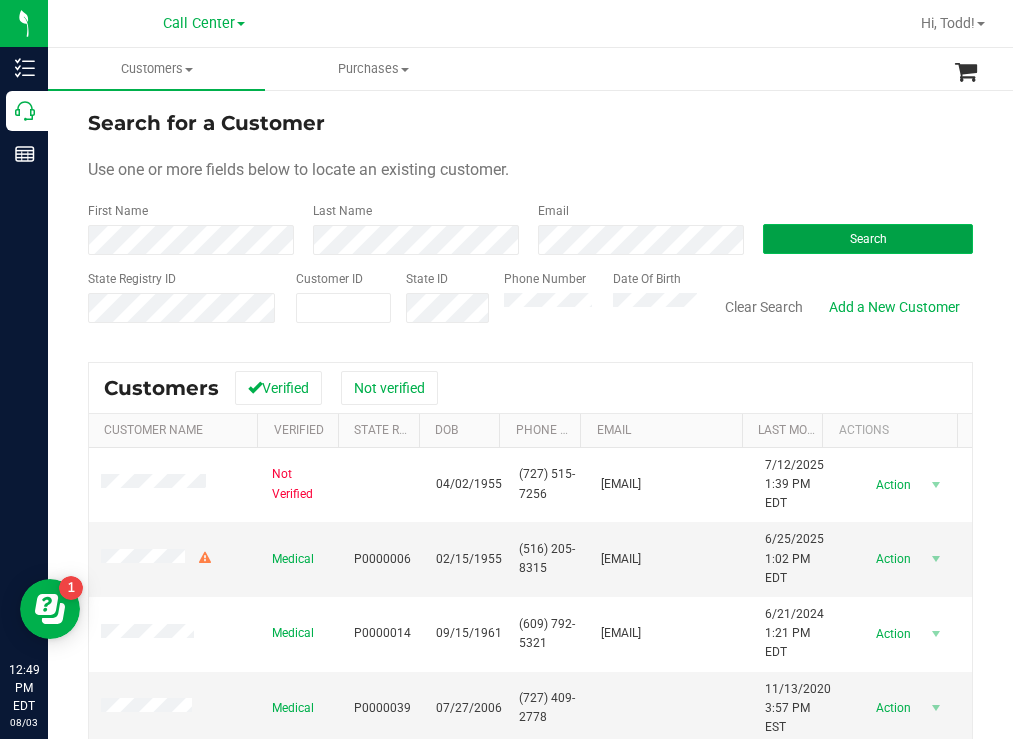 click on "Search" at bounding box center [868, 239] 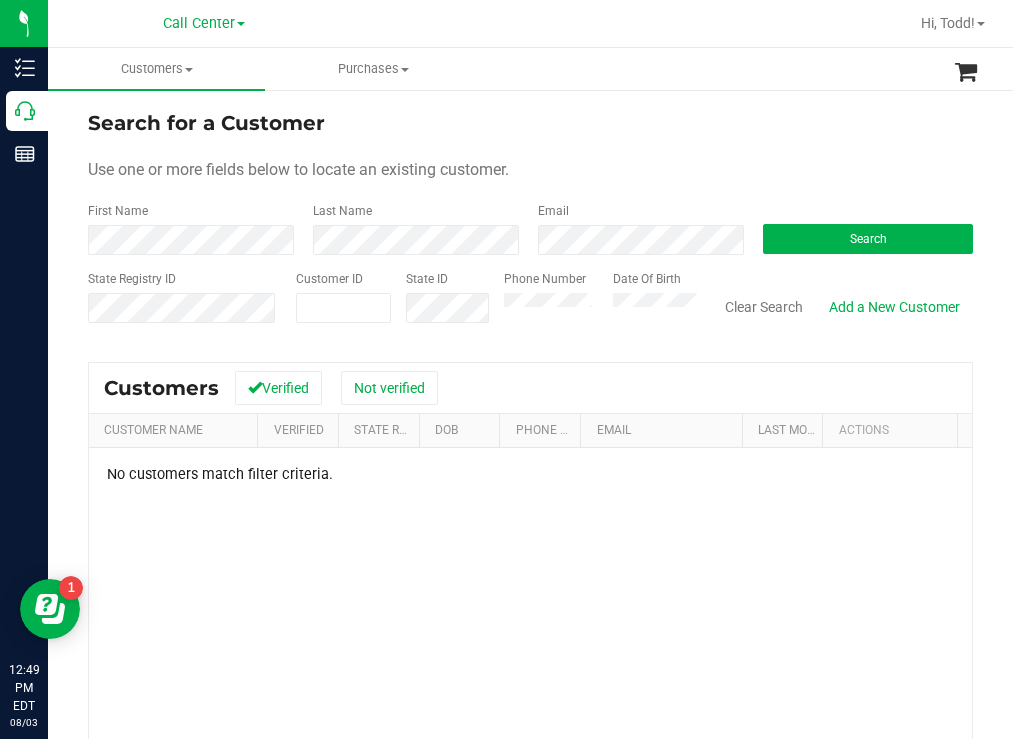 click on "Search for a Customer
Use one or more fields below to locate an existing customer.
First Name
Last Name
Email
Search
State Registry ID
Customer ID
State ID
Phone Number
Date Of Birth" at bounding box center [530, 224] 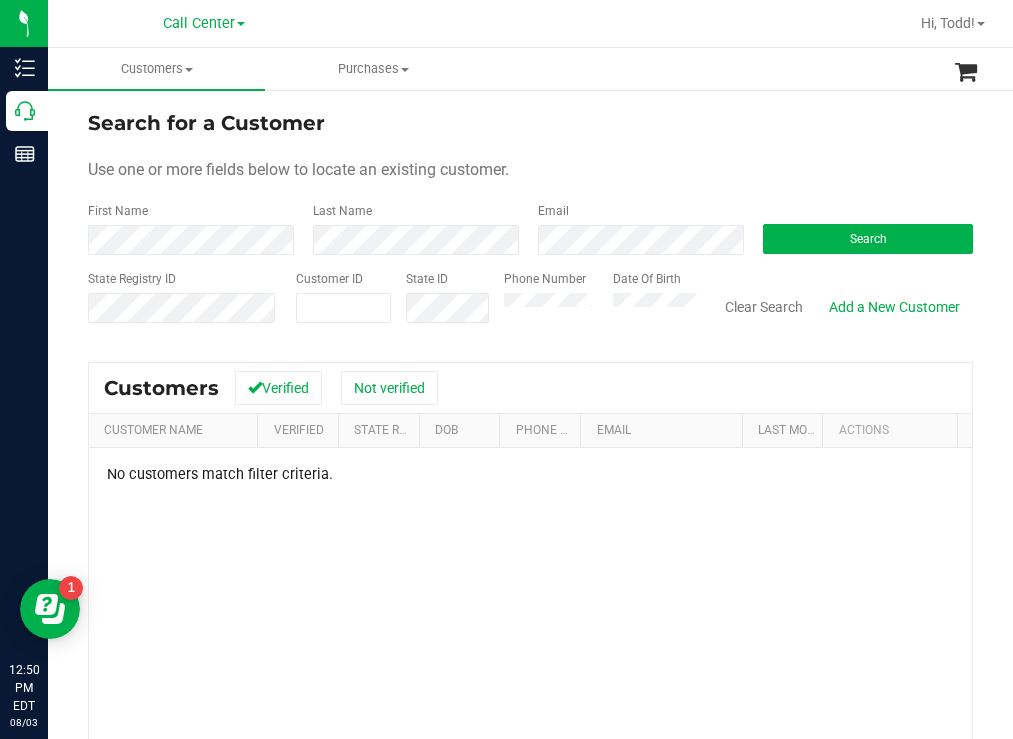 click on "Phone Number
Date Of Birth" at bounding box center (593, 305) 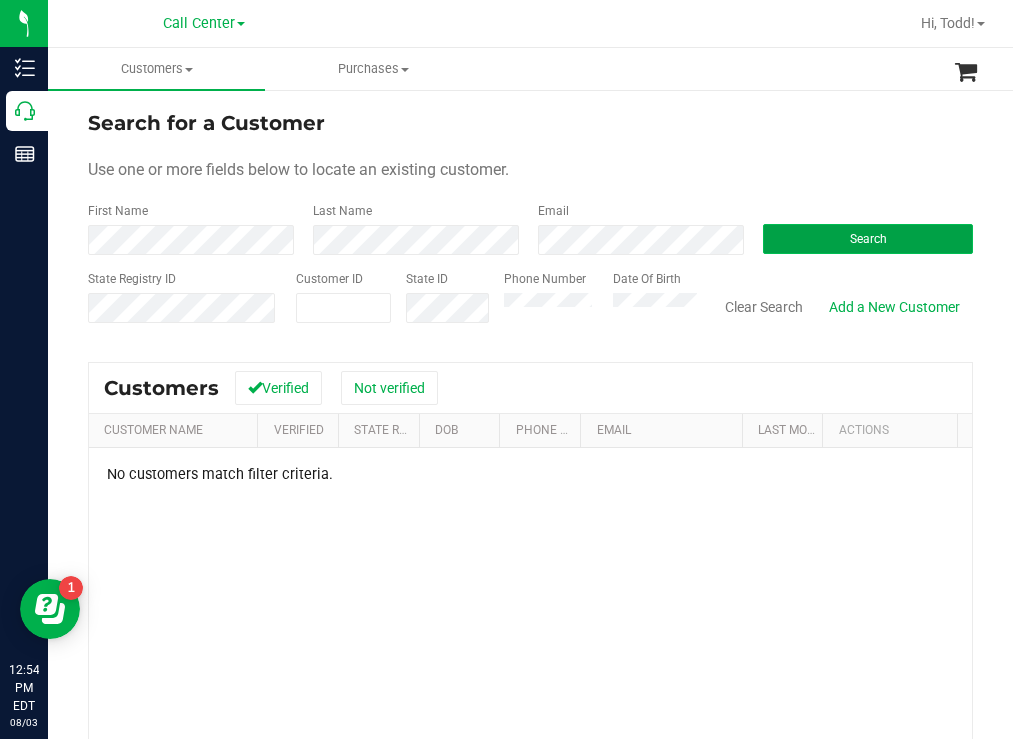 click on "Search" at bounding box center (868, 239) 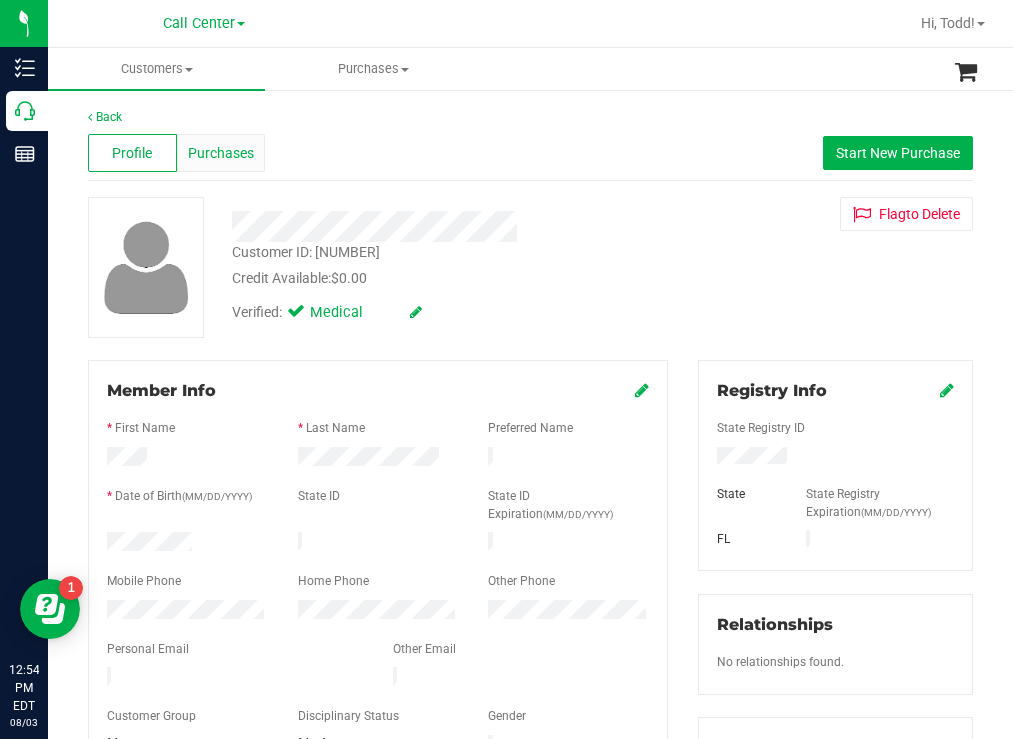 click on "Purchases" at bounding box center (221, 153) 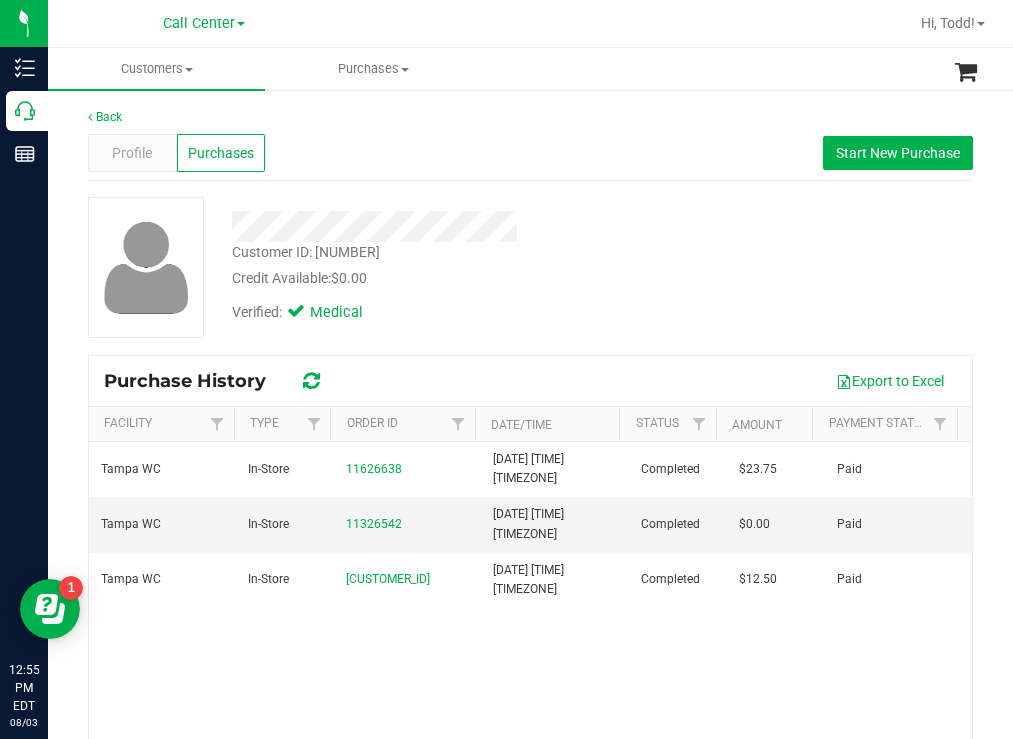 click at bounding box center (446, 226) 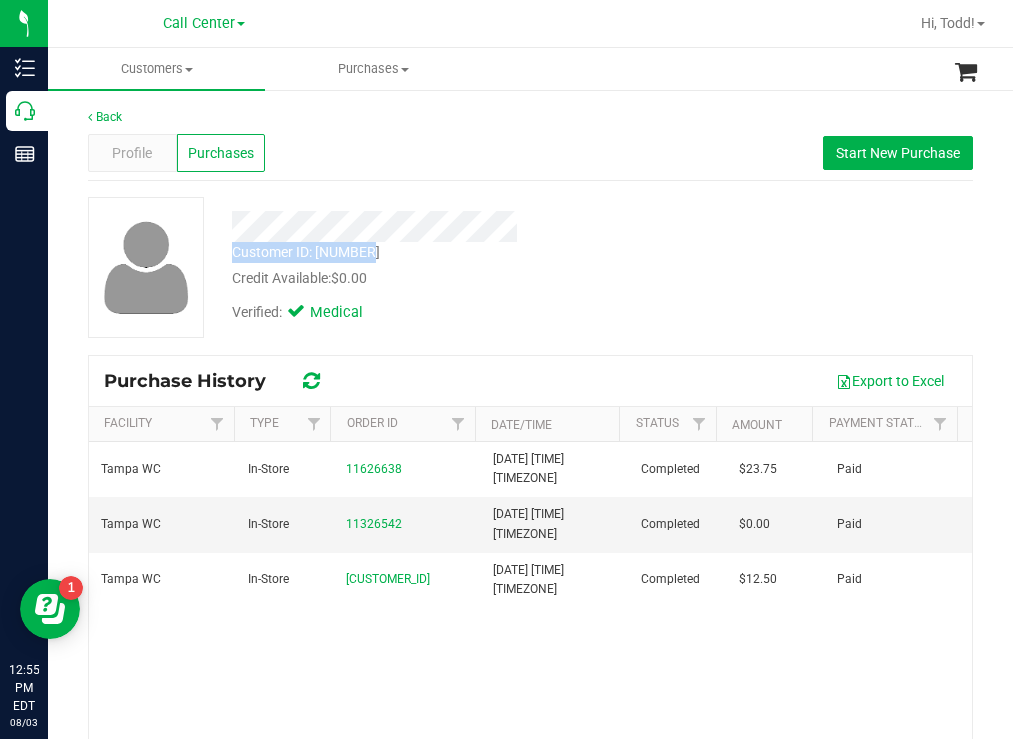 drag, startPoint x: 380, startPoint y: 251, endPoint x: 234, endPoint y: 248, distance: 146.03082 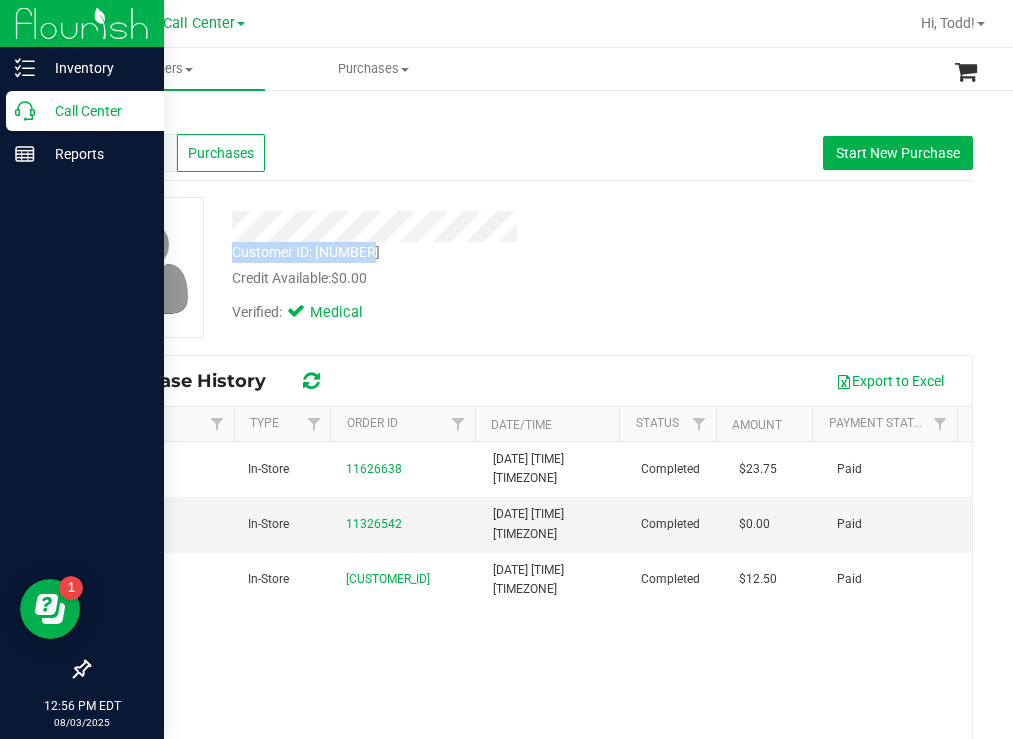 click on "Call Center" at bounding box center [95, 111] 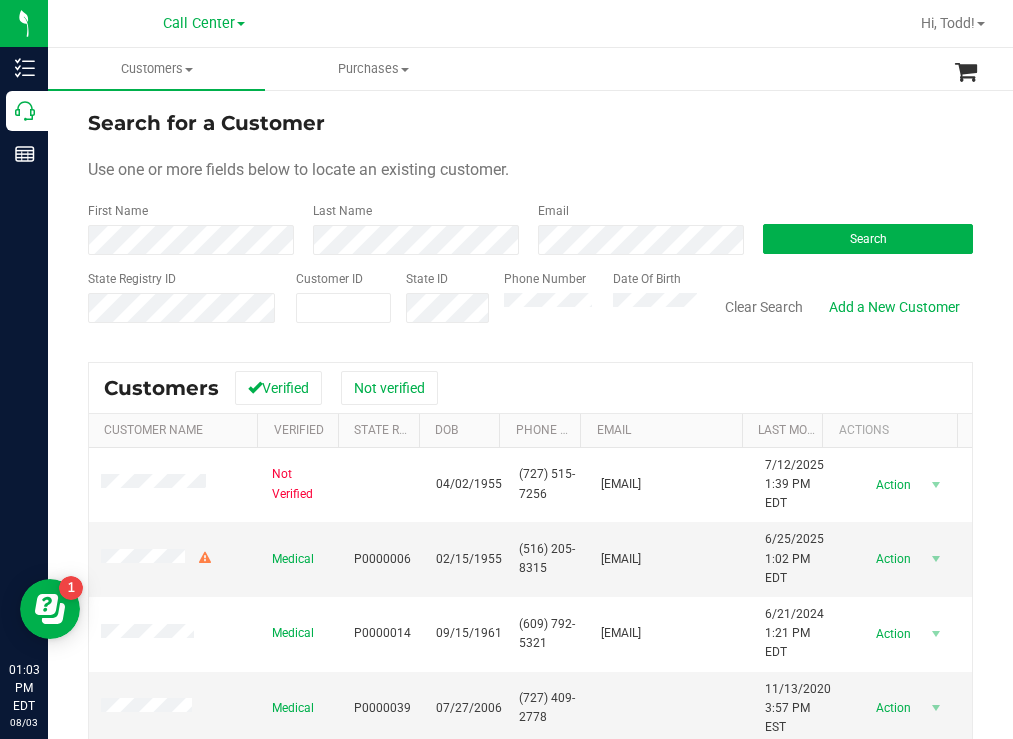 click on "Search" at bounding box center (860, 228) 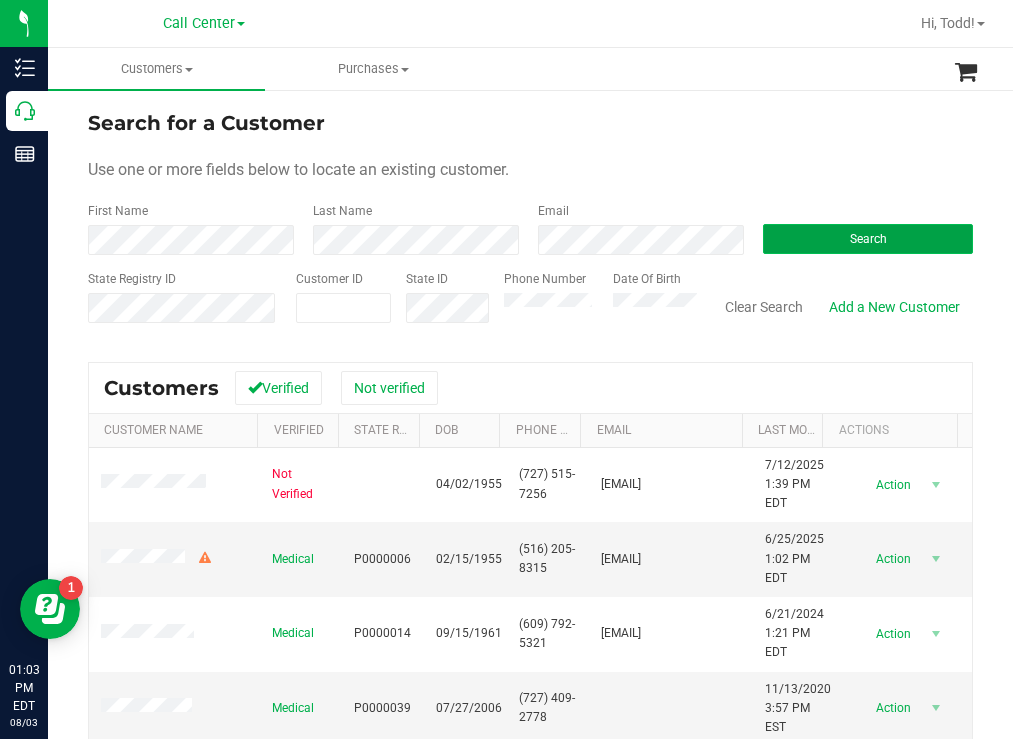 click on "Search" at bounding box center (868, 239) 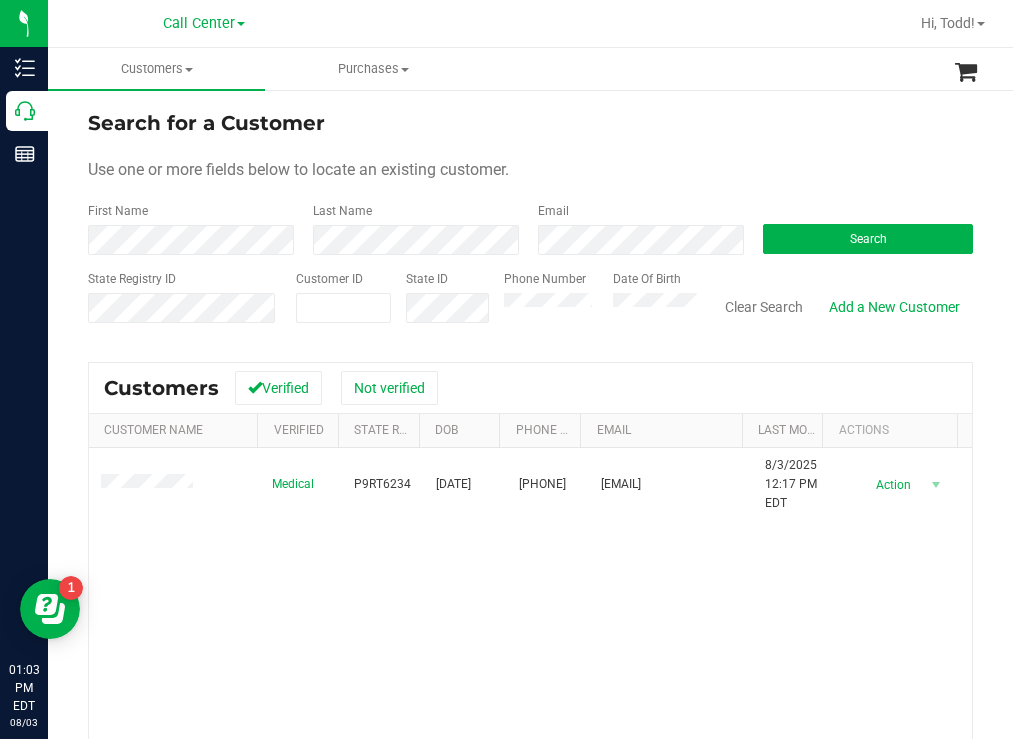 click on "Search for a Customer
Use one or more fields below to locate an existing customer.
First Name
Last Name
Email
Search
State Registry ID
Customer ID
State ID
Phone Number
Date Of Birth" at bounding box center (530, 224) 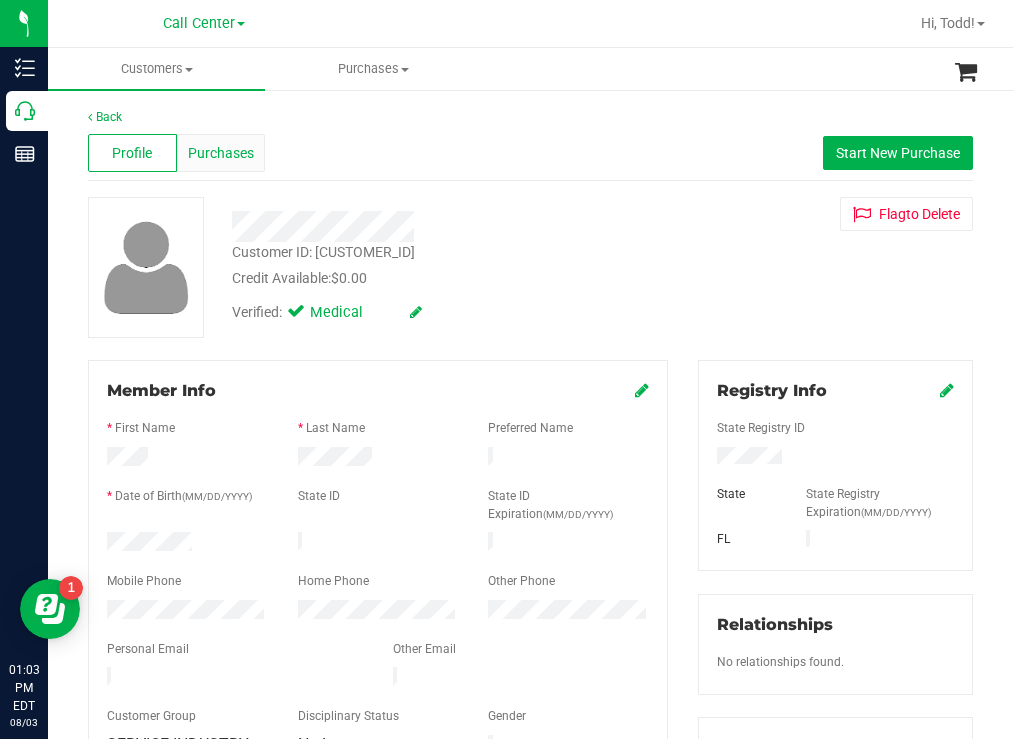 click on "Purchases" at bounding box center [221, 153] 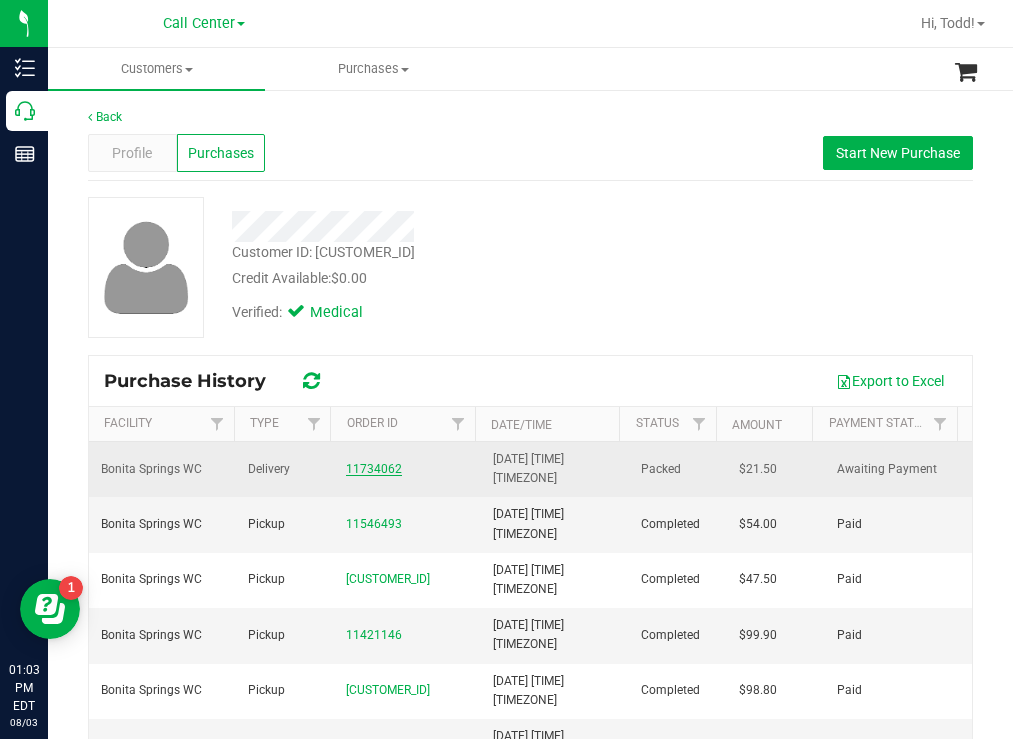 click on "11734062" at bounding box center [374, 469] 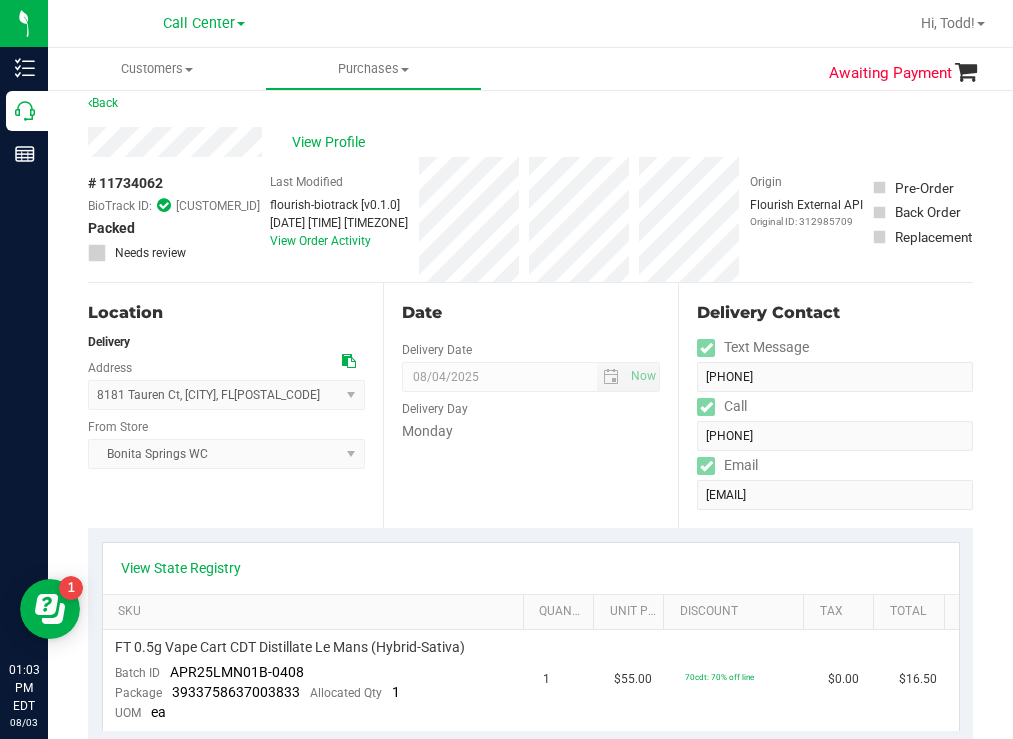 scroll, scrollTop: 0, scrollLeft: 0, axis: both 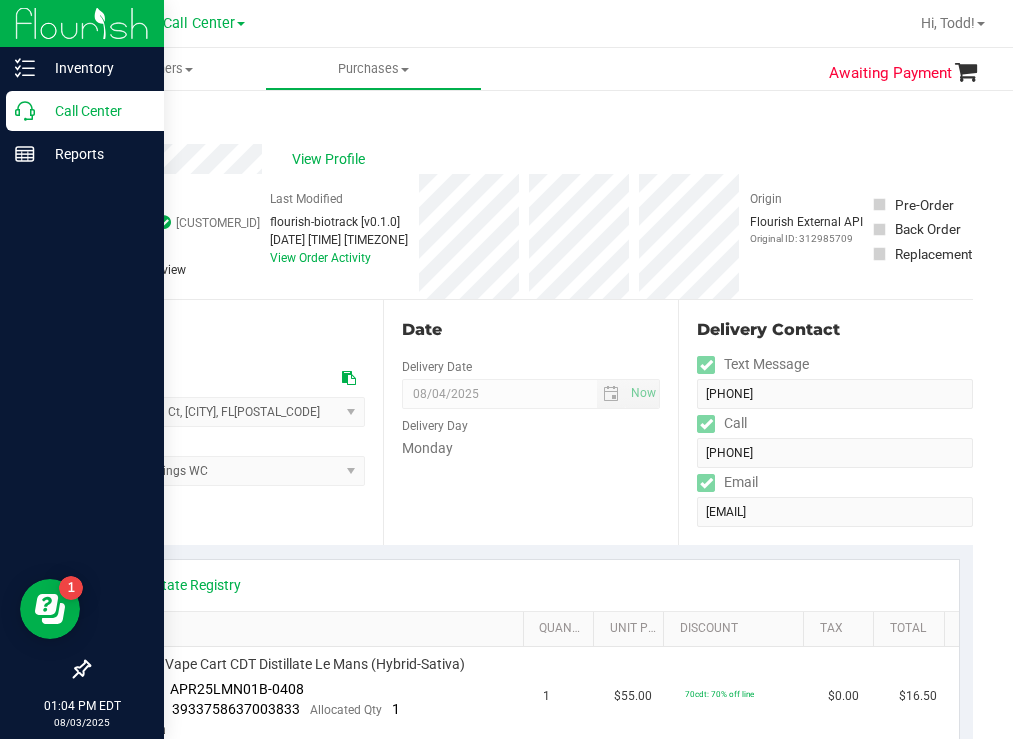 drag, startPoint x: 77, startPoint y: 102, endPoint x: 61, endPoint y: 106, distance: 16.492422 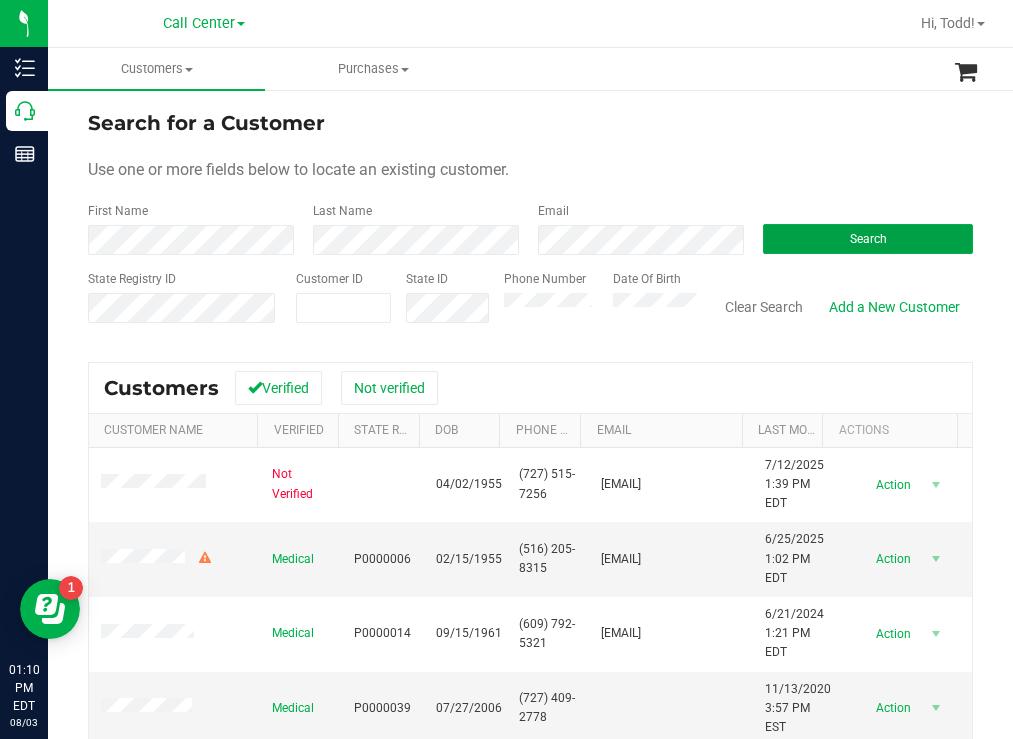 drag, startPoint x: 832, startPoint y: 246, endPoint x: 763, endPoint y: 210, distance: 77.82673 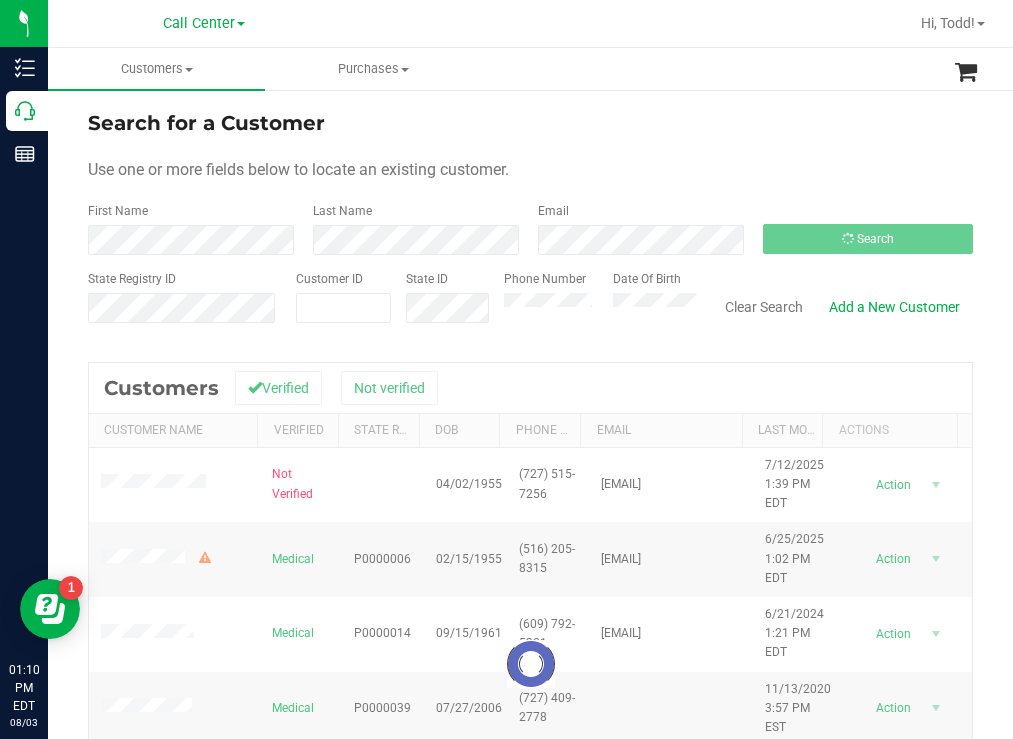 drag, startPoint x: 761, startPoint y: 151, endPoint x: 741, endPoint y: 143, distance: 21.540659 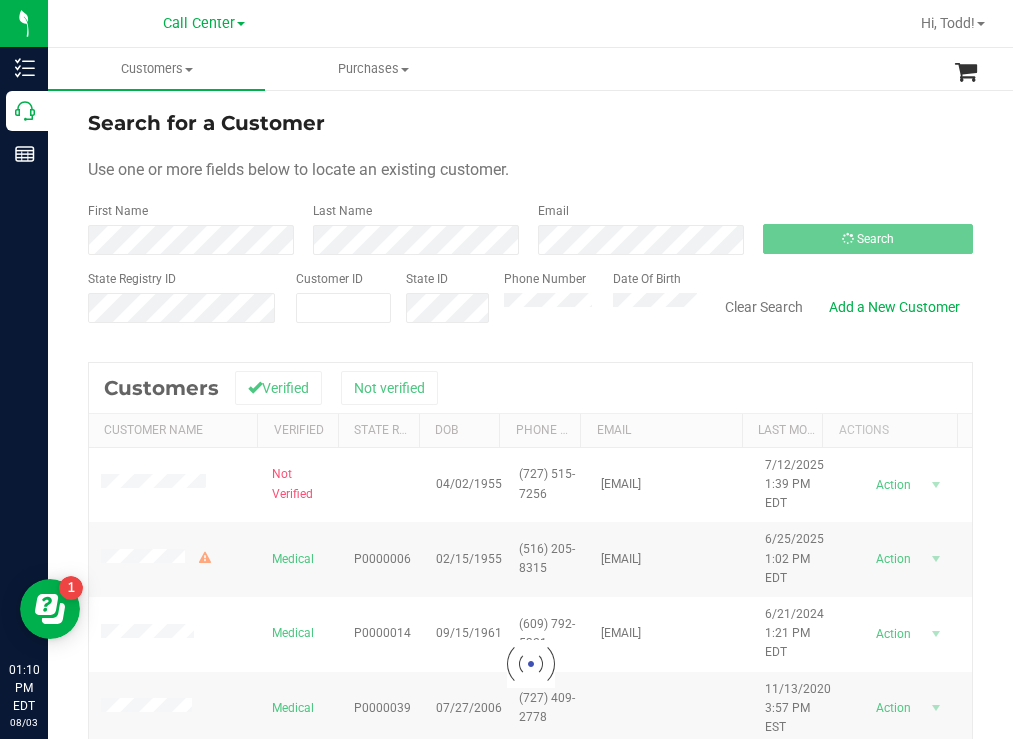 click on "Search for a Customer
Use one or more fields below to locate an existing customer.
First Name
Last Name
Email
Search
State Registry ID
Customer ID
State ID
Phone Number
Date Of Birth" at bounding box center (530, 224) 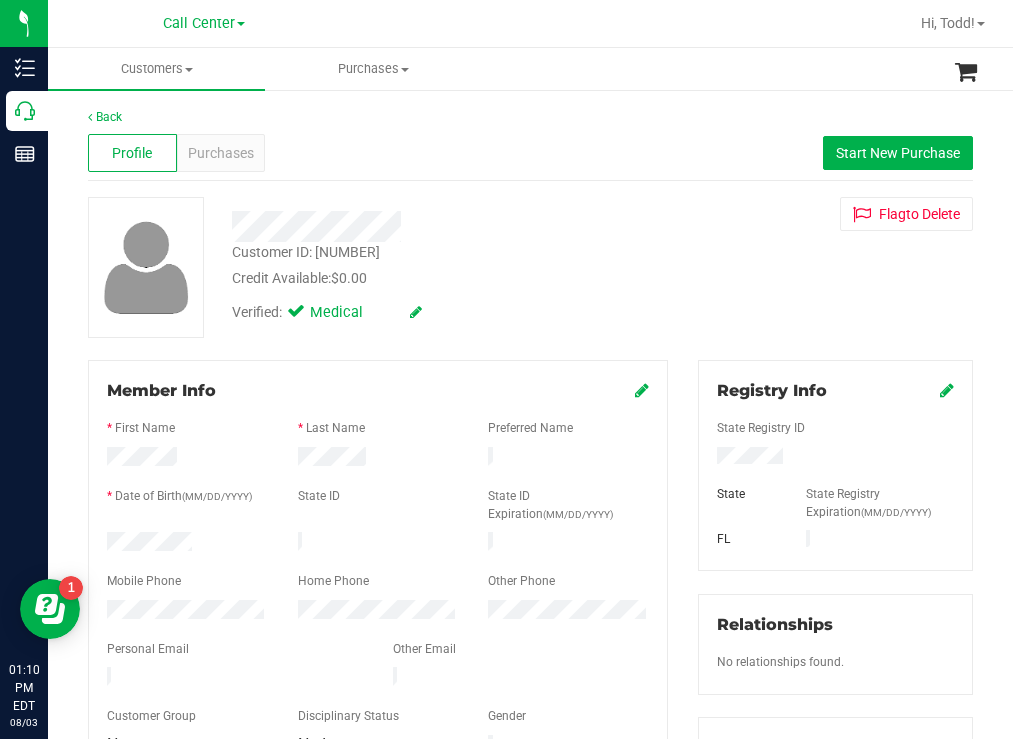 drag, startPoint x: 208, startPoint y: 541, endPoint x: 101, endPoint y: 537, distance: 107.07474 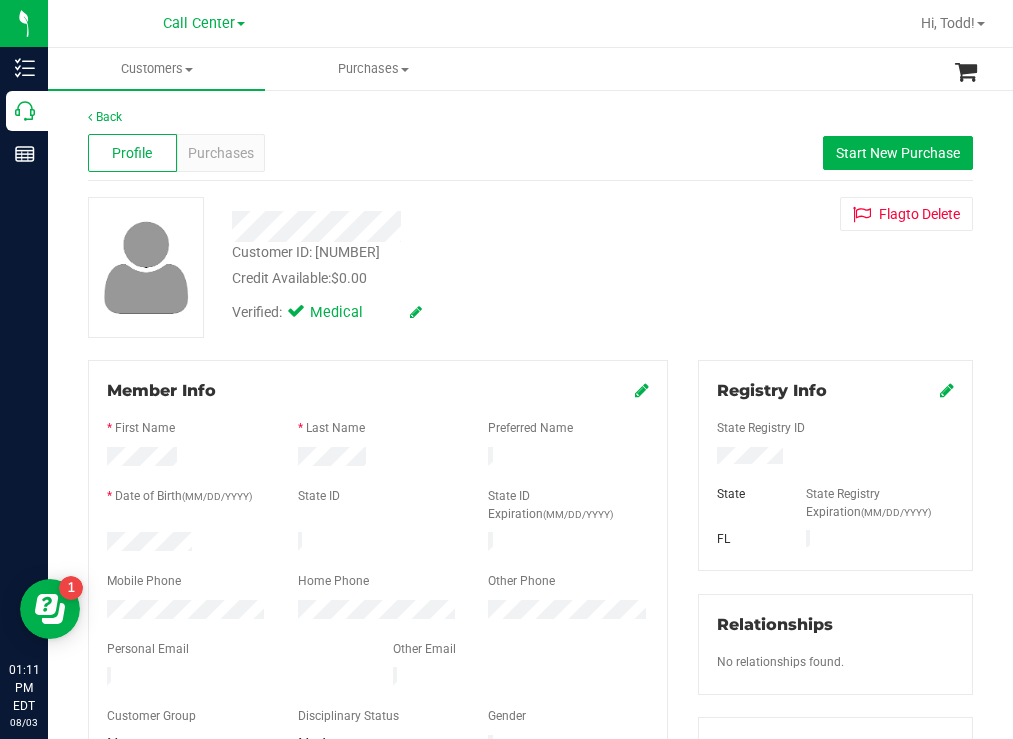 drag, startPoint x: 608, startPoint y: 252, endPoint x: 574, endPoint y: 239, distance: 36.40055 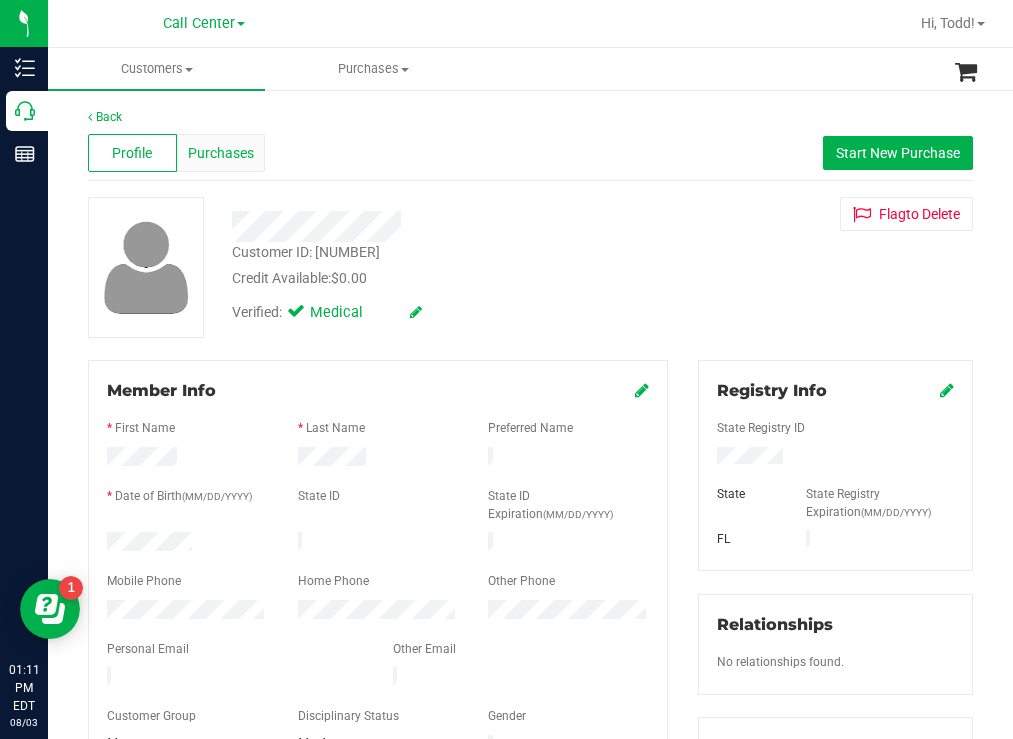 click on "Purchases" at bounding box center (221, 153) 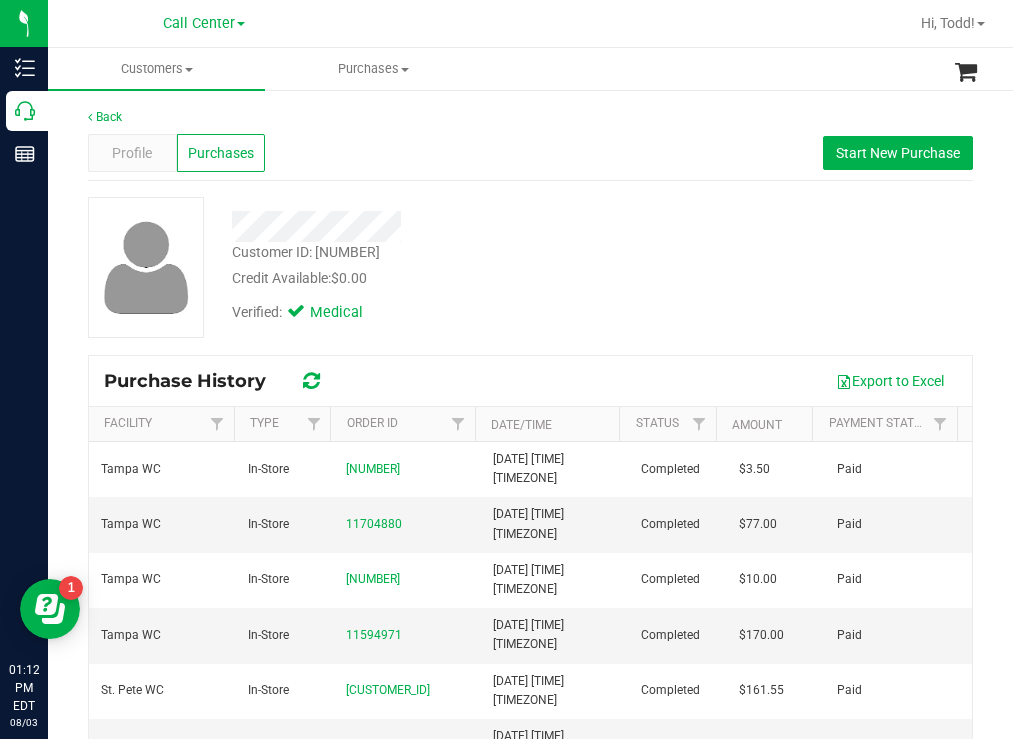 click at bounding box center [446, 226] 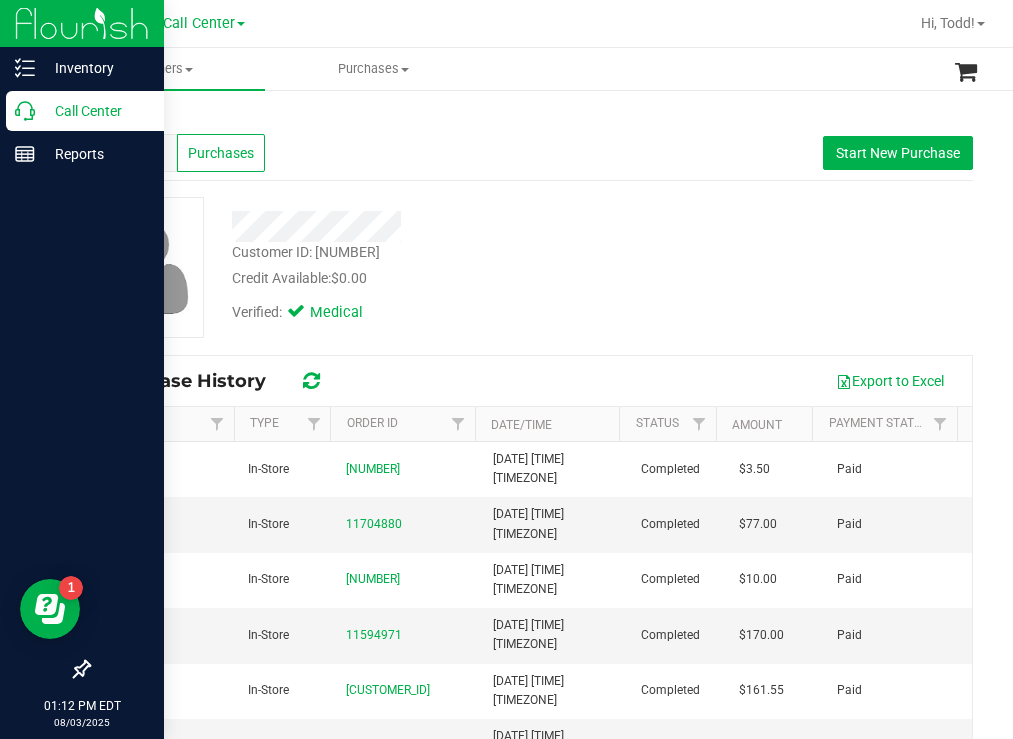 click on "Call Center" at bounding box center [95, 111] 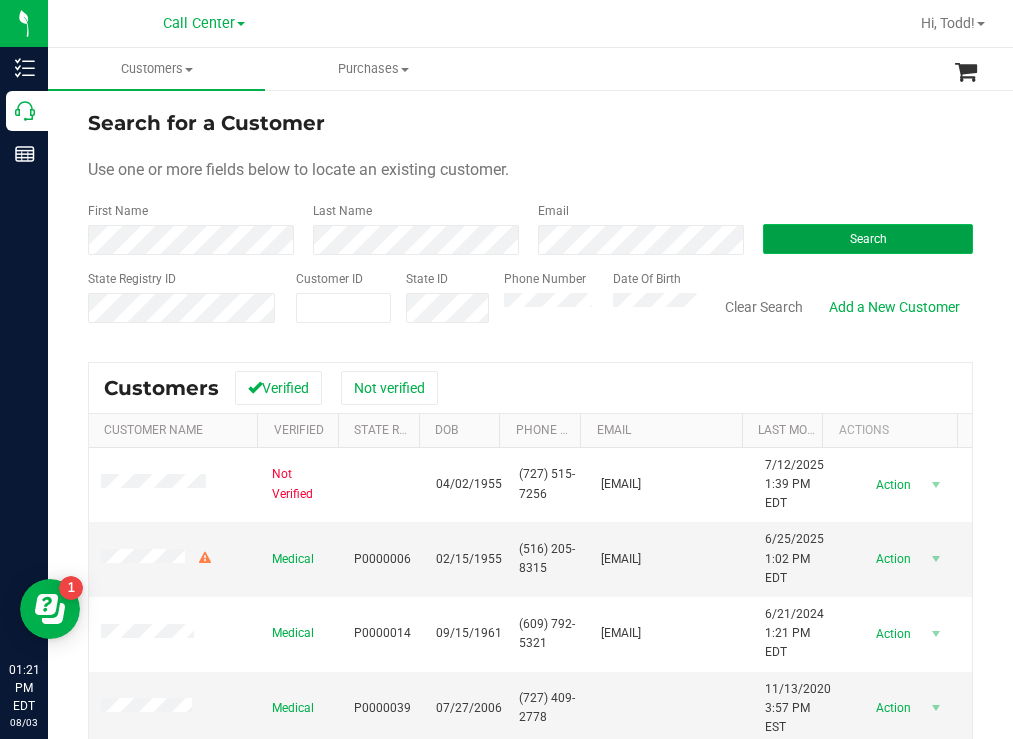 click on "Search" at bounding box center (868, 239) 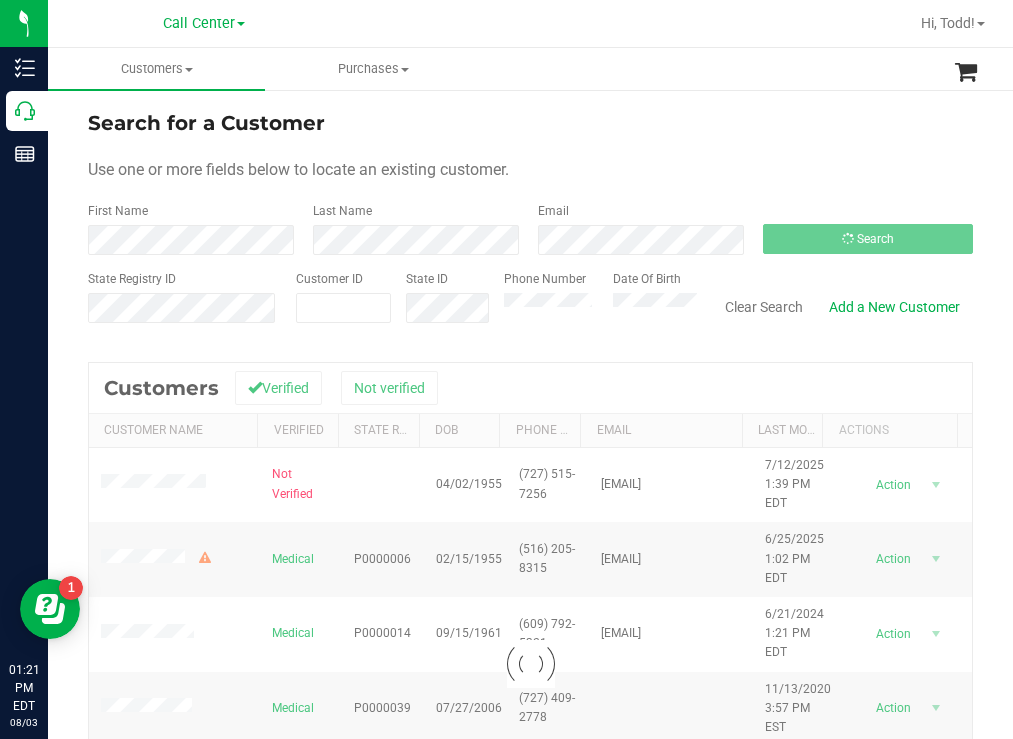 drag, startPoint x: 635, startPoint y: 103, endPoint x: 583, endPoint y: 88, distance: 54.120235 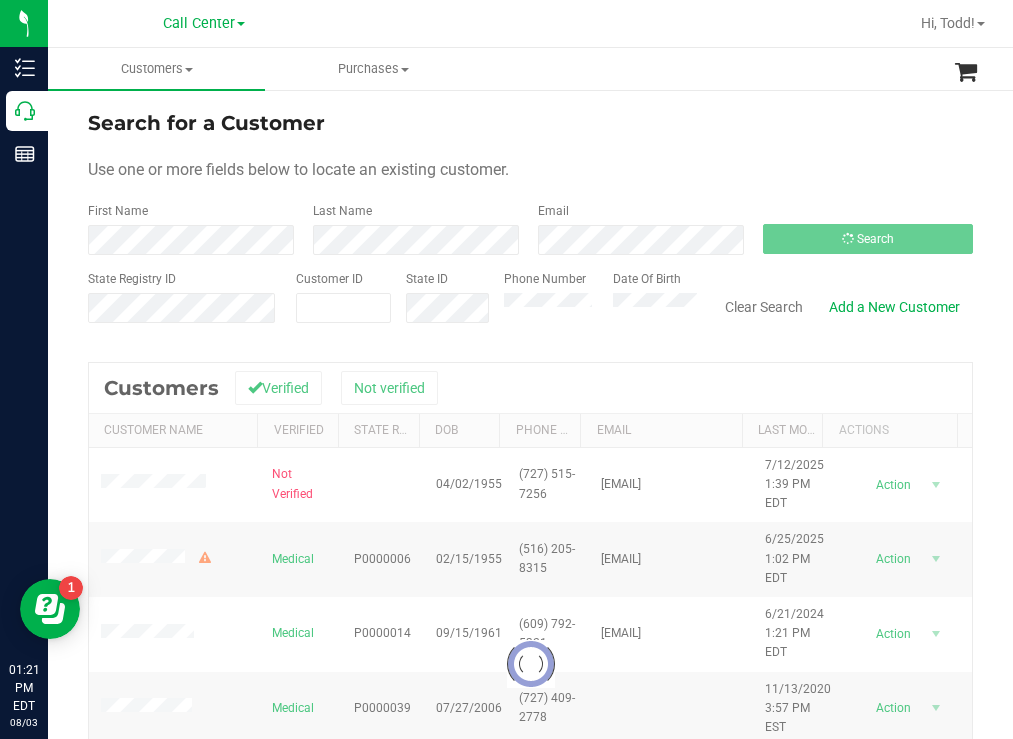 click on "Search for a Customer
Use one or more fields below to locate an existing customer.
First Name
Last Name
Email
Search
State Registry ID
Customer ID
State ID
Phone Number" at bounding box center [530, 537] 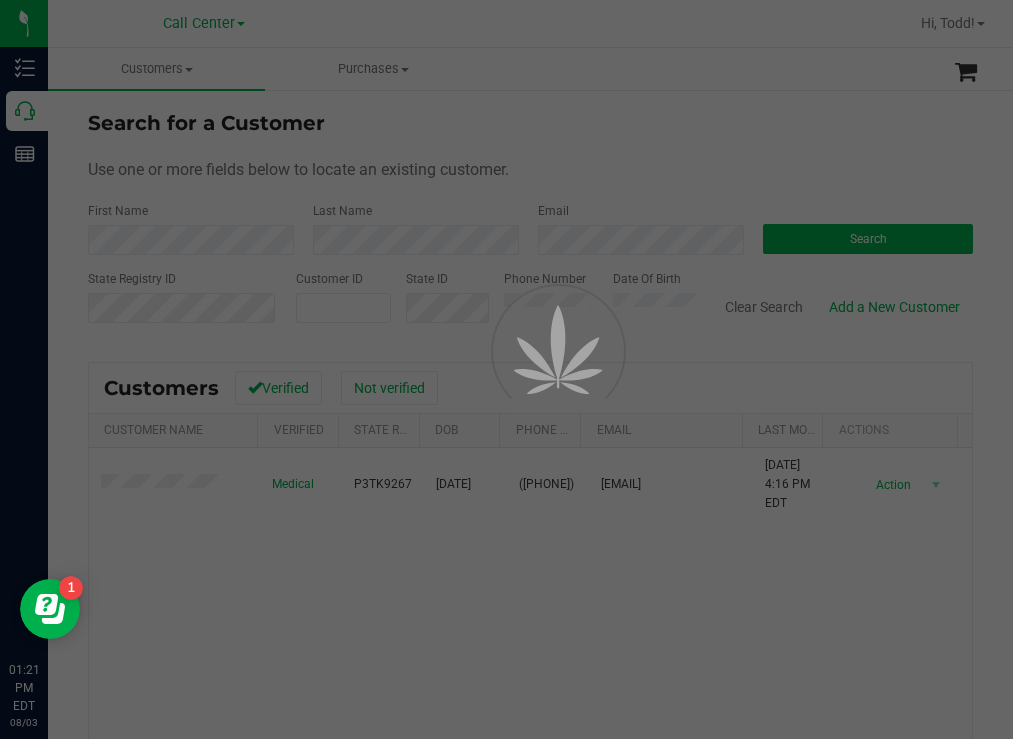 click at bounding box center (506, 369) 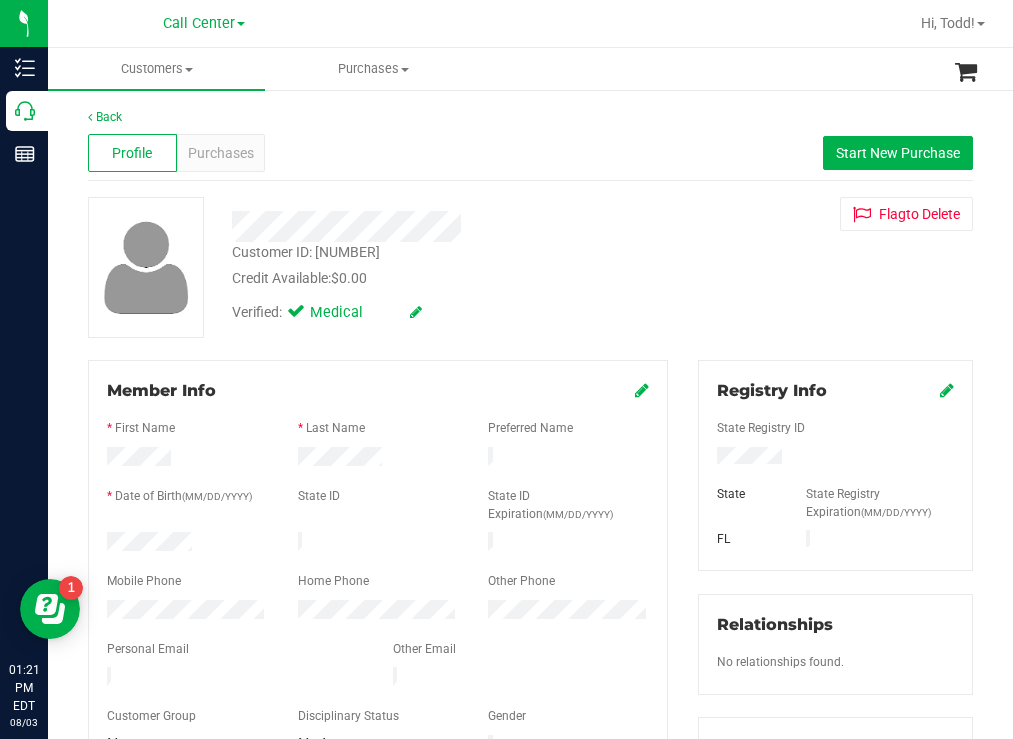 click at bounding box center (187, 544) 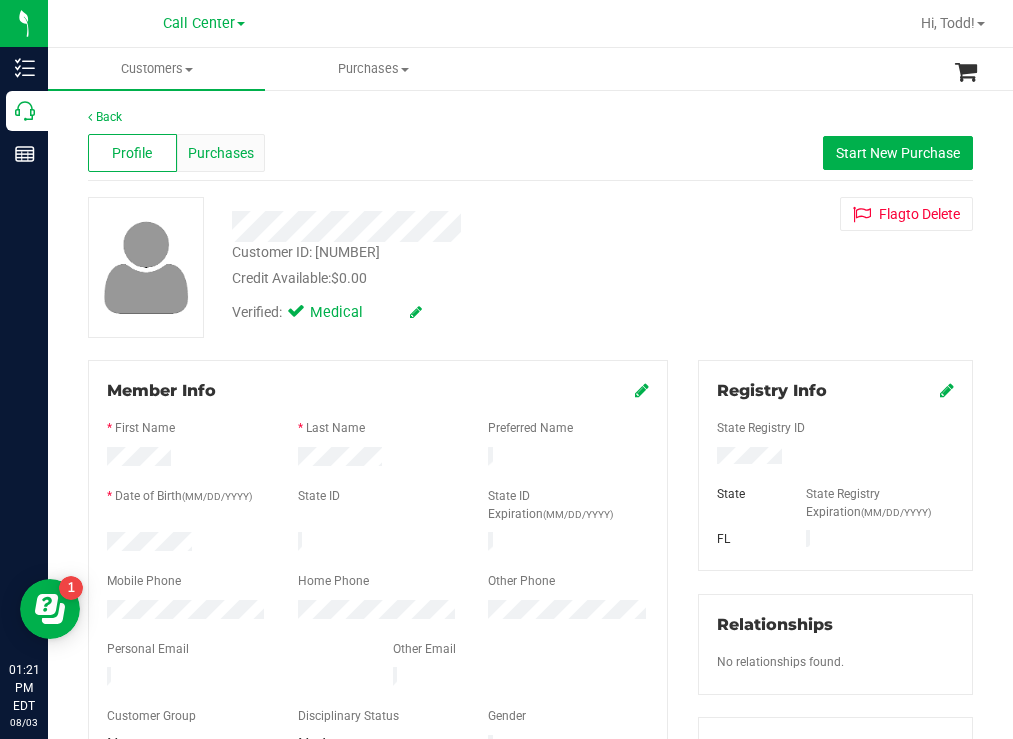 click on "Purchases" at bounding box center [221, 153] 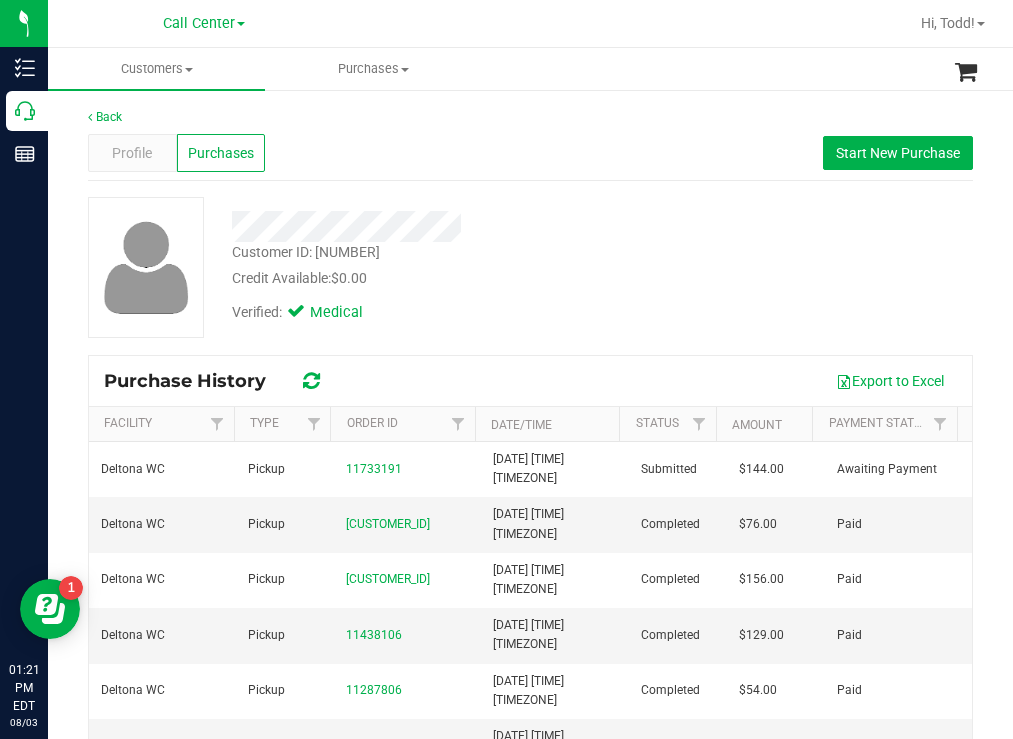 click on "Customer ID: [NUMBER]
Credit Available:
$0.00" at bounding box center [446, 265] 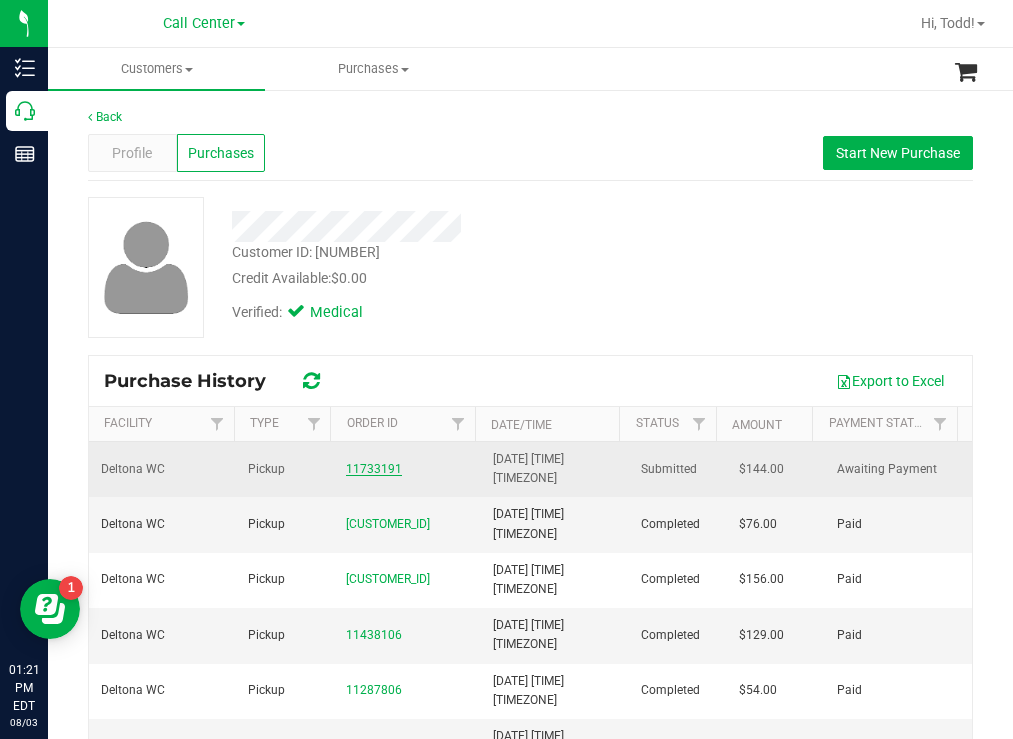click on "11733191" at bounding box center [374, 469] 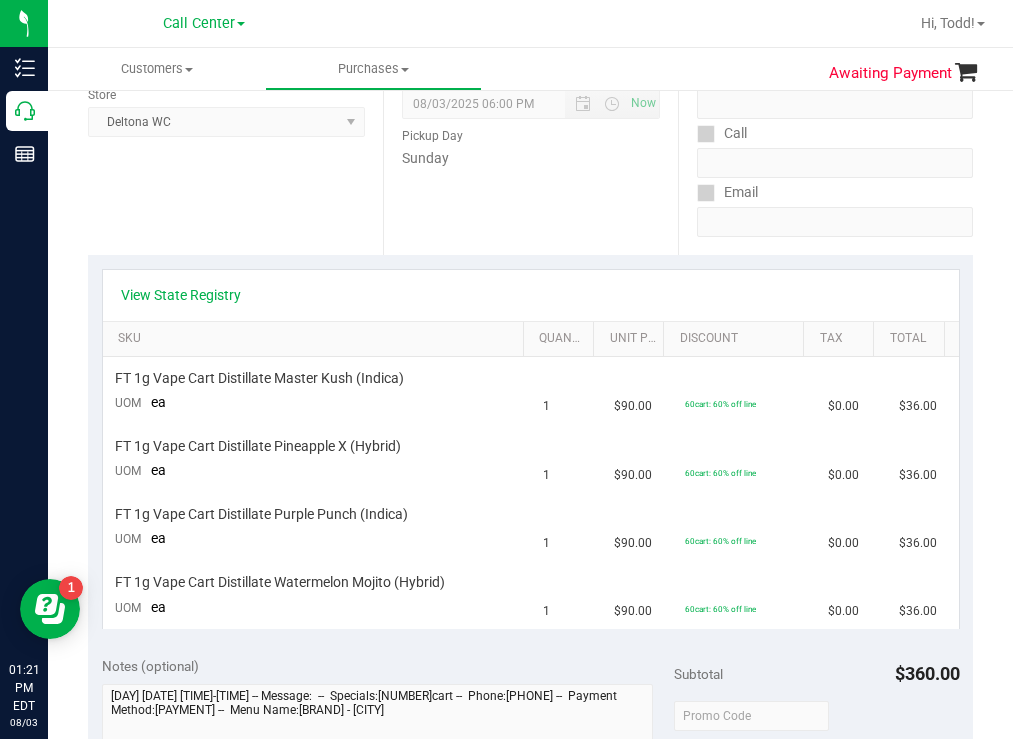 scroll, scrollTop: 0, scrollLeft: 0, axis: both 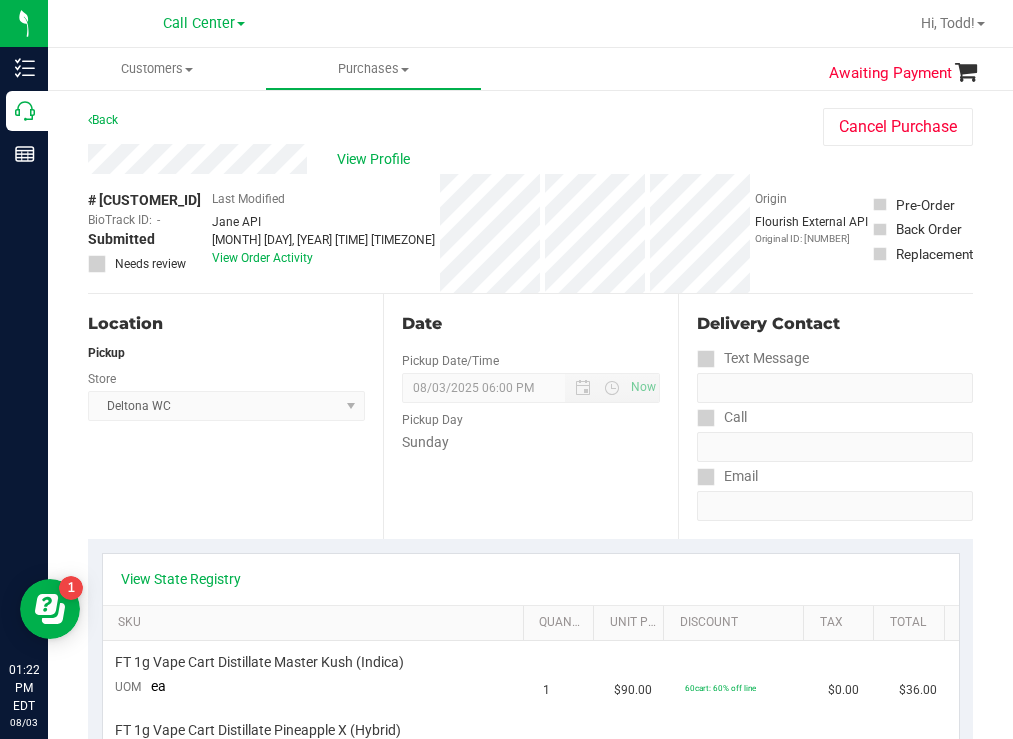 click on "Back
Cancel Purchase" at bounding box center (530, 126) 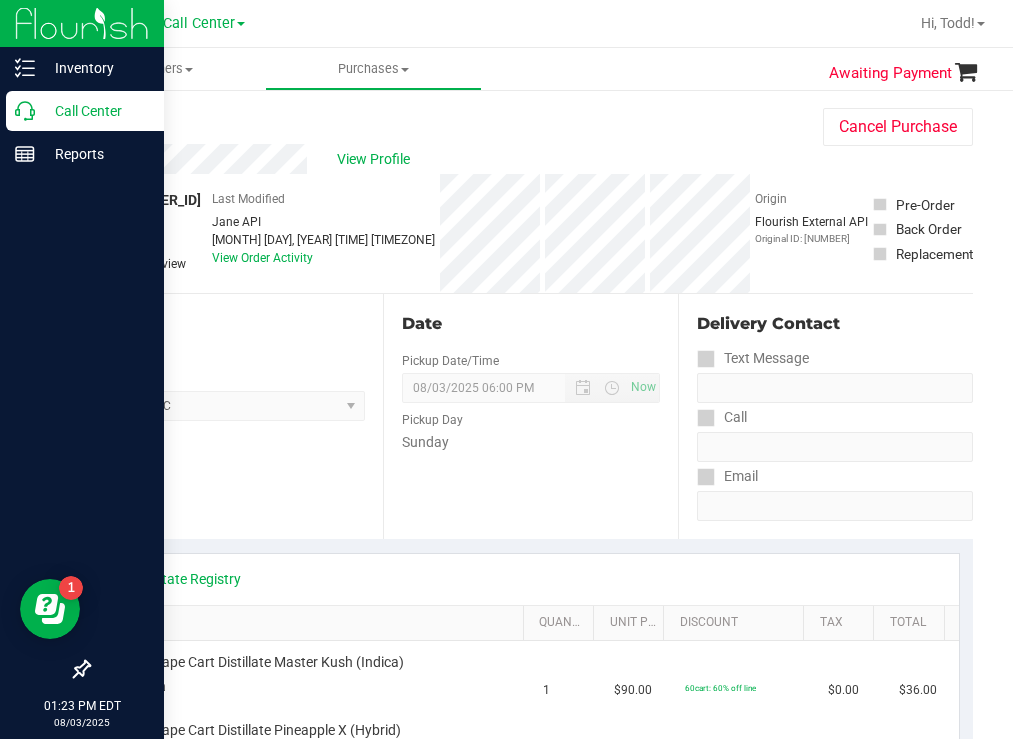 click on "Call Center" at bounding box center (95, 111) 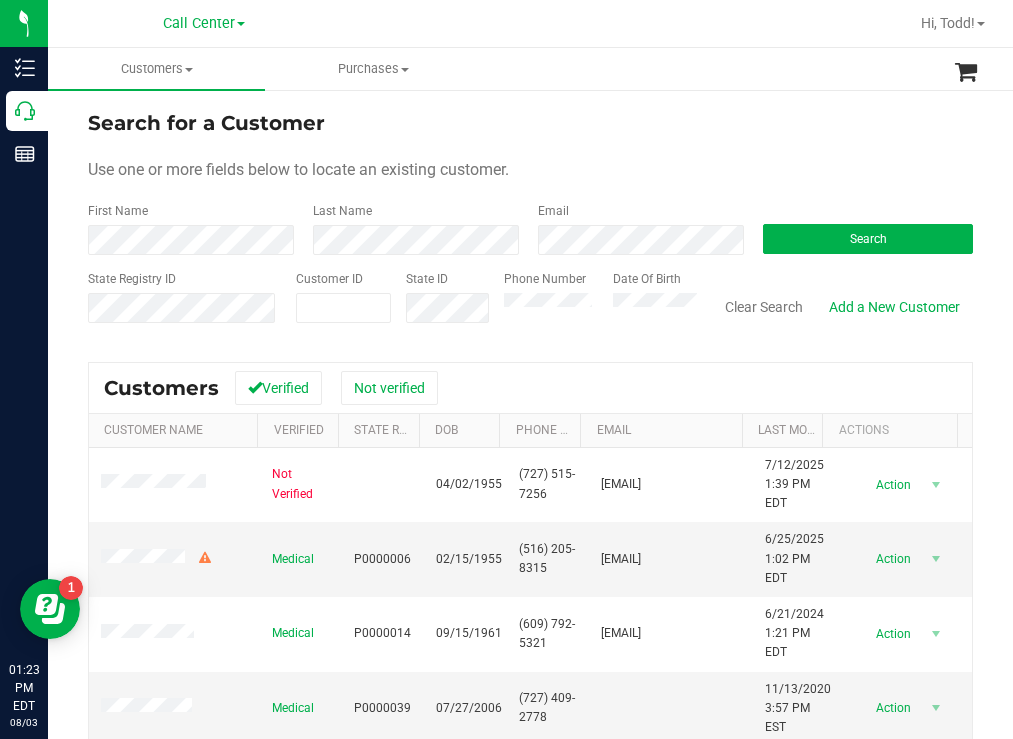 click on "Search for a Customer" at bounding box center [530, 123] 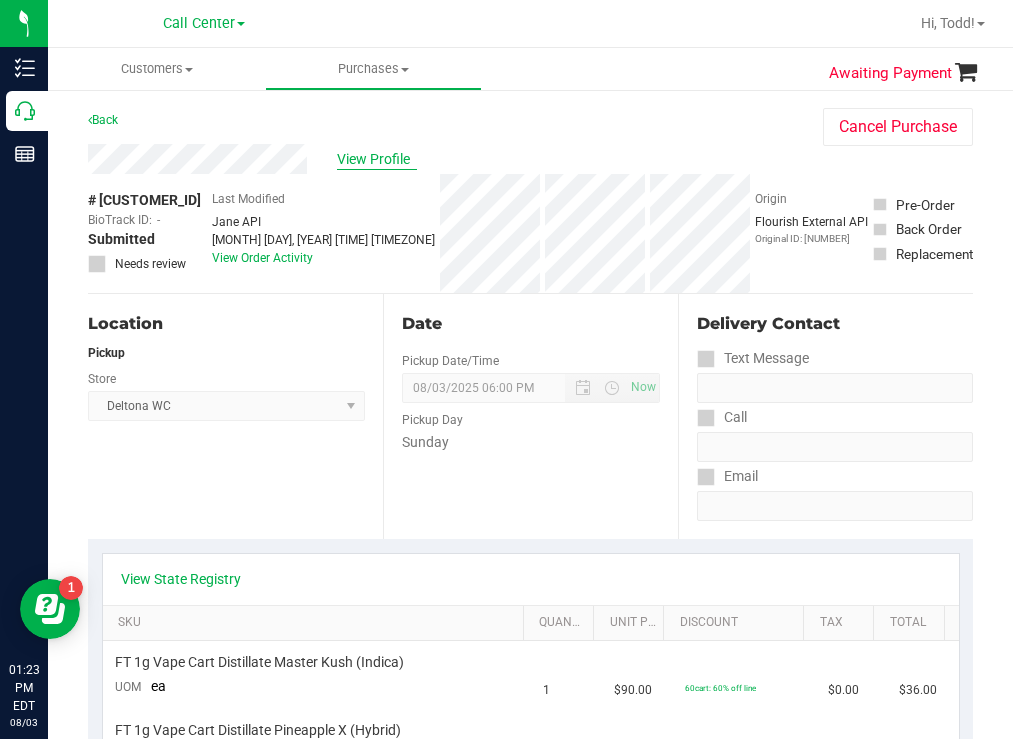 click on "View Profile" at bounding box center [377, 159] 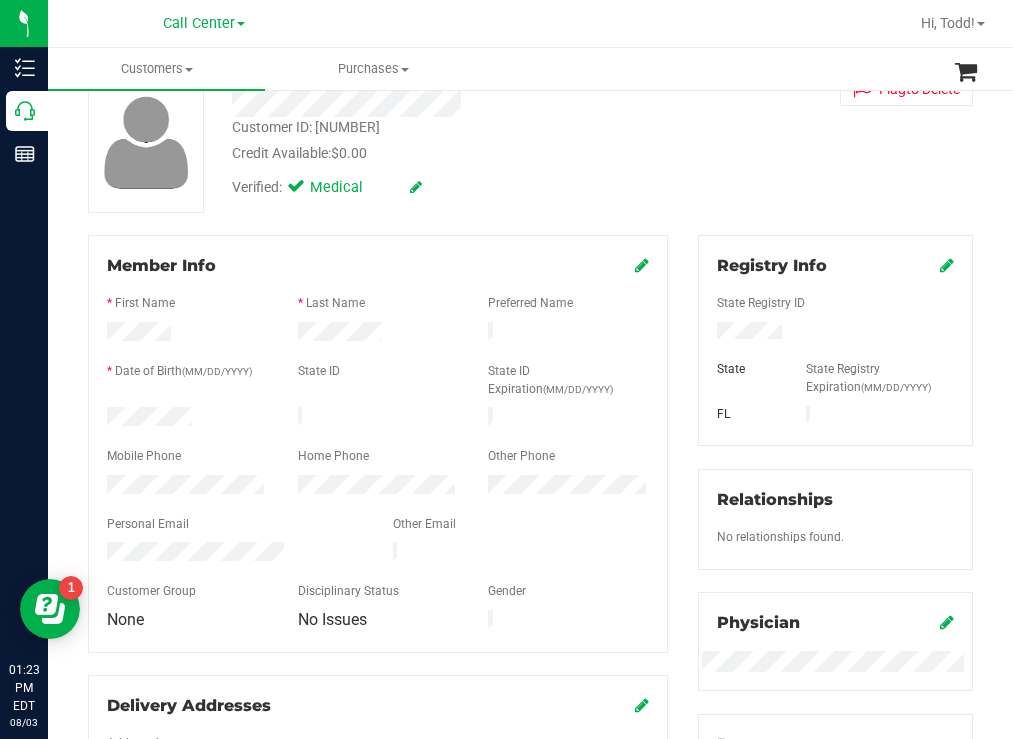 scroll, scrollTop: 0, scrollLeft: 0, axis: both 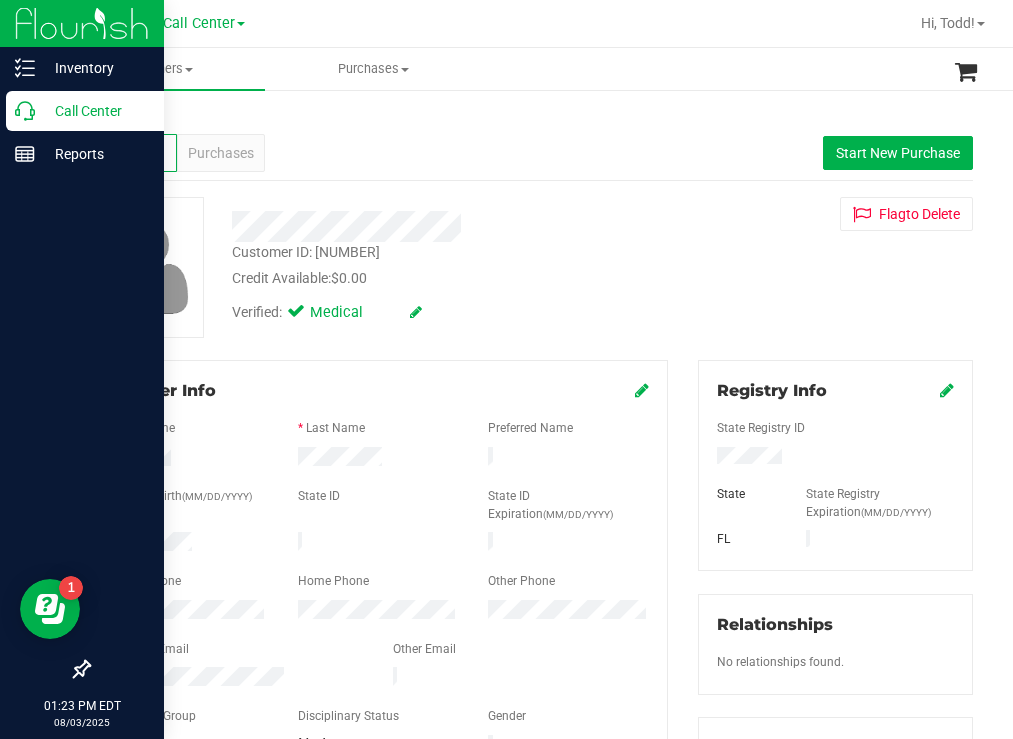 click on "Call Center" at bounding box center (95, 111) 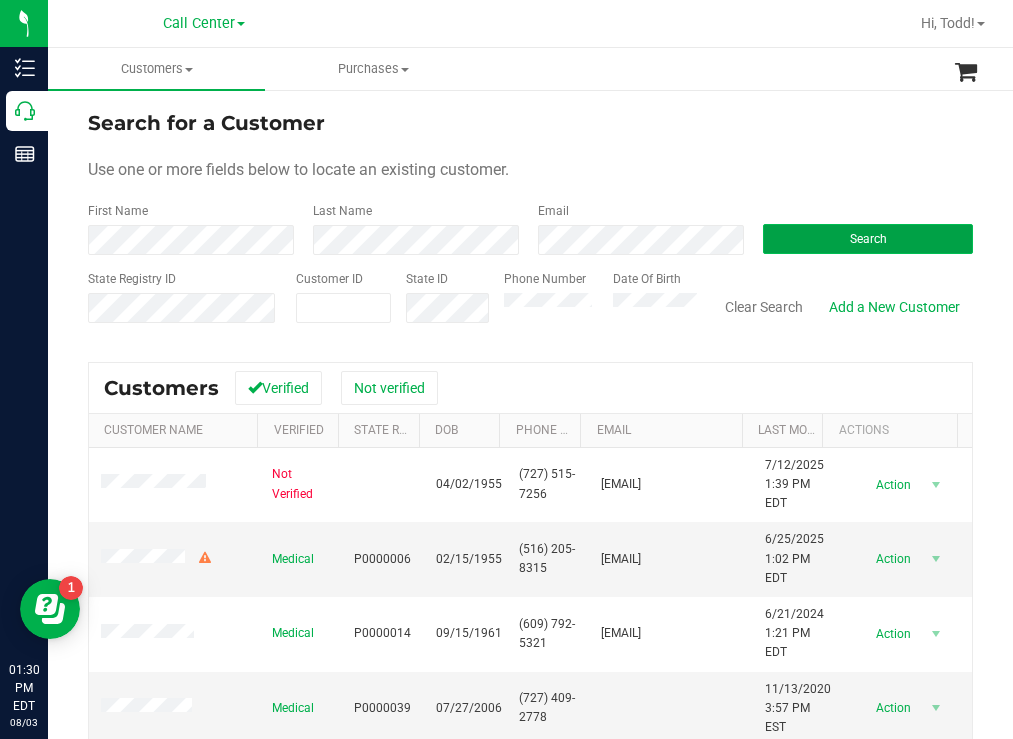 click on "Search" at bounding box center (868, 239) 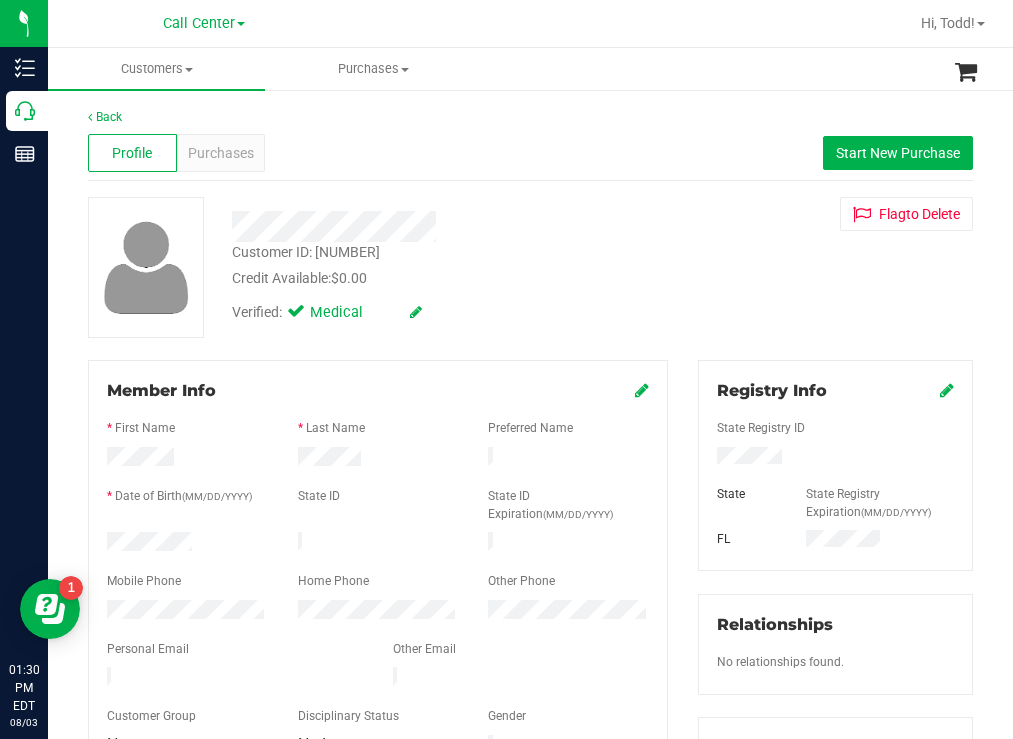 drag, startPoint x: 196, startPoint y: 538, endPoint x: 104, endPoint y: 541, distance: 92.0489 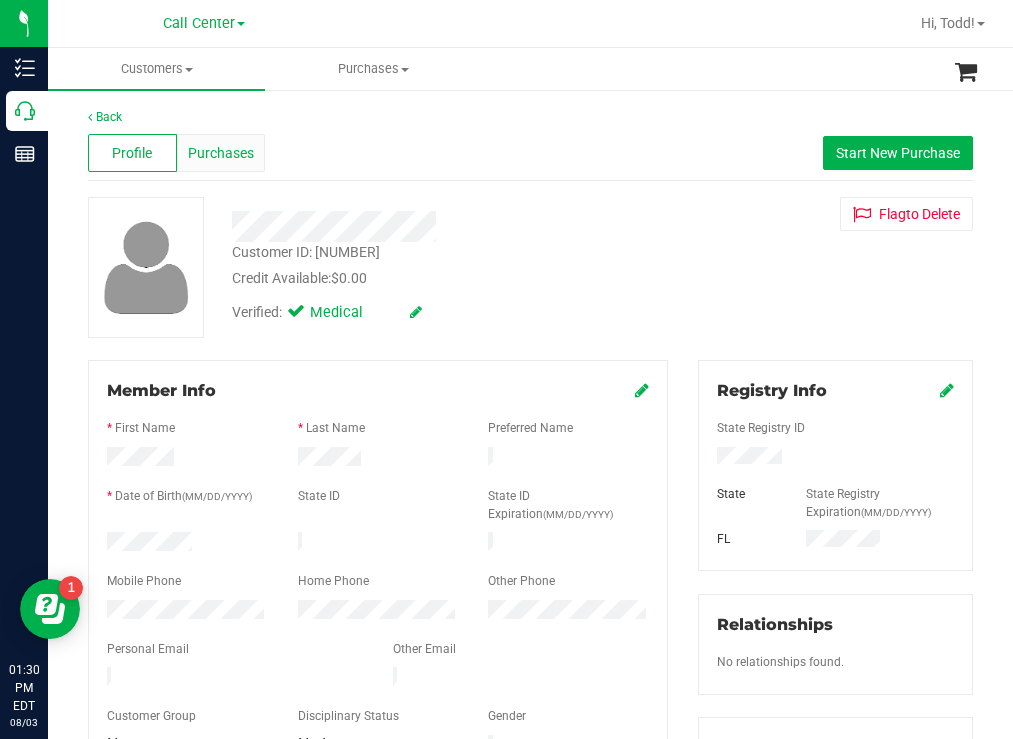 click on "Purchases" at bounding box center (221, 153) 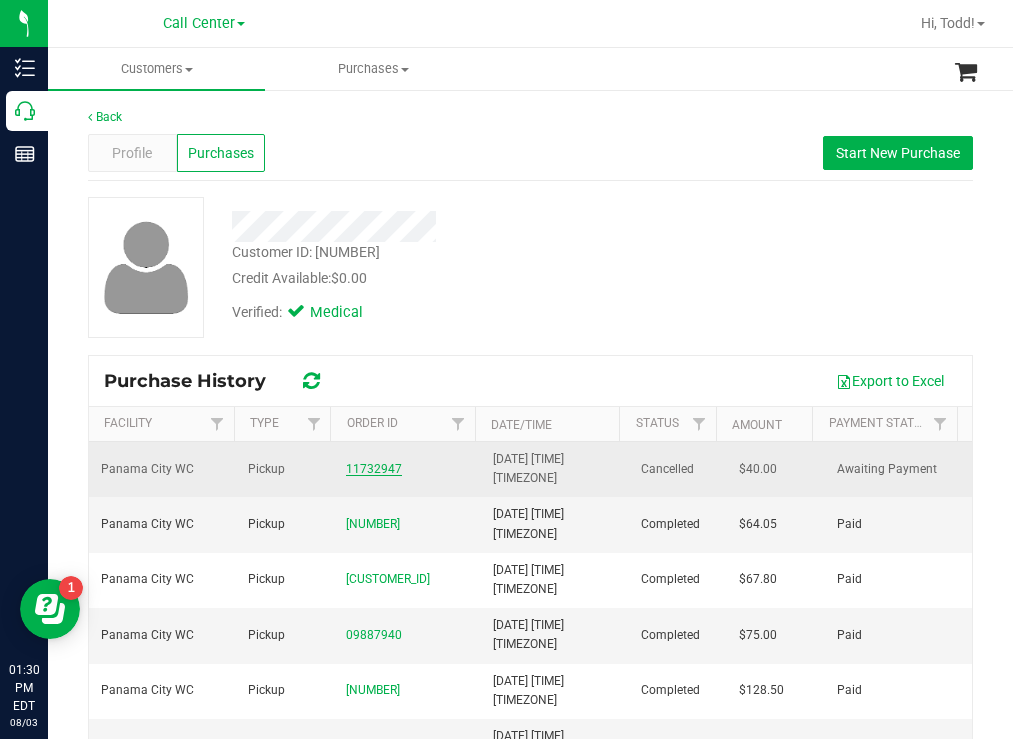 click on "11732947" at bounding box center [374, 469] 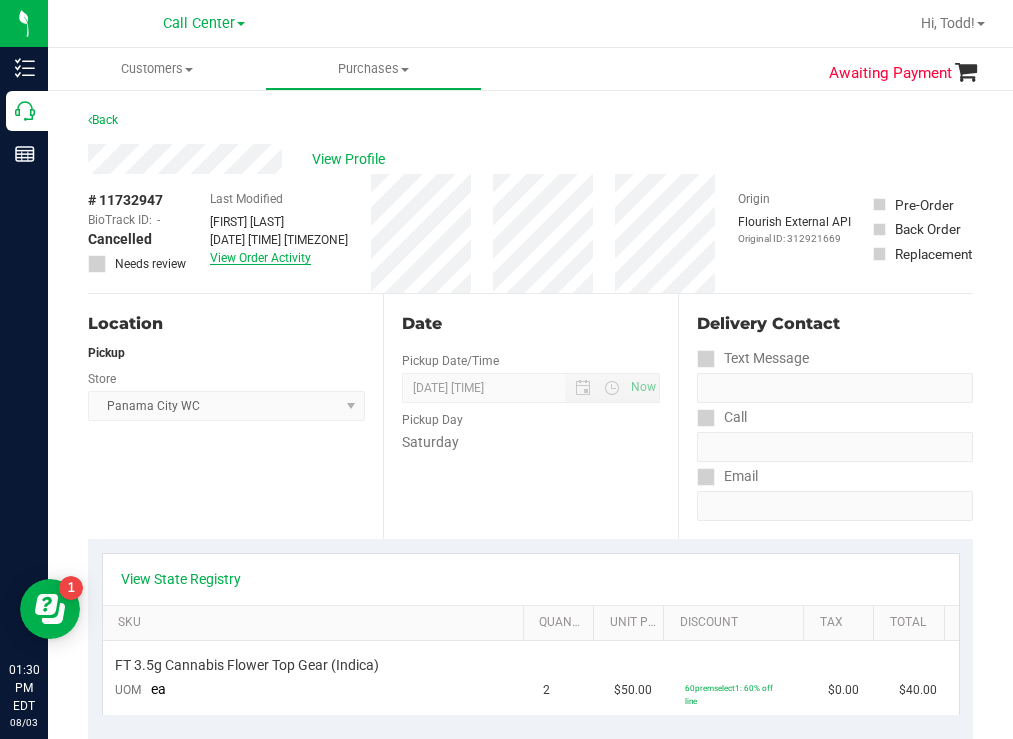click on "View Order Activity" at bounding box center [260, 258] 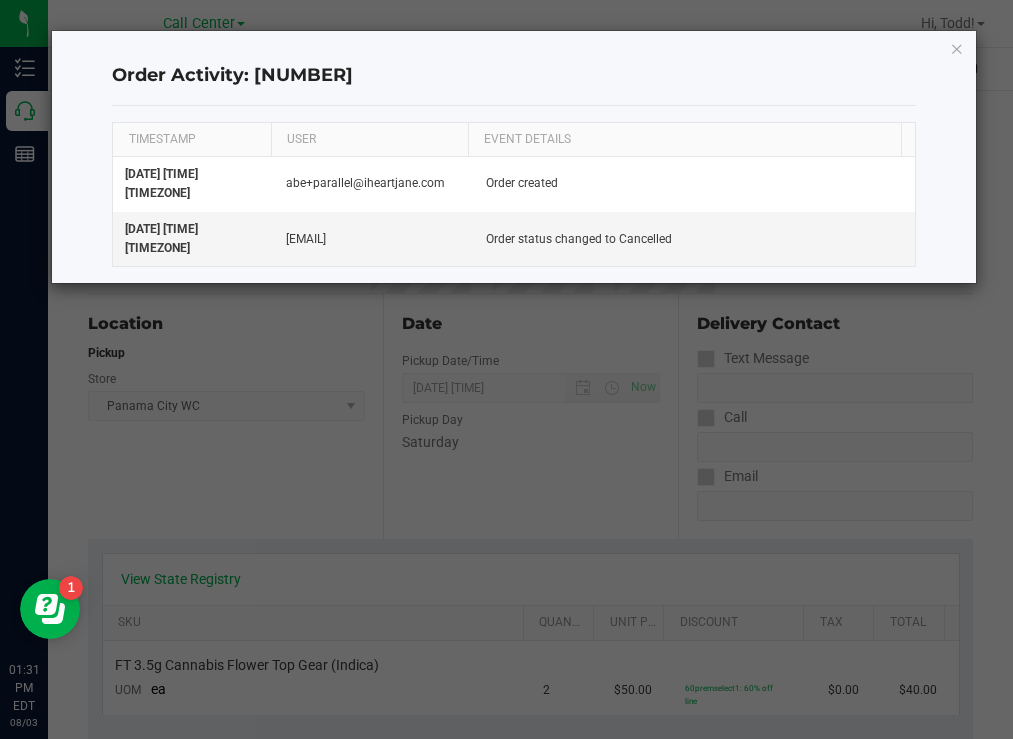 click 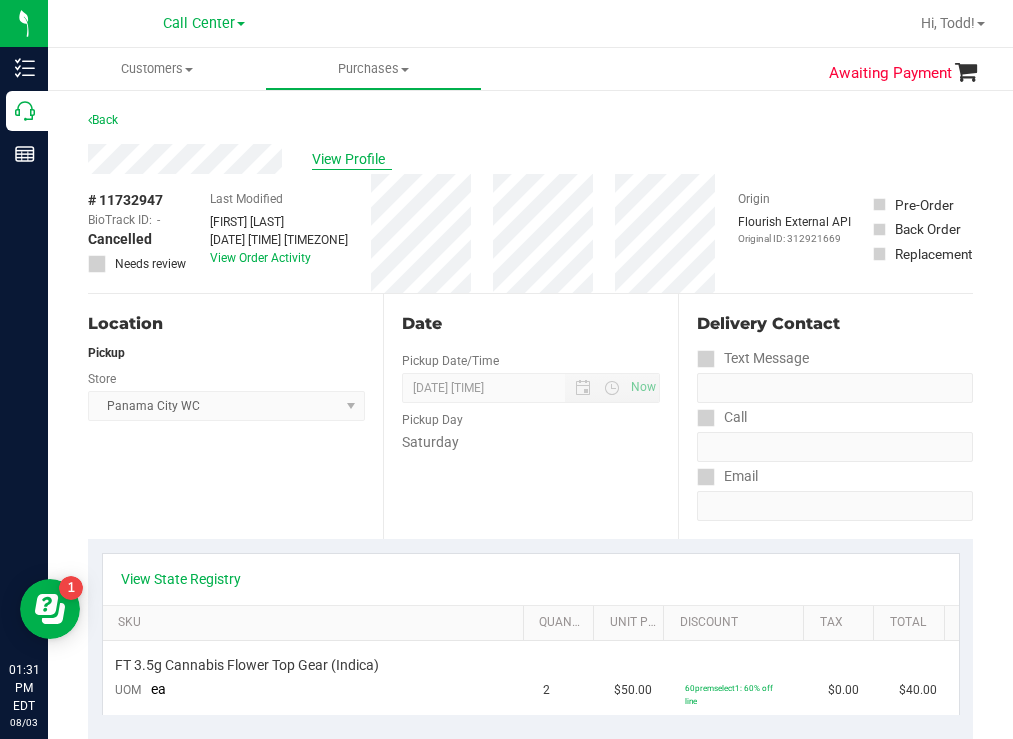 click on "View Profile" at bounding box center (352, 159) 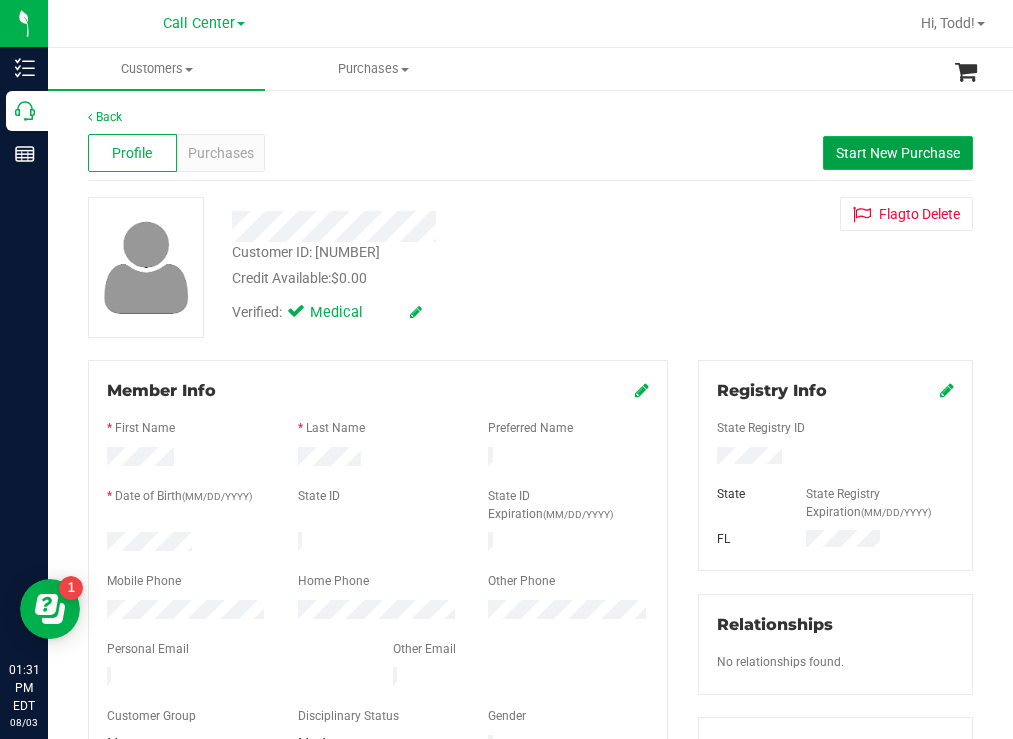 click on "Start New Purchase" at bounding box center [898, 153] 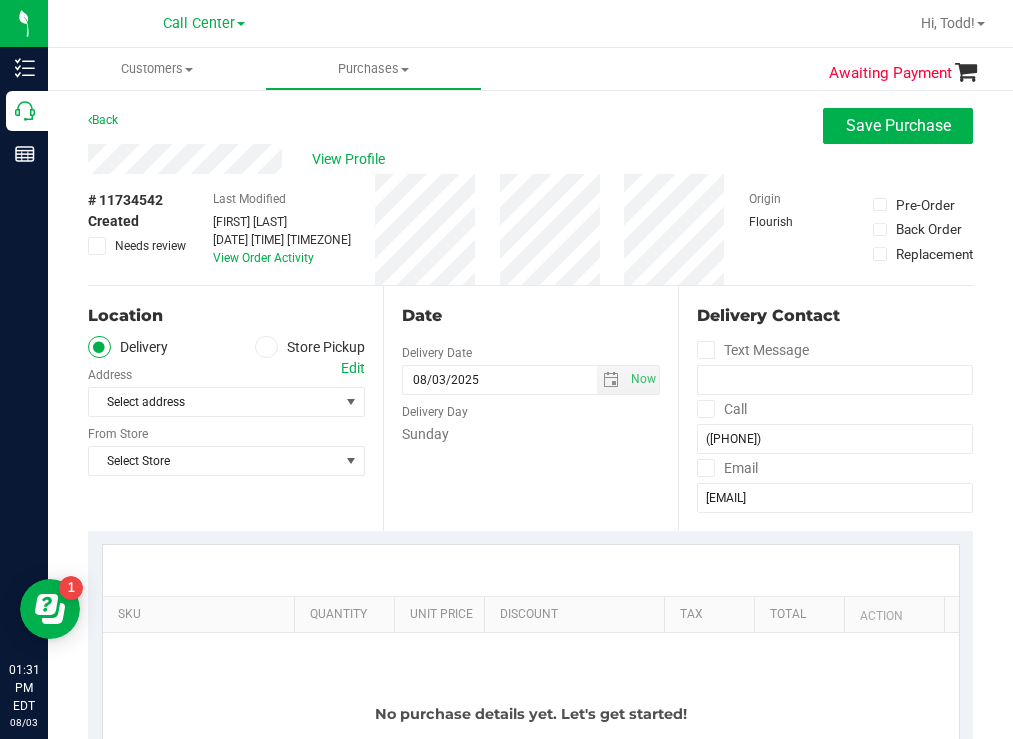 click on "Store Pickup" at bounding box center [310, 347] 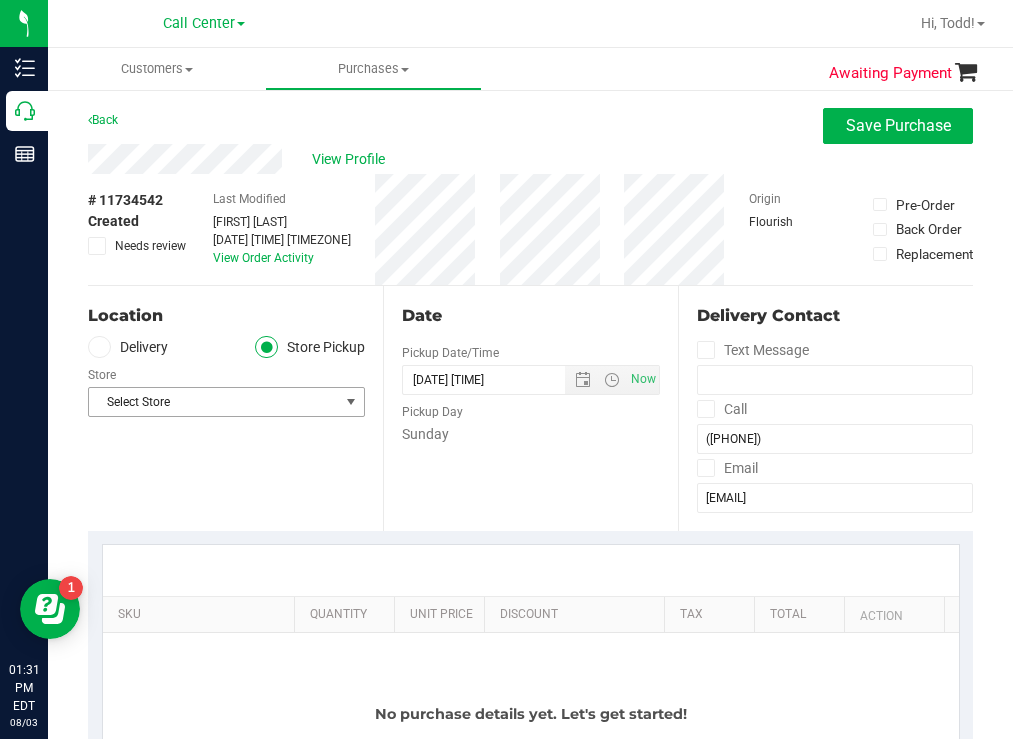 click on "Select Store" at bounding box center (214, 402) 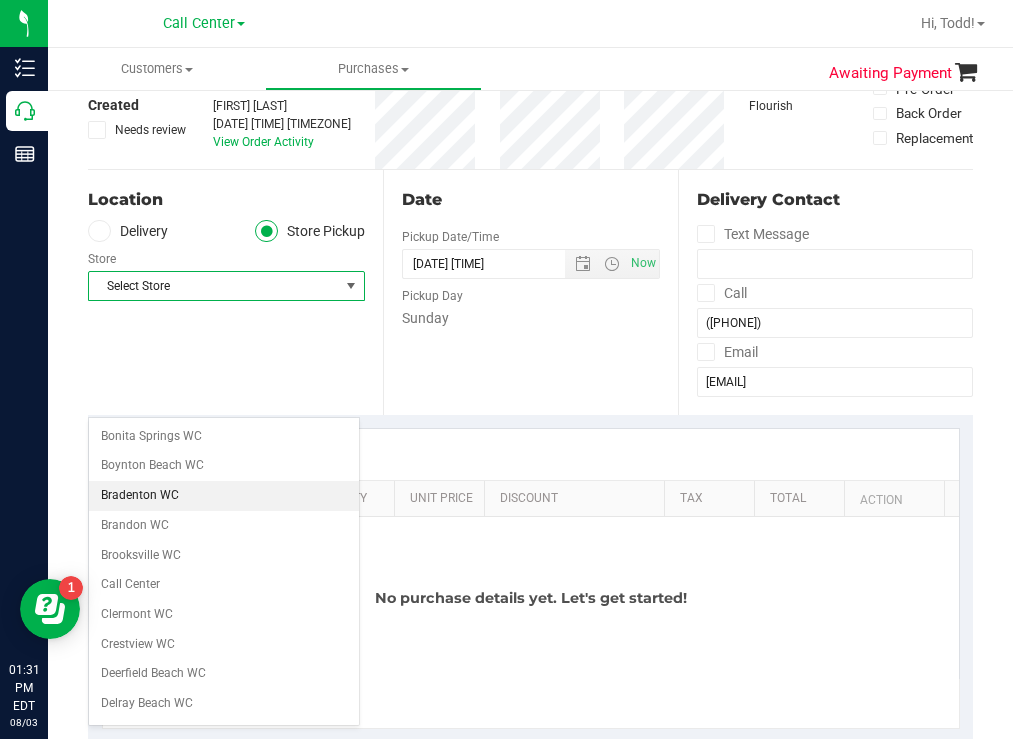 scroll, scrollTop: 300, scrollLeft: 0, axis: vertical 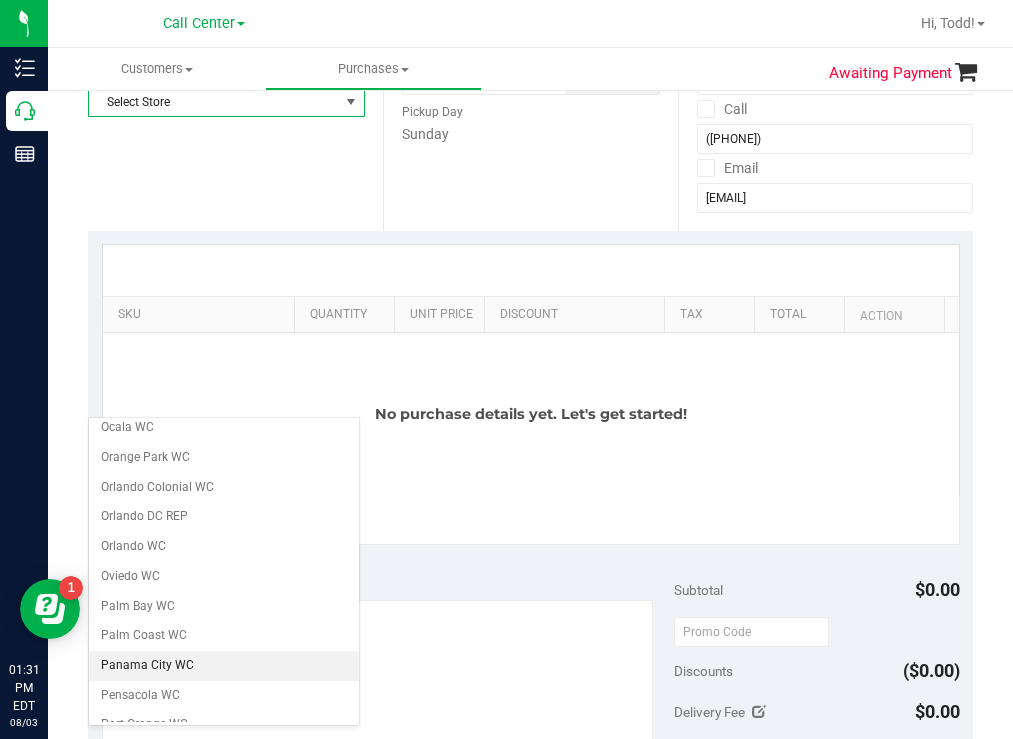 click on "Panama City WC" at bounding box center [224, 666] 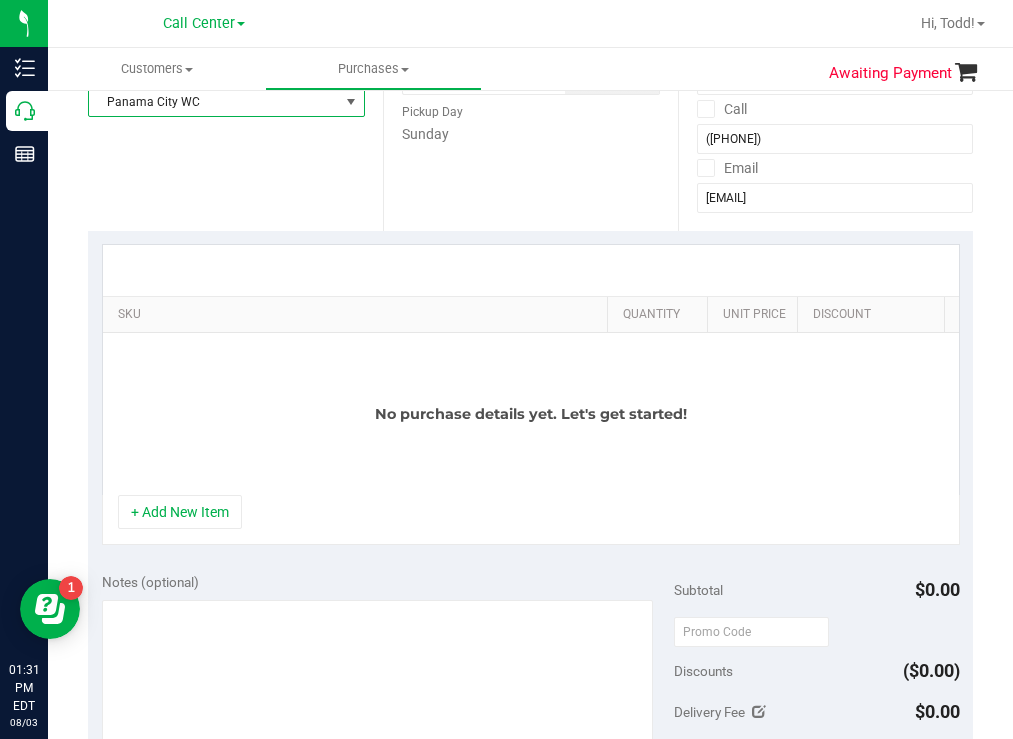 drag, startPoint x: 280, startPoint y: 309, endPoint x: 637, endPoint y: 278, distance: 358.3434 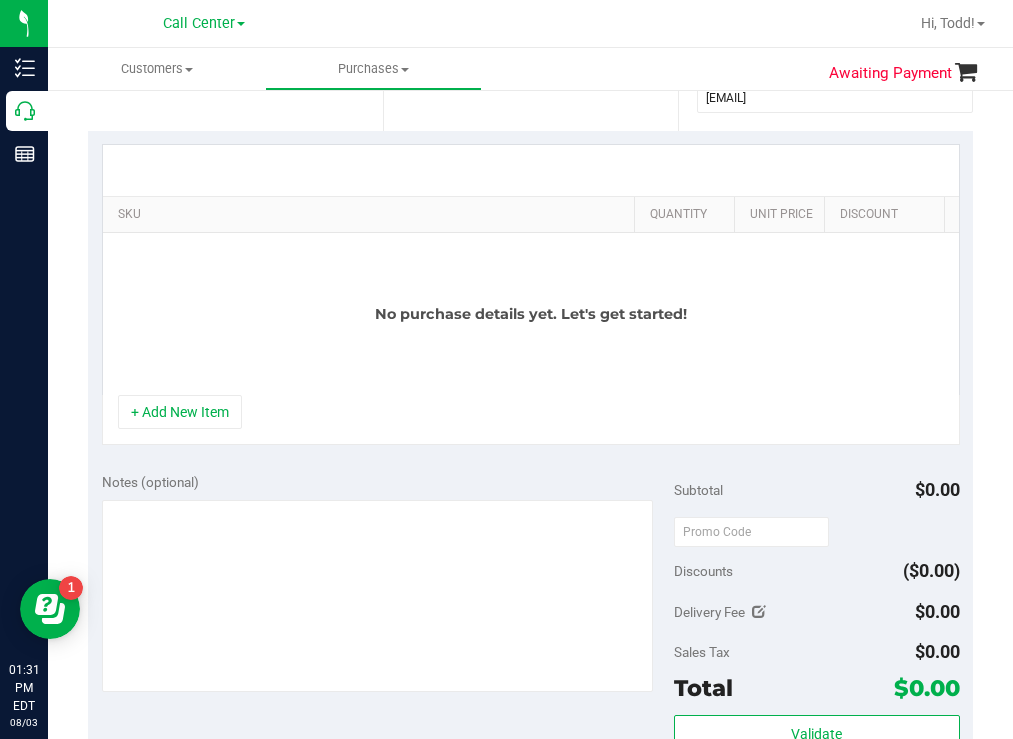 scroll, scrollTop: 100, scrollLeft: 0, axis: vertical 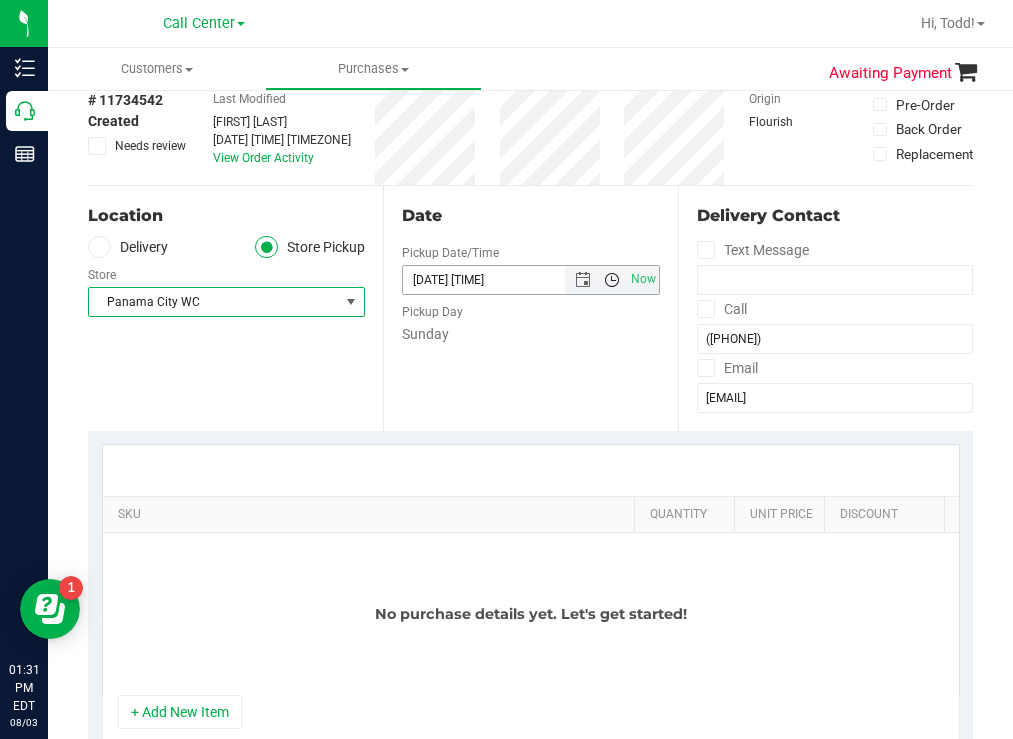 click at bounding box center (612, 280) 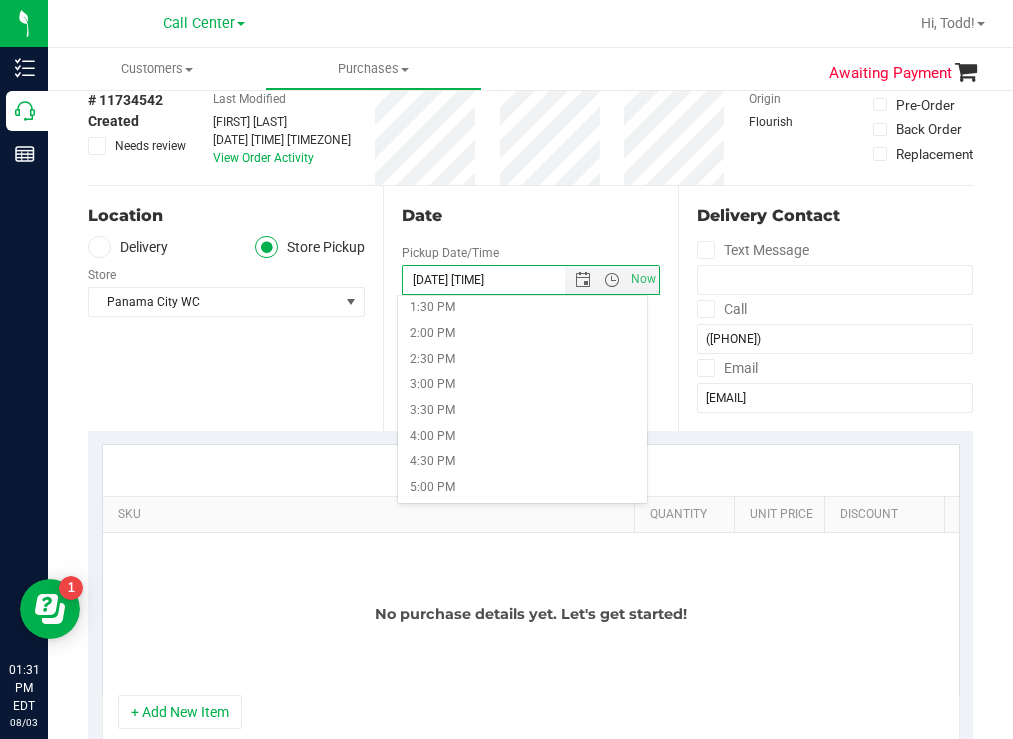 scroll, scrollTop: 700, scrollLeft: 0, axis: vertical 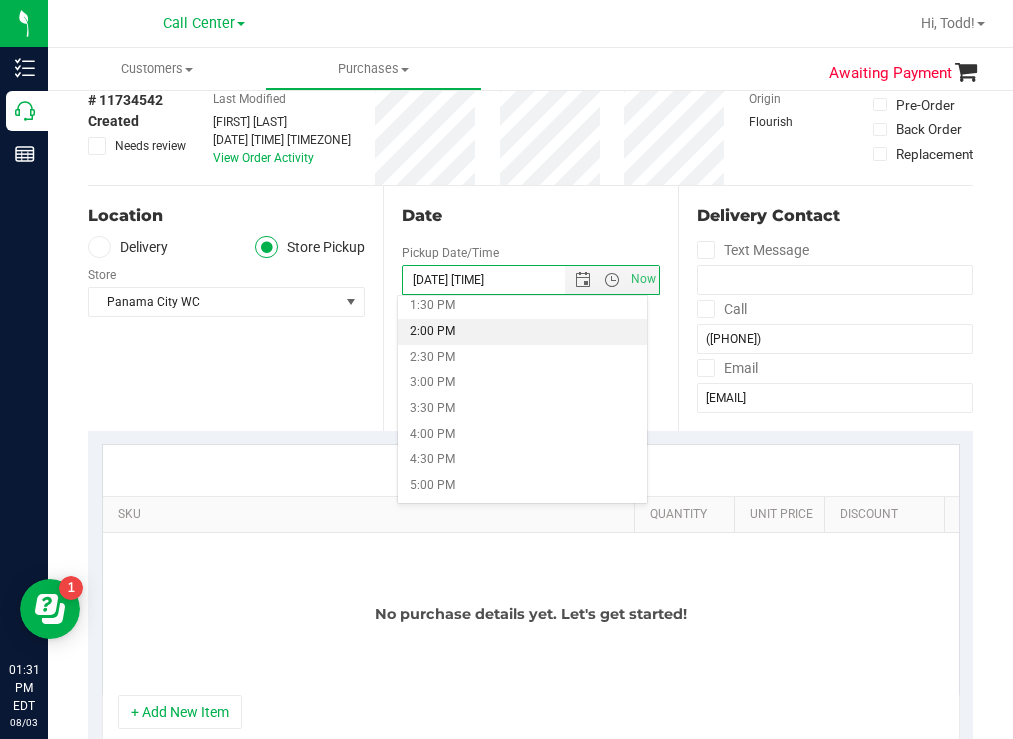 click on "2:00 PM" at bounding box center (522, 332) 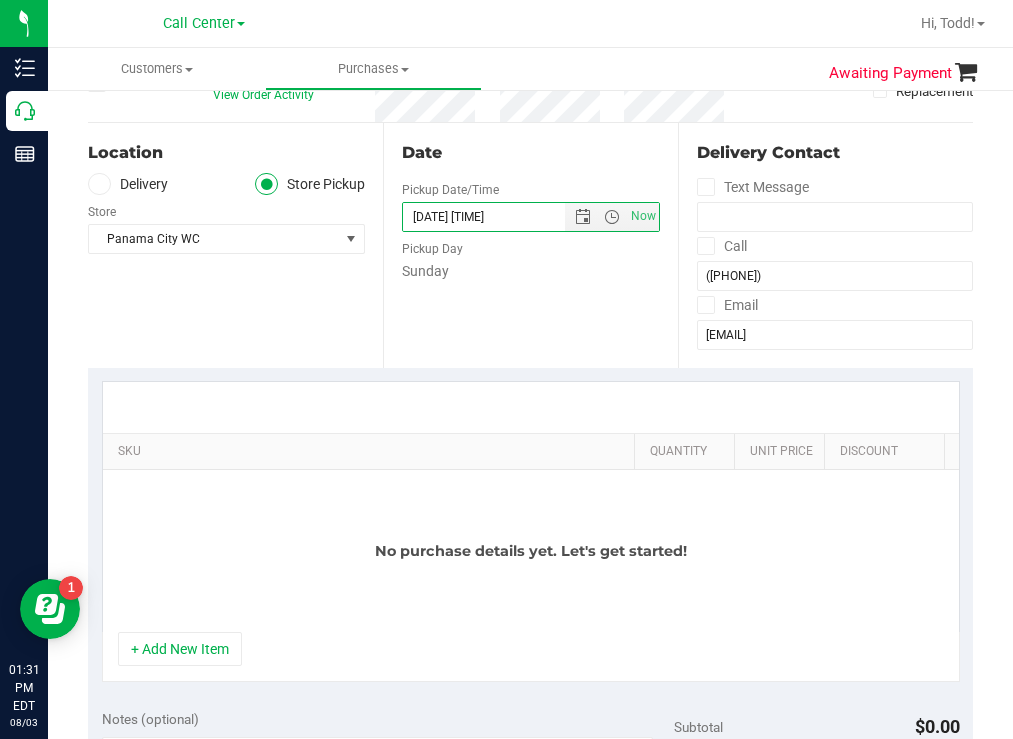 scroll, scrollTop: 300, scrollLeft: 0, axis: vertical 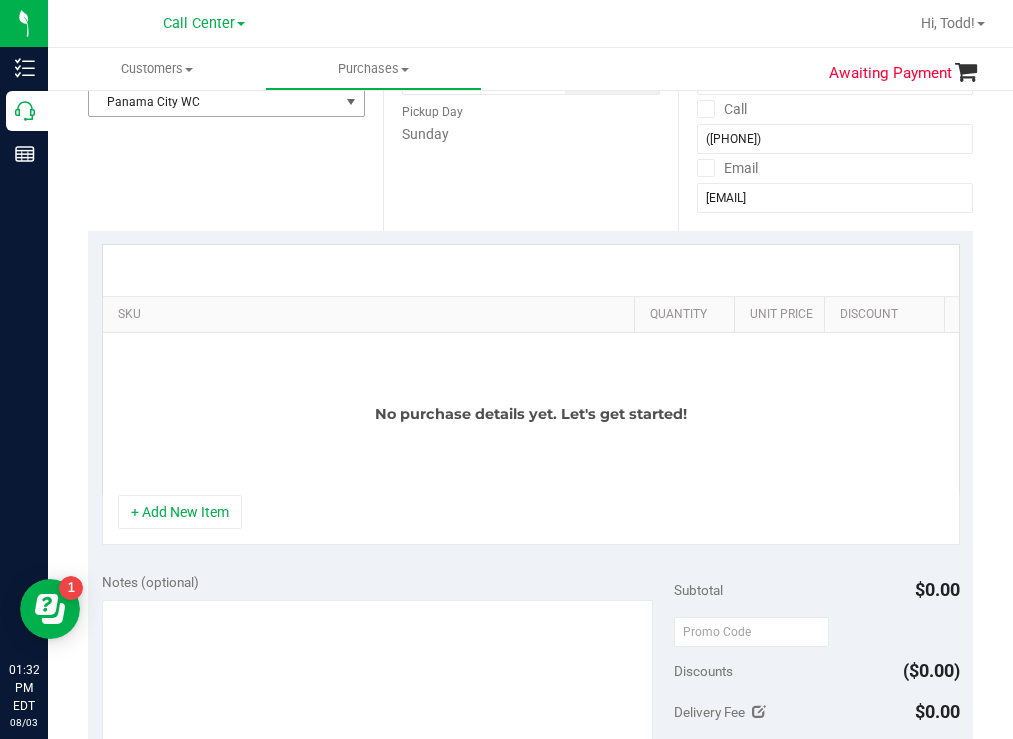 click on "Panama City WC" at bounding box center [214, 102] 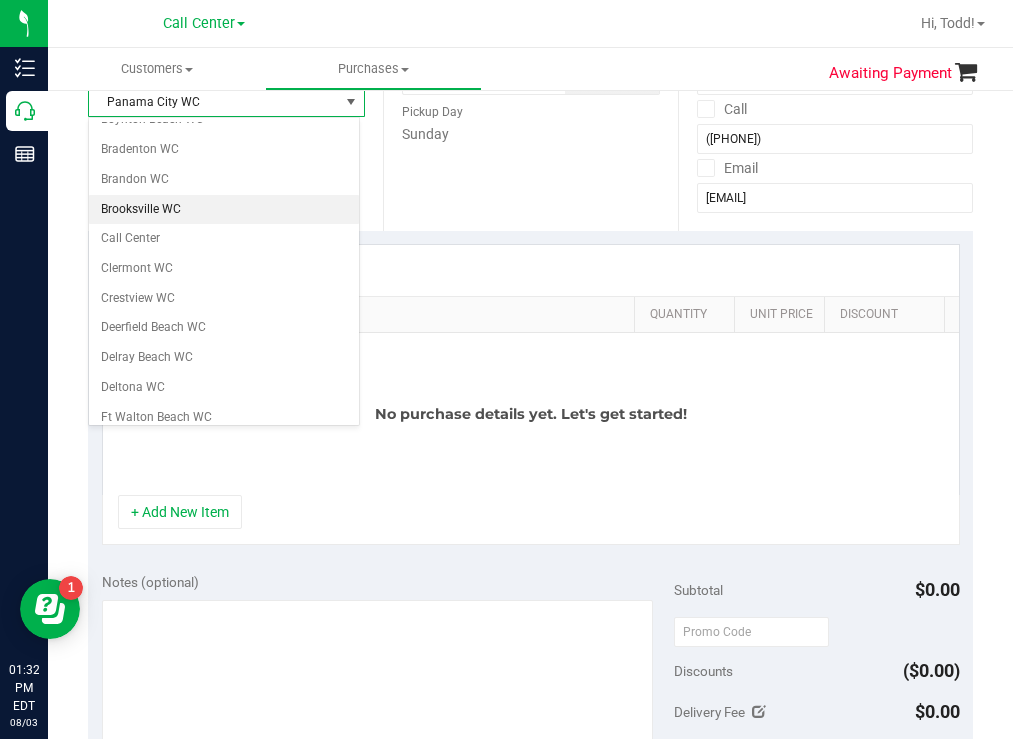 scroll, scrollTop: 0, scrollLeft: 0, axis: both 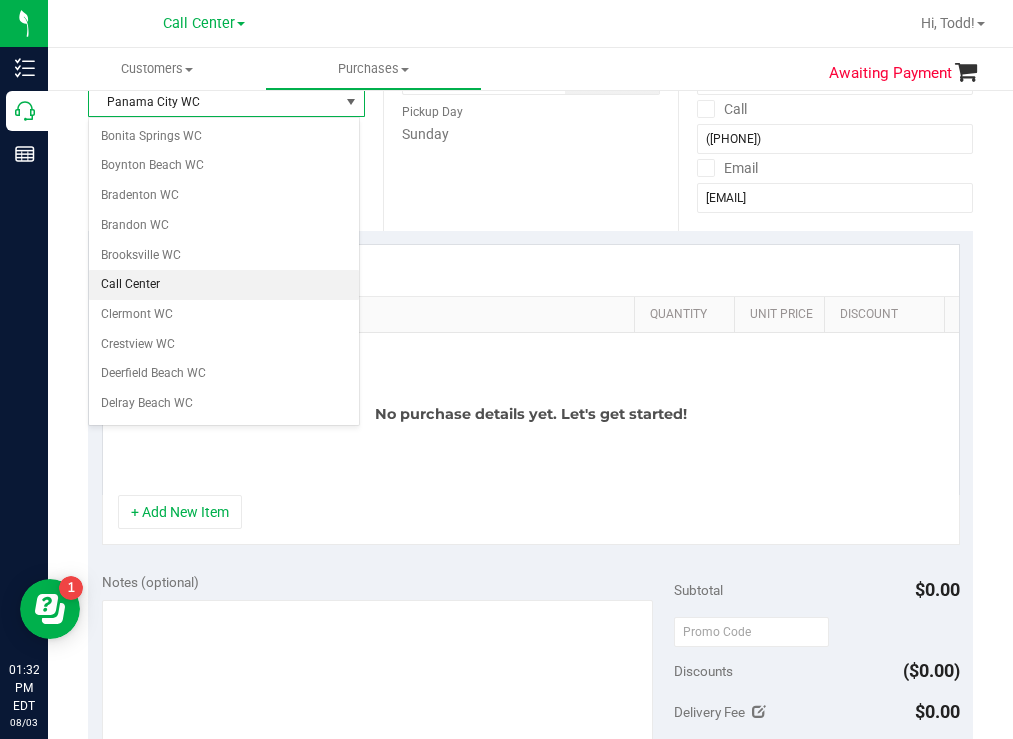 click on "Call Center" at bounding box center [224, 285] 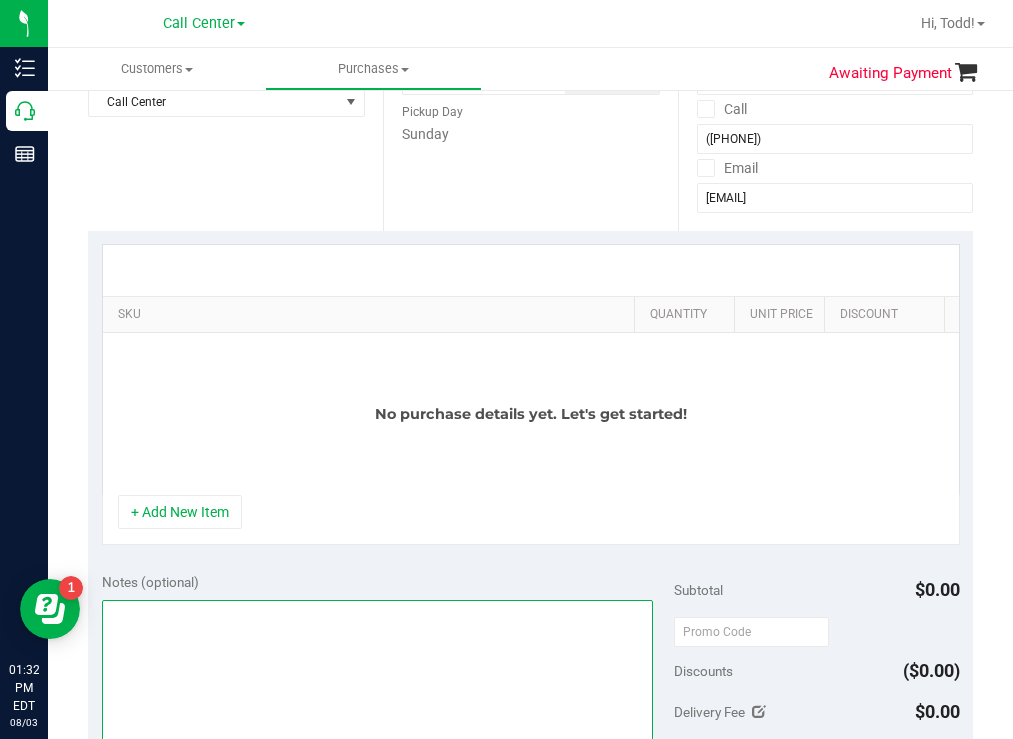 click at bounding box center [378, 696] 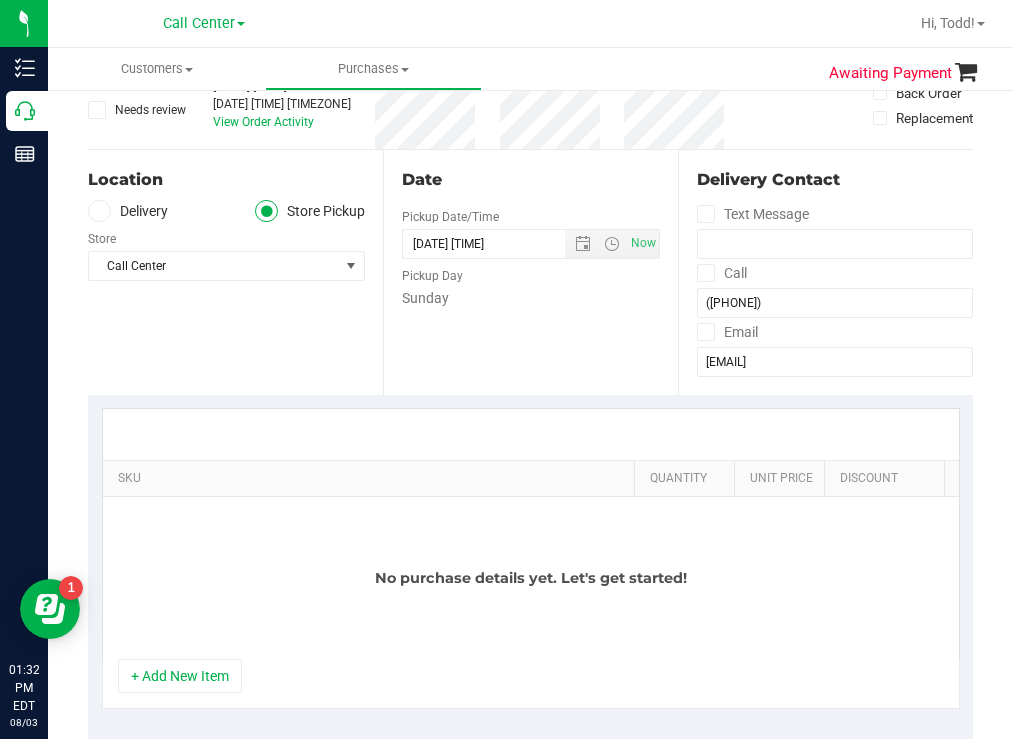 scroll, scrollTop: 0, scrollLeft: 0, axis: both 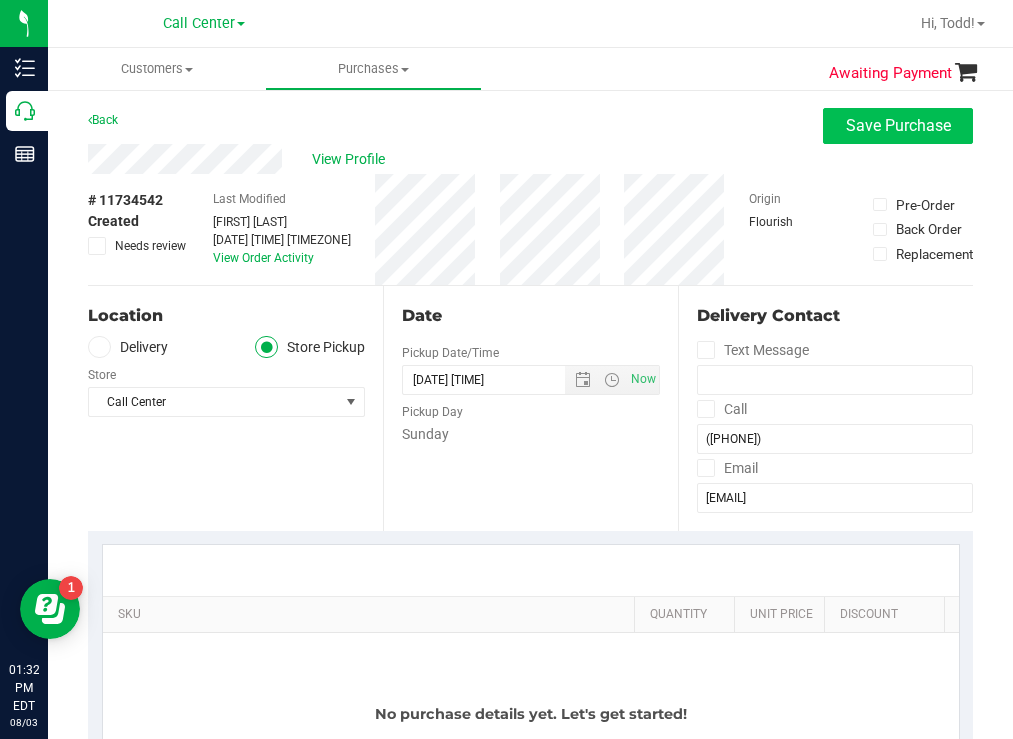 type on "cxl
[LAST] [DATE] [TIME]" 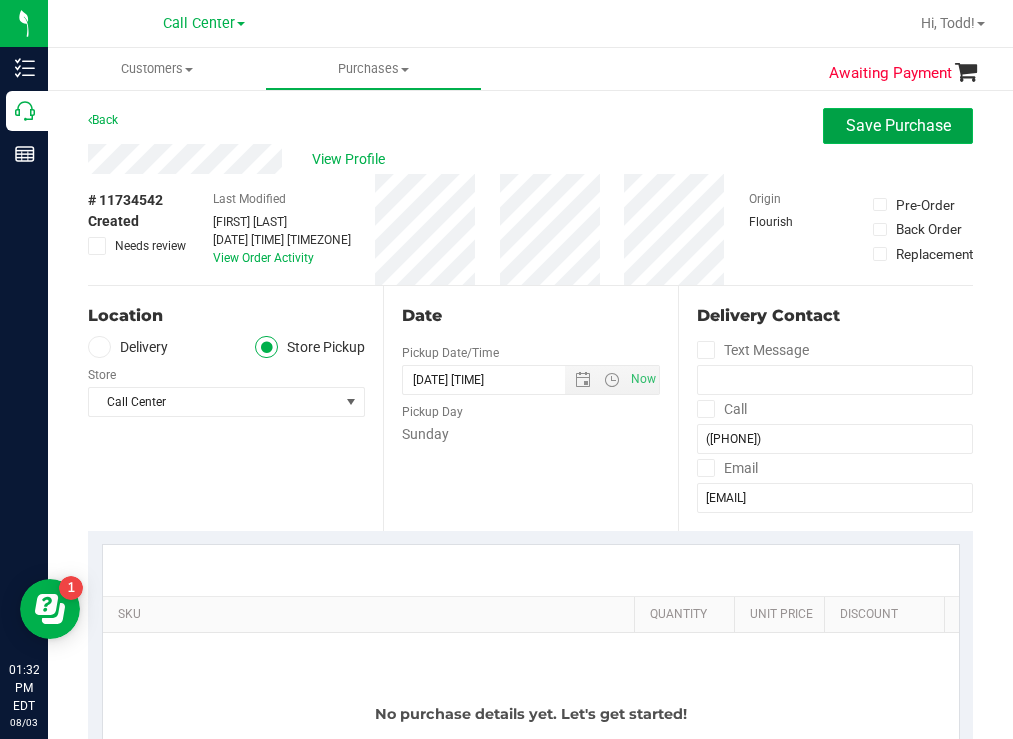 click on "Save Purchase" at bounding box center (898, 125) 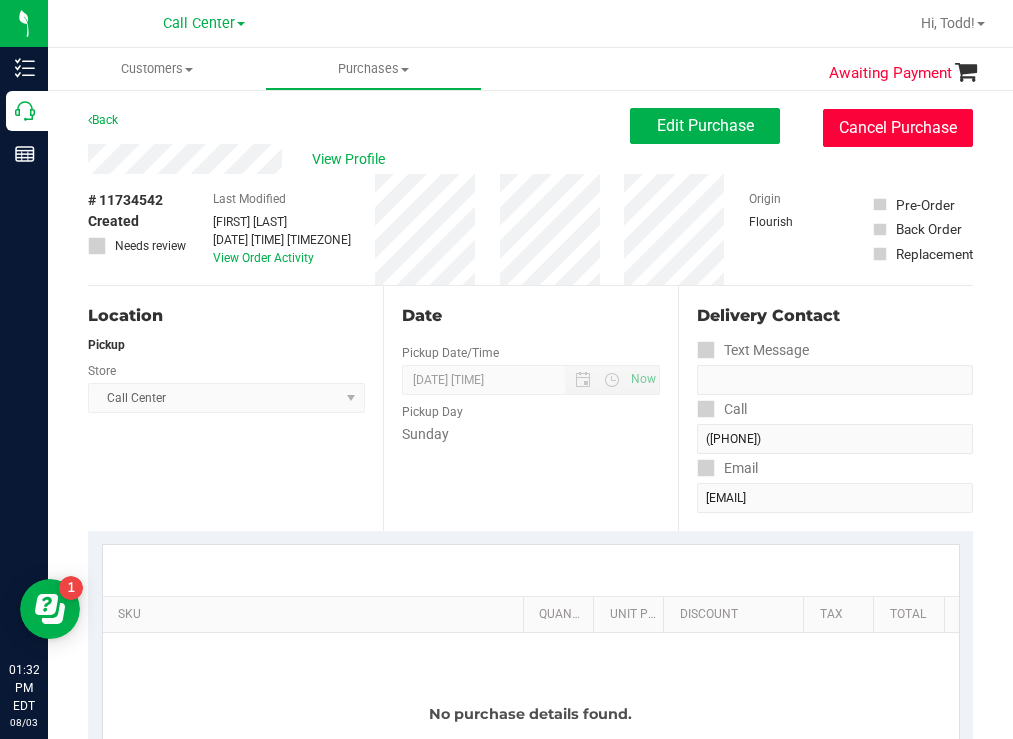 click on "Cancel Purchase" at bounding box center [898, 128] 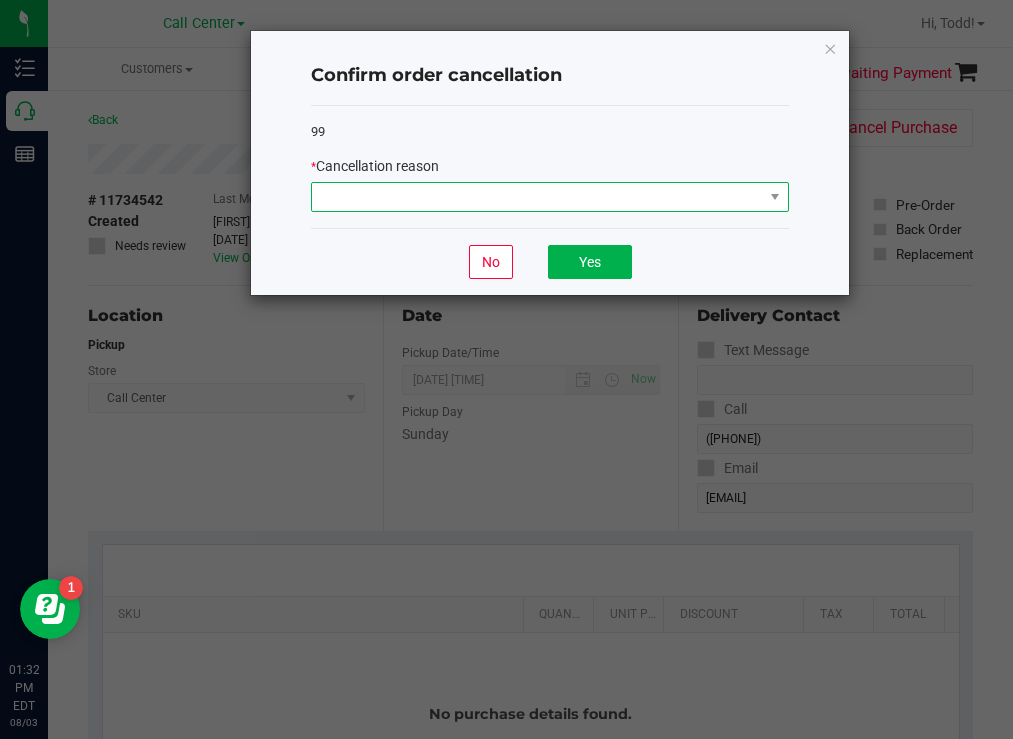 click at bounding box center (537, 197) 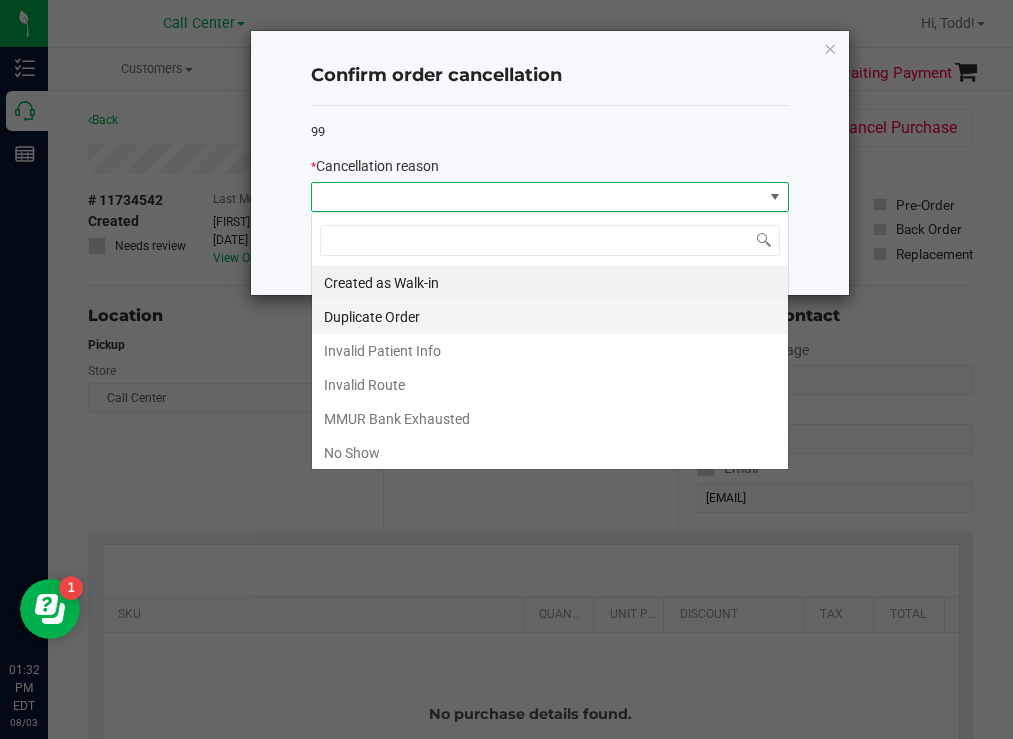 scroll, scrollTop: 99970, scrollLeft: 99522, axis: both 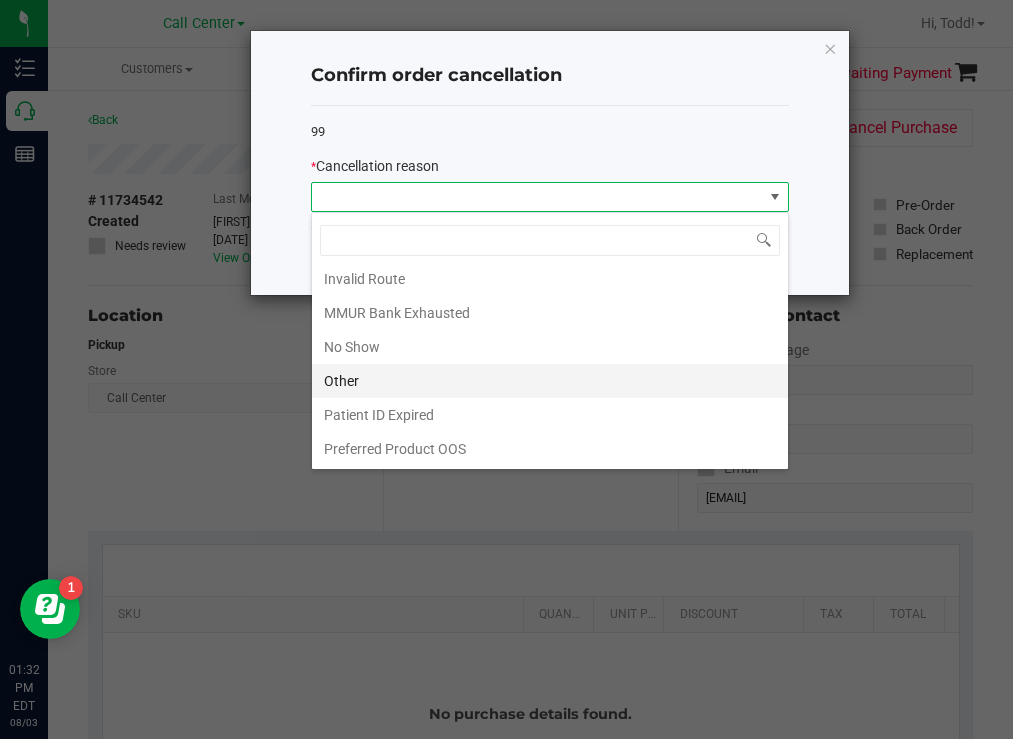 click on "Other" at bounding box center (550, 381) 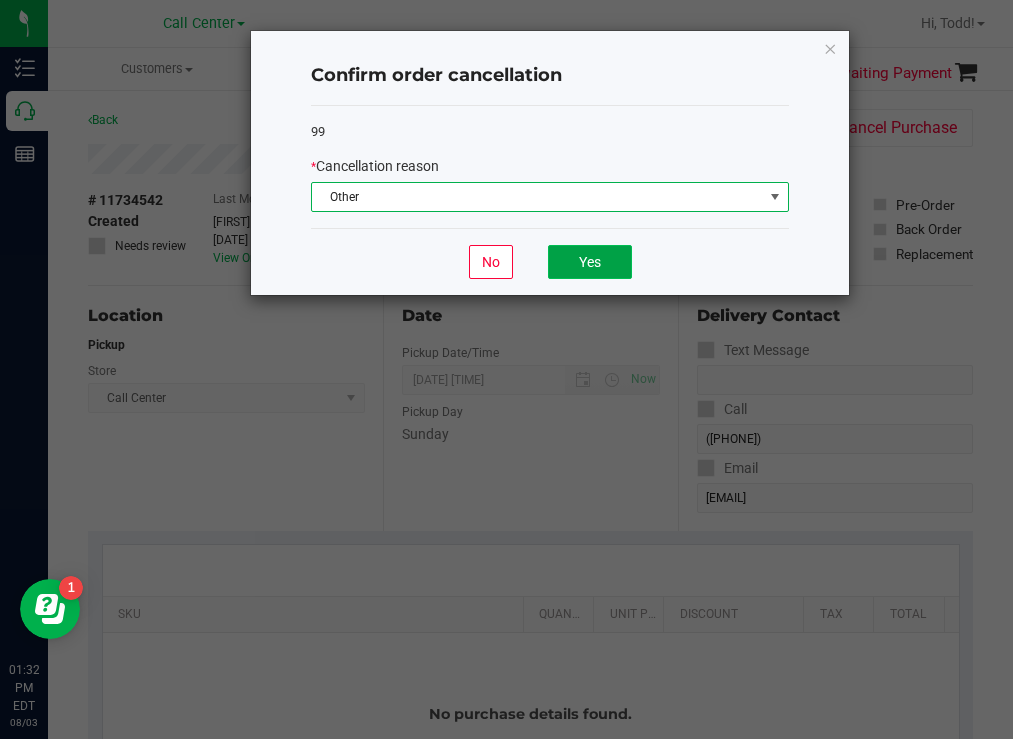 click on "Yes" 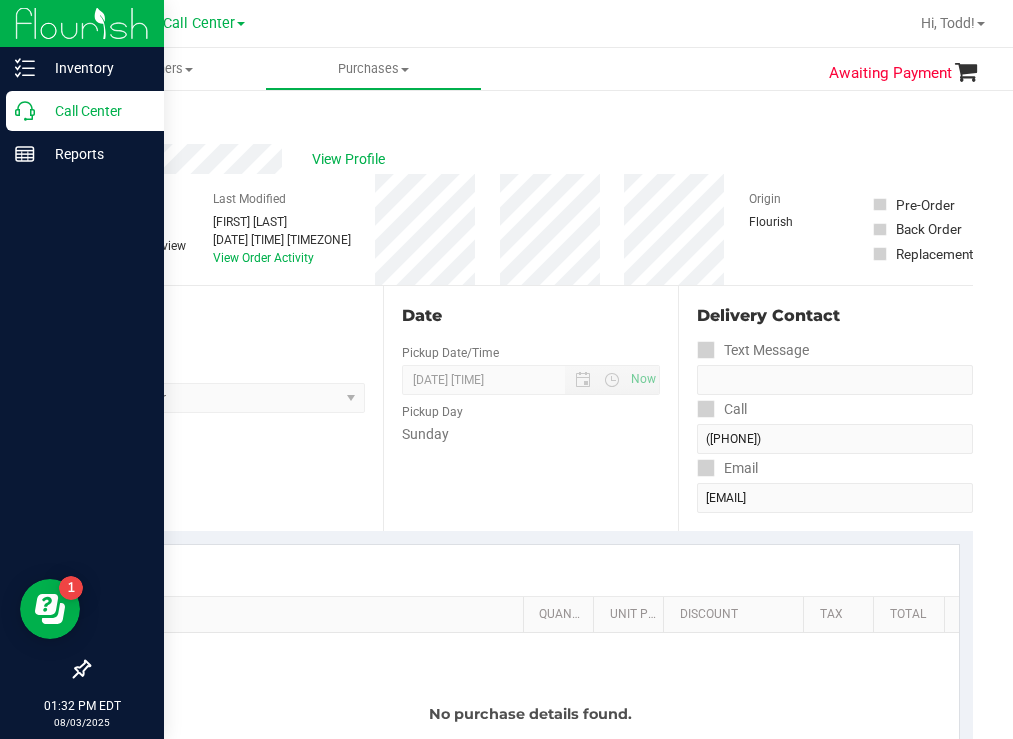 click on "Call Center" at bounding box center [95, 111] 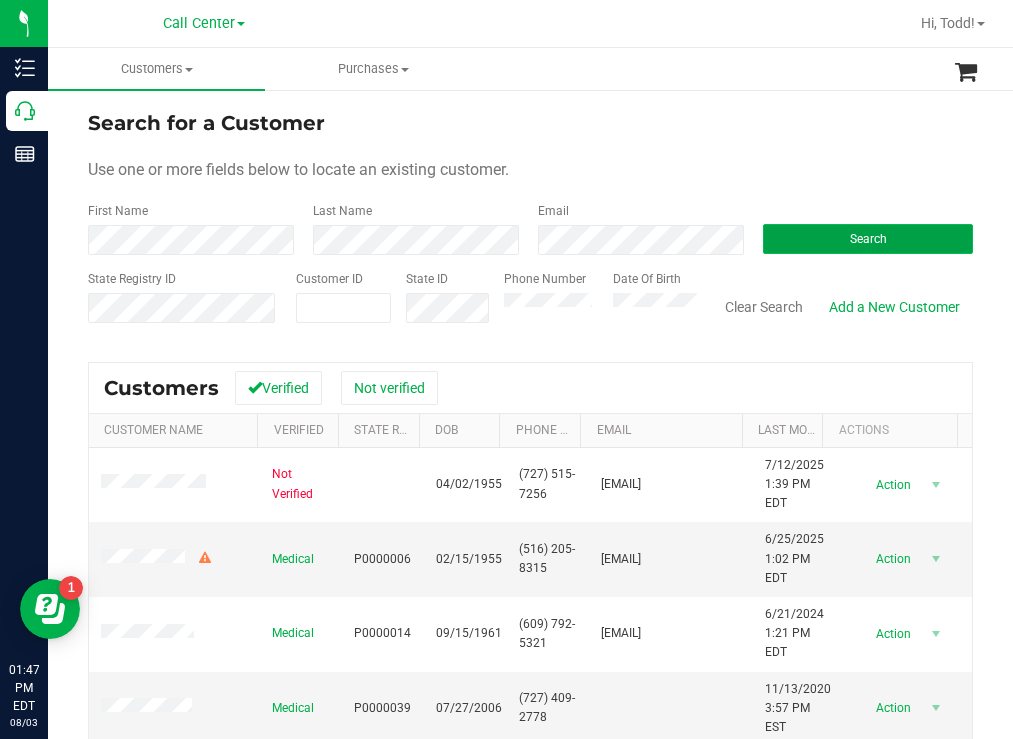 click on "Search" at bounding box center [868, 239] 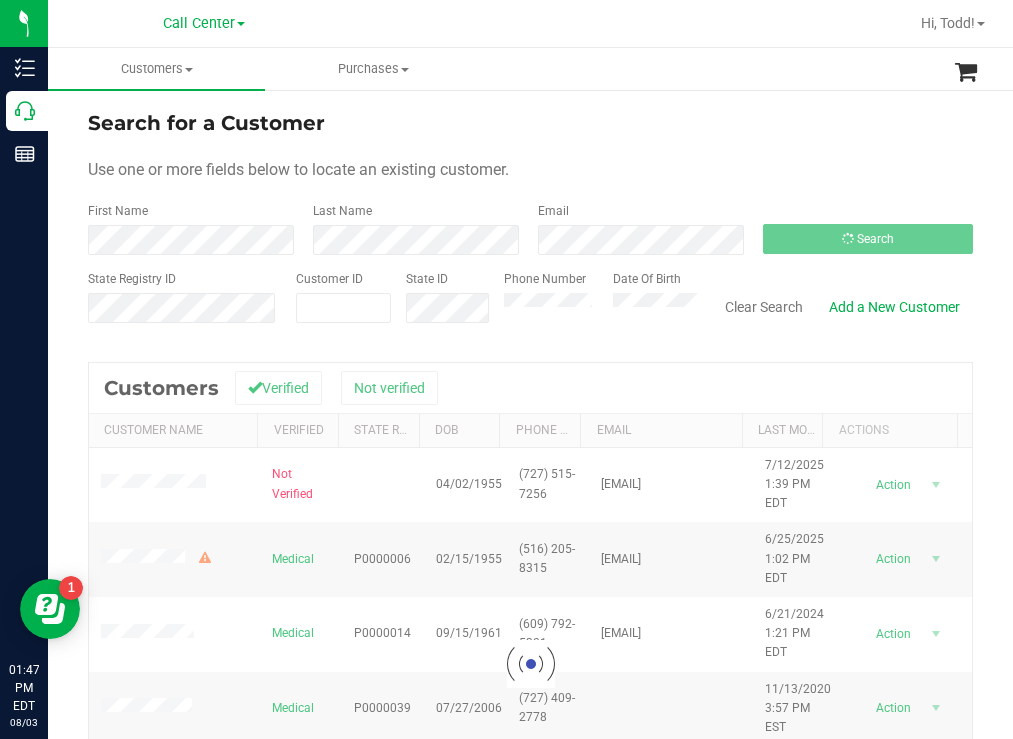 click on "Search for a Customer" at bounding box center [530, 123] 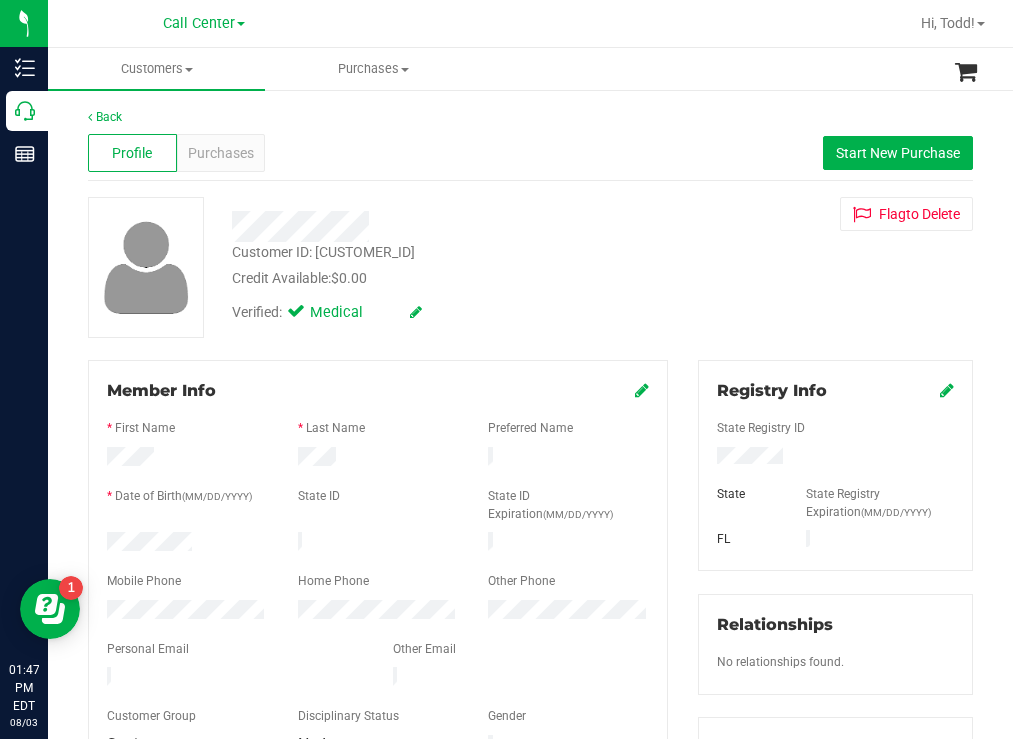 click at bounding box center [187, 544] 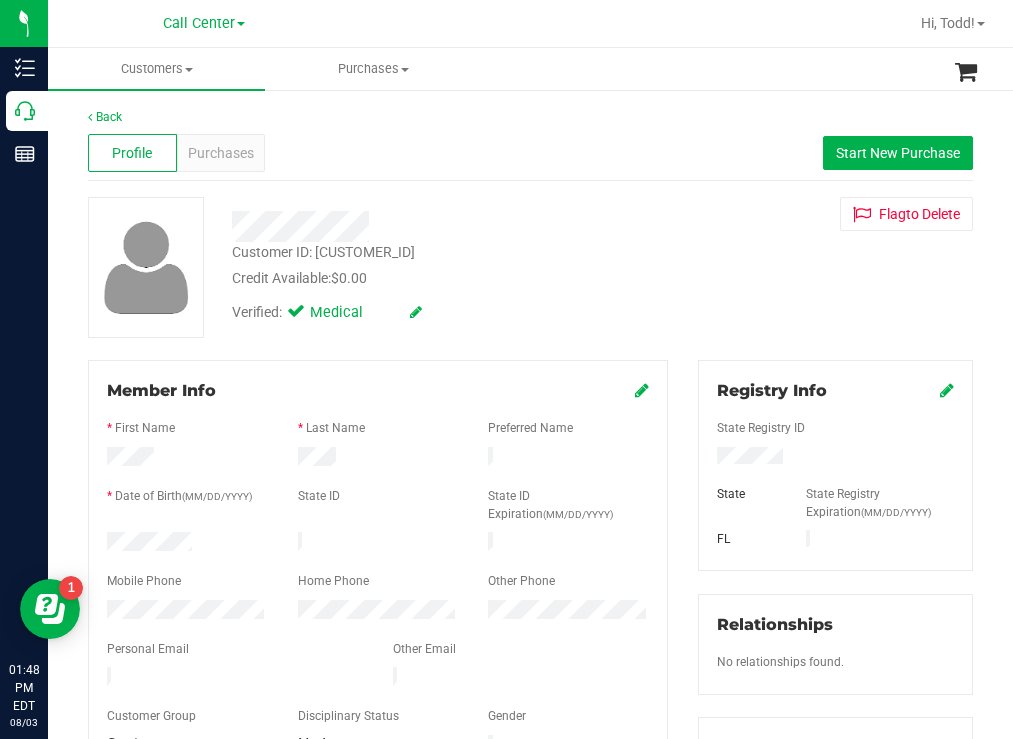 click on "Customer ID: [NUMBER]
Credit Available:
$0.00" at bounding box center (446, 265) 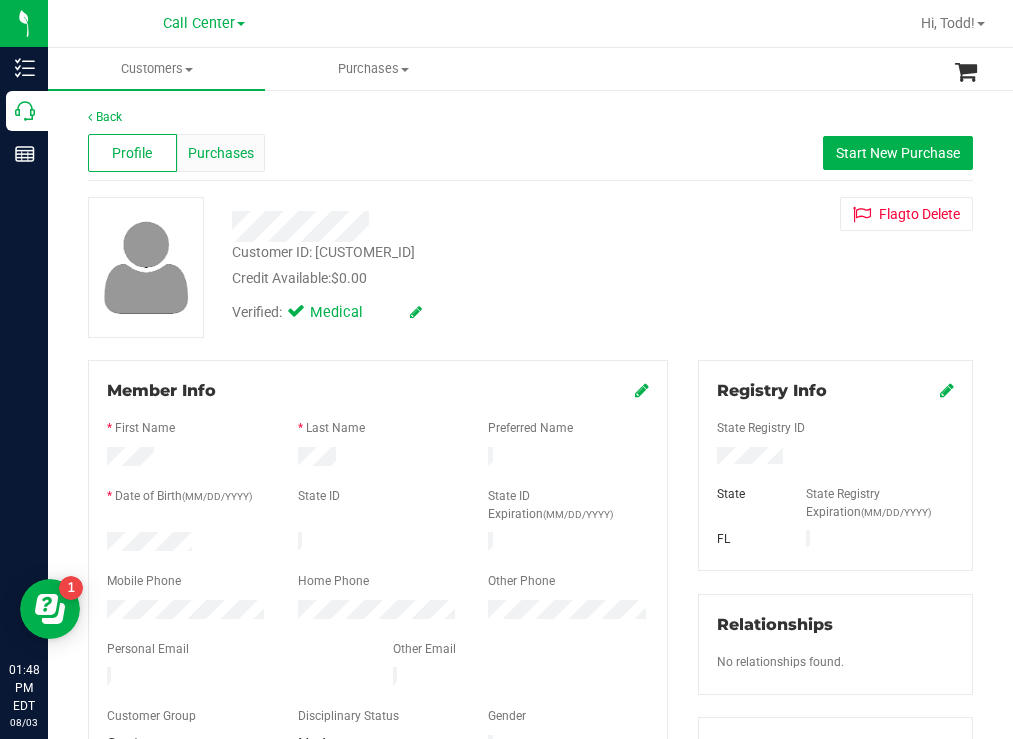 click on "Purchases" at bounding box center (221, 153) 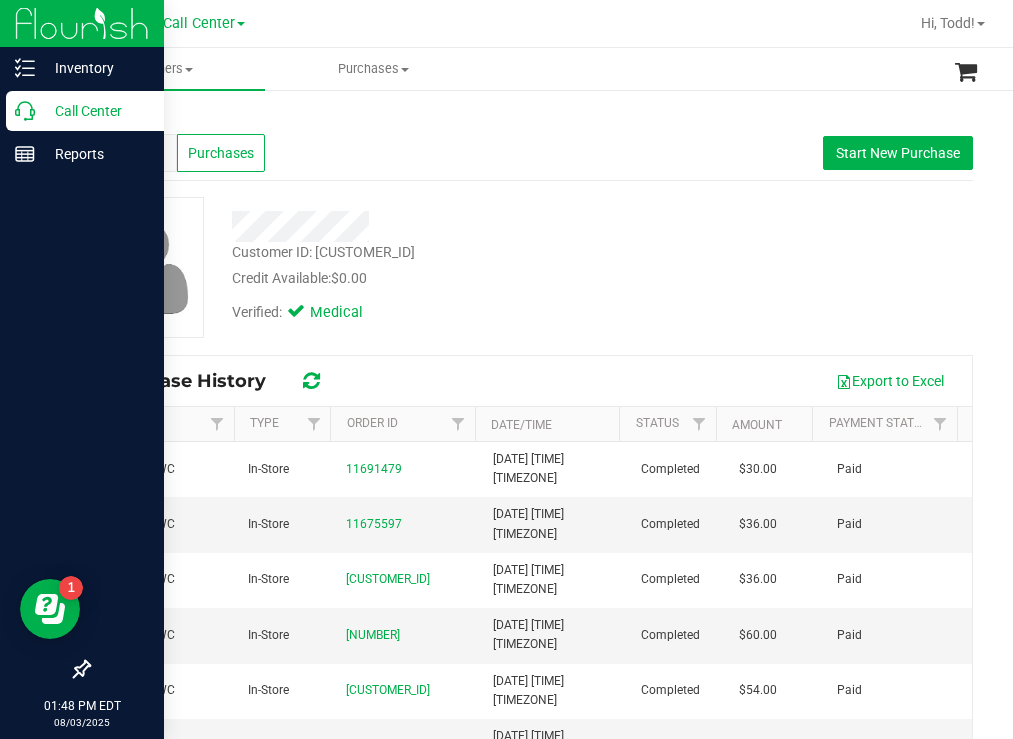 click on "Call Center" at bounding box center (95, 111) 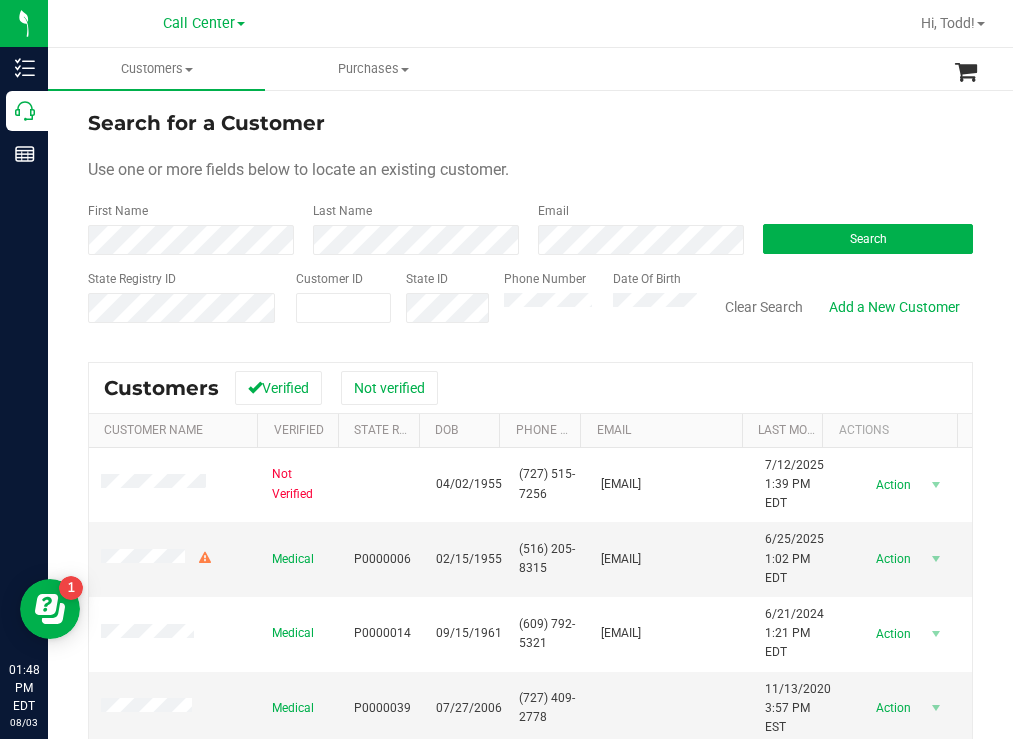 drag, startPoint x: 621, startPoint y: 150, endPoint x: 543, endPoint y: 136, distance: 79.24645 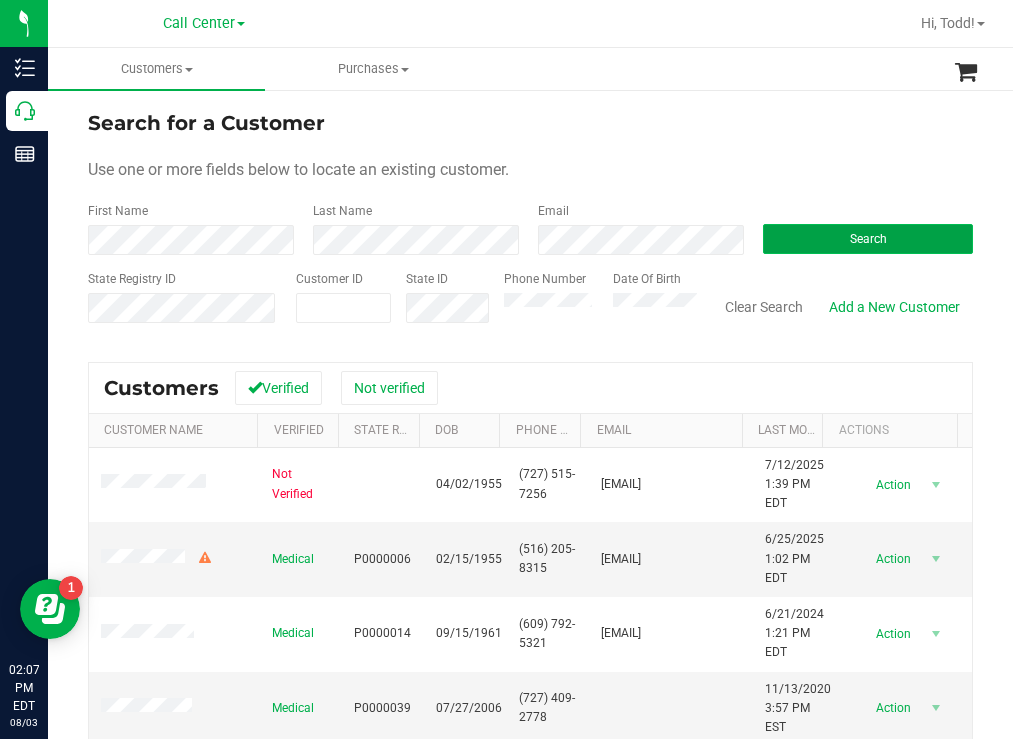 click on "Search" at bounding box center [868, 239] 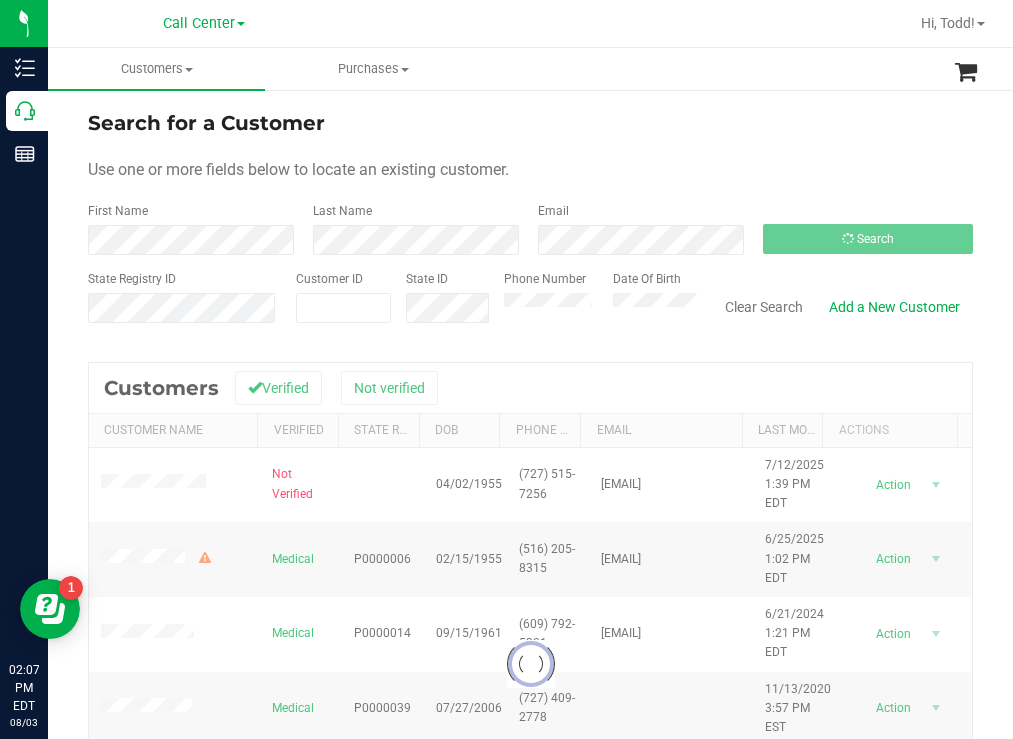 click on "Use one or more fields below to locate an existing customer." at bounding box center (530, 170) 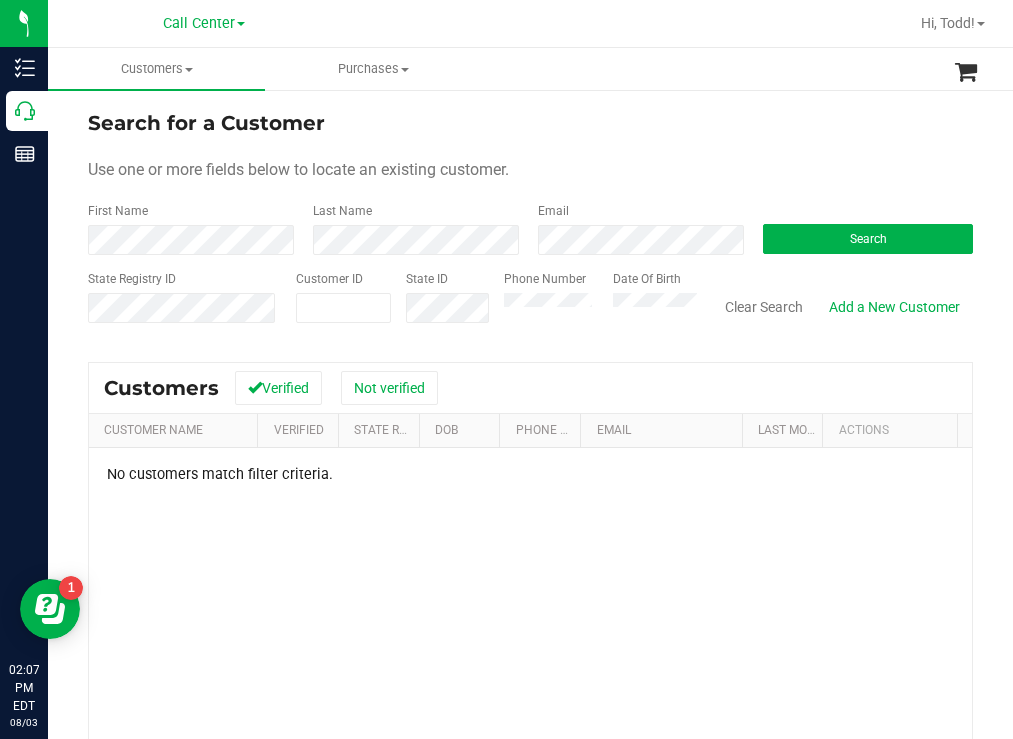 click on "Phone Number
Date Of Birth" at bounding box center (593, 305) 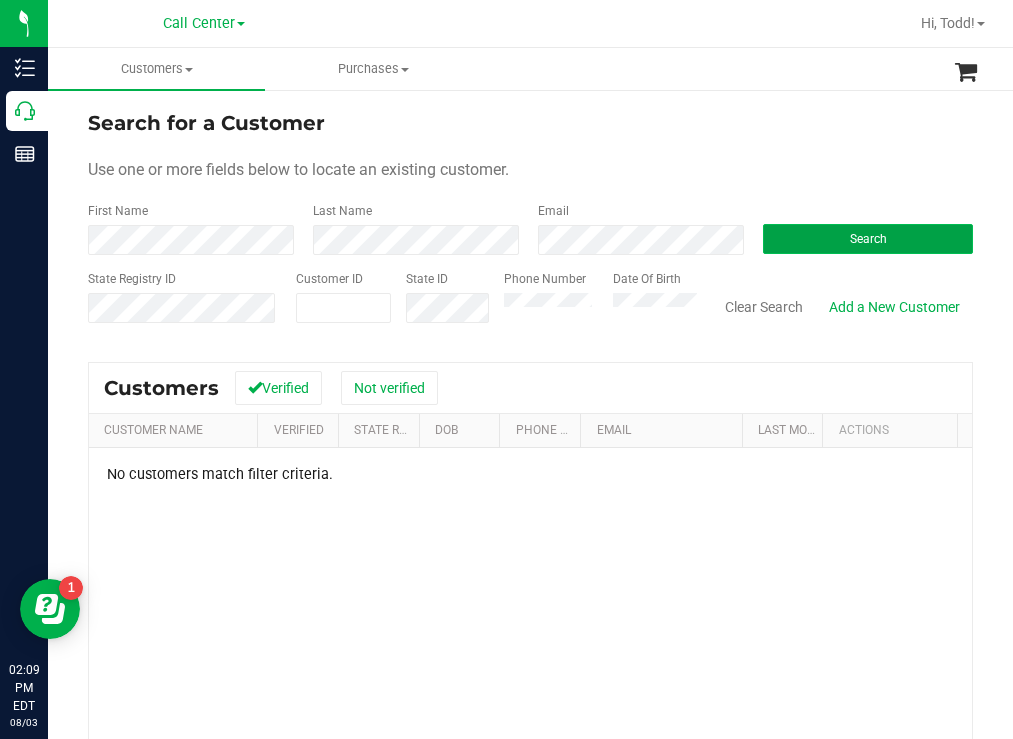 click on "Search" at bounding box center [868, 239] 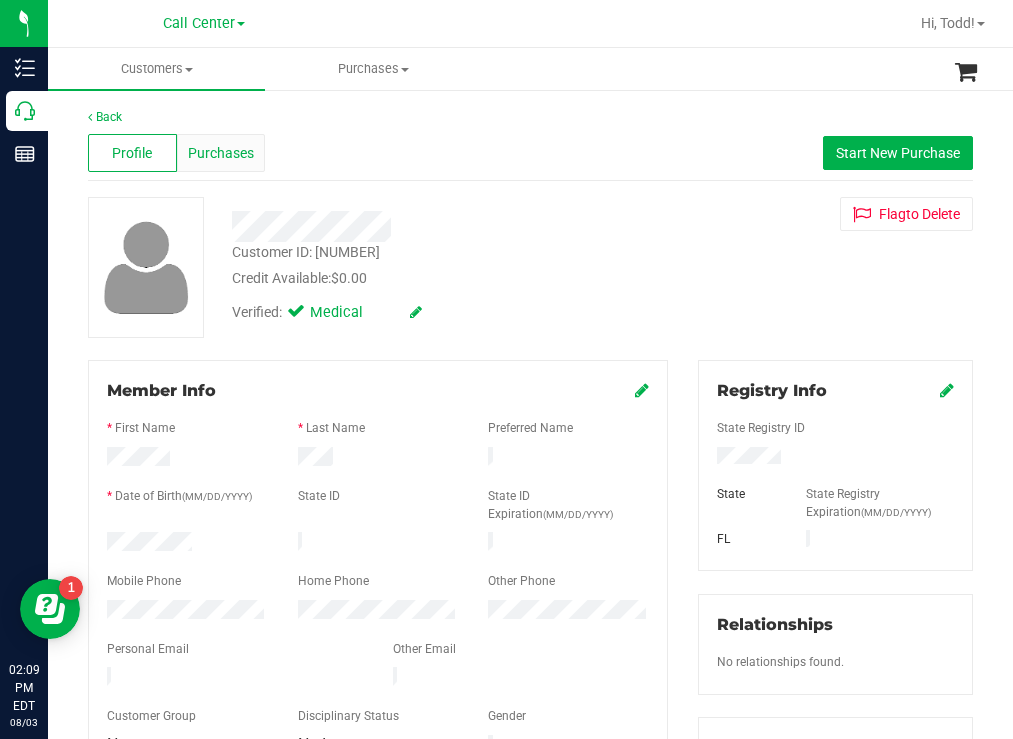 click on "Purchases" at bounding box center (221, 153) 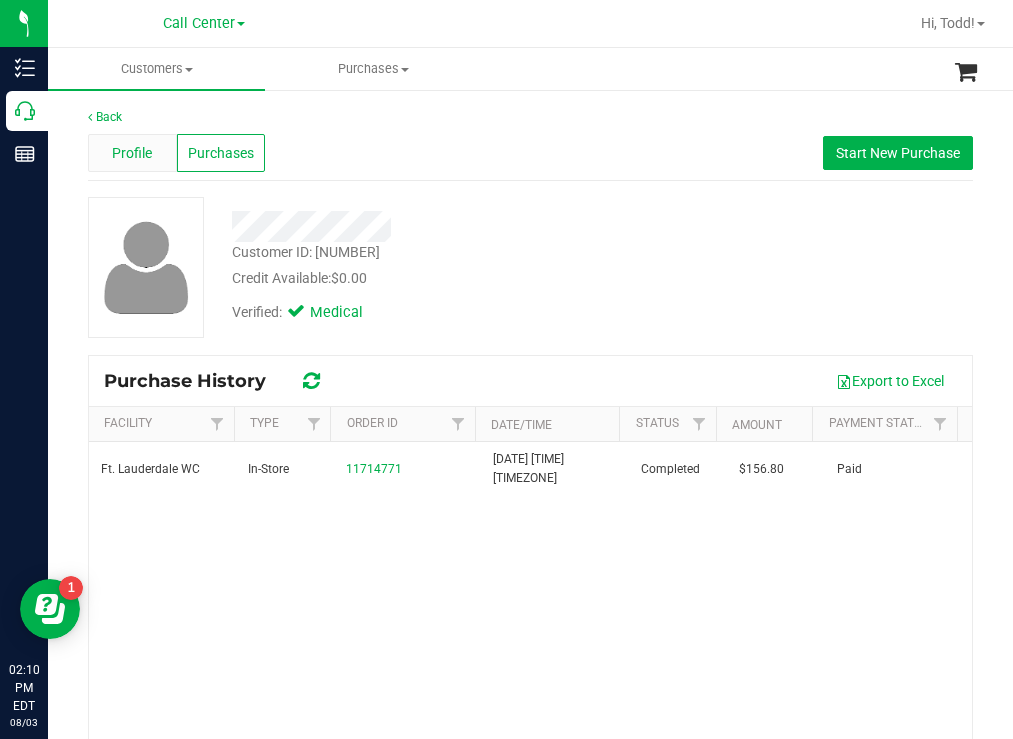 click on "Profile" at bounding box center [132, 153] 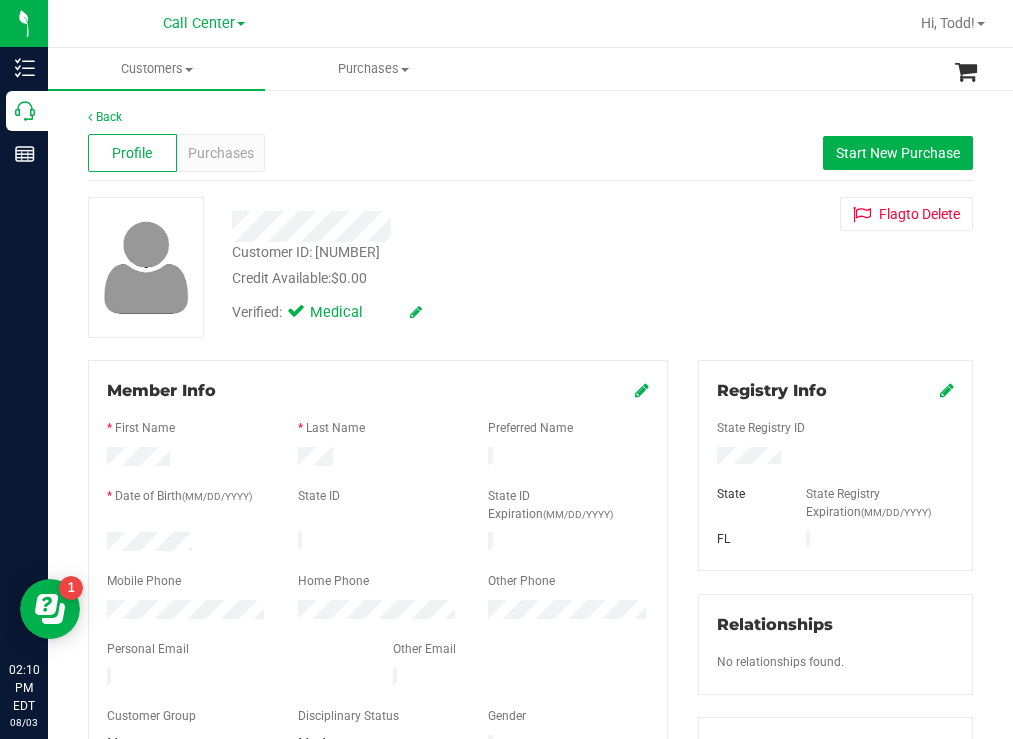 drag, startPoint x: 194, startPoint y: 538, endPoint x: 78, endPoint y: 550, distance: 116.61904 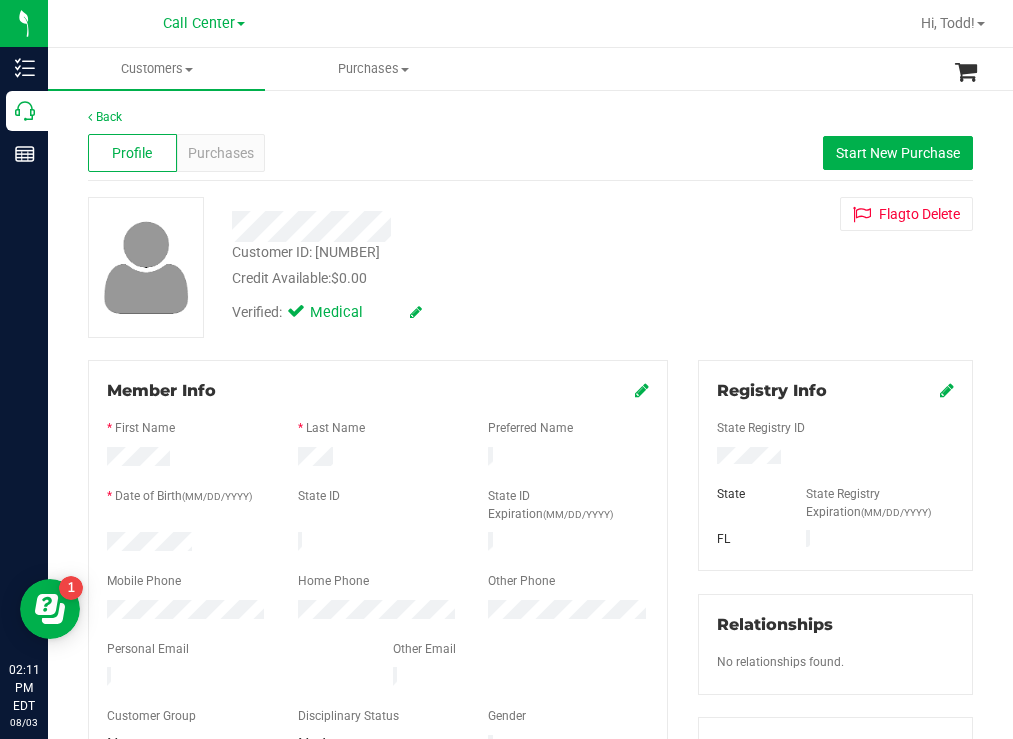 drag, startPoint x: 642, startPoint y: 284, endPoint x: 443, endPoint y: 195, distance: 217.9954 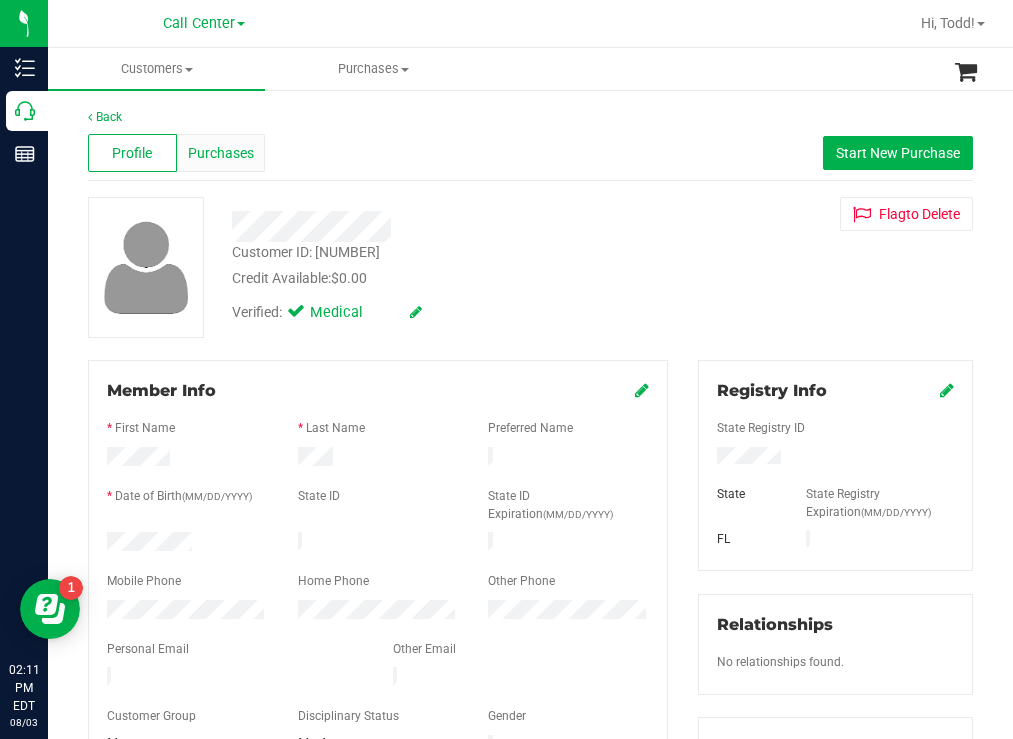 click on "Purchases" at bounding box center (221, 153) 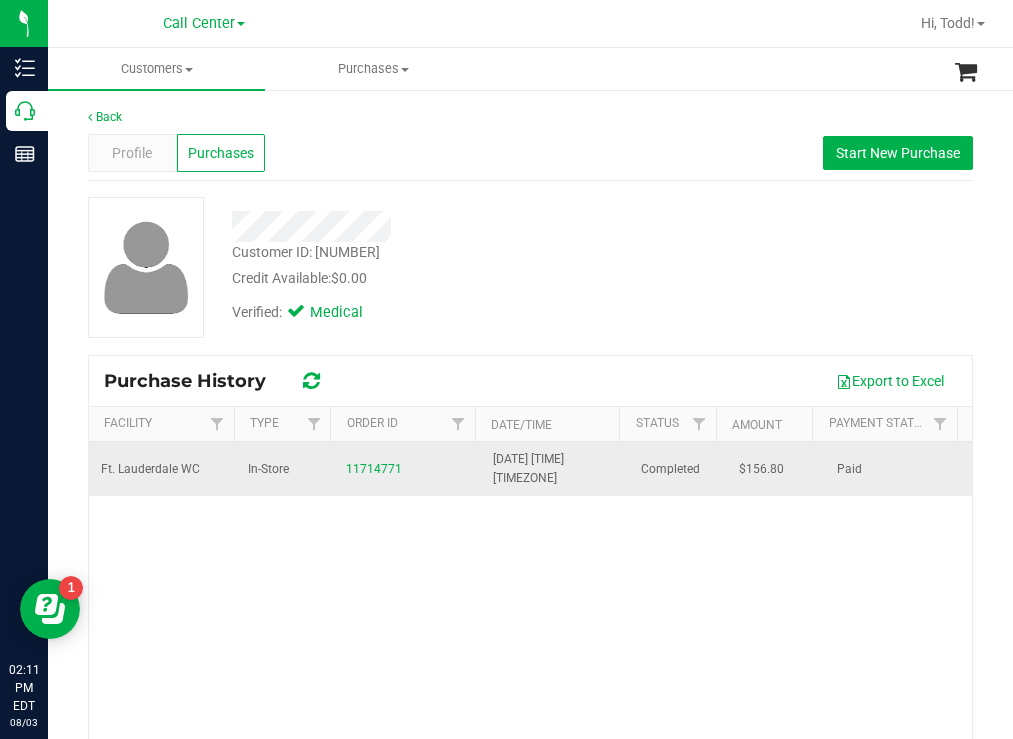 click on "Ft. Lauderdale WC" at bounding box center (150, 469) 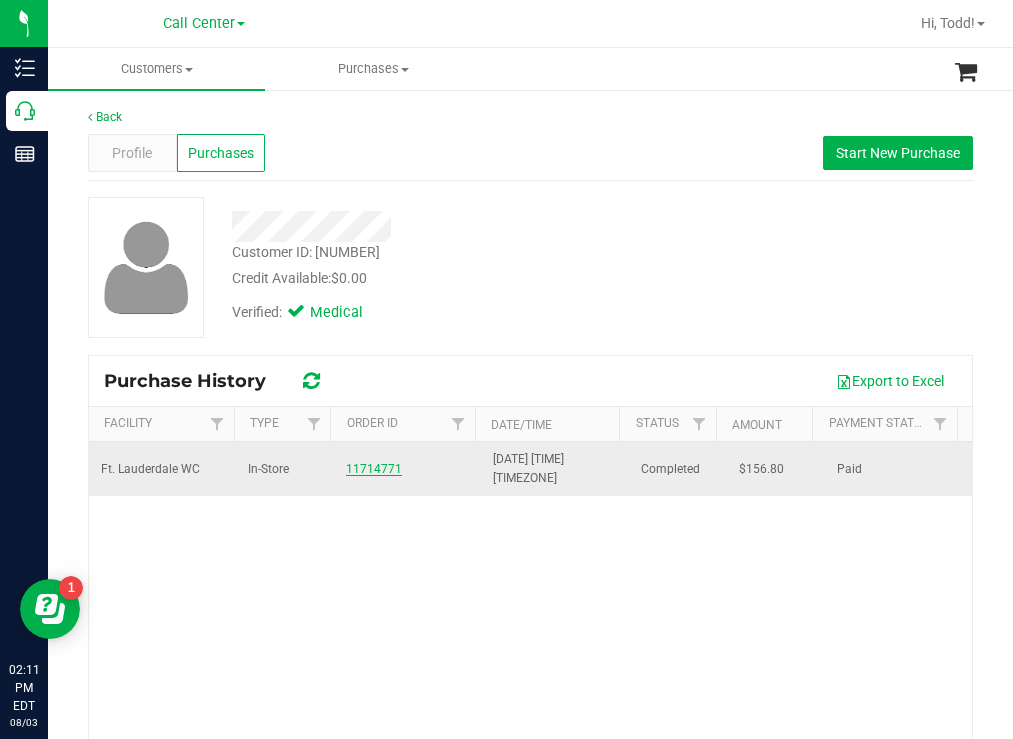 click on "11714771" at bounding box center [374, 469] 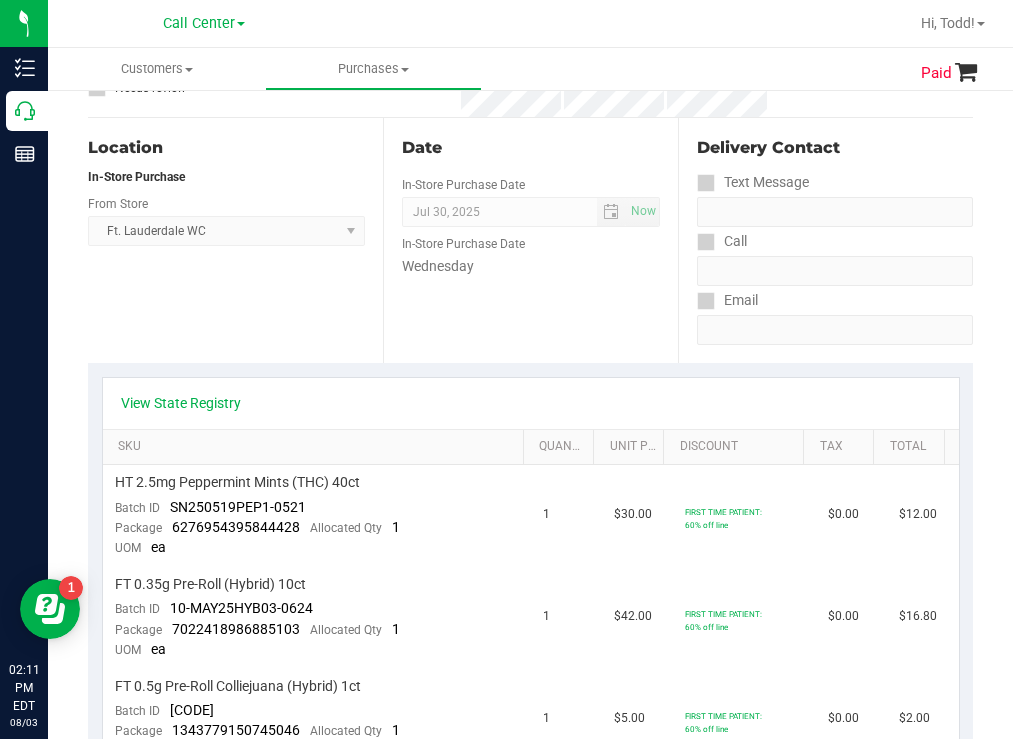 scroll, scrollTop: 0, scrollLeft: 0, axis: both 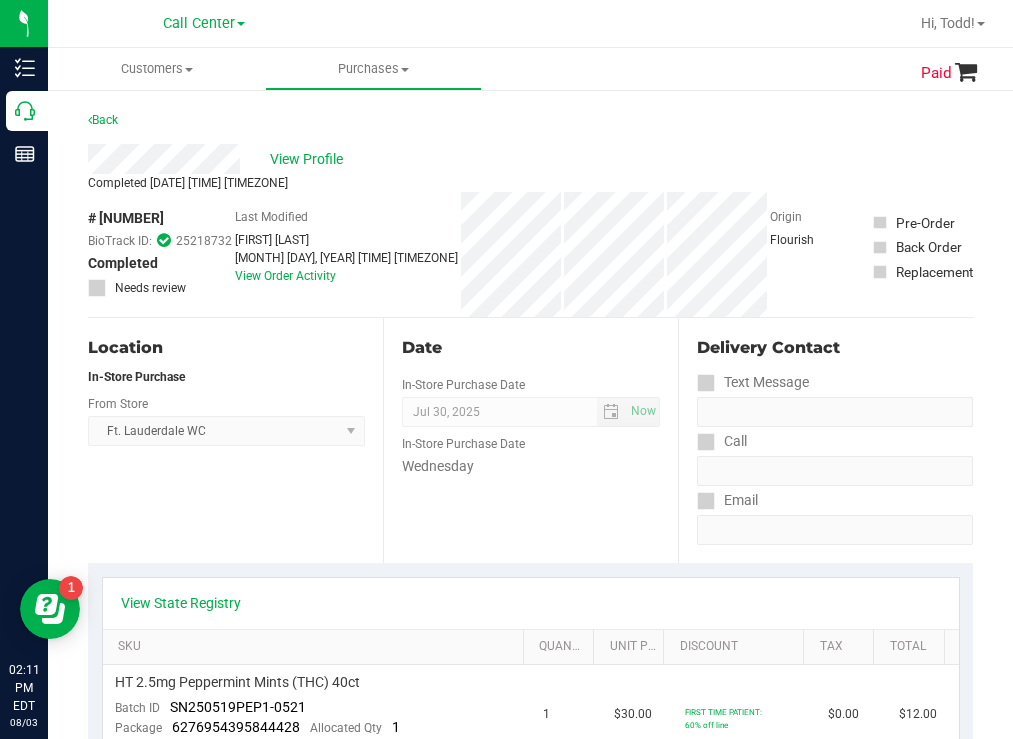 drag, startPoint x: 168, startPoint y: 210, endPoint x: 101, endPoint y: 215, distance: 67.18631 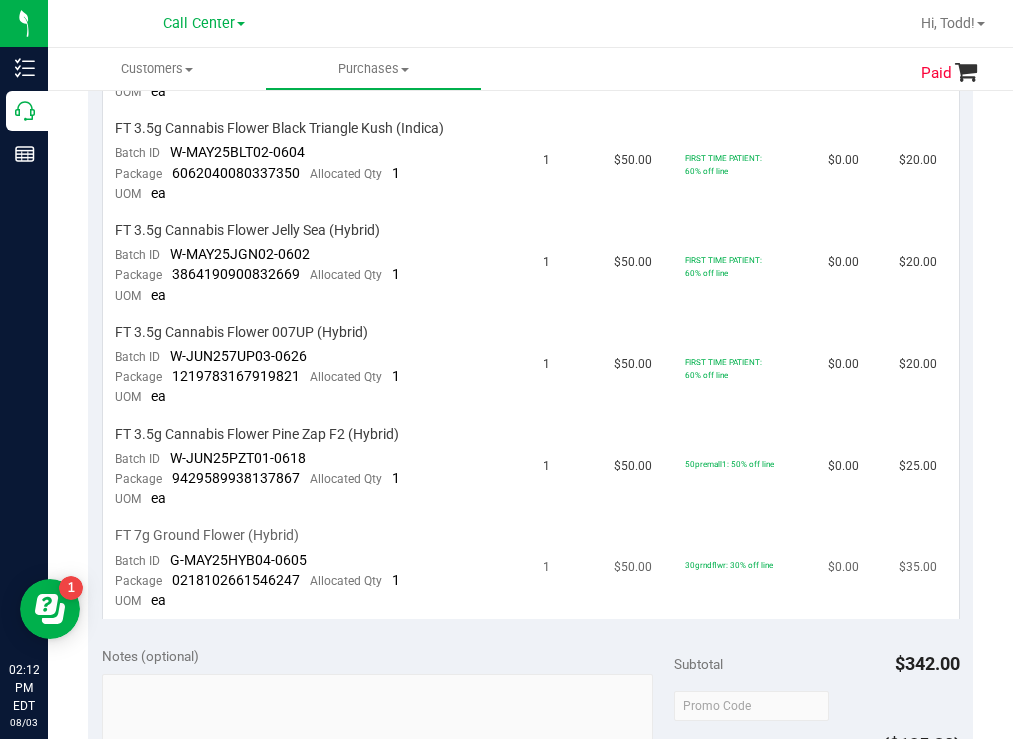 scroll, scrollTop: 1200, scrollLeft: 0, axis: vertical 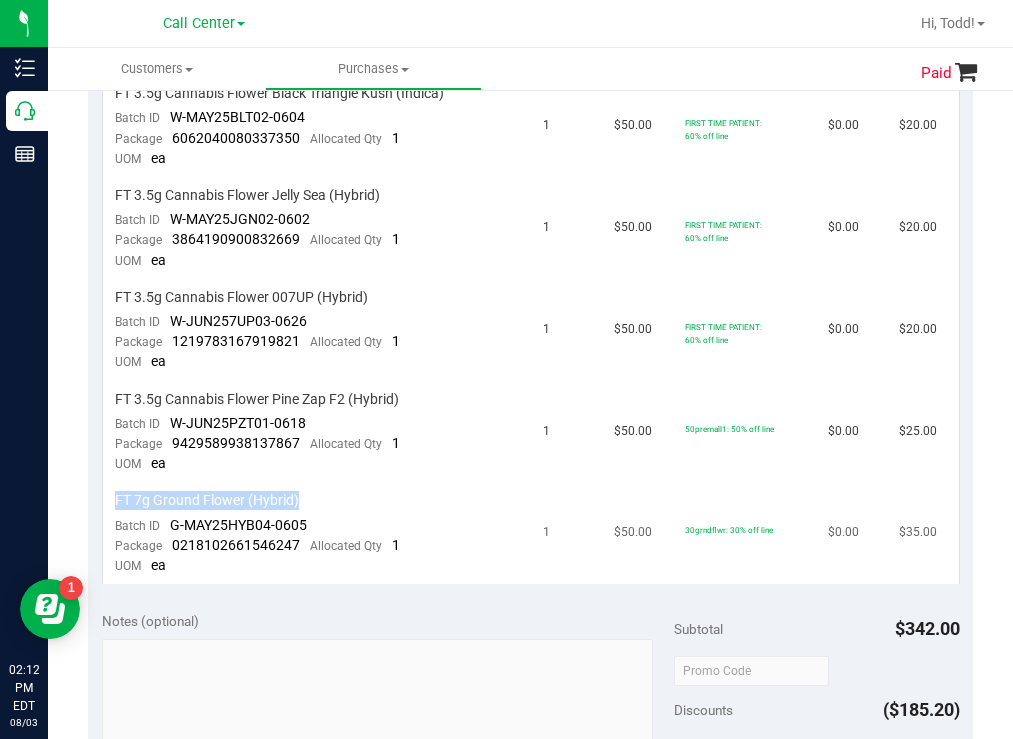 drag, startPoint x: 303, startPoint y: 499, endPoint x: 116, endPoint y: 493, distance: 187.09624 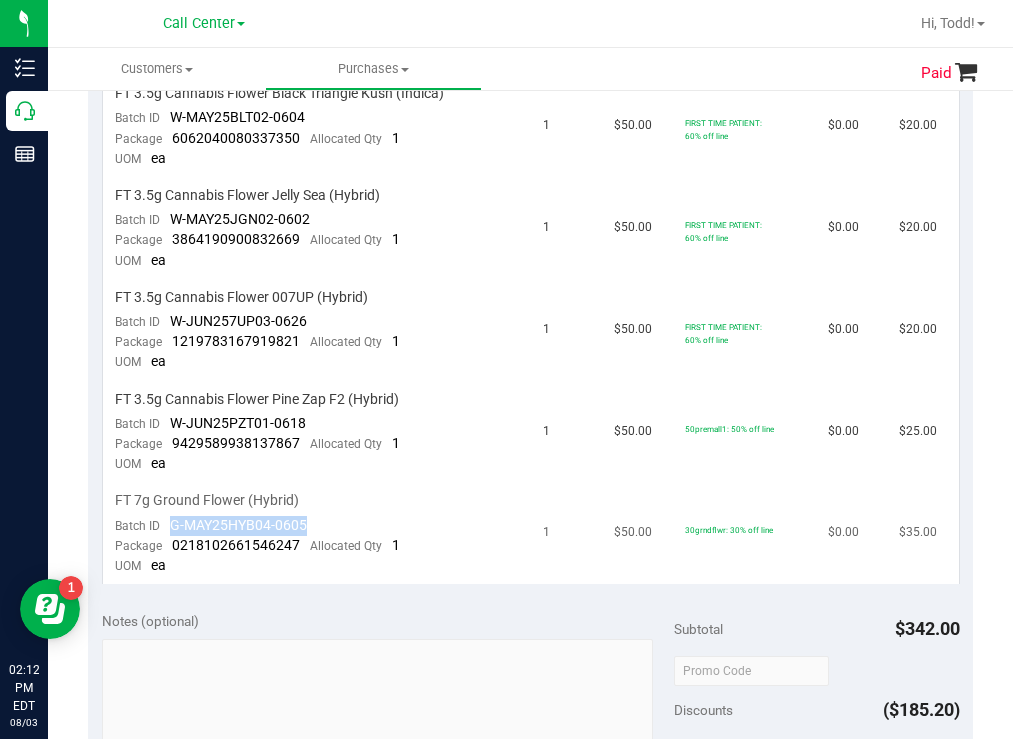drag, startPoint x: 318, startPoint y: 524, endPoint x: 171, endPoint y: 518, distance: 147.12239 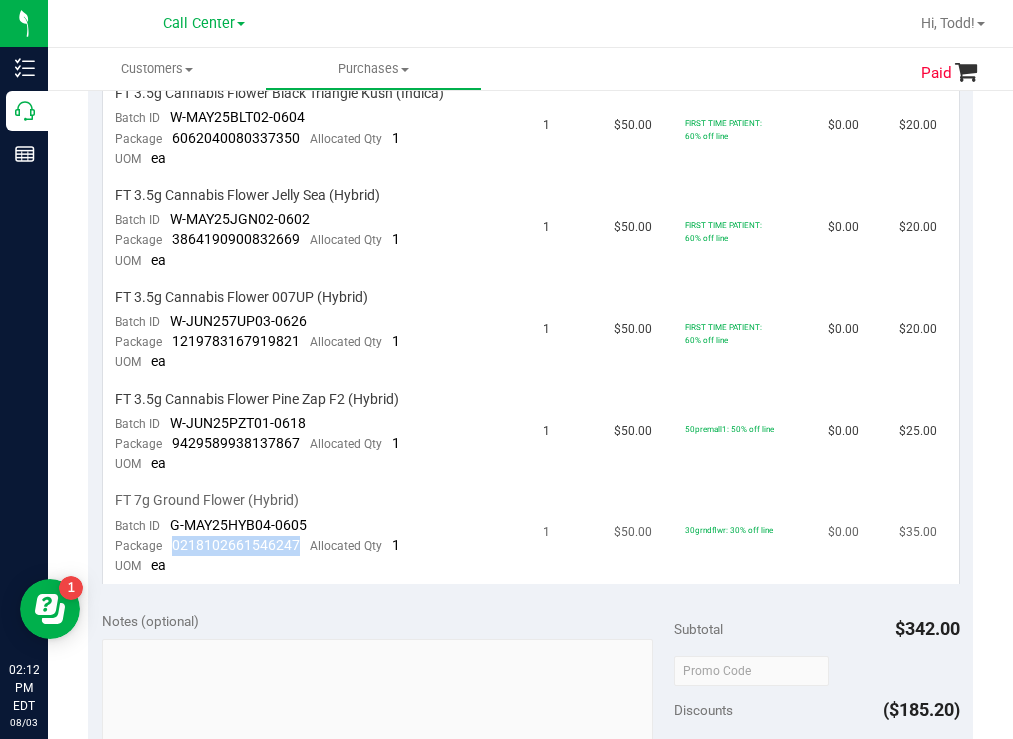drag, startPoint x: 298, startPoint y: 547, endPoint x: 170, endPoint y: 544, distance: 128.03516 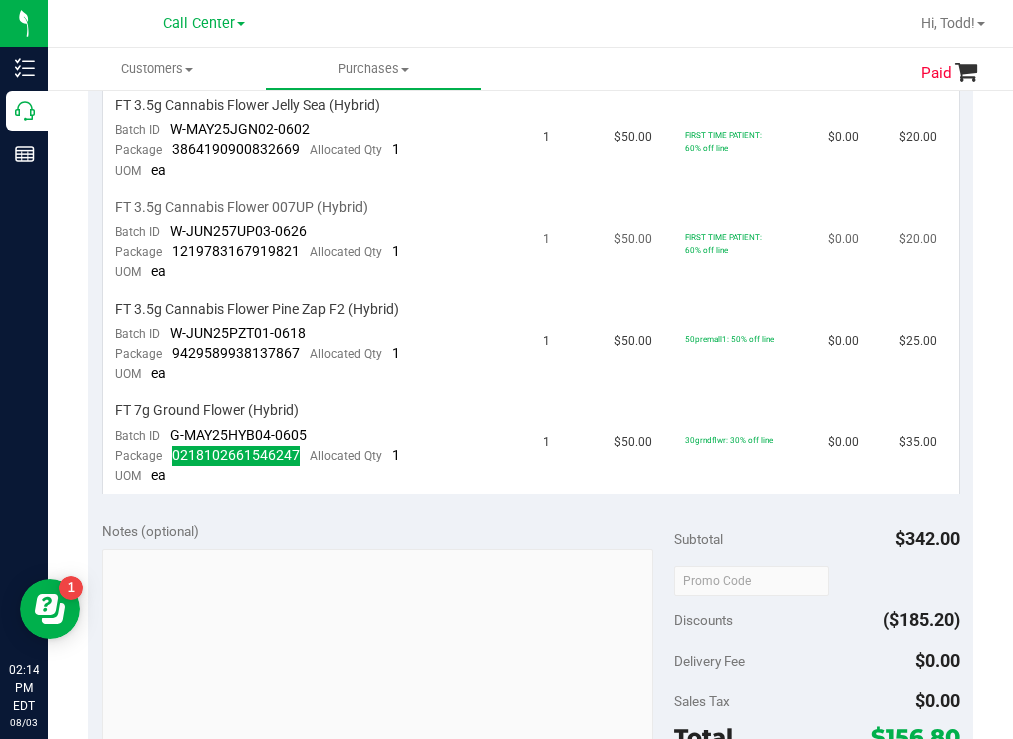 scroll, scrollTop: 1300, scrollLeft: 0, axis: vertical 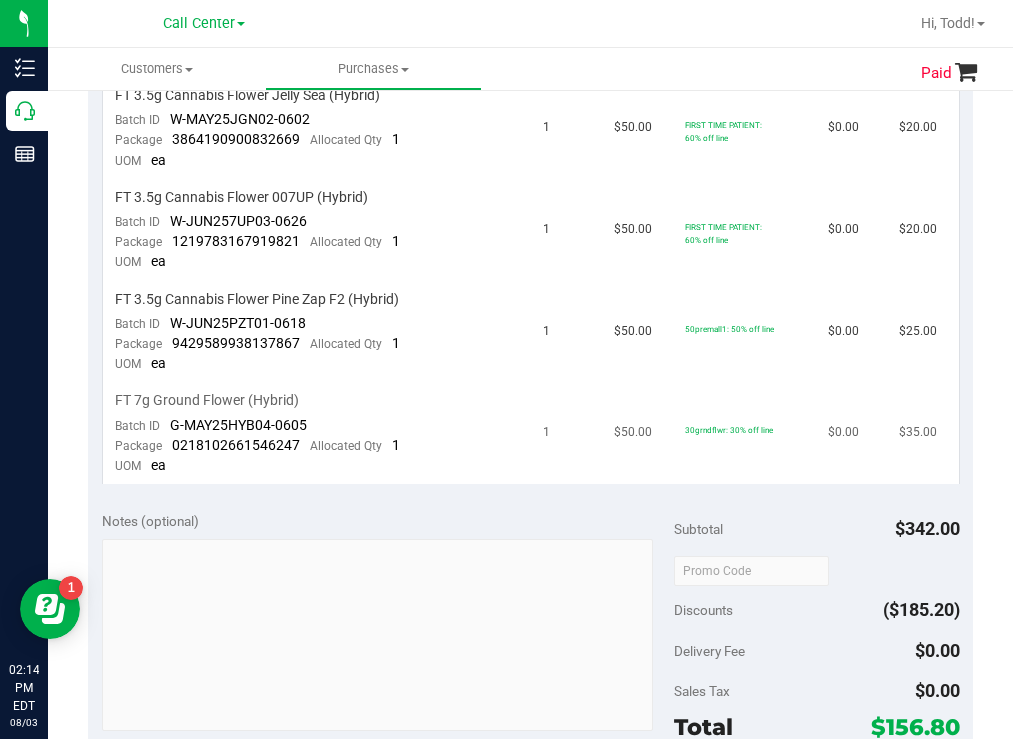 click on "FT 7g Ground Flower (Hybrid)
Batch ID
G-MAY25HYB04-0605
Package
0218102661546247
Allocated Qty
1
UOM
ea" at bounding box center [317, 433] 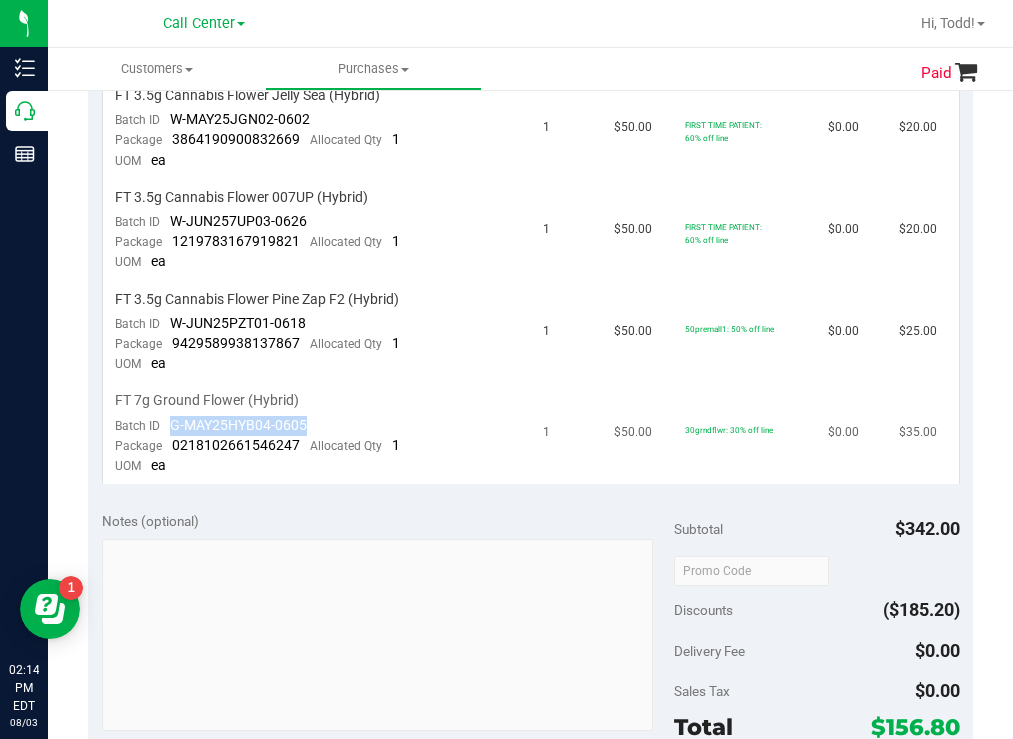drag, startPoint x: 308, startPoint y: 424, endPoint x: 178, endPoint y: 422, distance: 130.01538 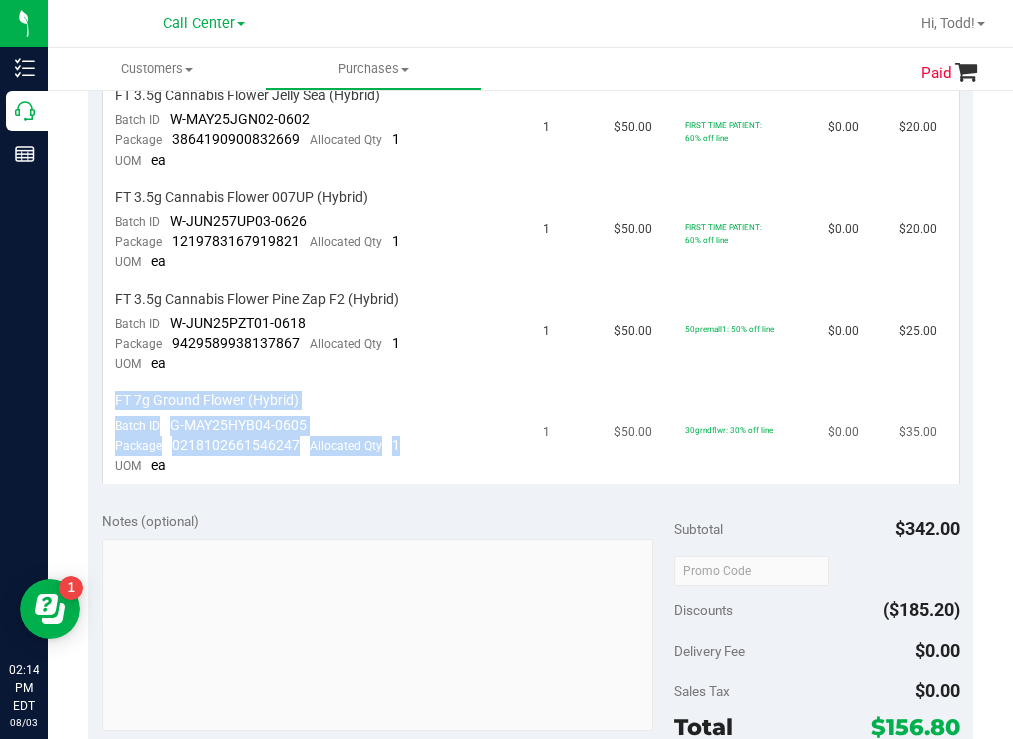 drag, startPoint x: 414, startPoint y: 451, endPoint x: 117, endPoint y: 404, distance: 300.69586 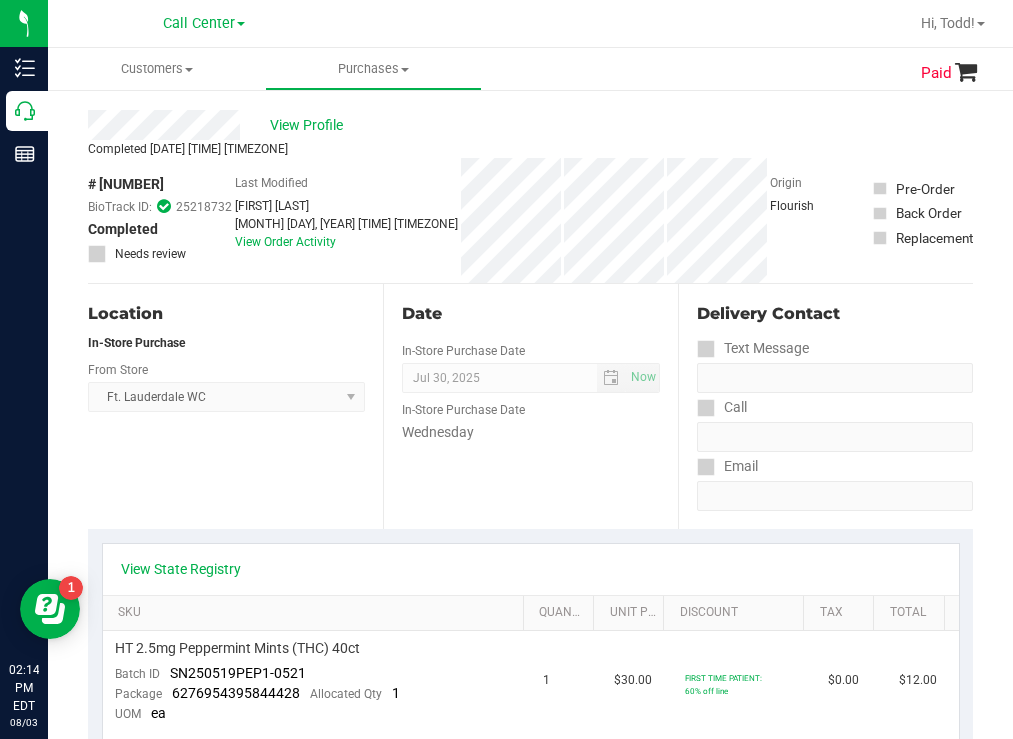 scroll, scrollTop: 0, scrollLeft: 0, axis: both 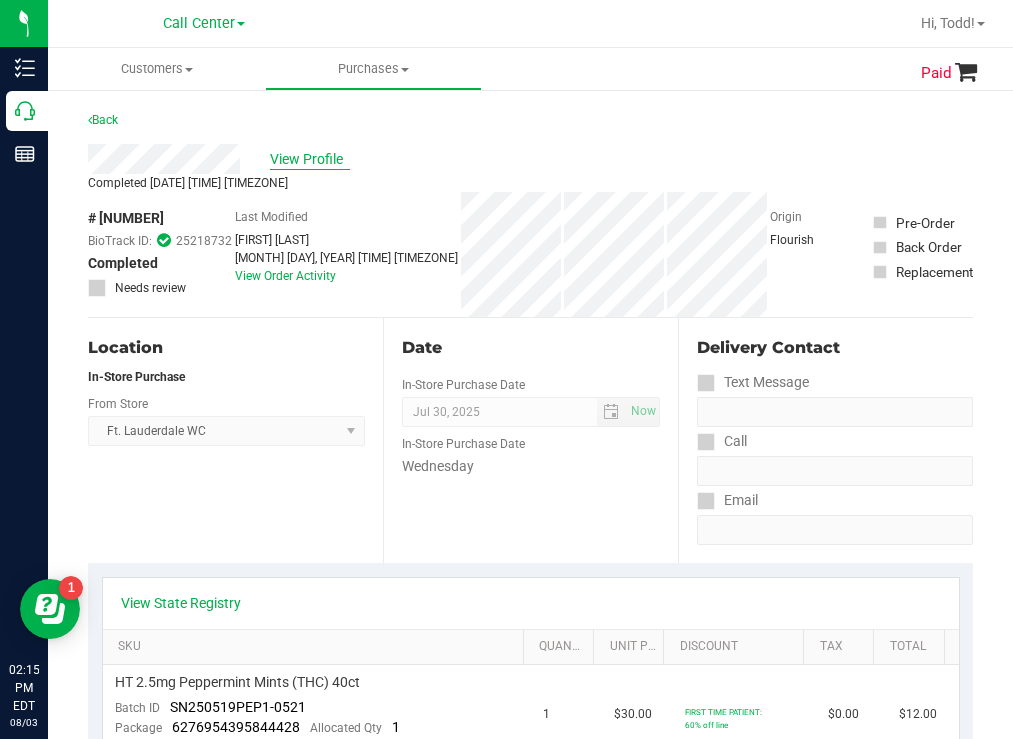 click on "View Profile" at bounding box center (310, 159) 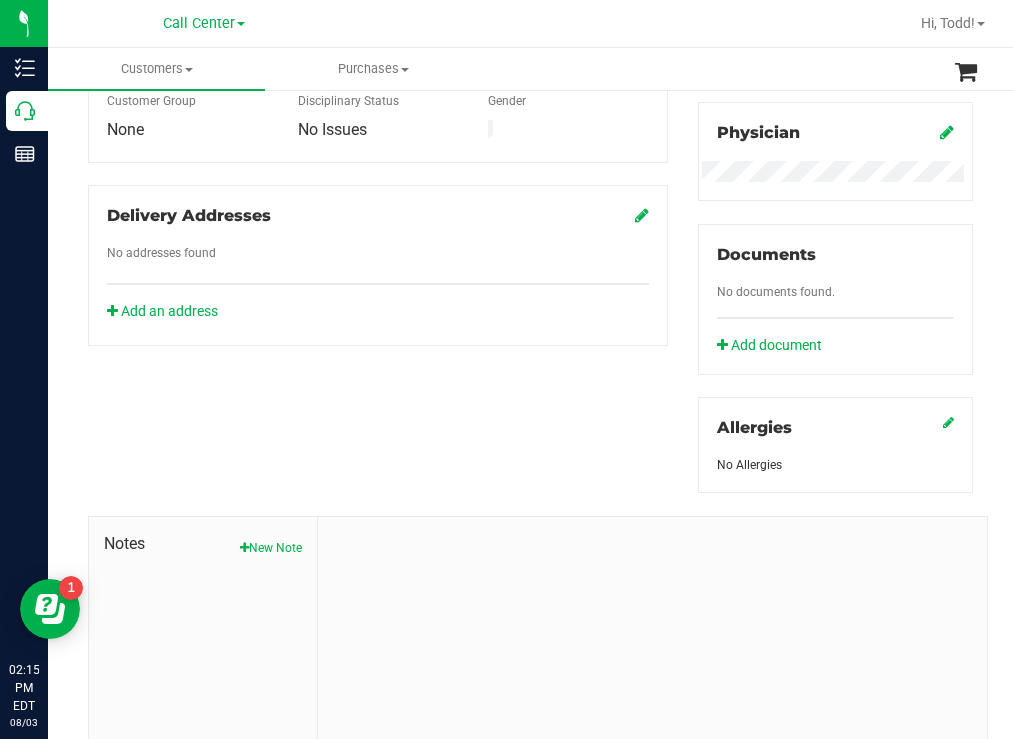 scroll, scrollTop: 725, scrollLeft: 0, axis: vertical 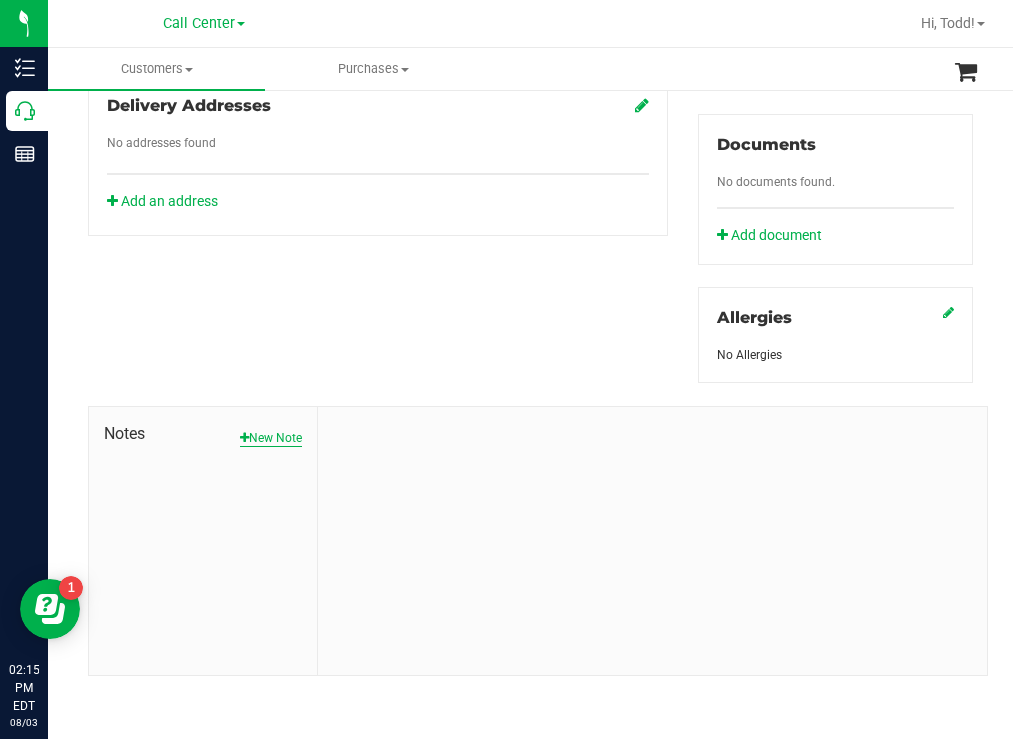 click on "New Note" at bounding box center [271, 438] 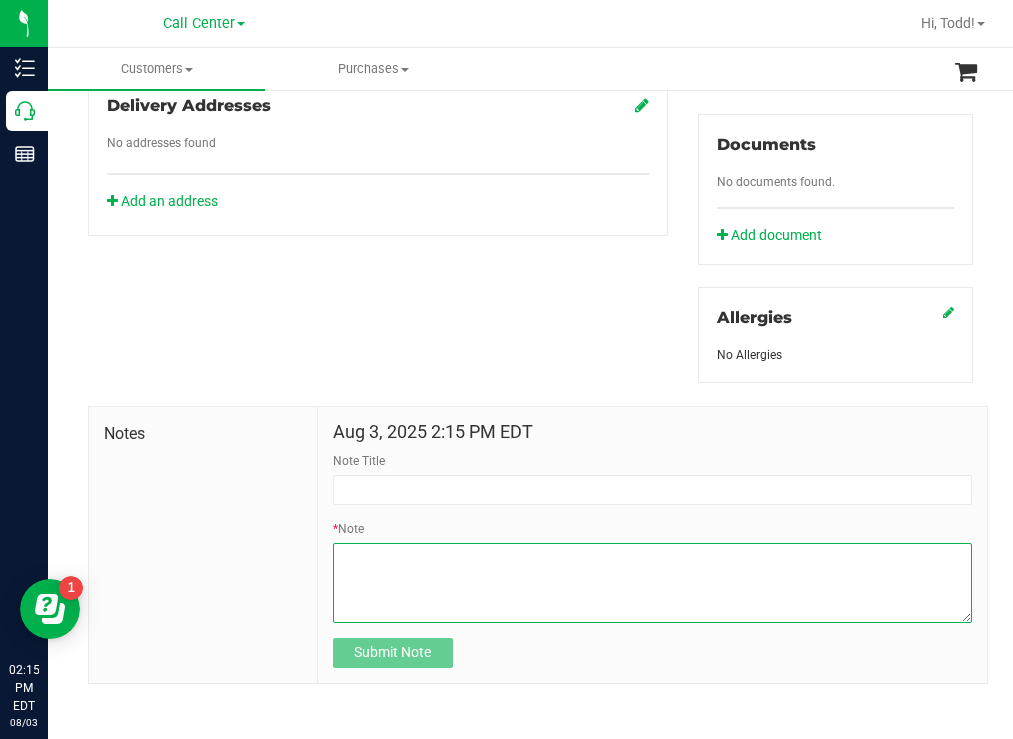 paste on "FT 7g Ground Flower (Hybrid)
Batch IDG-MAY25HYB04-0605
Package0218102661546247Allocated Qty1" 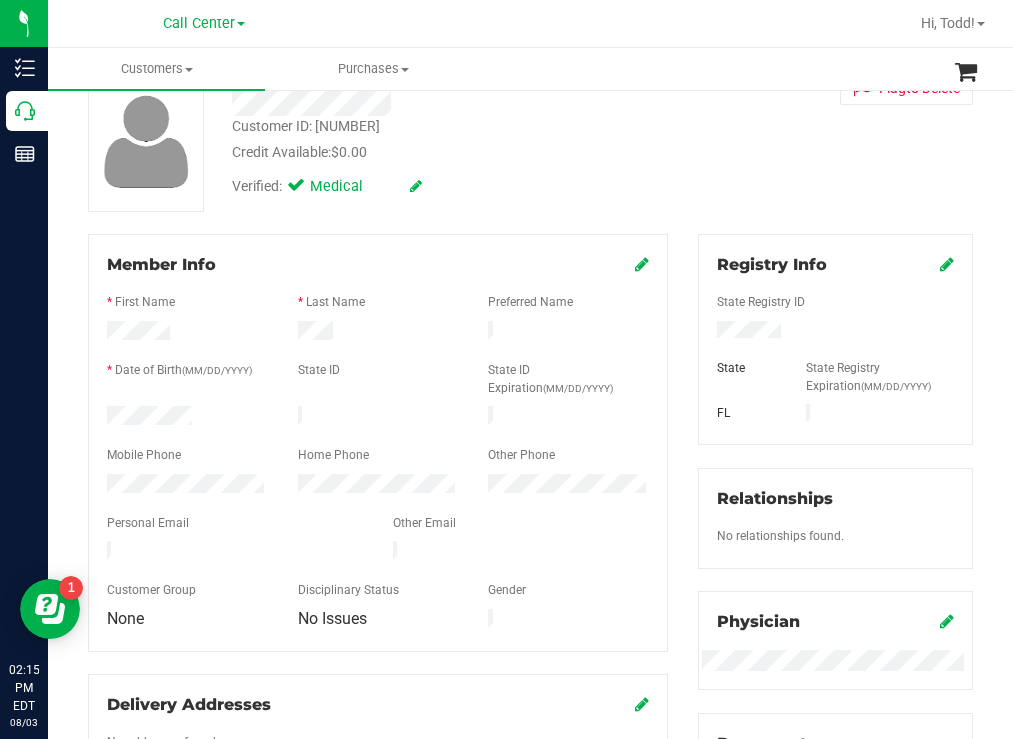 scroll, scrollTop: 0, scrollLeft: 0, axis: both 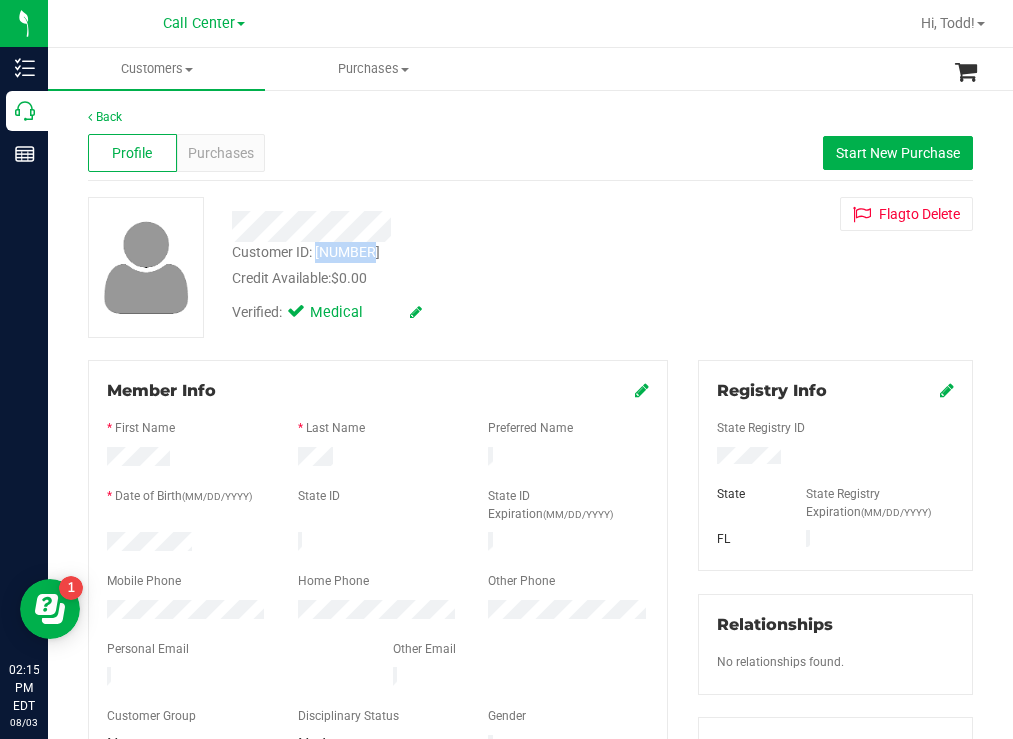 drag, startPoint x: 375, startPoint y: 247, endPoint x: 317, endPoint y: 248, distance: 58.00862 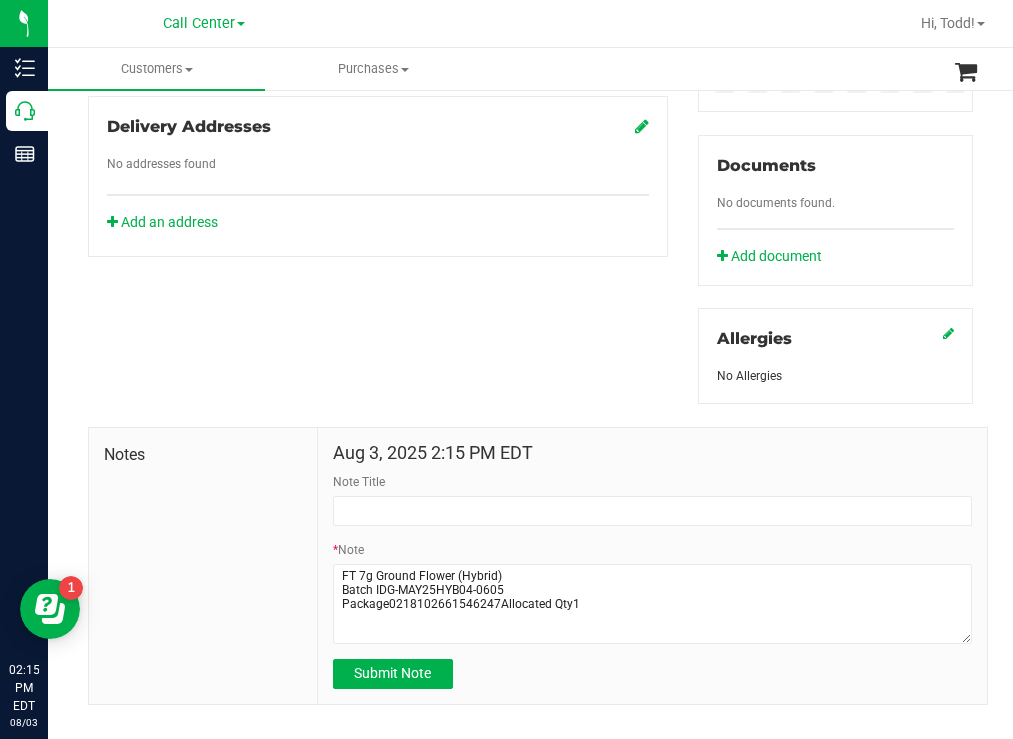 scroll, scrollTop: 733, scrollLeft: 0, axis: vertical 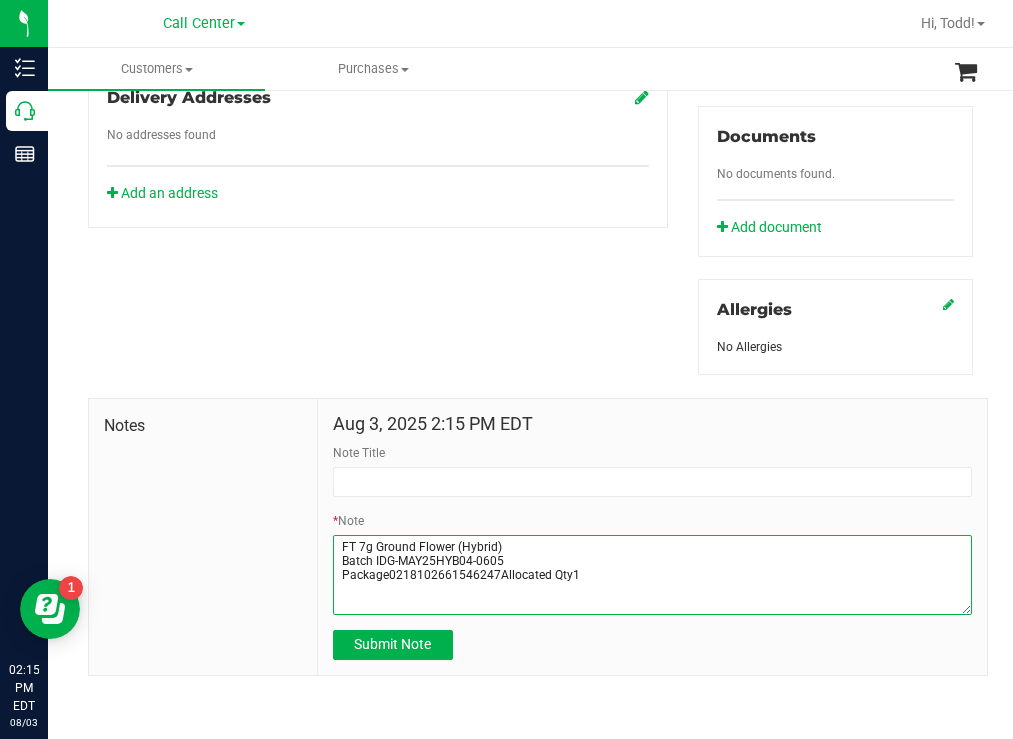 drag, startPoint x: 335, startPoint y: 538, endPoint x: 353, endPoint y: 535, distance: 18.248287 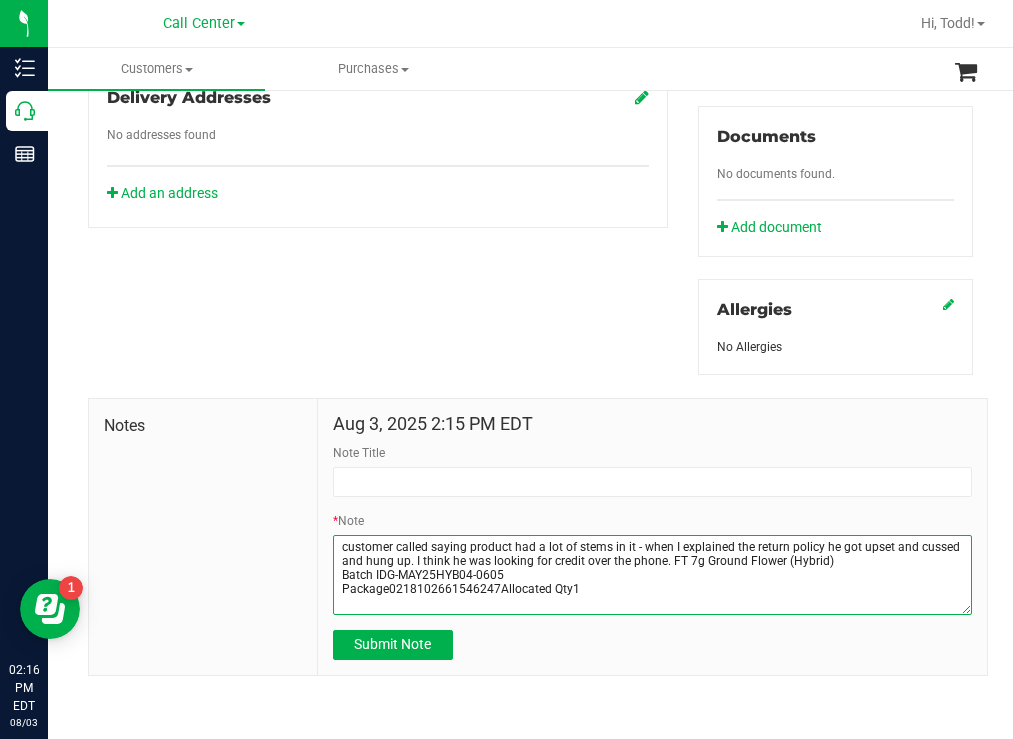 click on "*
Note" at bounding box center (652, 575) 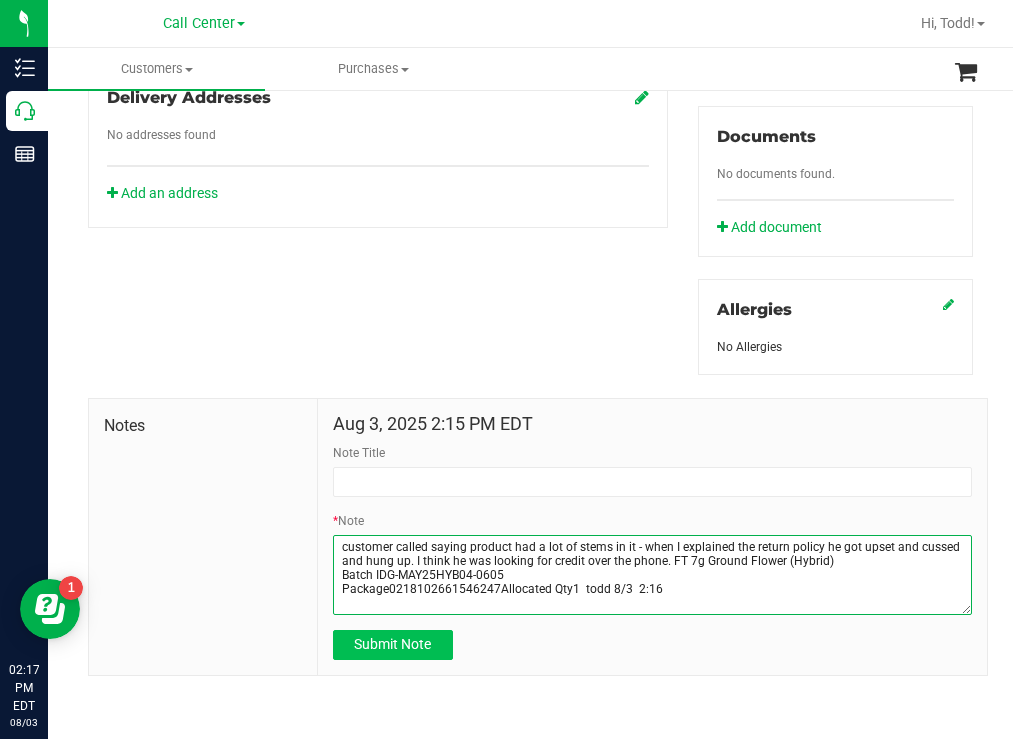 type on "customer called saying product had a lot of stems in it - when I explained the return policy he got upset and cussed and hung up. I think he was looking for credit over the phone. FT 7g Ground Flower (Hybrid)
Batch IDG-MAY25HYB04-0605
Package0218102661546247Allocated Qty1  todd 8/3  2:16" 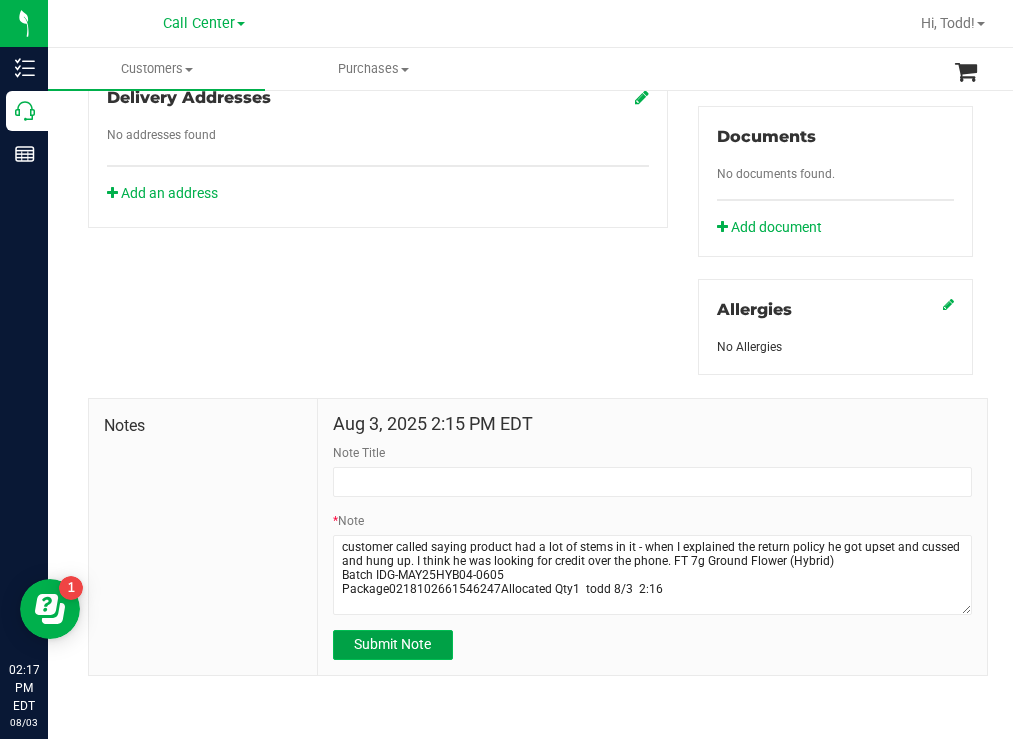 click on "Submit Note" at bounding box center [392, 644] 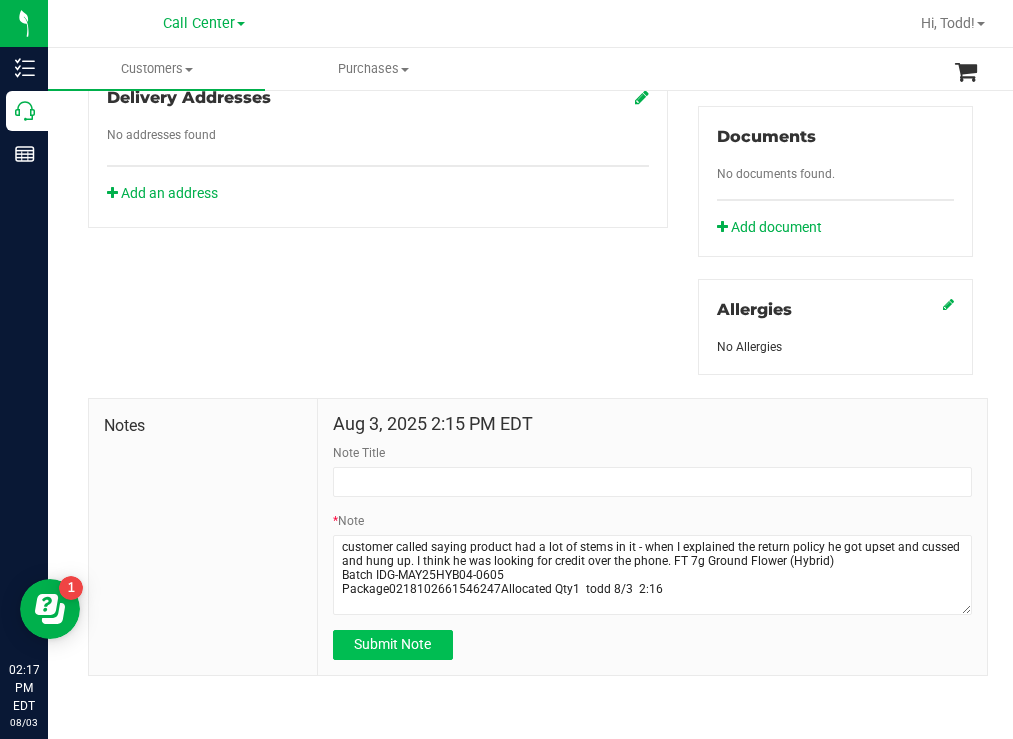 type on "[DATE] [TIME] [TIMEZONE]" 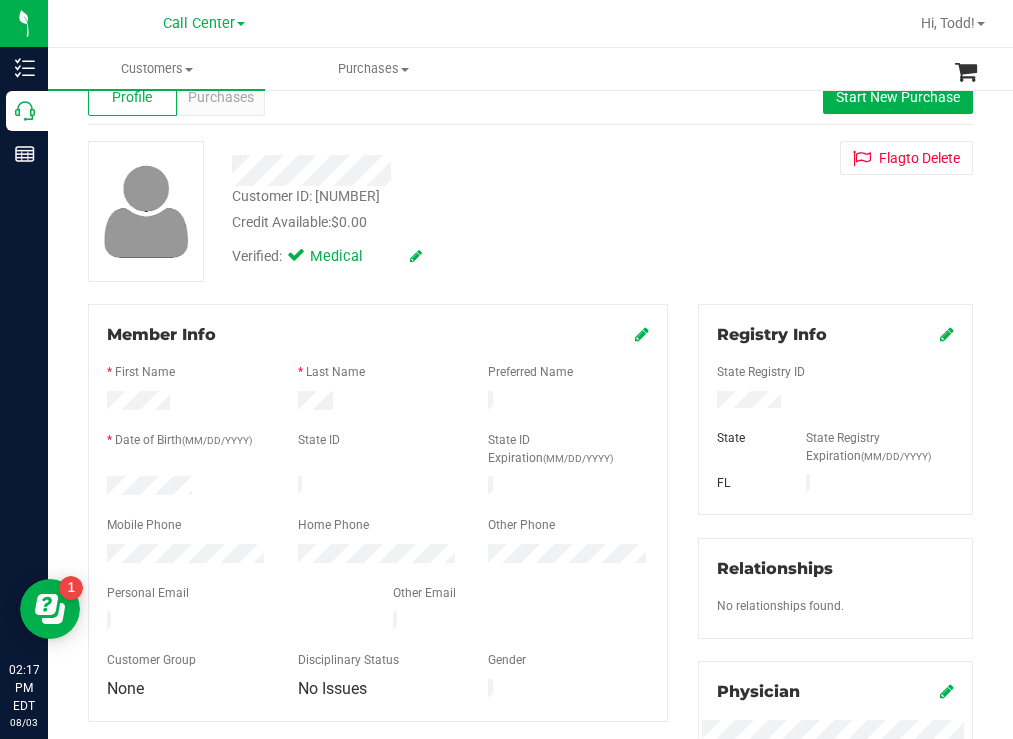 scroll, scrollTop: 0, scrollLeft: 0, axis: both 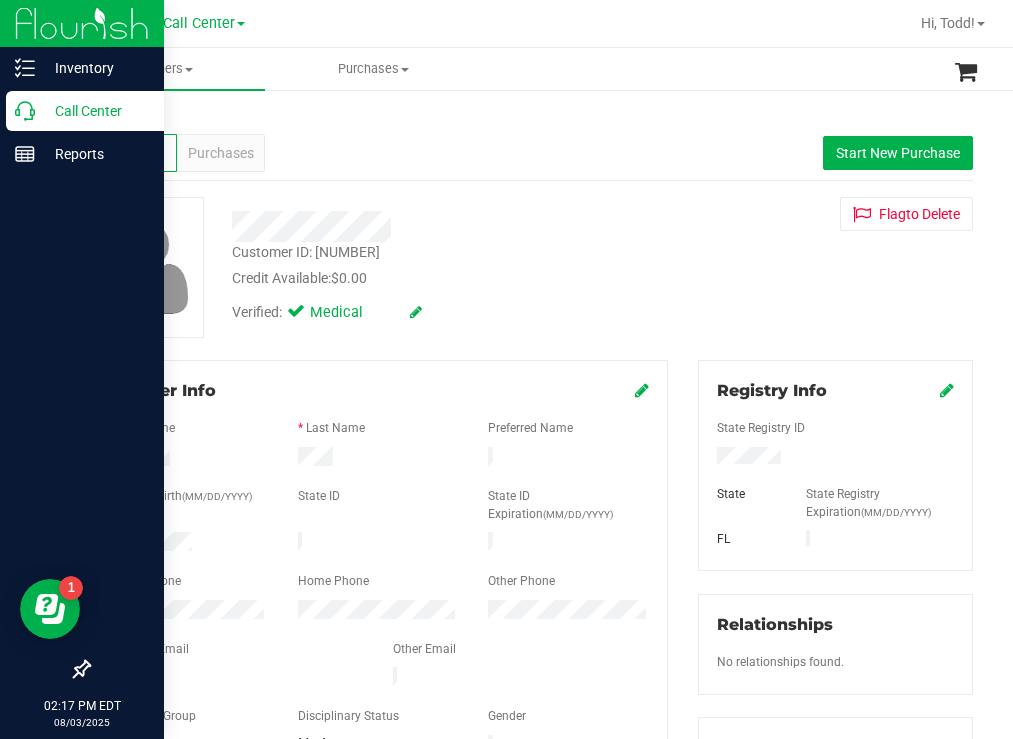 click on "Call Center" at bounding box center [95, 111] 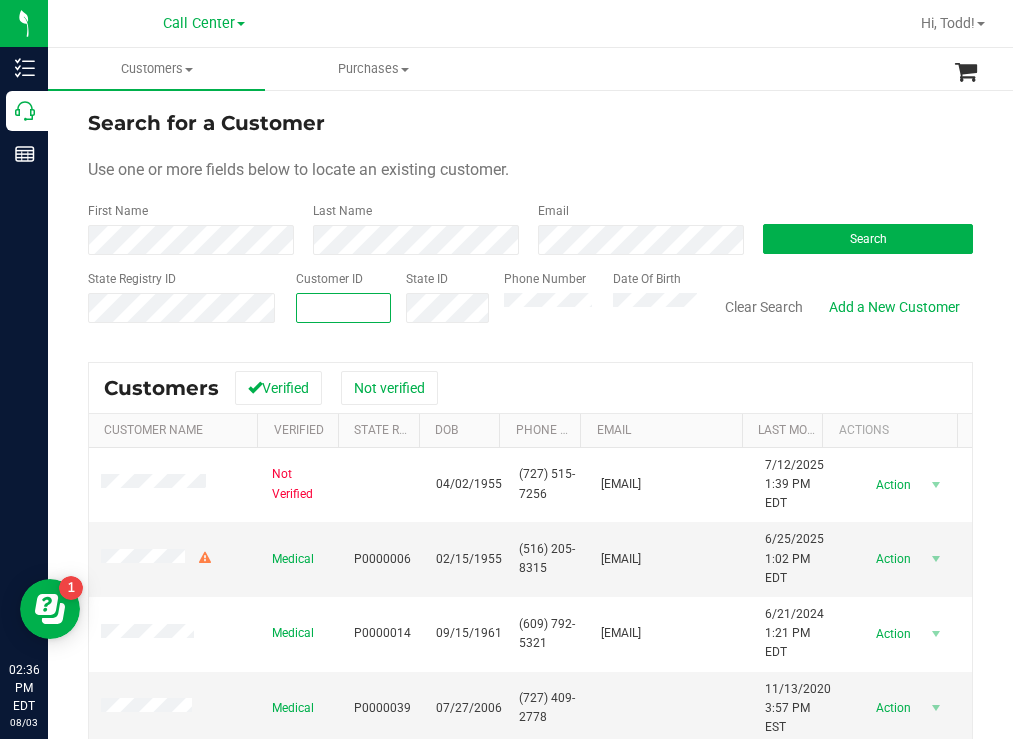 paste on "[CUSTOMER_ID]" 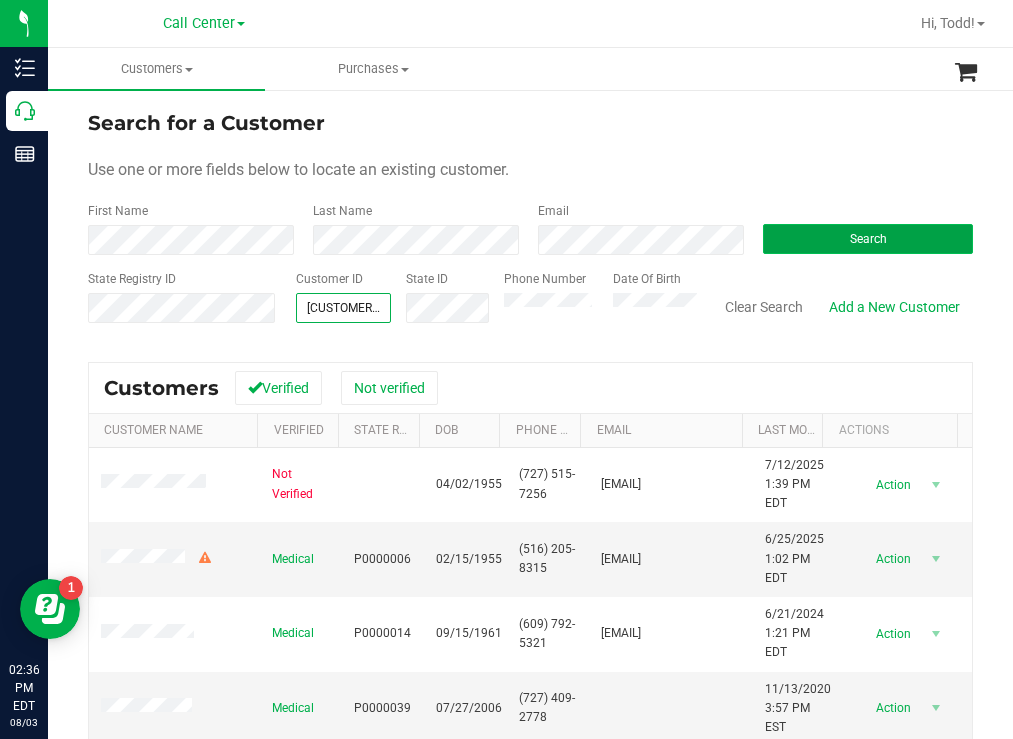 type on "[CUSTOMER_ID]" 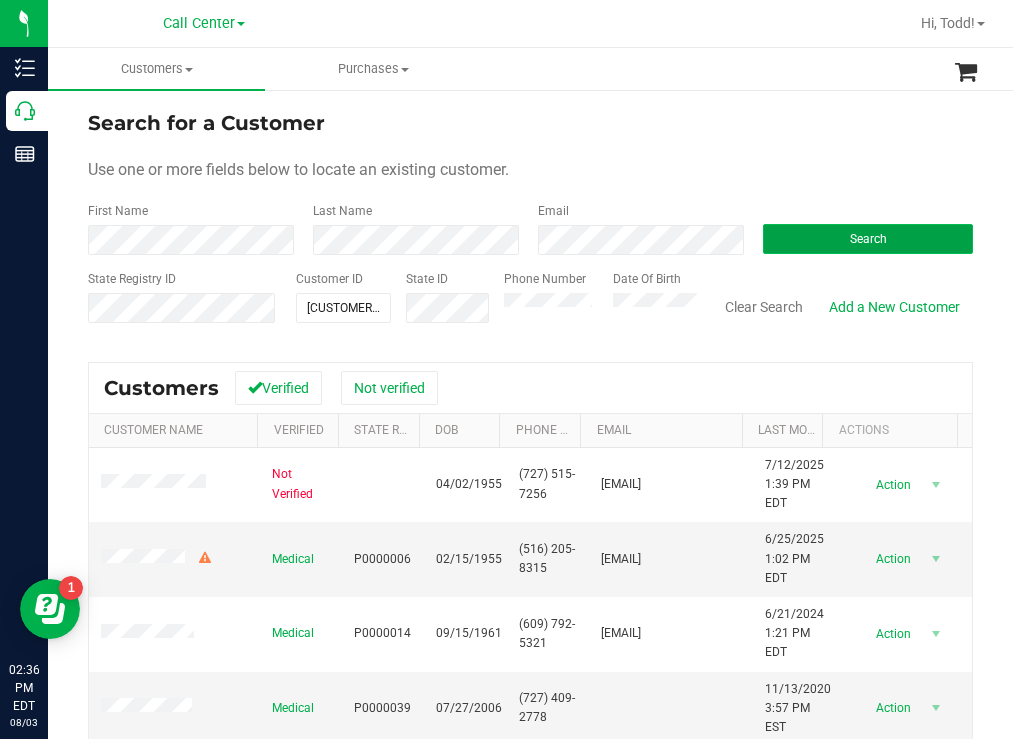 click on "Search" at bounding box center [868, 239] 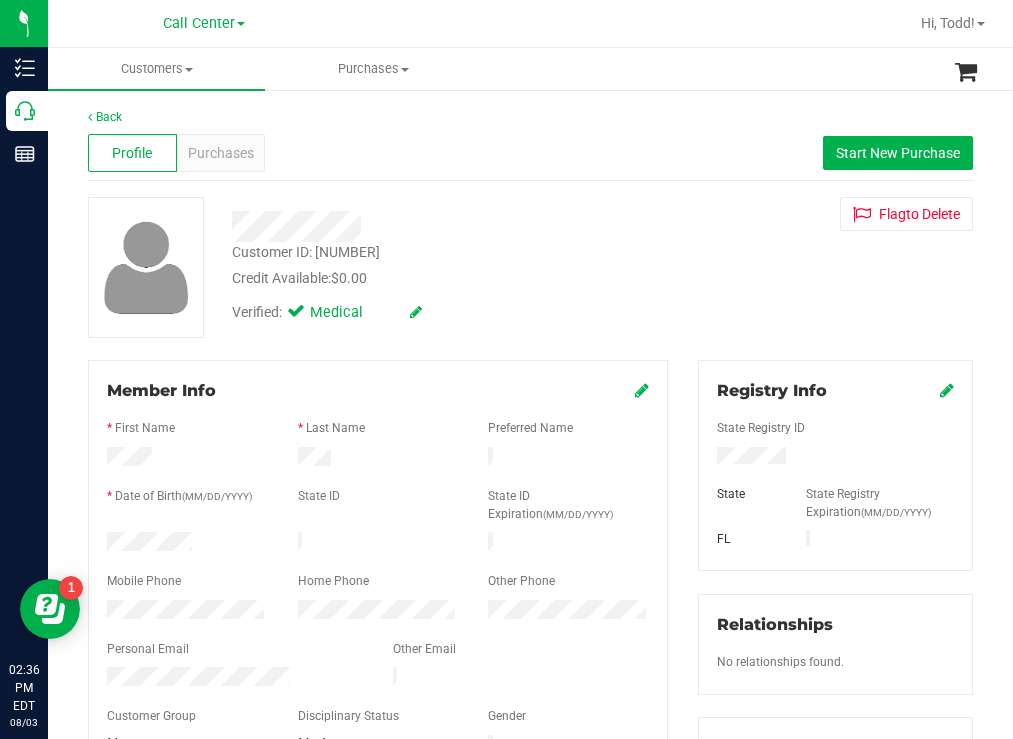 click at bounding box center (835, 458) 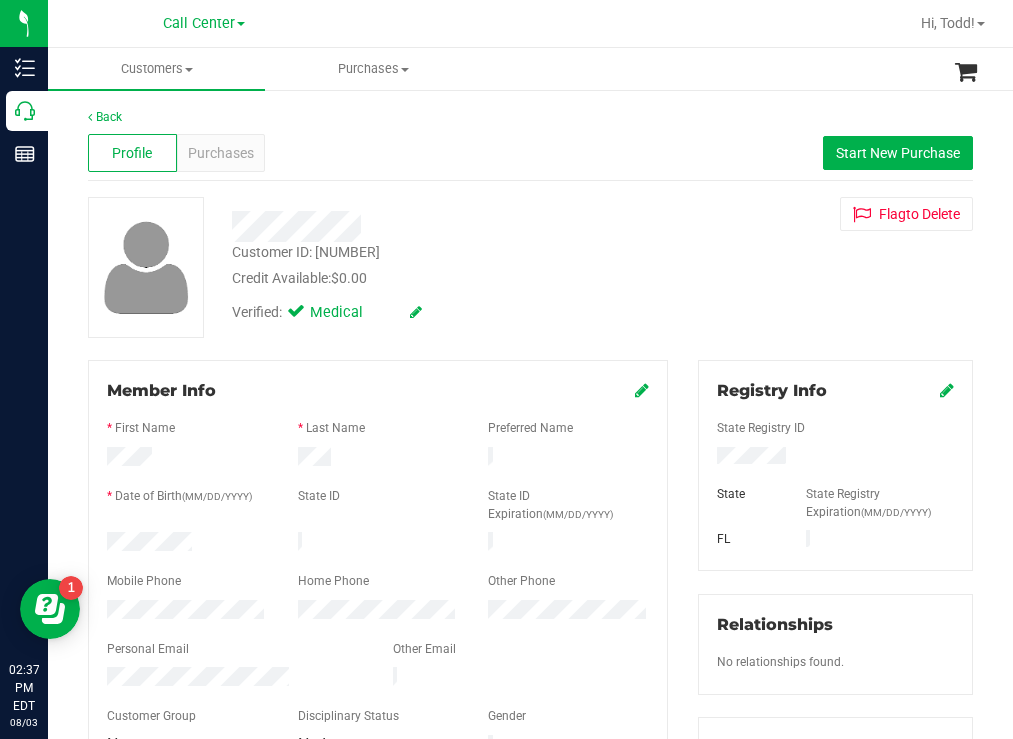 click on "Customer ID: [CUSTOMER_ID]
Credit Available:
$0.00" at bounding box center (446, 265) 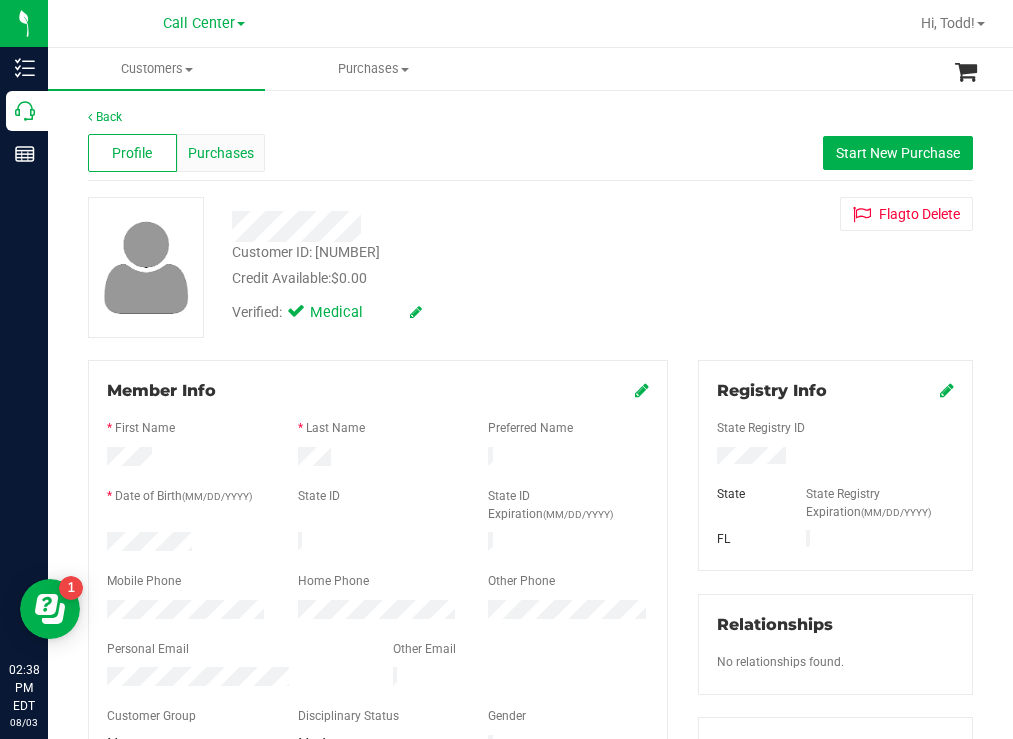 click on "Purchases" at bounding box center (221, 153) 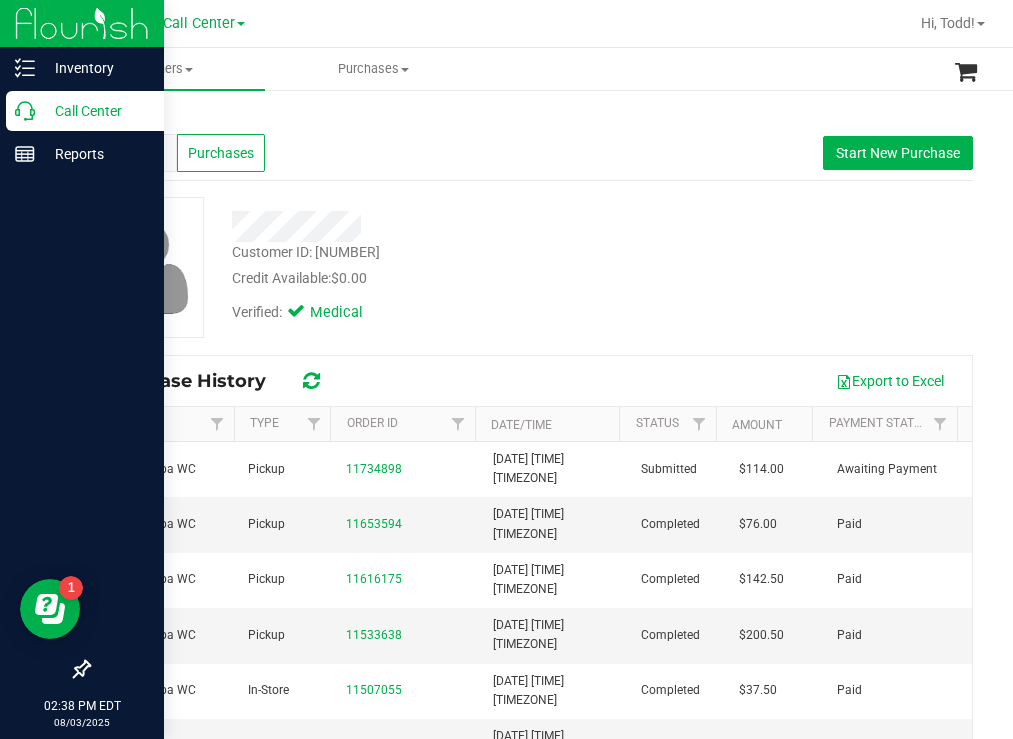 click on "Call Center" at bounding box center [95, 111] 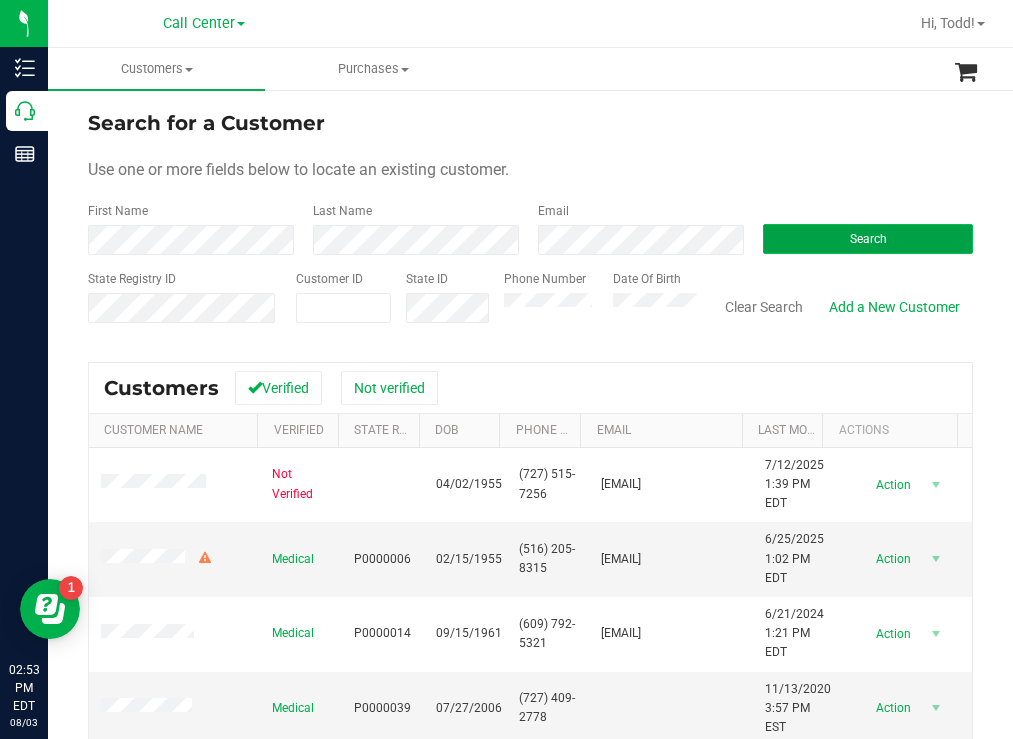 click on "Search" at bounding box center [868, 239] 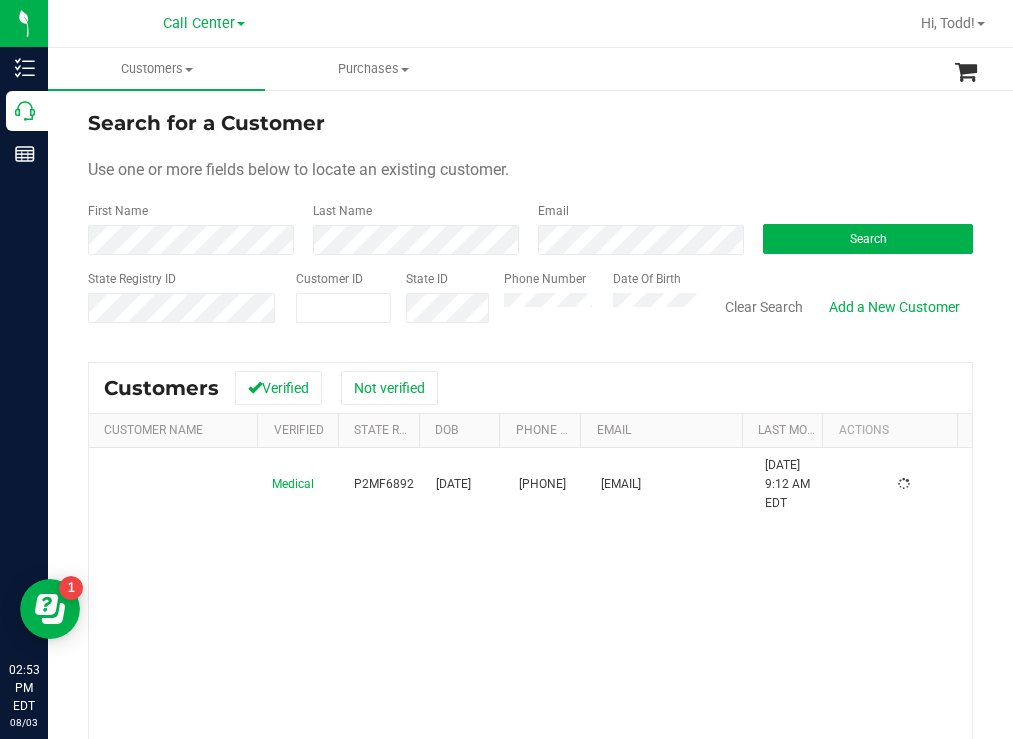 drag, startPoint x: 707, startPoint y: 138, endPoint x: 692, endPoint y: 134, distance: 15.524175 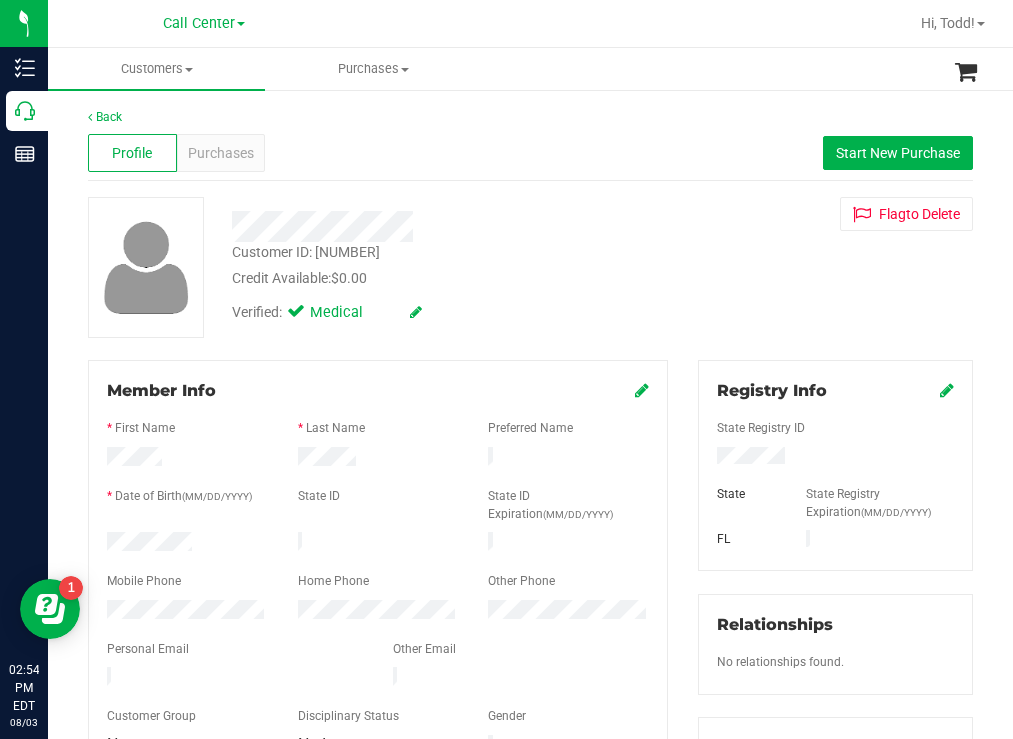 click at bounding box center [187, 544] 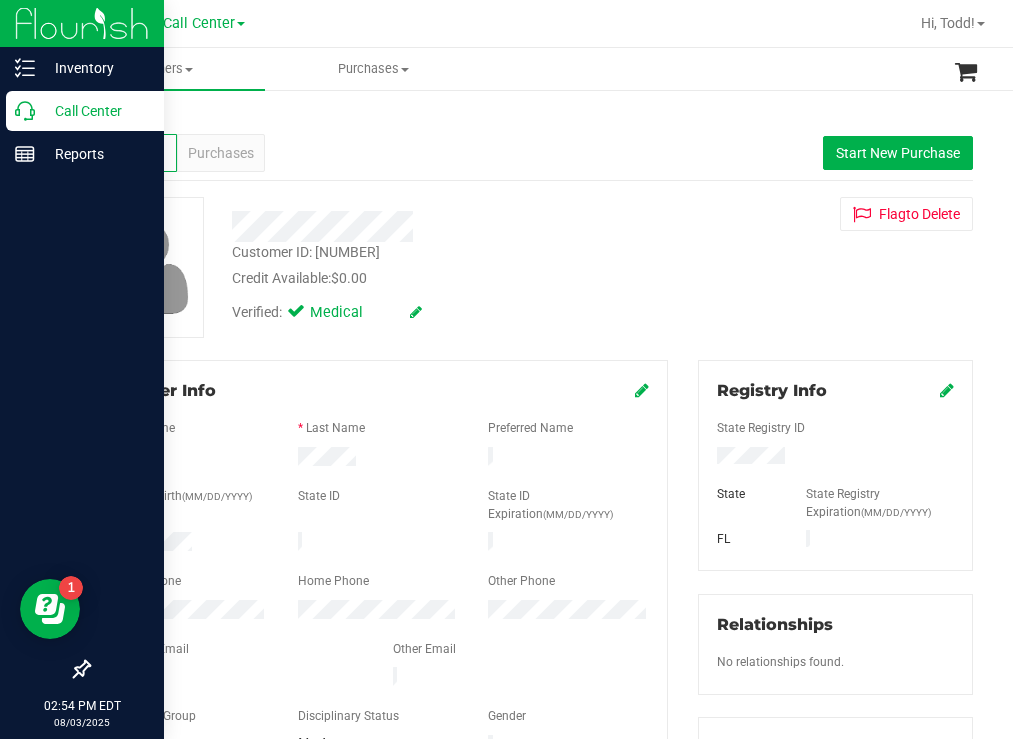 click on "Call Center" at bounding box center [95, 111] 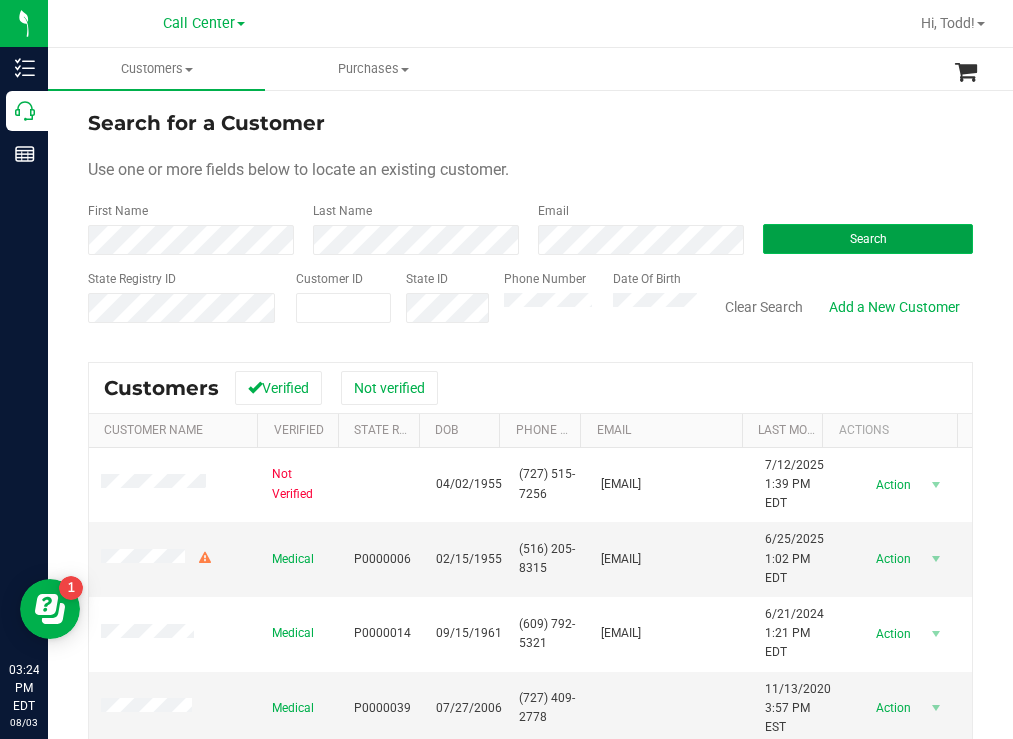 click on "Search" at bounding box center (868, 239) 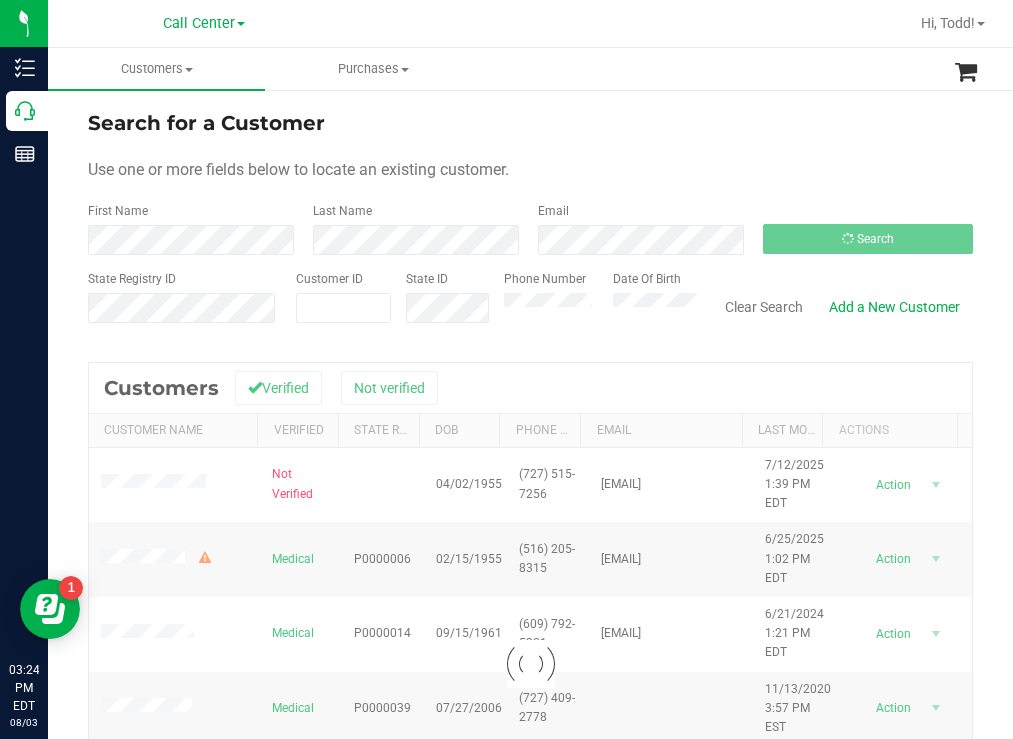 drag, startPoint x: 681, startPoint y: 135, endPoint x: 660, endPoint y: 133, distance: 21.095022 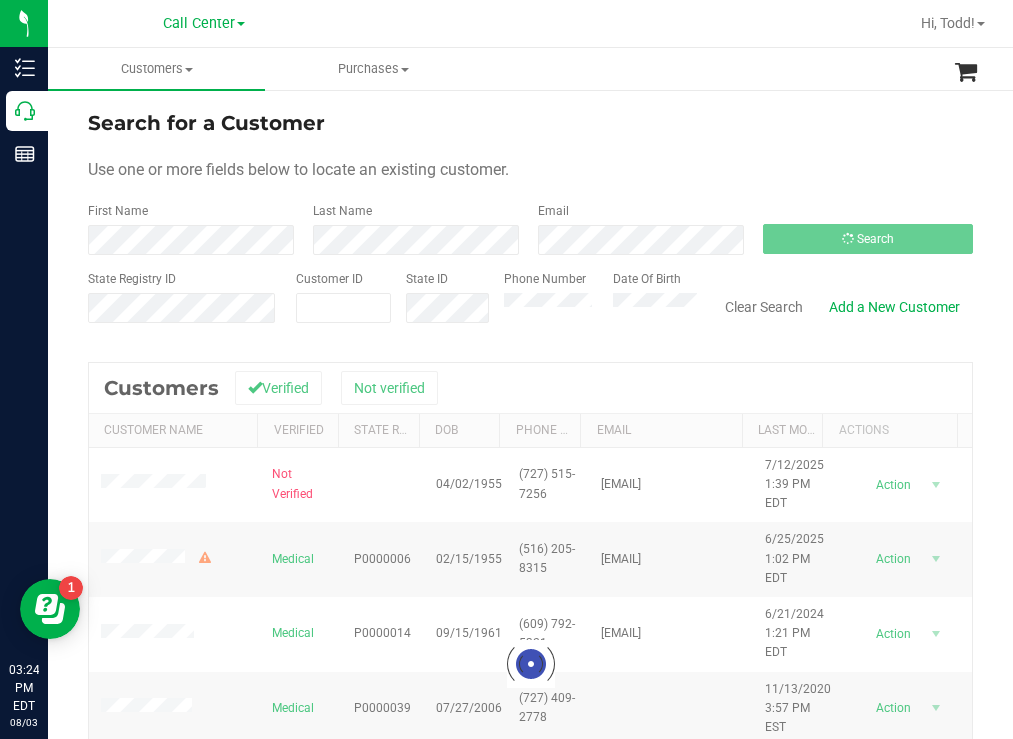 click on "Search for a Customer" at bounding box center [530, 123] 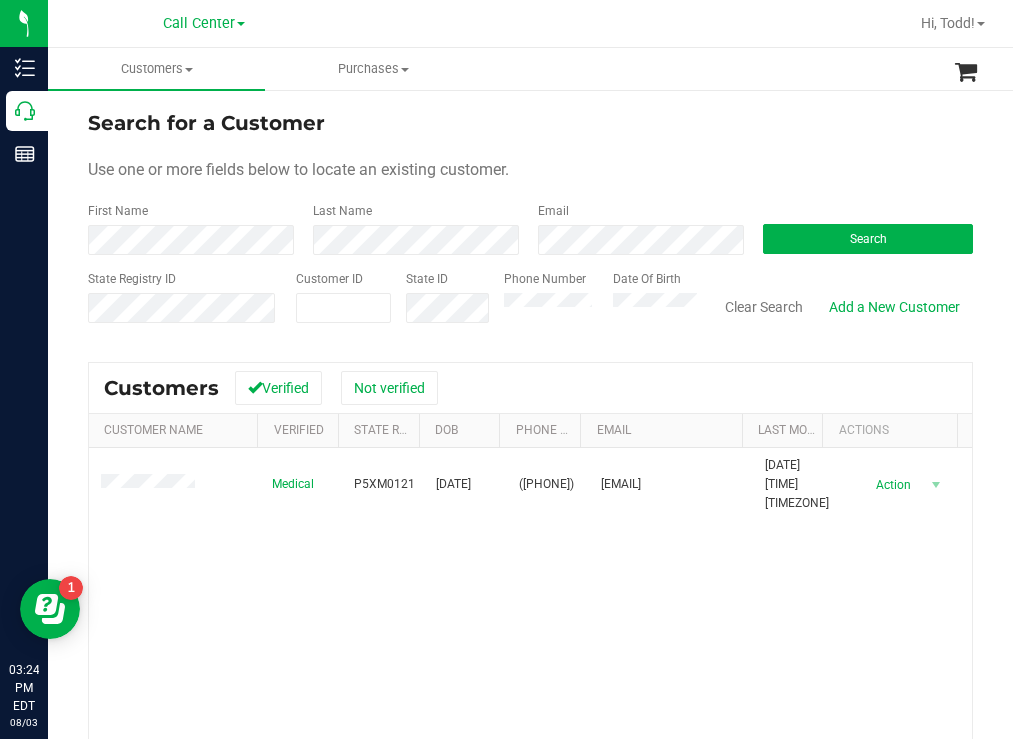click on "Search for a Customer
Use one or more fields below to locate an existing customer.
First Name
Last Name
Email
Search
State Registry ID
Customer ID
State ID
Phone Number" at bounding box center [530, 537] 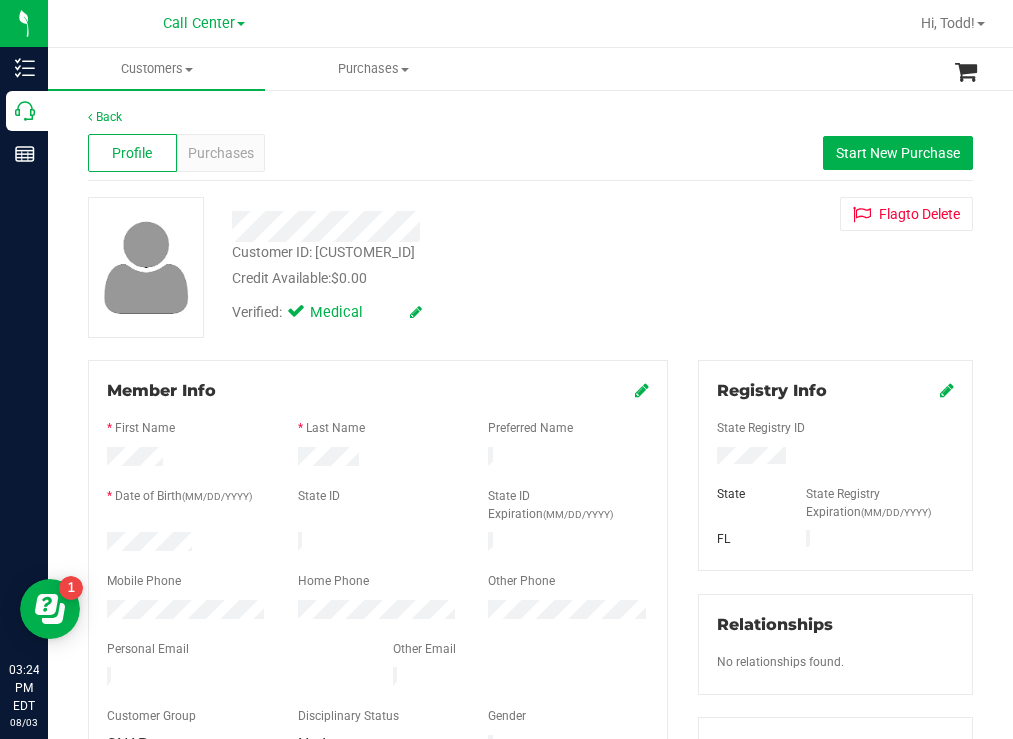 click at bounding box center (187, 544) 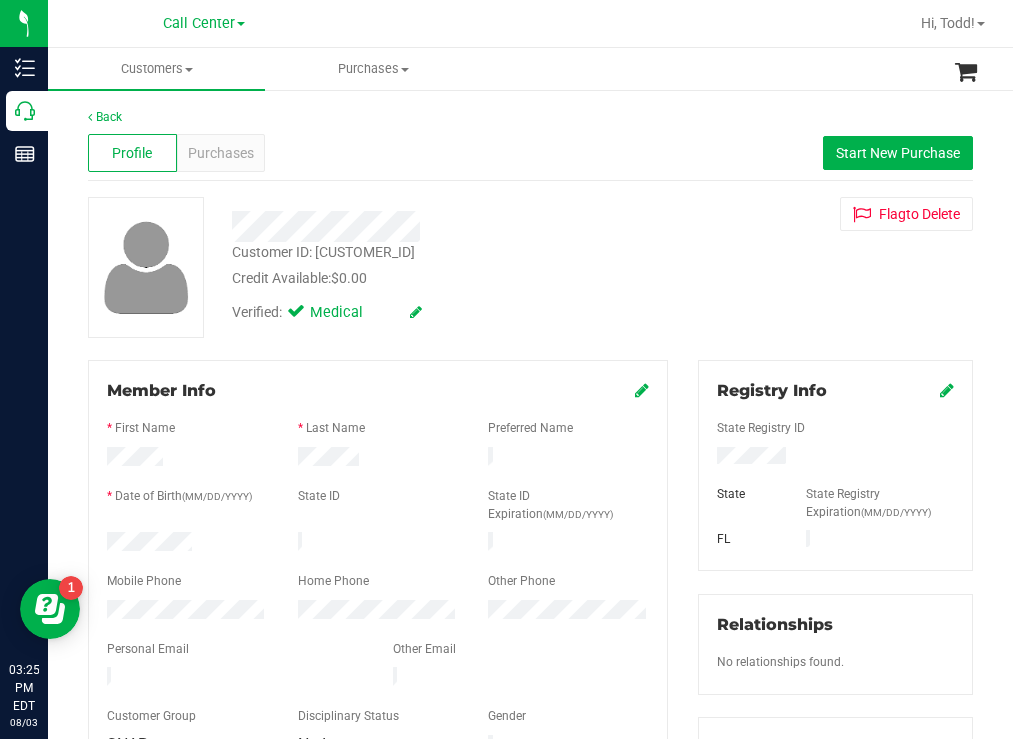 click on "Customer ID: [NUMBER]
Credit Available:
[PRICE]" at bounding box center (446, 265) 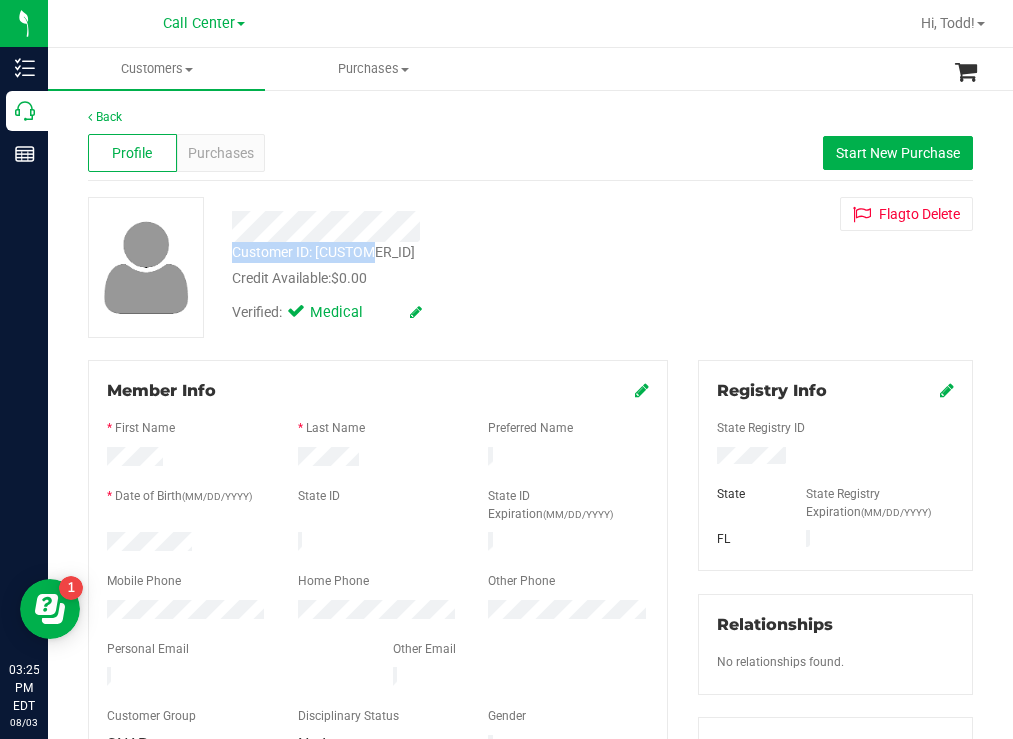click on "Customer ID: 1494283
Credit Available:
$0.00
Verified:
Medical" at bounding box center [446, 265] 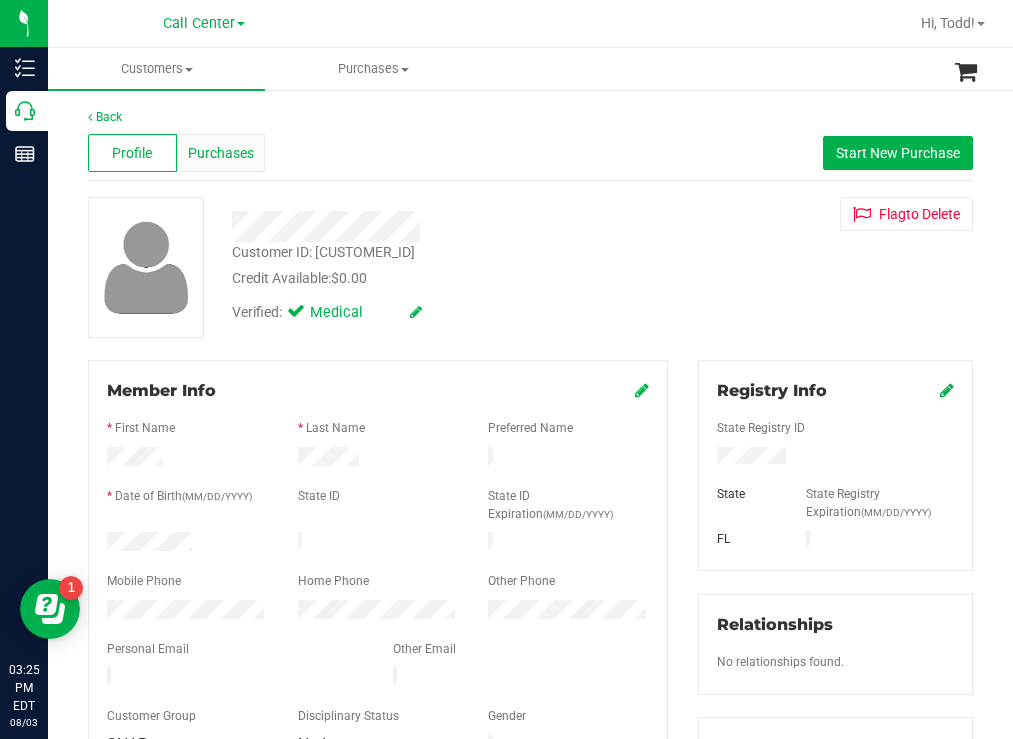 click on "Purchases" at bounding box center [221, 153] 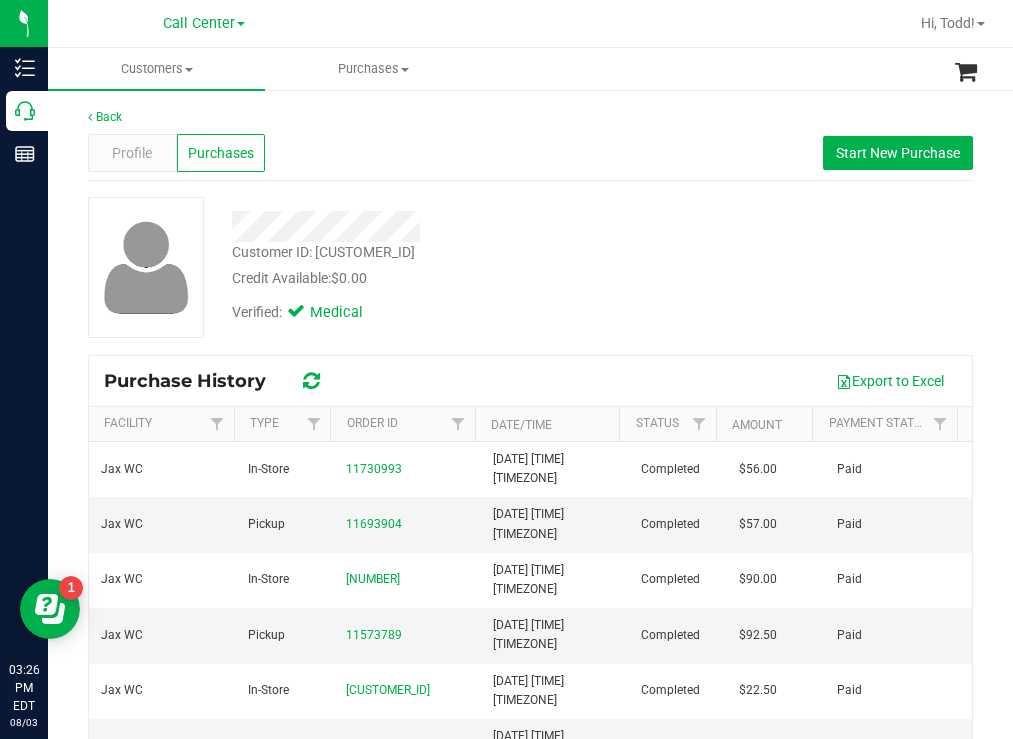 click at bounding box center (446, 226) 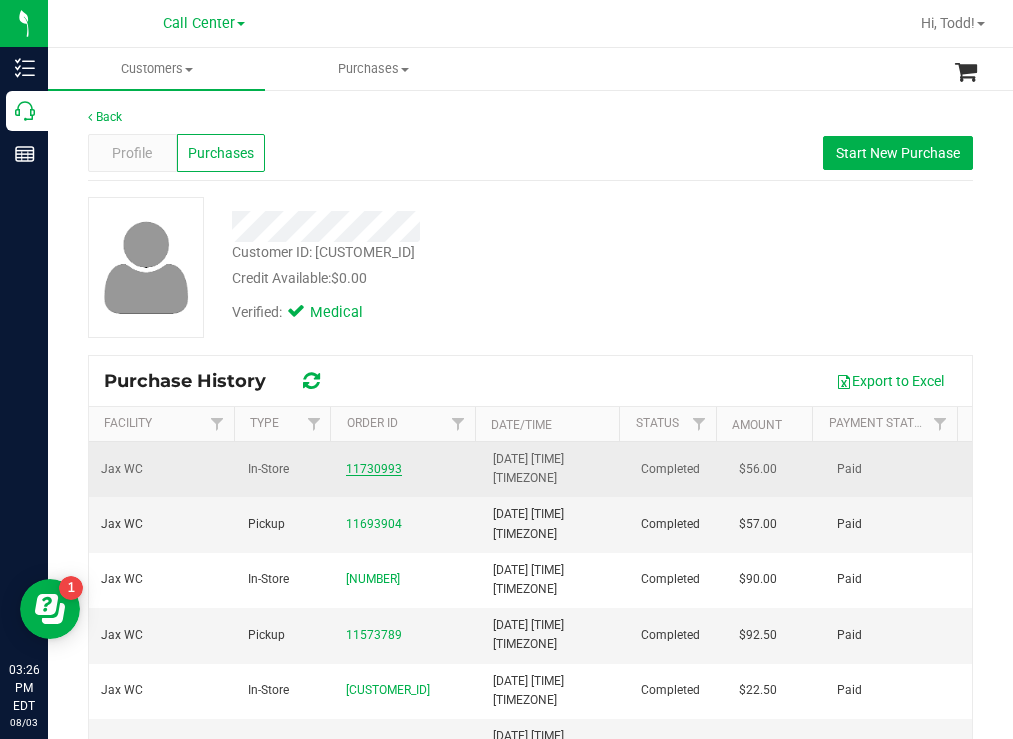 click on "11730993" at bounding box center (374, 469) 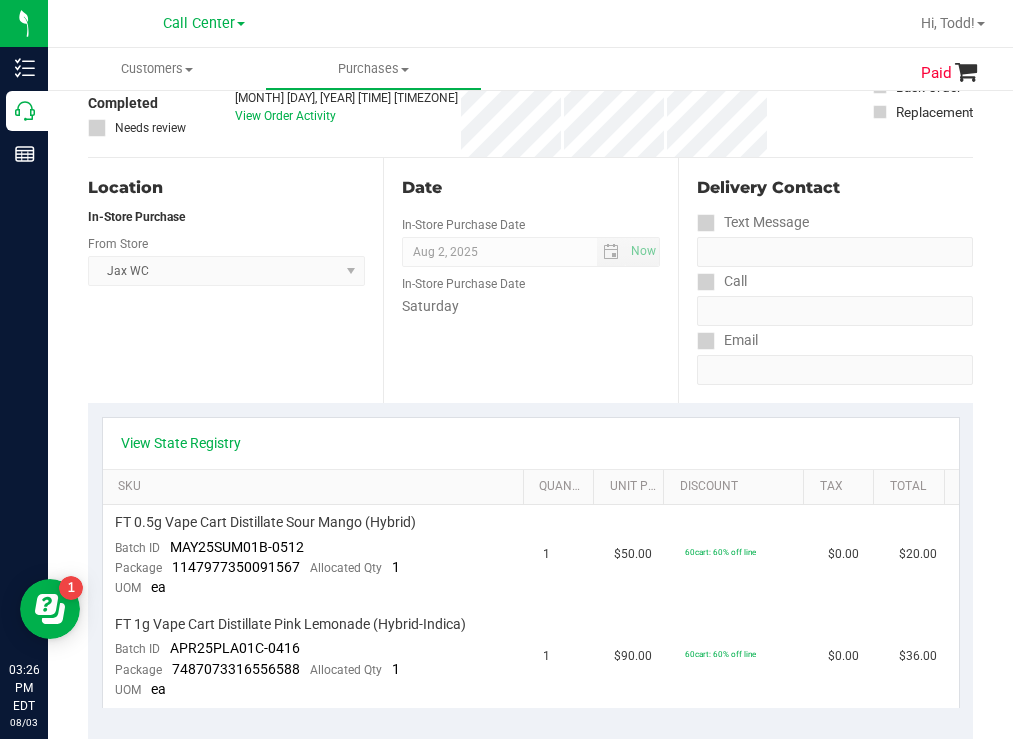 scroll, scrollTop: 0, scrollLeft: 0, axis: both 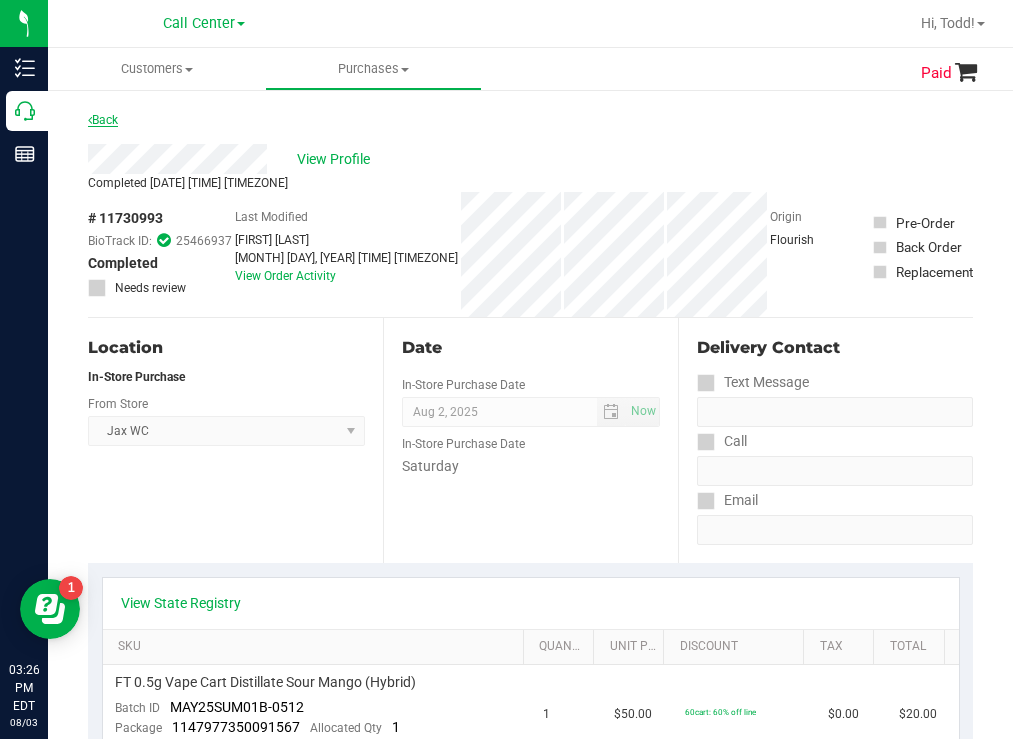 click on "Back" at bounding box center [103, 120] 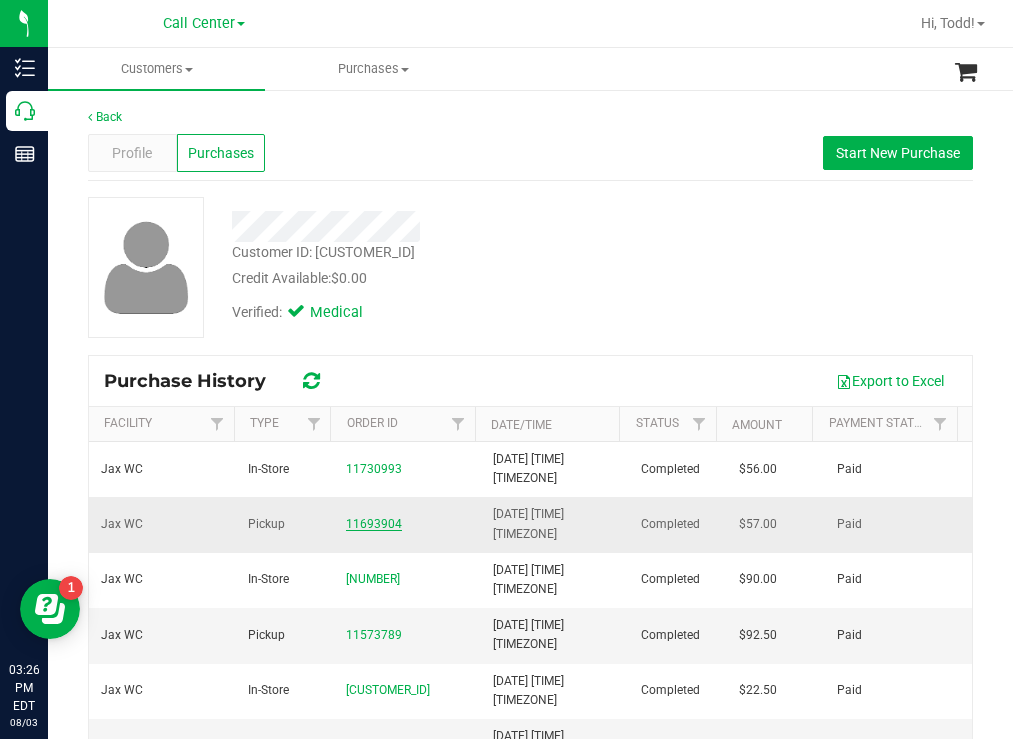 click on "11693904" at bounding box center [374, 524] 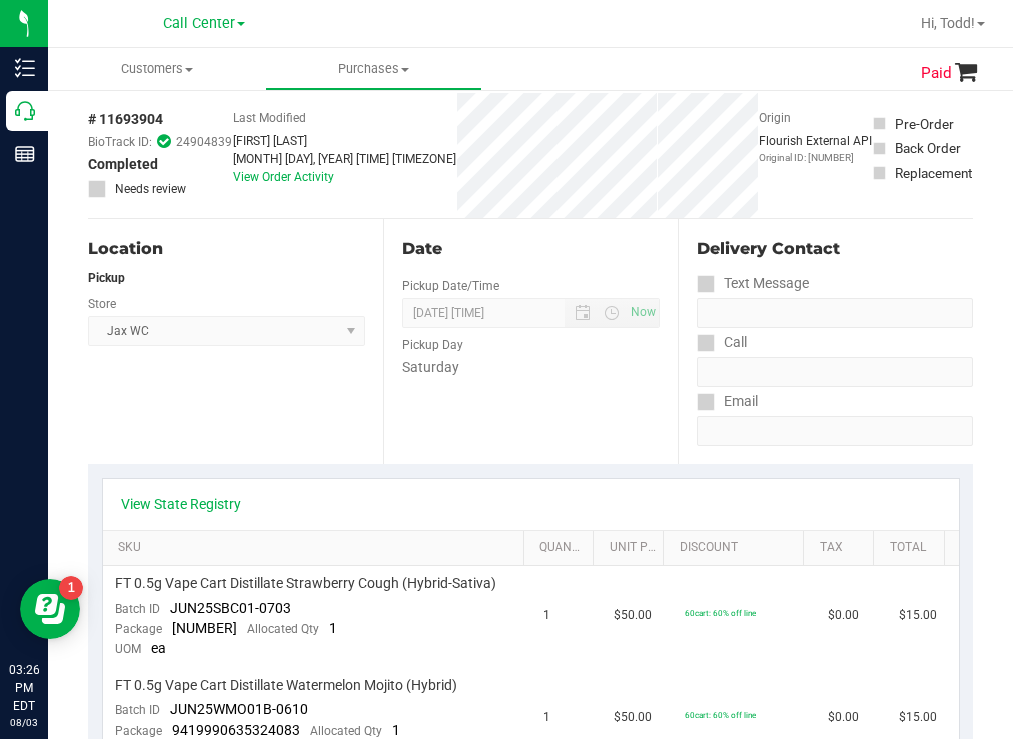 scroll, scrollTop: 0, scrollLeft: 0, axis: both 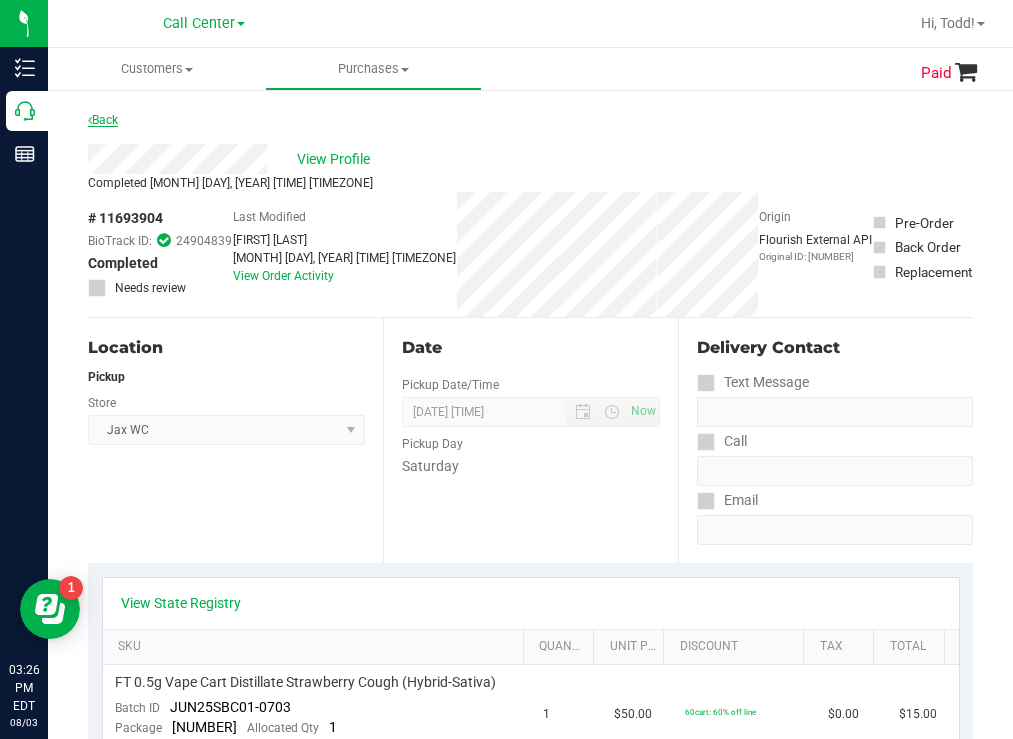 click on "Back" at bounding box center [103, 120] 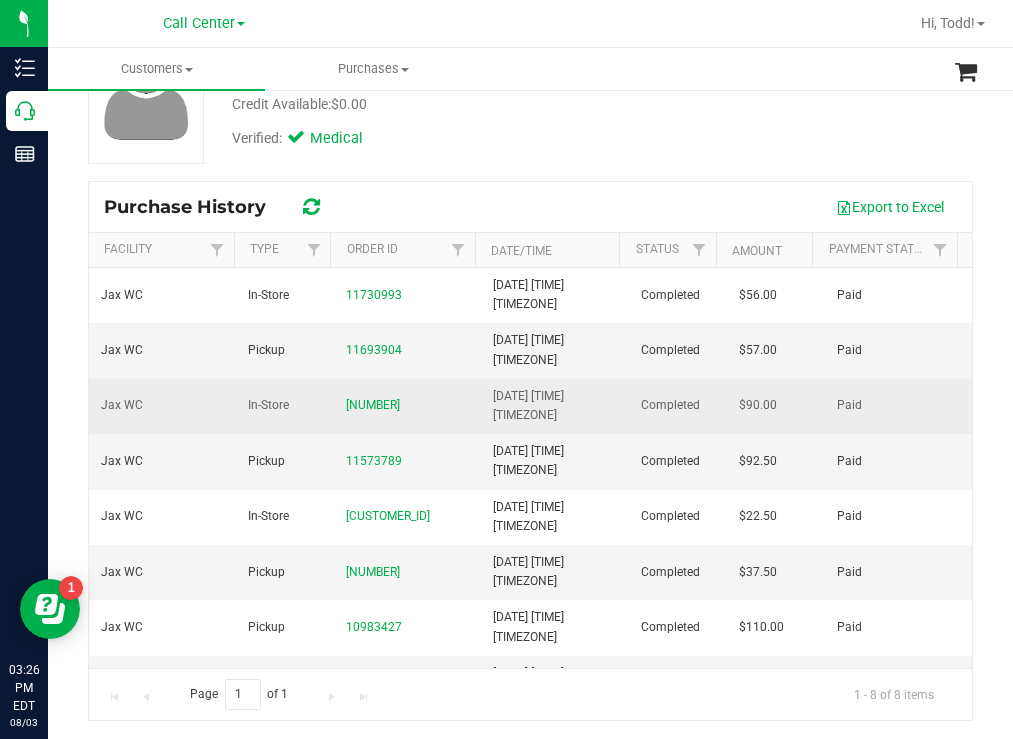 scroll, scrollTop: 176, scrollLeft: 0, axis: vertical 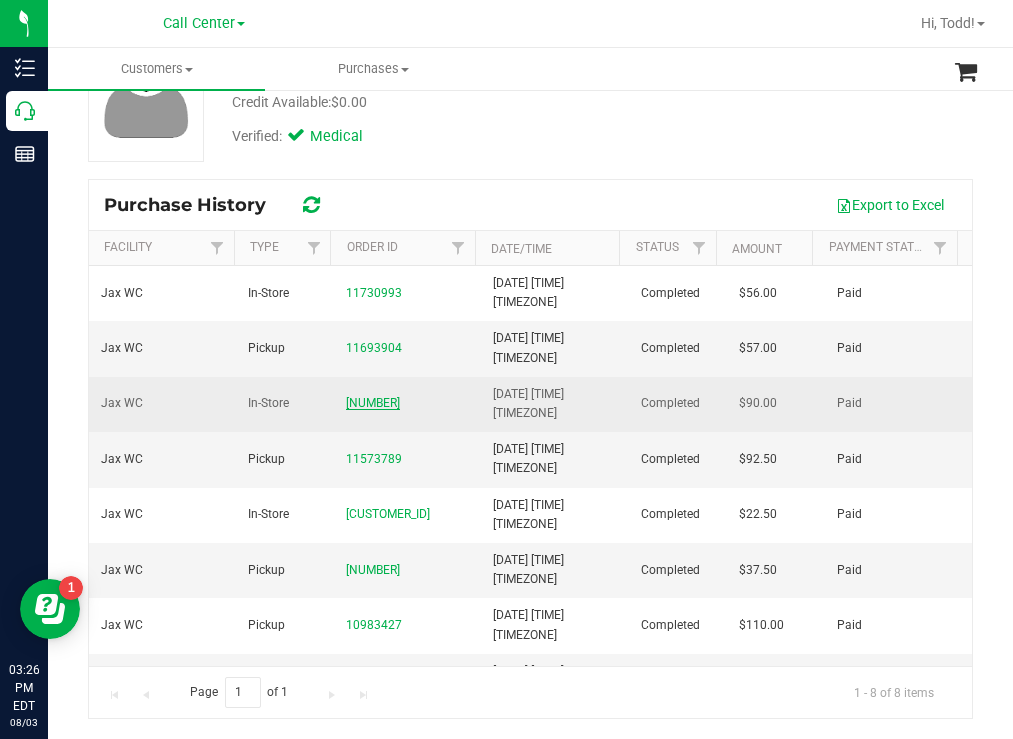 click on "[NUMBER]" at bounding box center (373, 403) 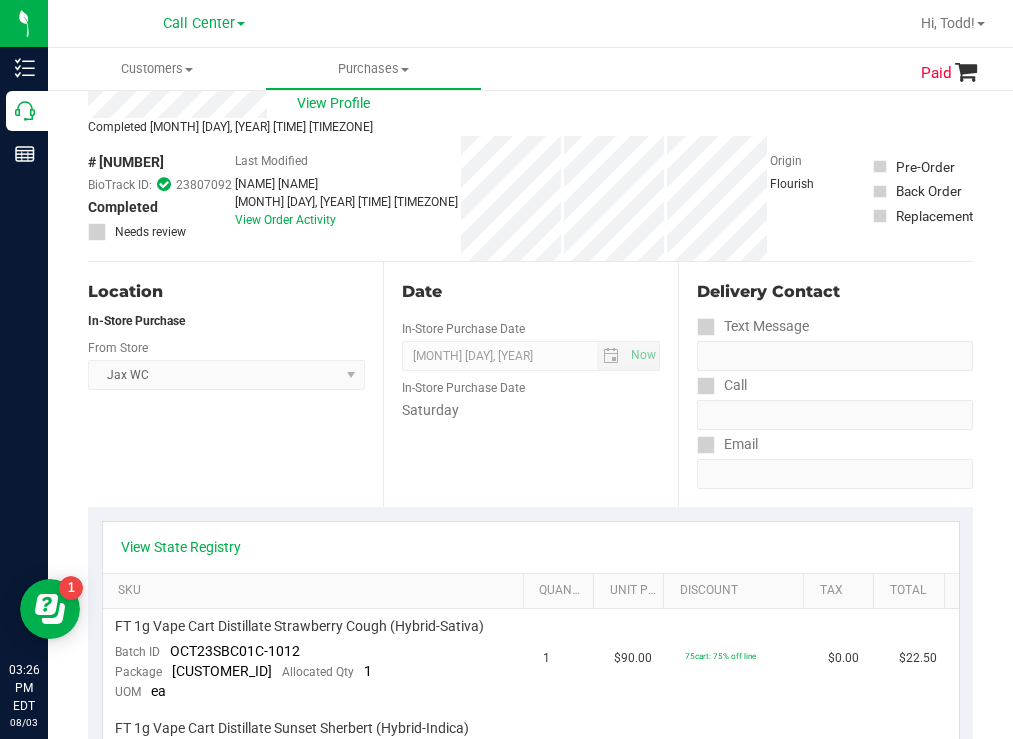 scroll, scrollTop: 0, scrollLeft: 0, axis: both 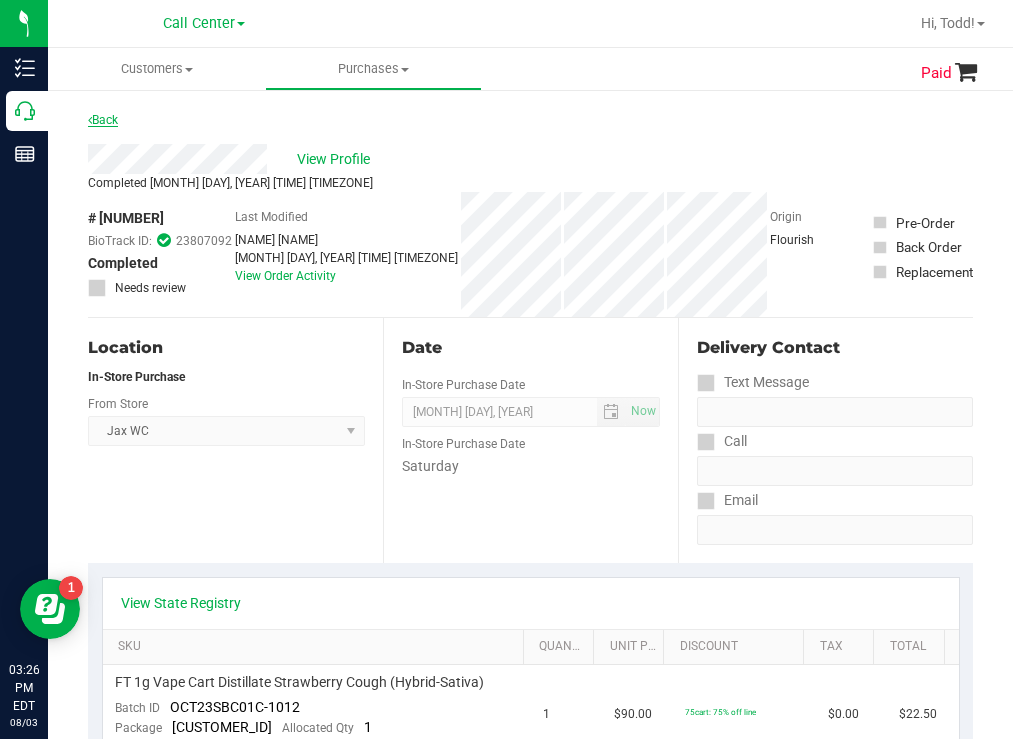 click on "Back" at bounding box center [103, 120] 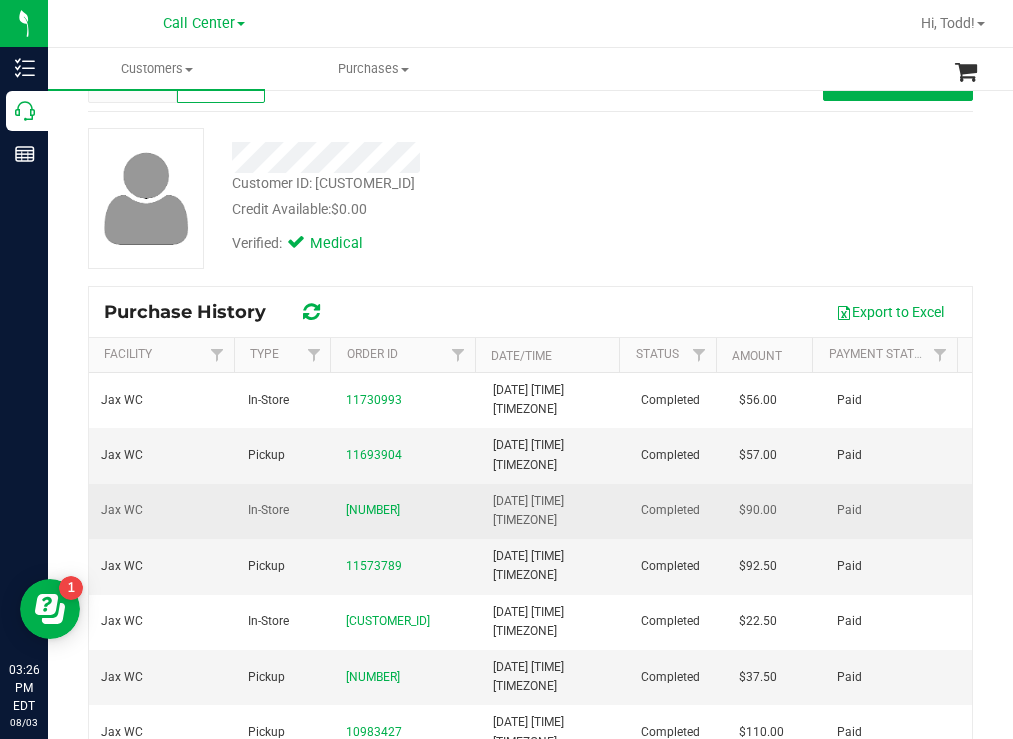 scroll, scrollTop: 176, scrollLeft: 0, axis: vertical 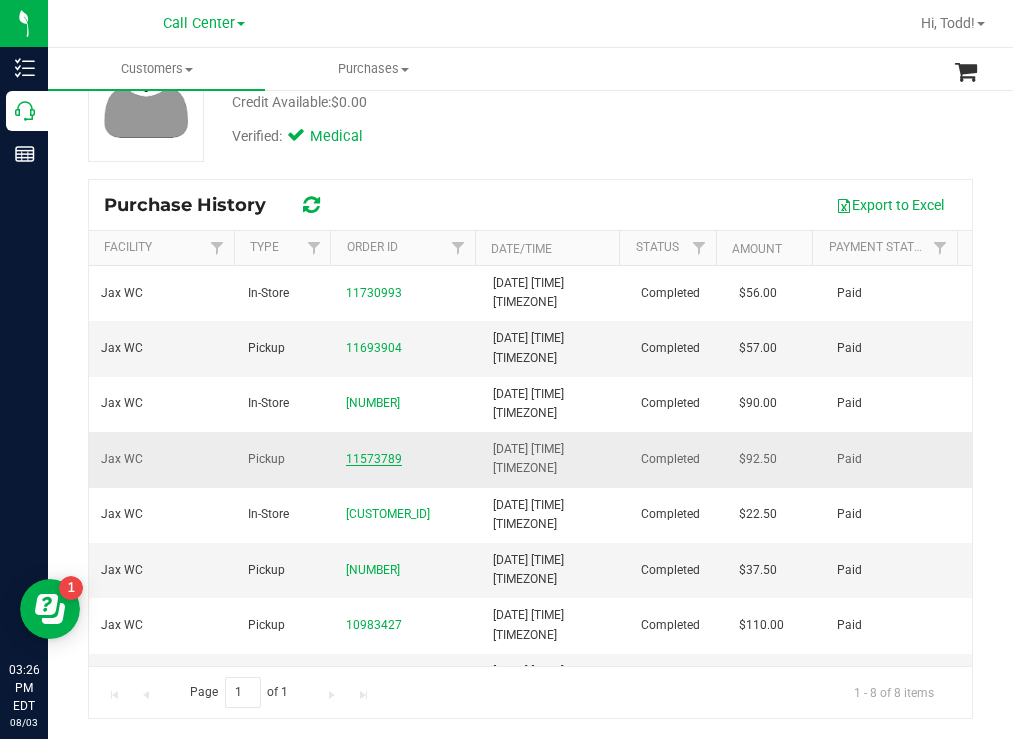 click on "11573789" at bounding box center (374, 459) 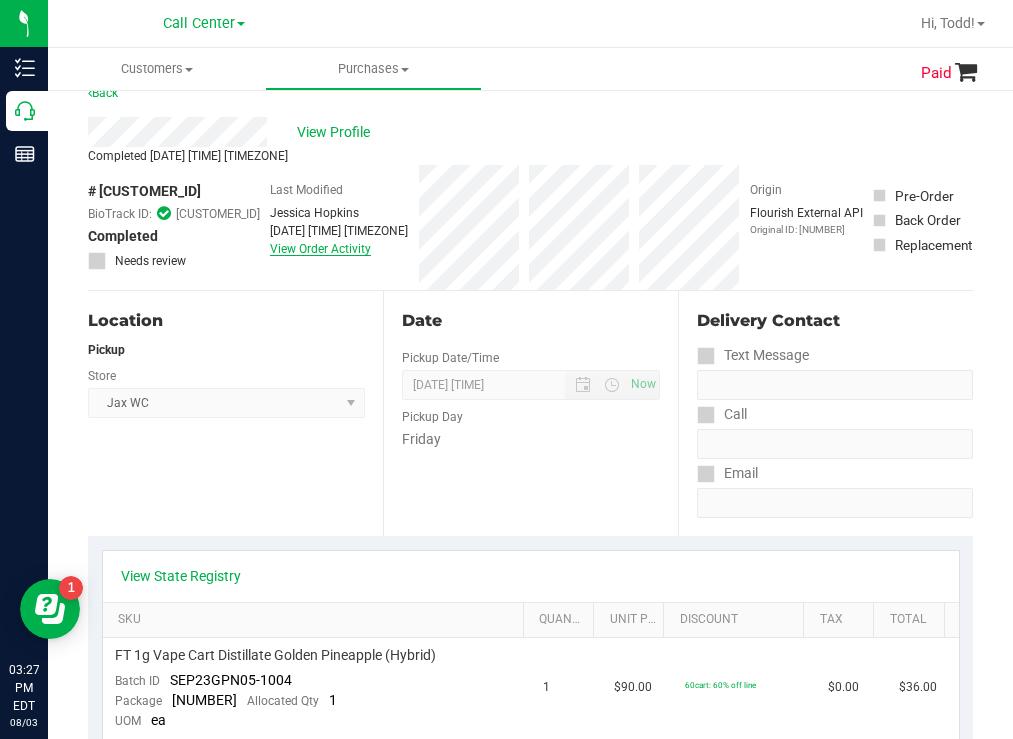 scroll, scrollTop: 0, scrollLeft: 0, axis: both 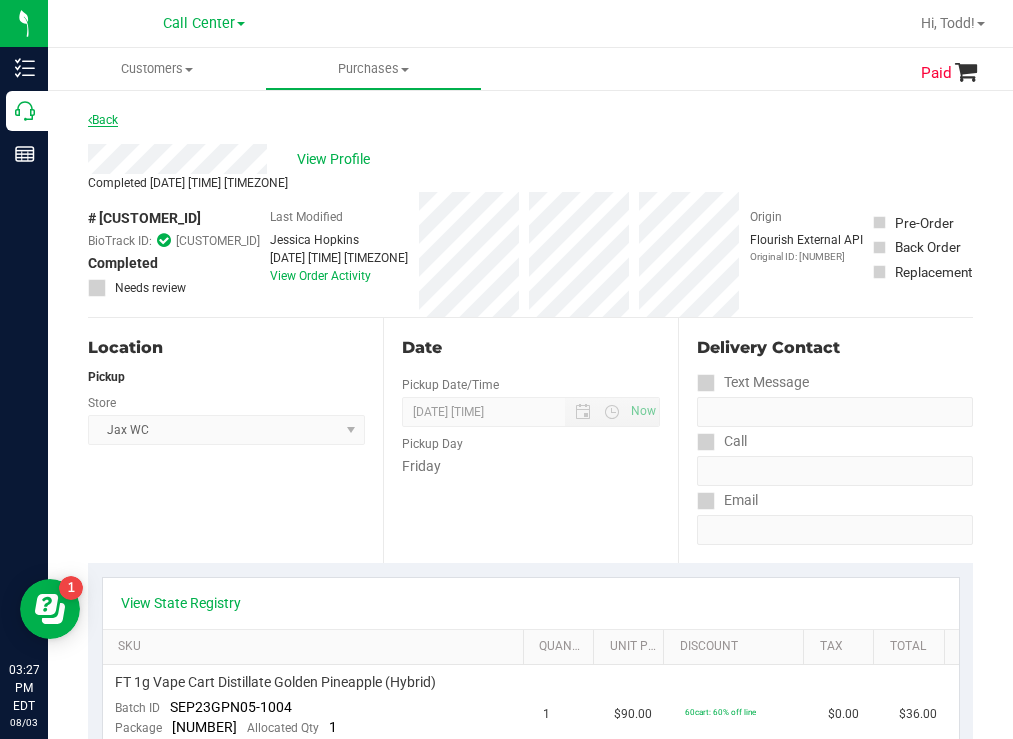 click on "Back" at bounding box center (103, 120) 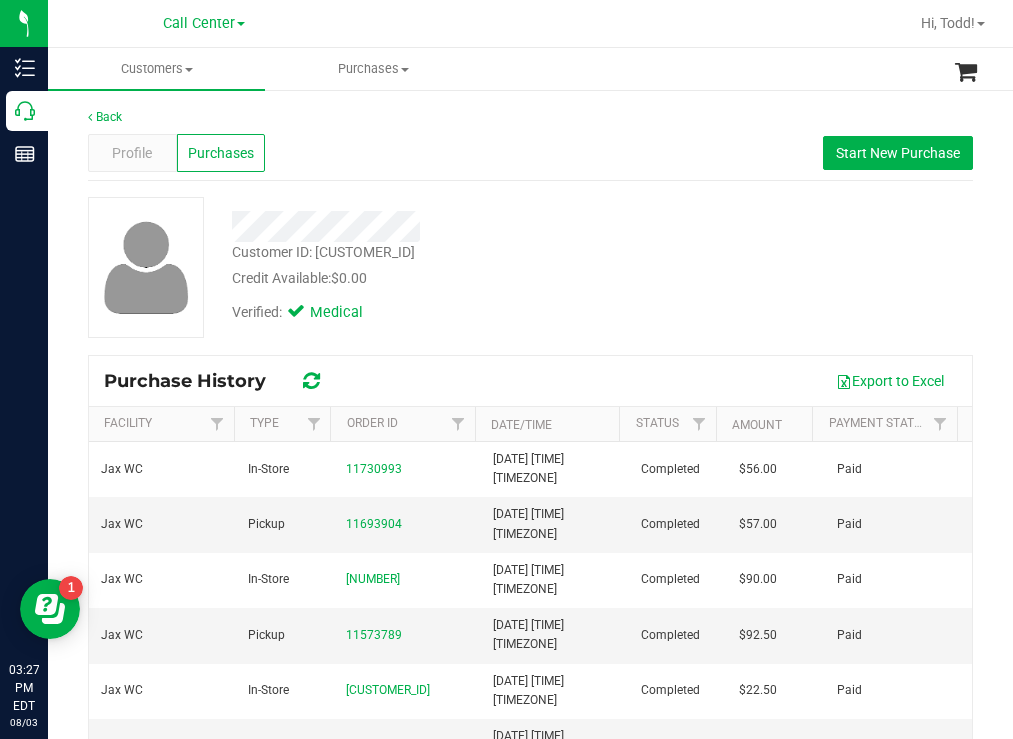 scroll, scrollTop: 42, scrollLeft: 0, axis: vertical 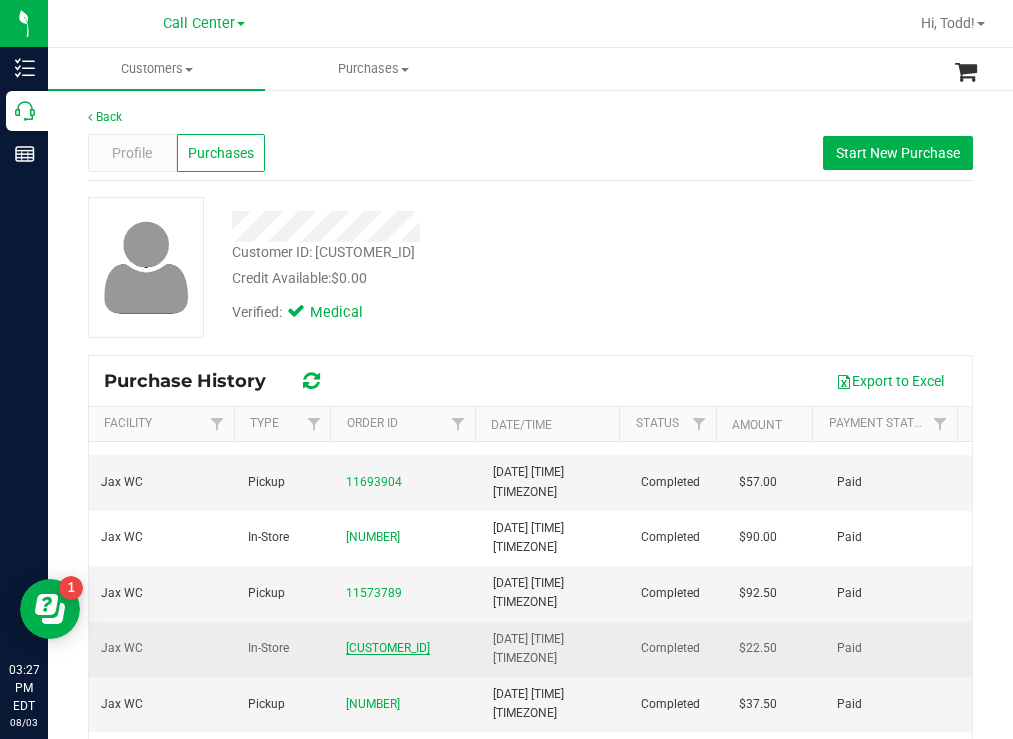 click on "[CUSTOMER_ID]" at bounding box center [388, 648] 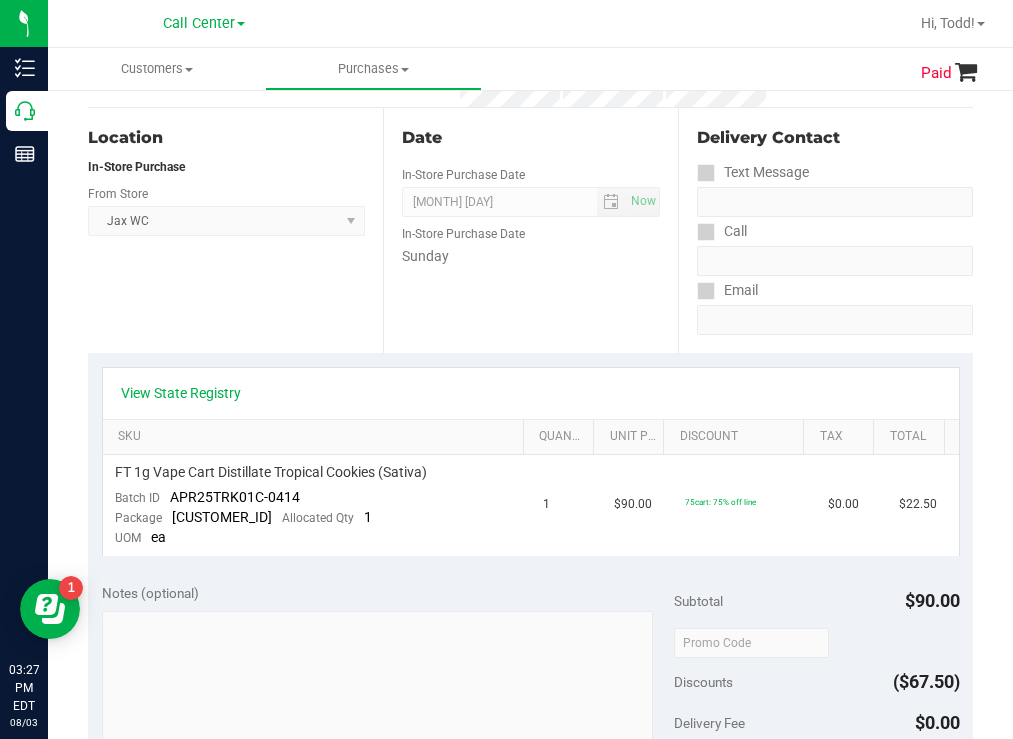 scroll, scrollTop: 0, scrollLeft: 0, axis: both 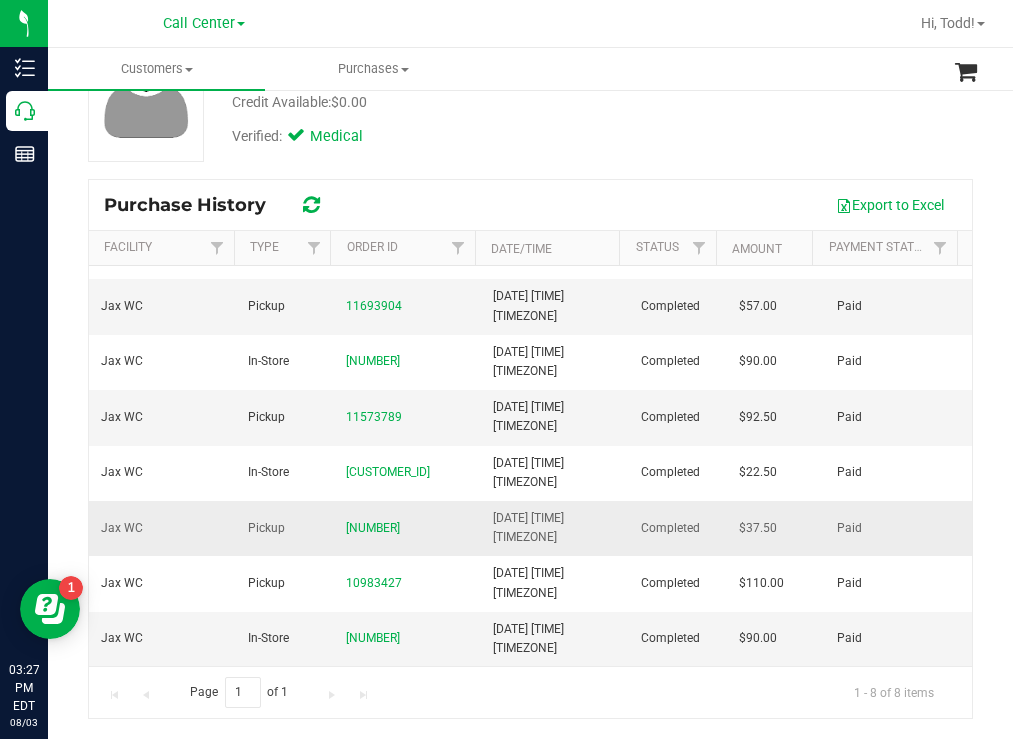 click on "[NUMBER]" at bounding box center (407, 528) 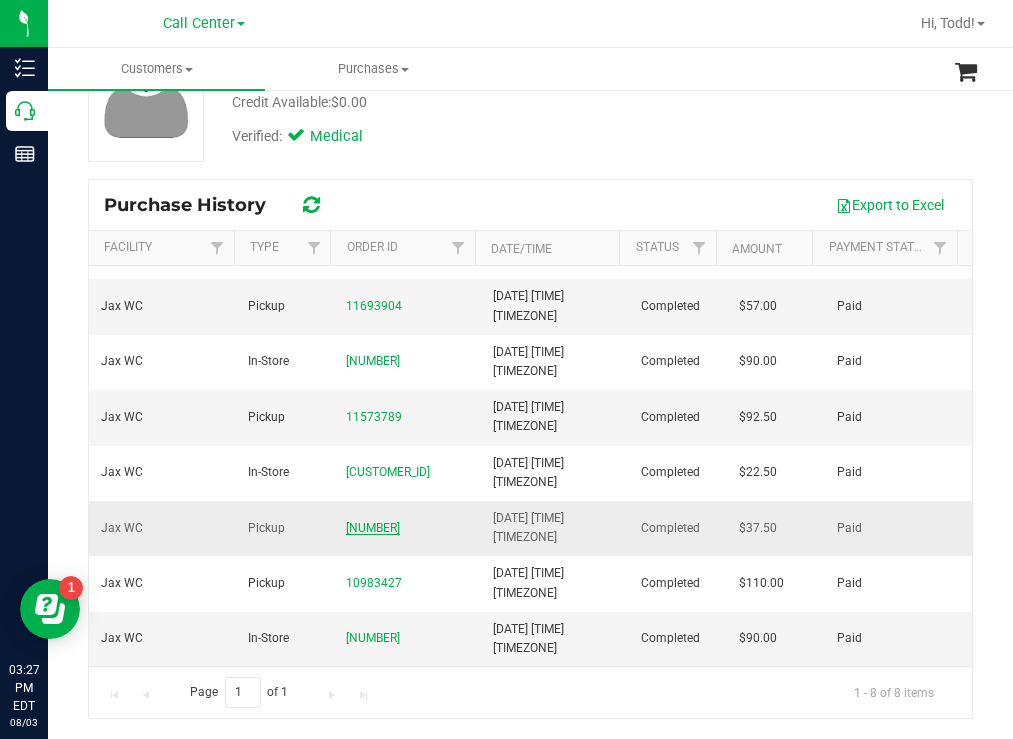 click on "[NUMBER]" at bounding box center (373, 528) 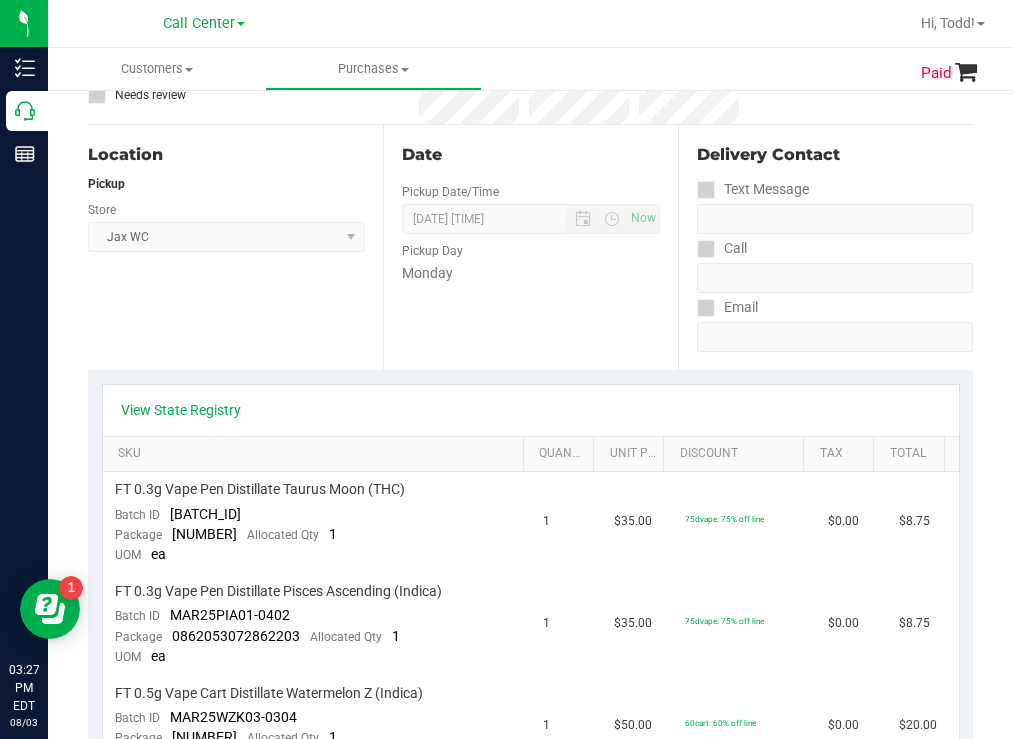 scroll, scrollTop: 0, scrollLeft: 0, axis: both 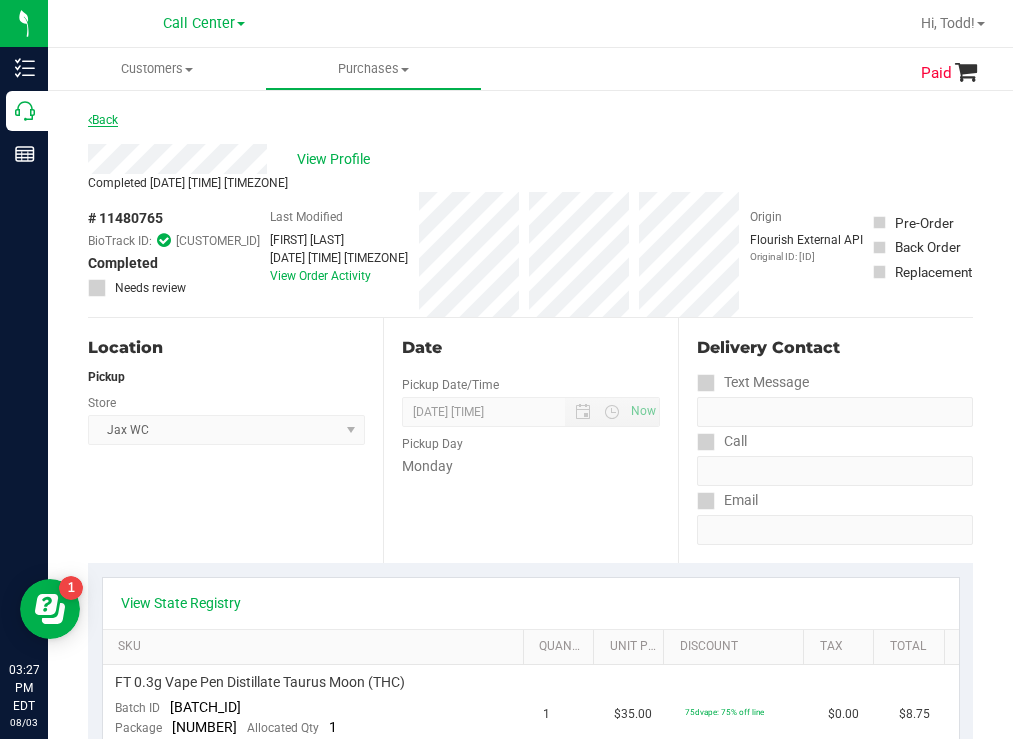 click on "Back" at bounding box center [103, 120] 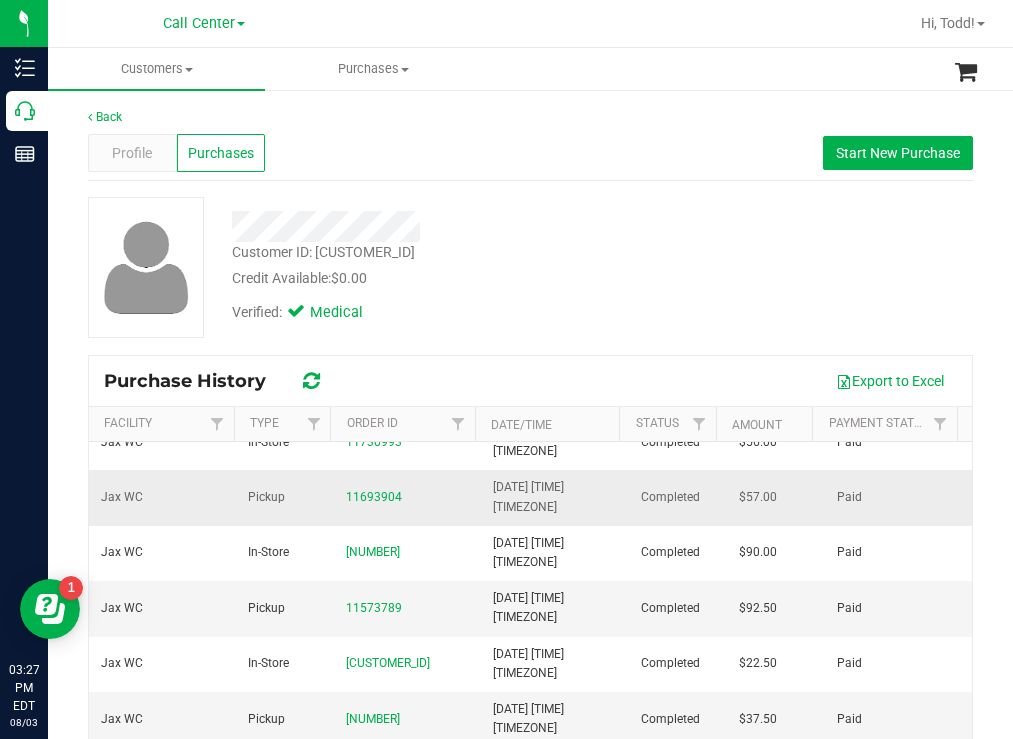 scroll, scrollTop: 42, scrollLeft: 0, axis: vertical 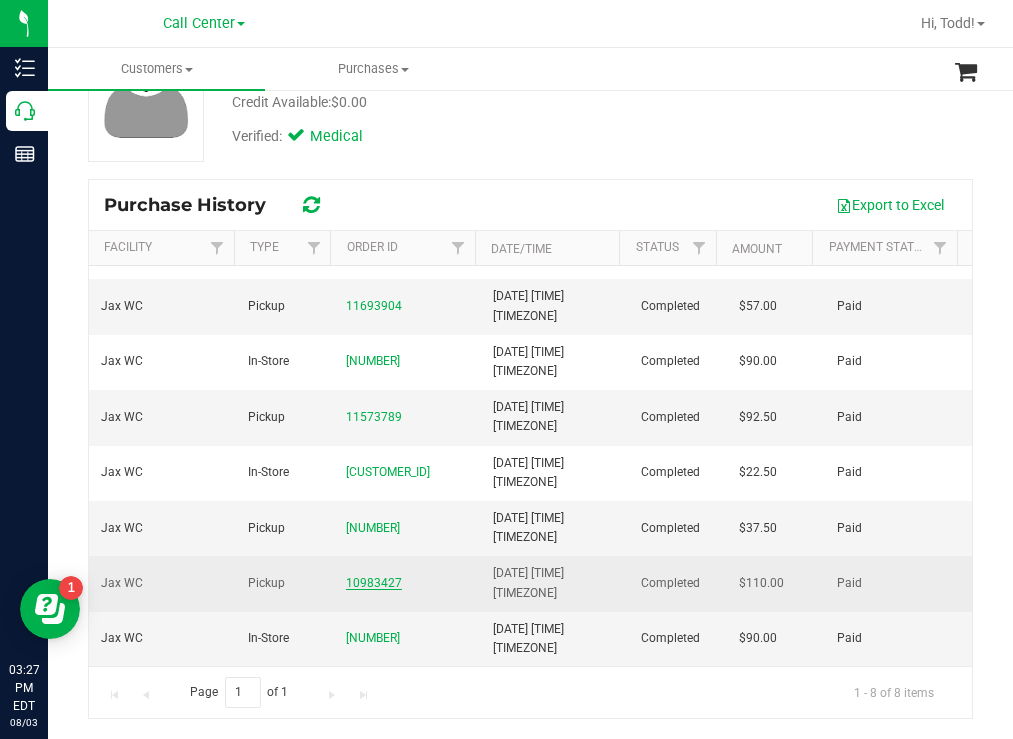 click on "10983427" at bounding box center (374, 583) 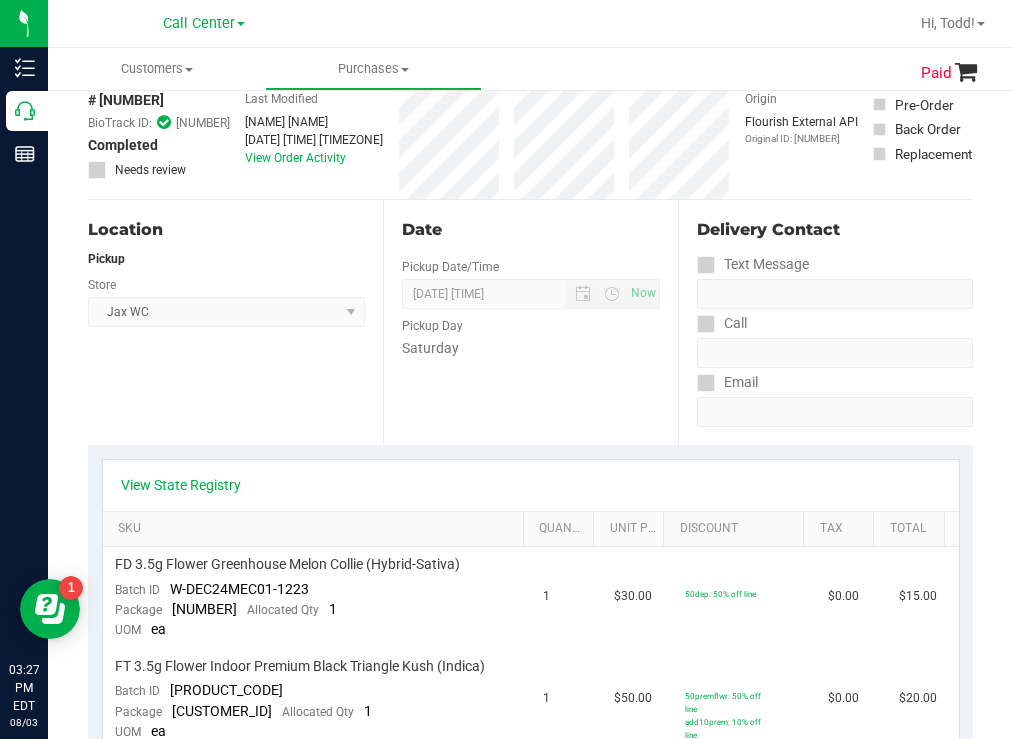 scroll, scrollTop: 0, scrollLeft: 0, axis: both 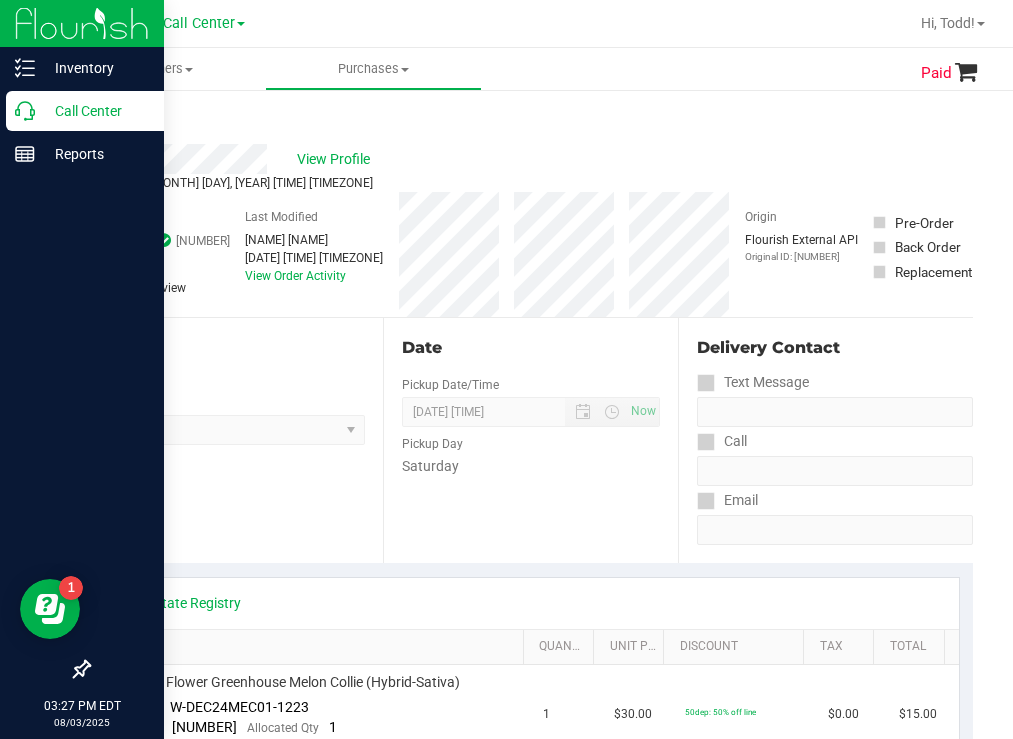 click on "Call Center" at bounding box center (95, 111) 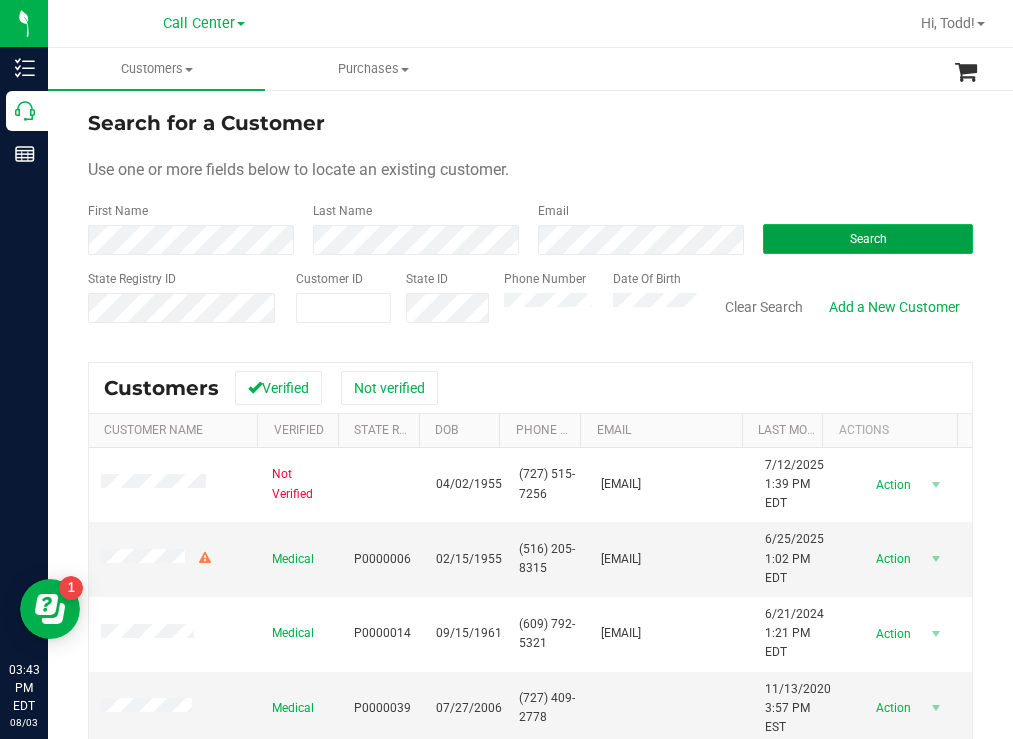 click on "Search" at bounding box center (868, 239) 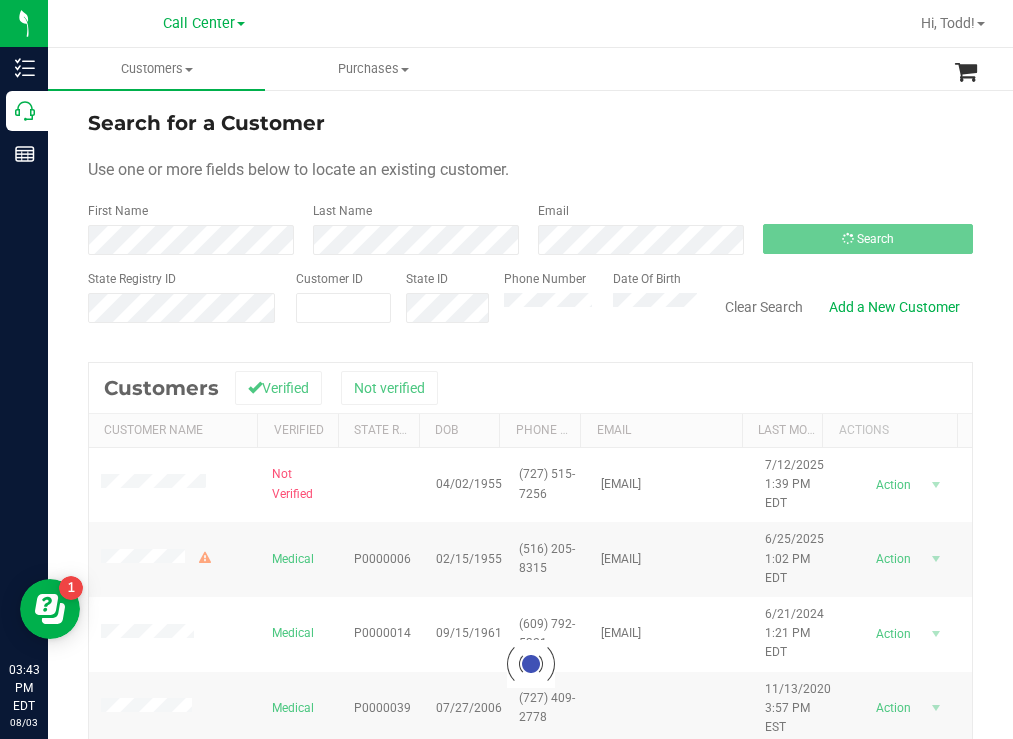 drag, startPoint x: 627, startPoint y: 144, endPoint x: 595, endPoint y: 134, distance: 33.526108 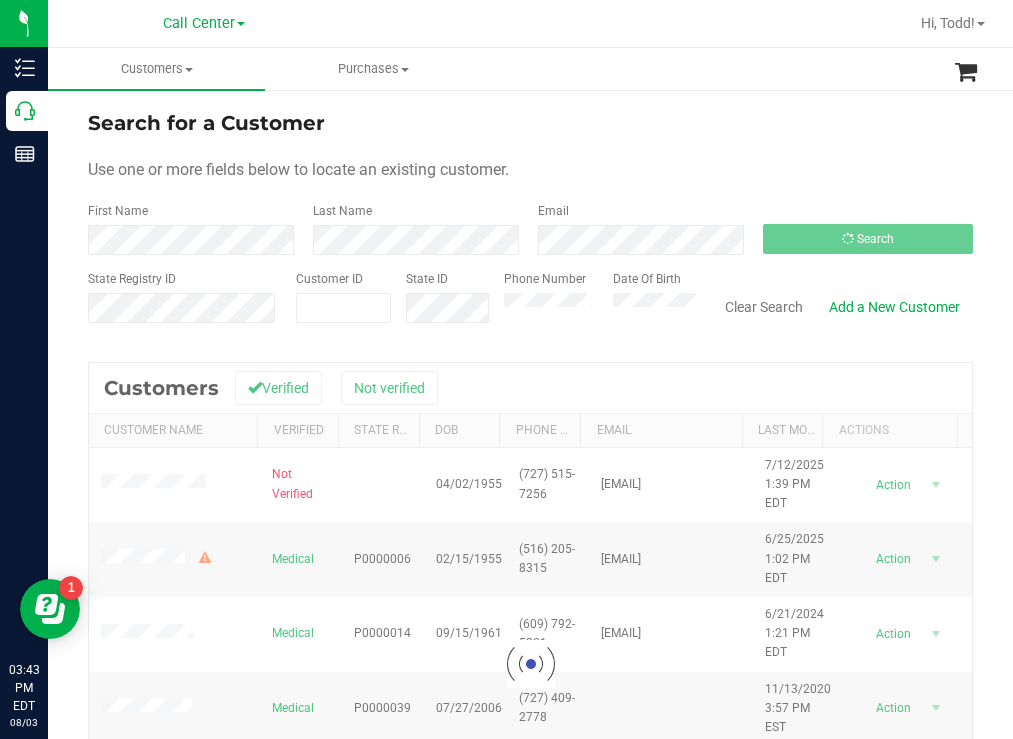 click on "Search for a Customer
Use one or more fields below to locate an existing customer.
First Name
Last Name
Email
Search
State Registry ID
Customer ID
State ID
Phone Number
Date Of Birth" at bounding box center [530, 224] 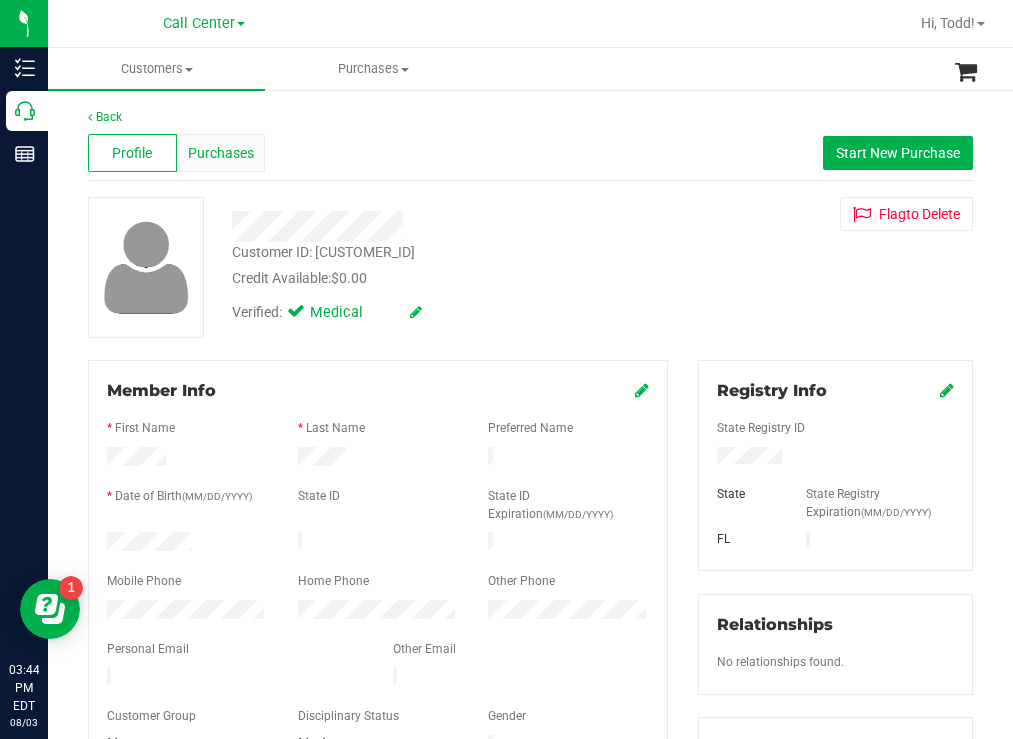 click on "Purchases" at bounding box center [221, 153] 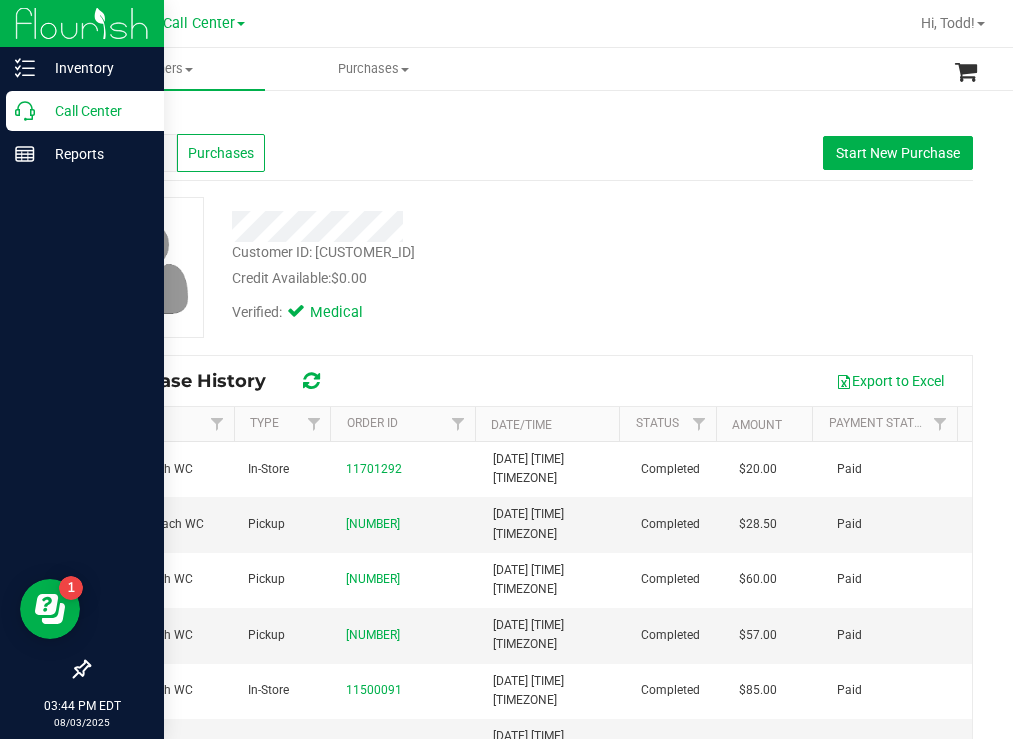 click on "Call Center" at bounding box center (95, 111) 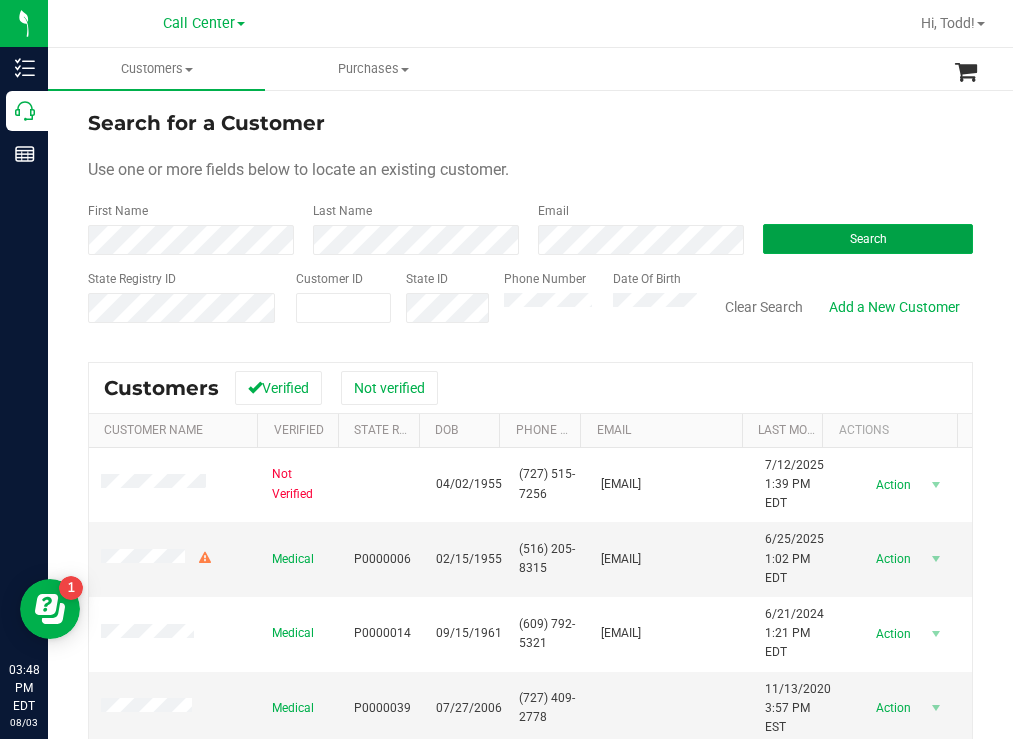 drag, startPoint x: 810, startPoint y: 249, endPoint x: 743, endPoint y: 223, distance: 71.867935 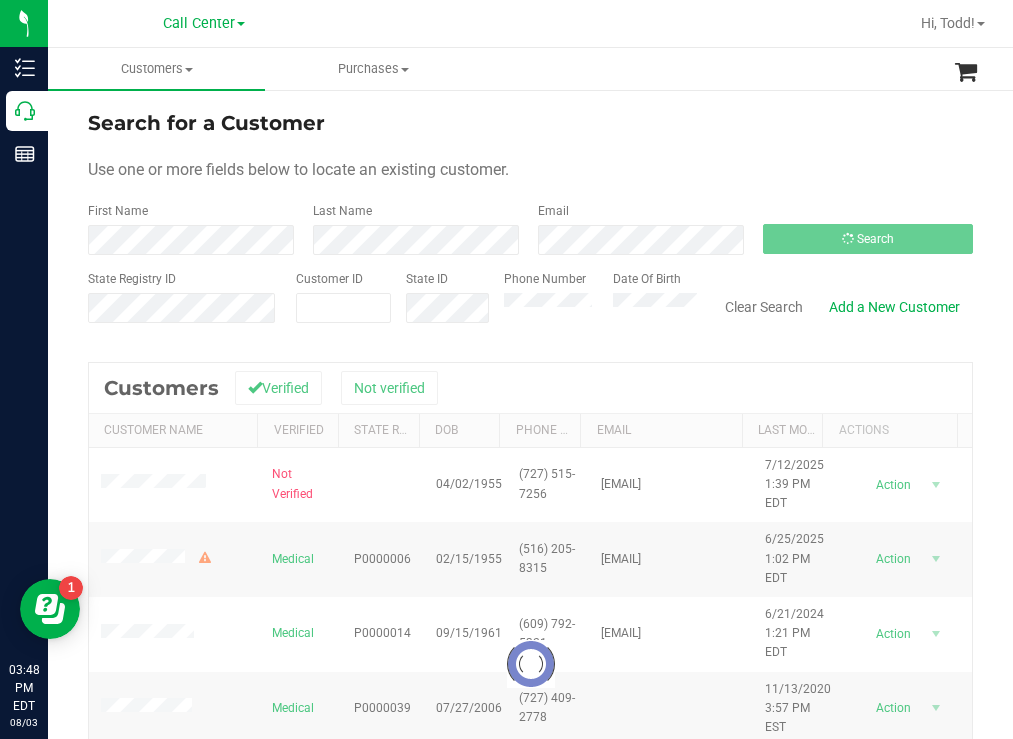 drag, startPoint x: 837, startPoint y: 118, endPoint x: 751, endPoint y: 111, distance: 86.28442 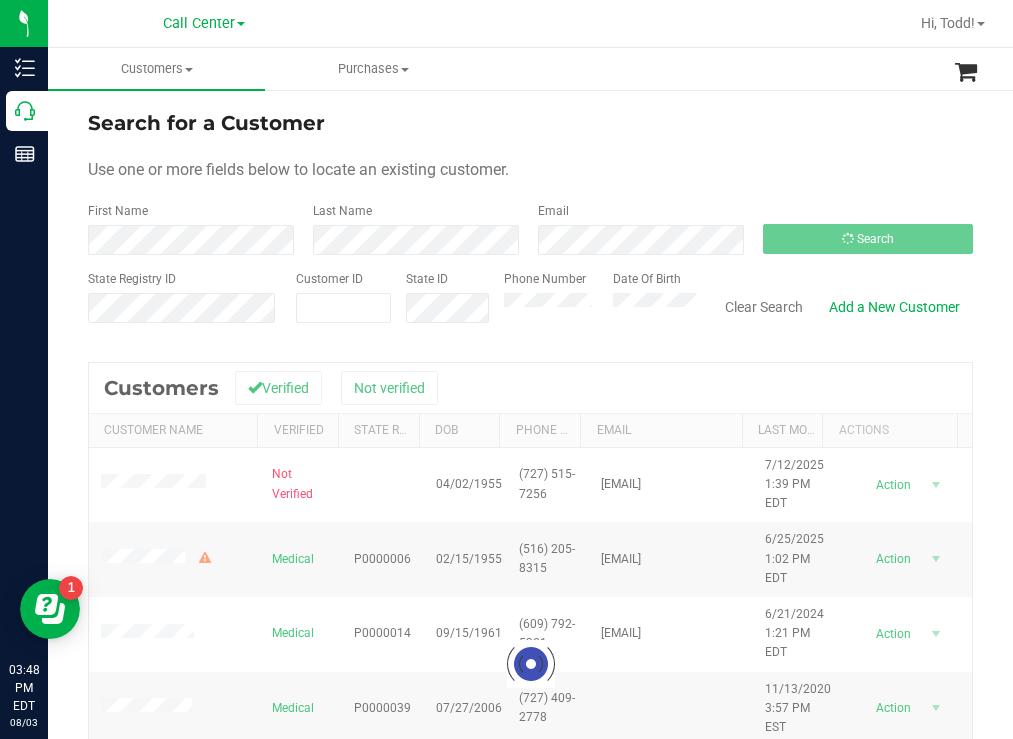 click on "Search for a Customer" at bounding box center (530, 123) 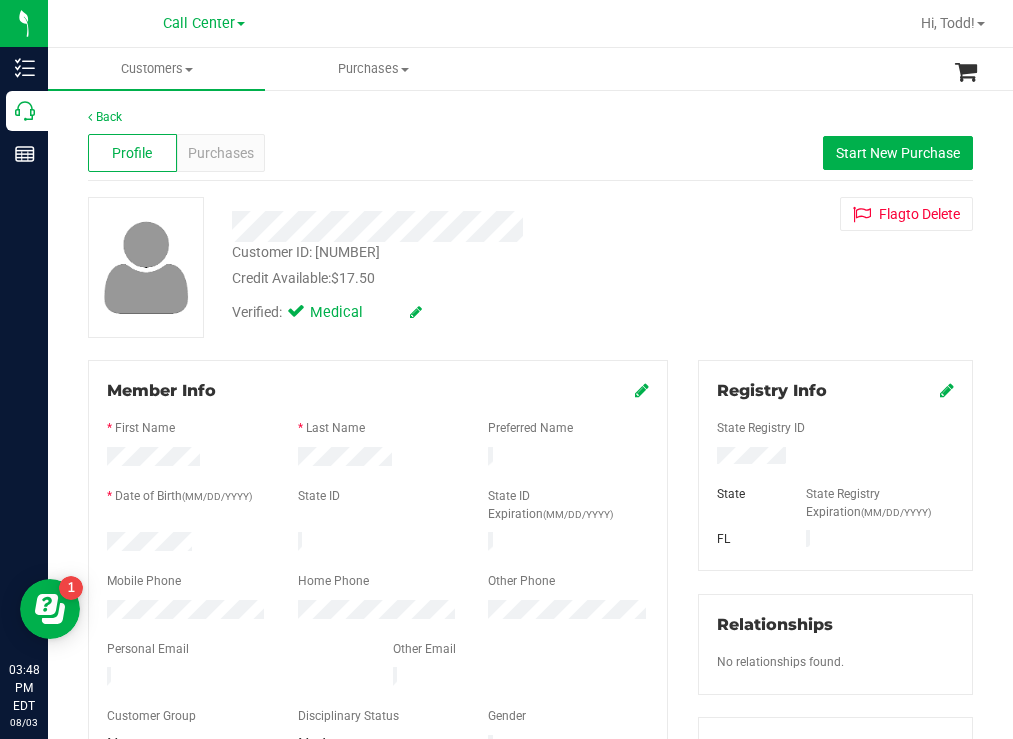 click at bounding box center [187, 544] 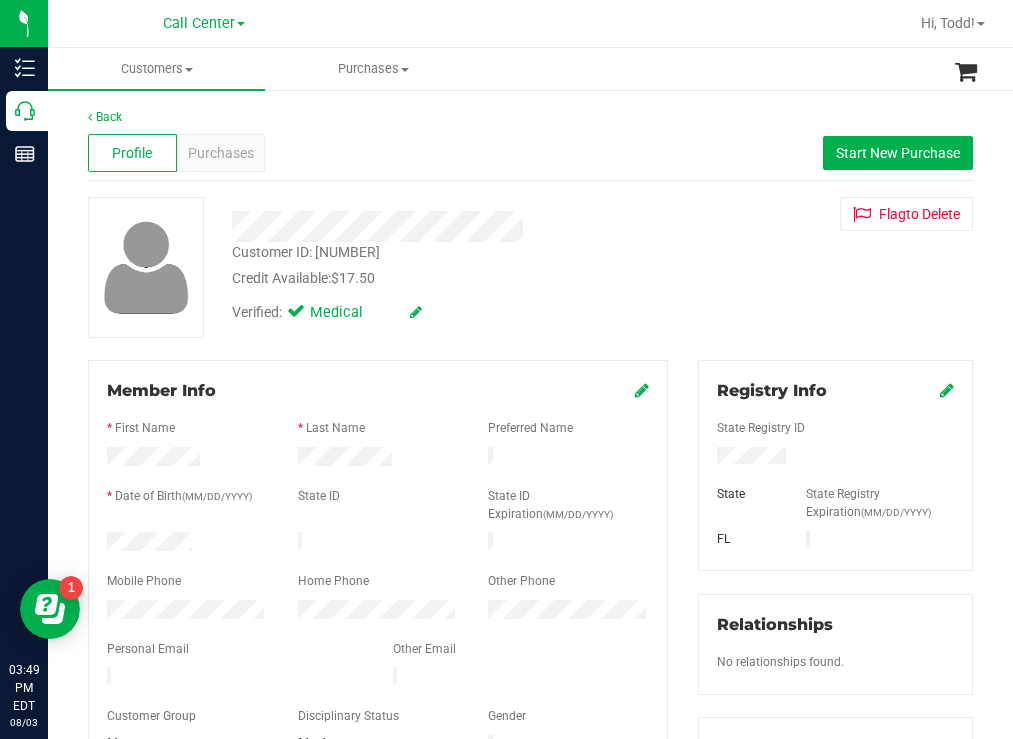 click at bounding box center [835, 458] 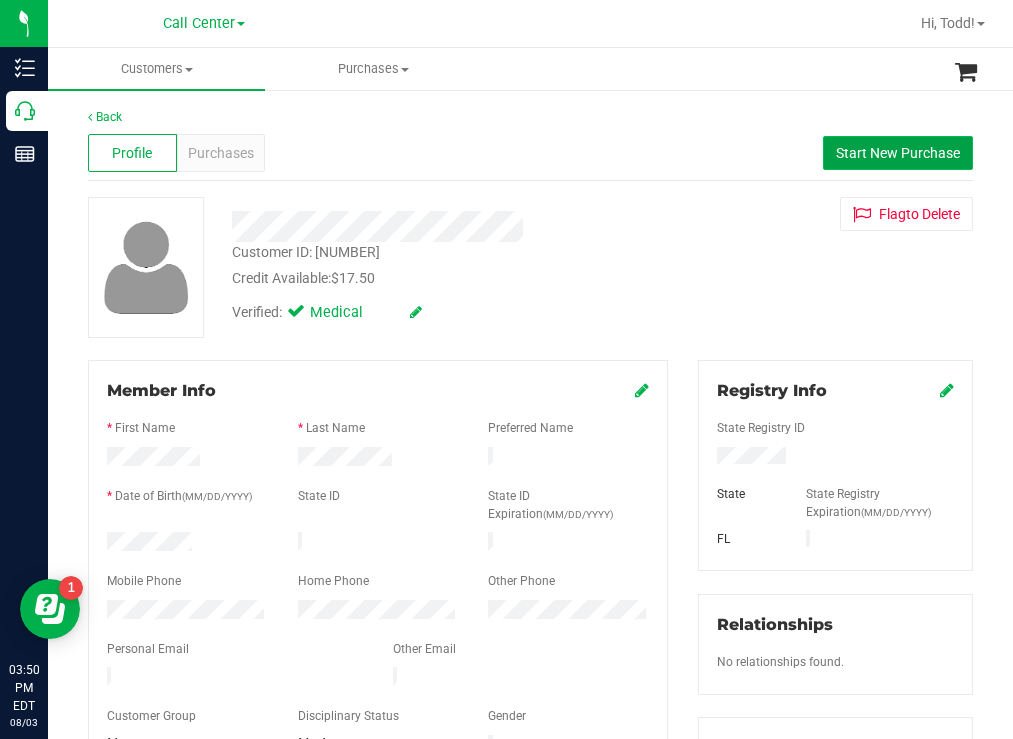 click on "Start New Purchase" at bounding box center [898, 153] 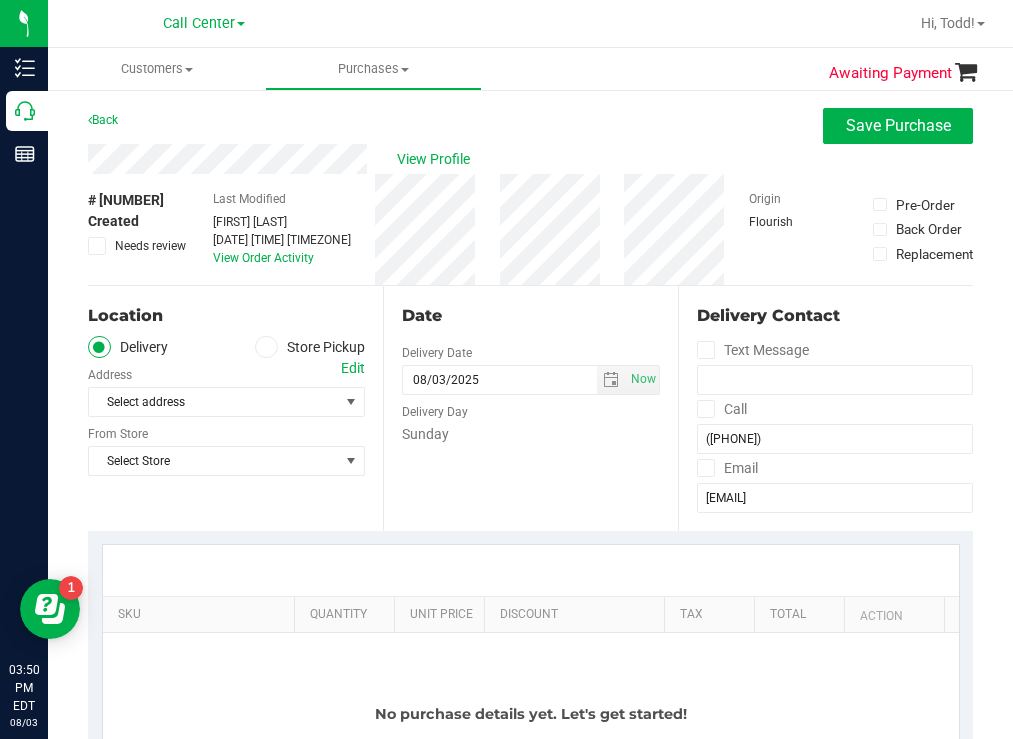 click on "Store Pickup" at bounding box center (310, 347) 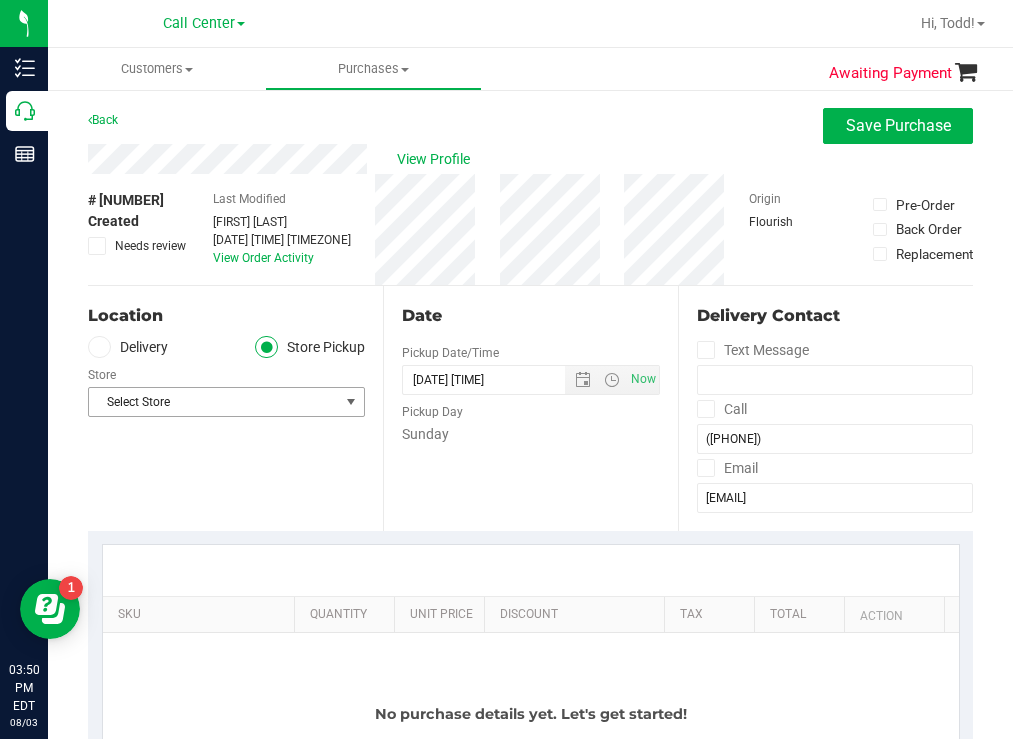 click on "Select Store" at bounding box center [214, 402] 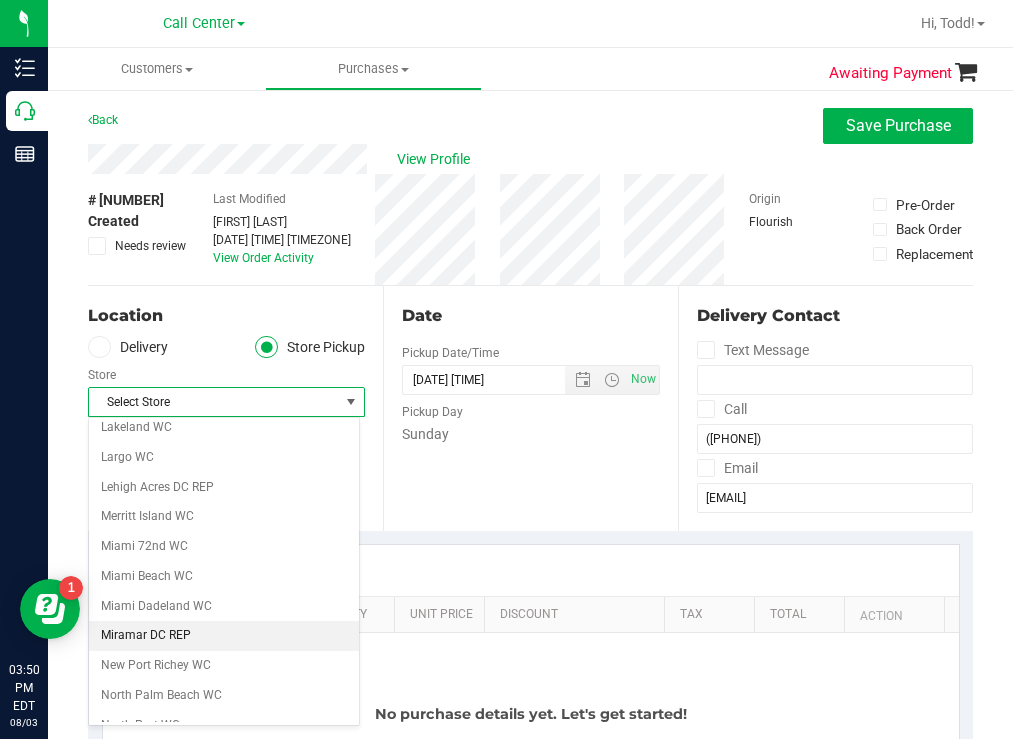scroll, scrollTop: 500, scrollLeft: 0, axis: vertical 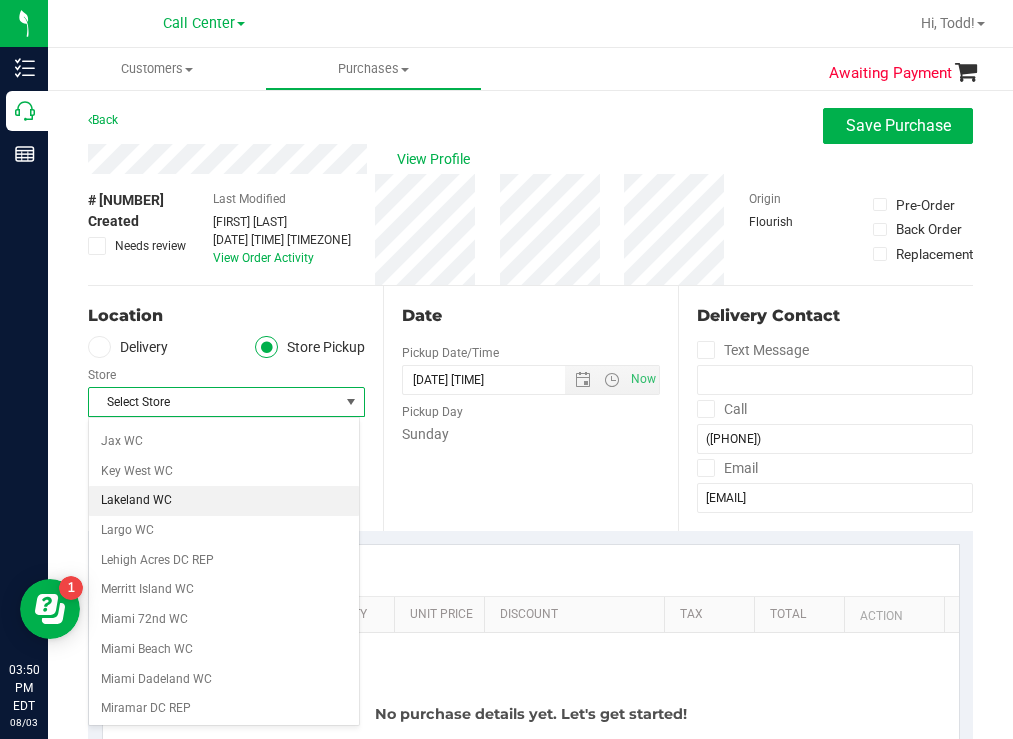 click on "Lakeland WC" at bounding box center [224, 501] 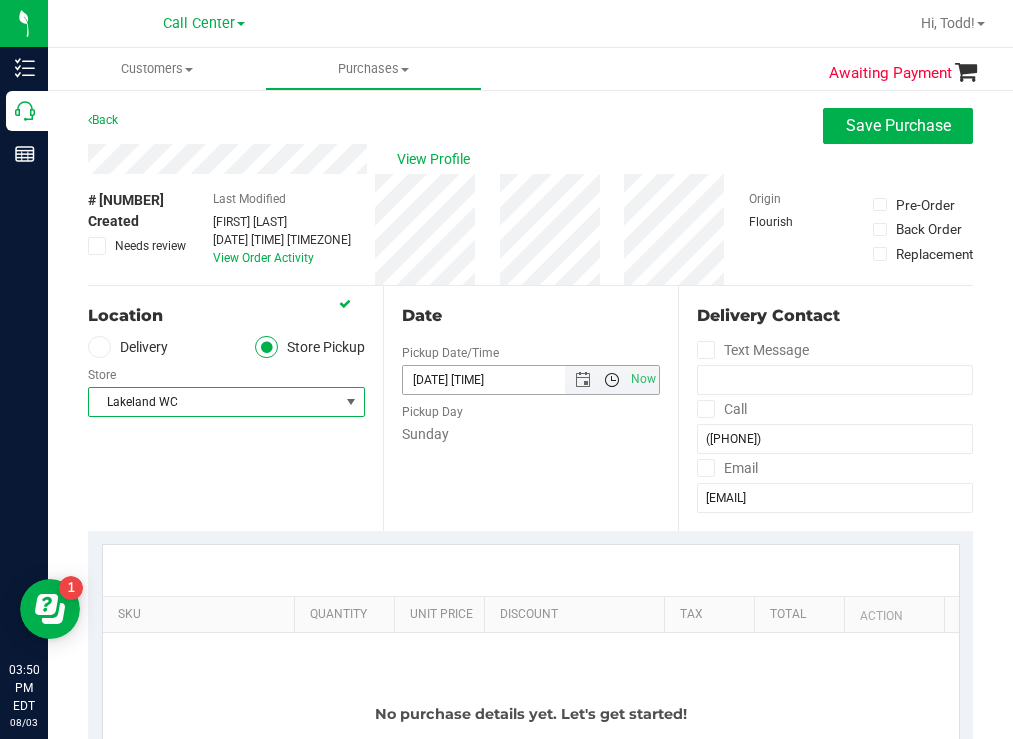 click at bounding box center (612, 380) 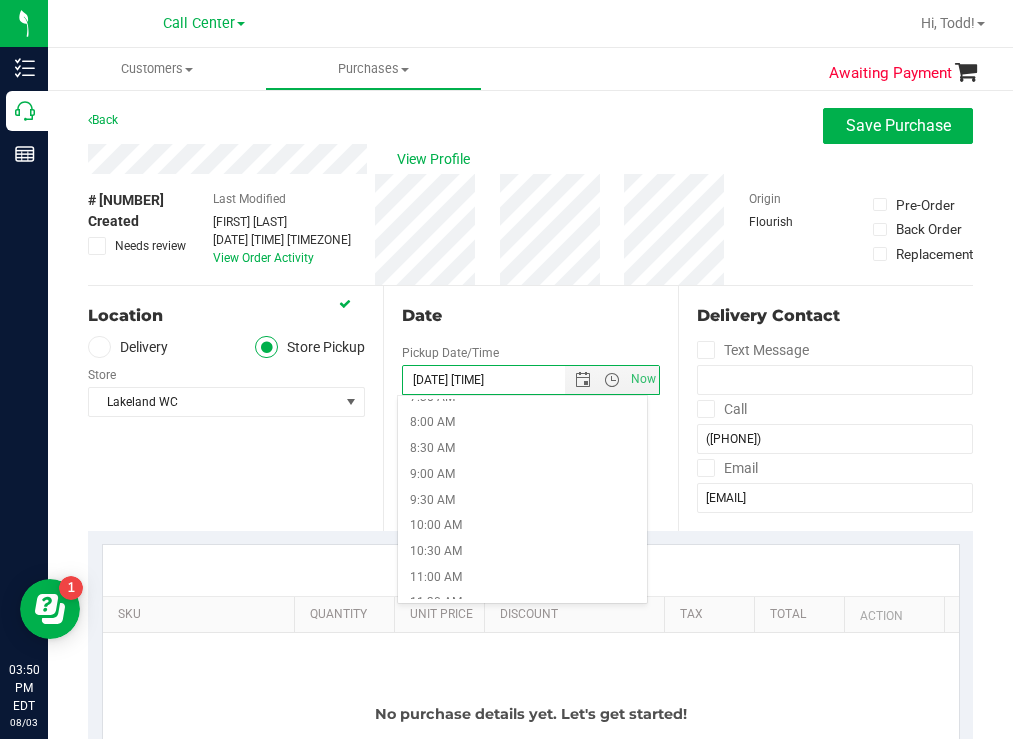 scroll, scrollTop: 800, scrollLeft: 0, axis: vertical 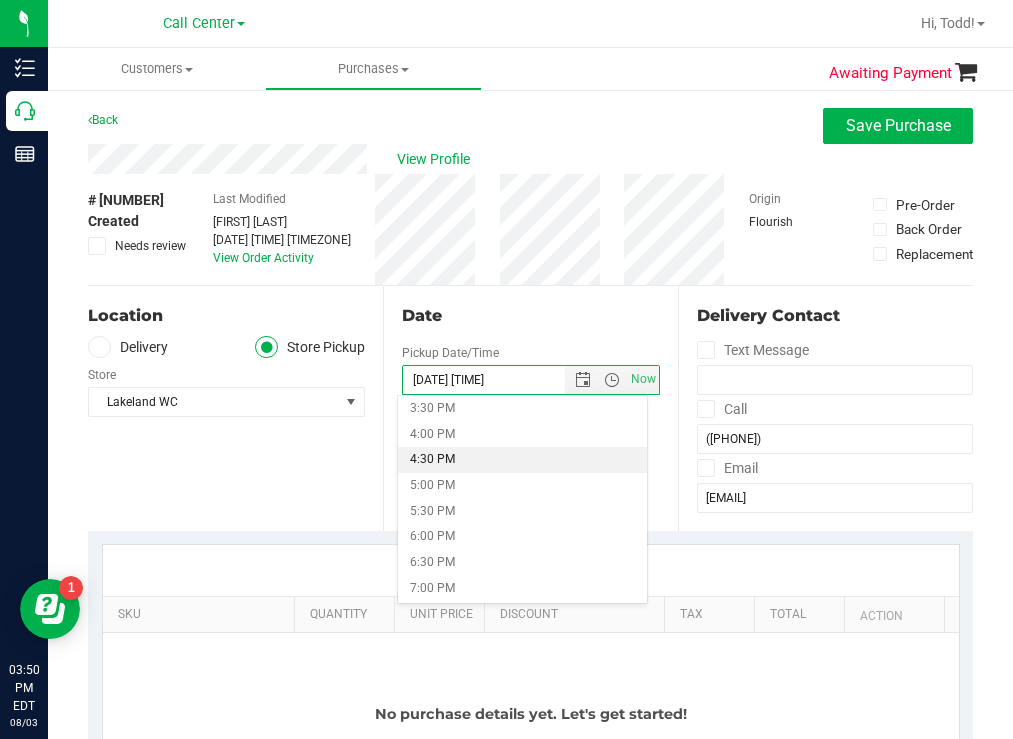 click on "4:30 PM" at bounding box center (522, 460) 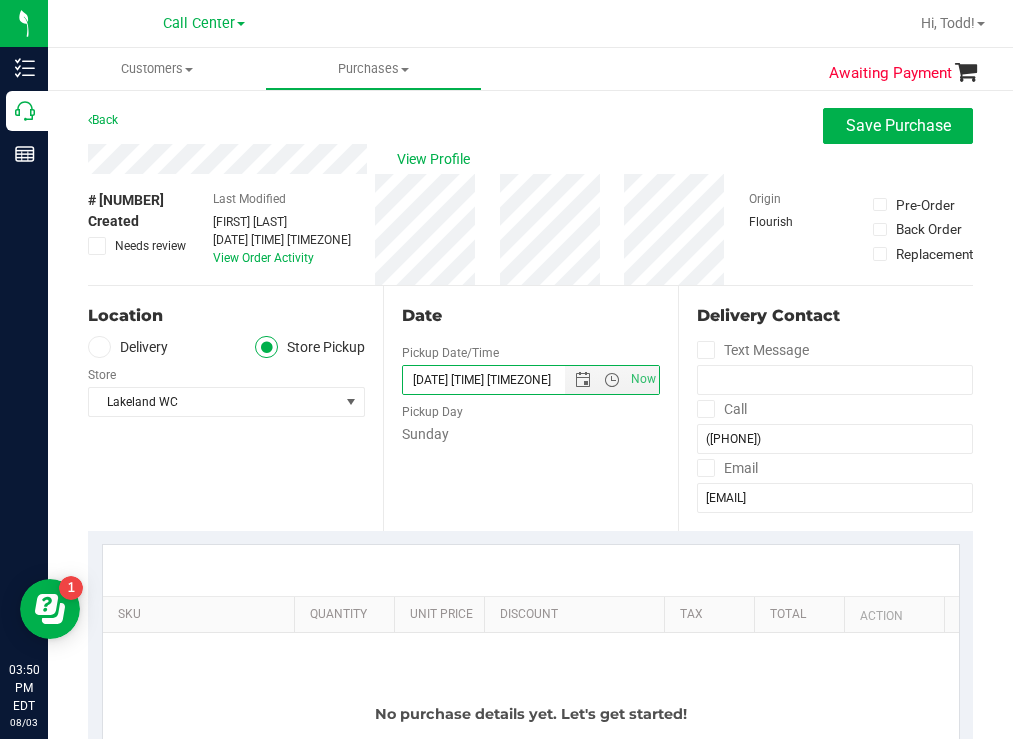 scroll, scrollTop: 300, scrollLeft: 0, axis: vertical 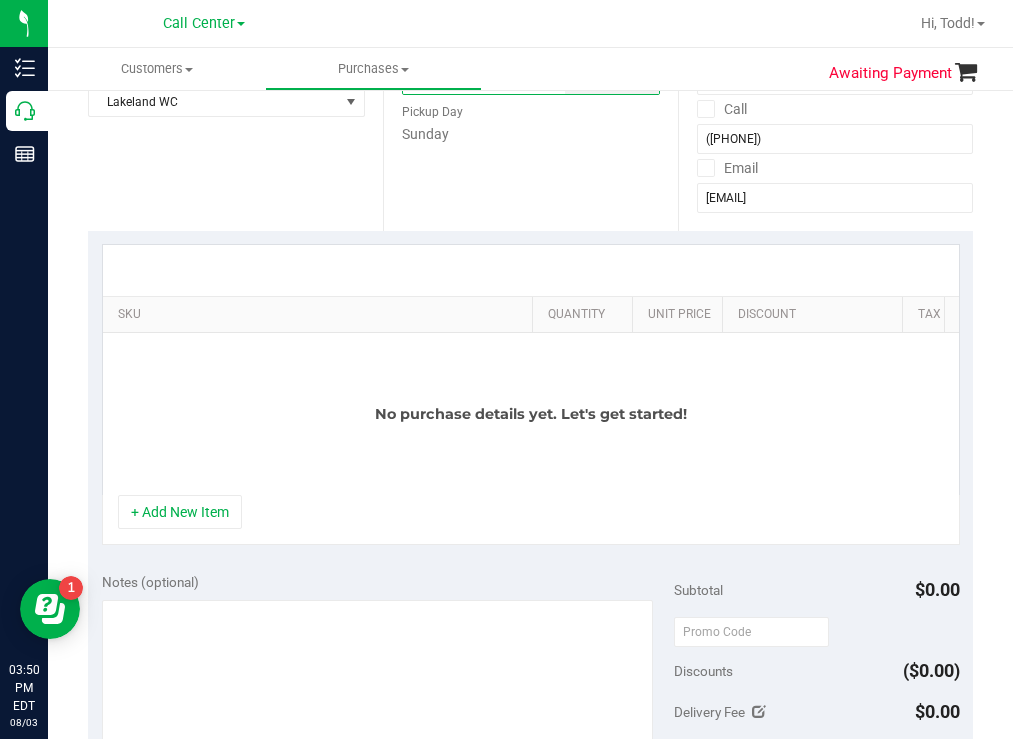 drag, startPoint x: 278, startPoint y: 310, endPoint x: 667, endPoint y: 284, distance: 389.86792 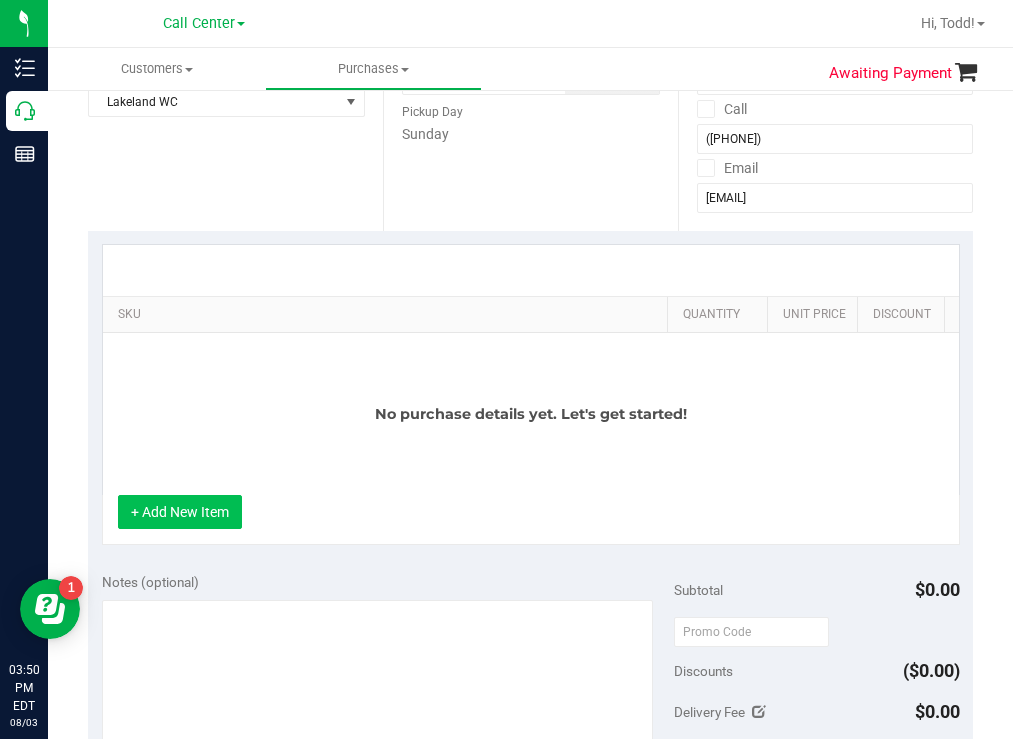 click on "+ Add New Item" at bounding box center [180, 512] 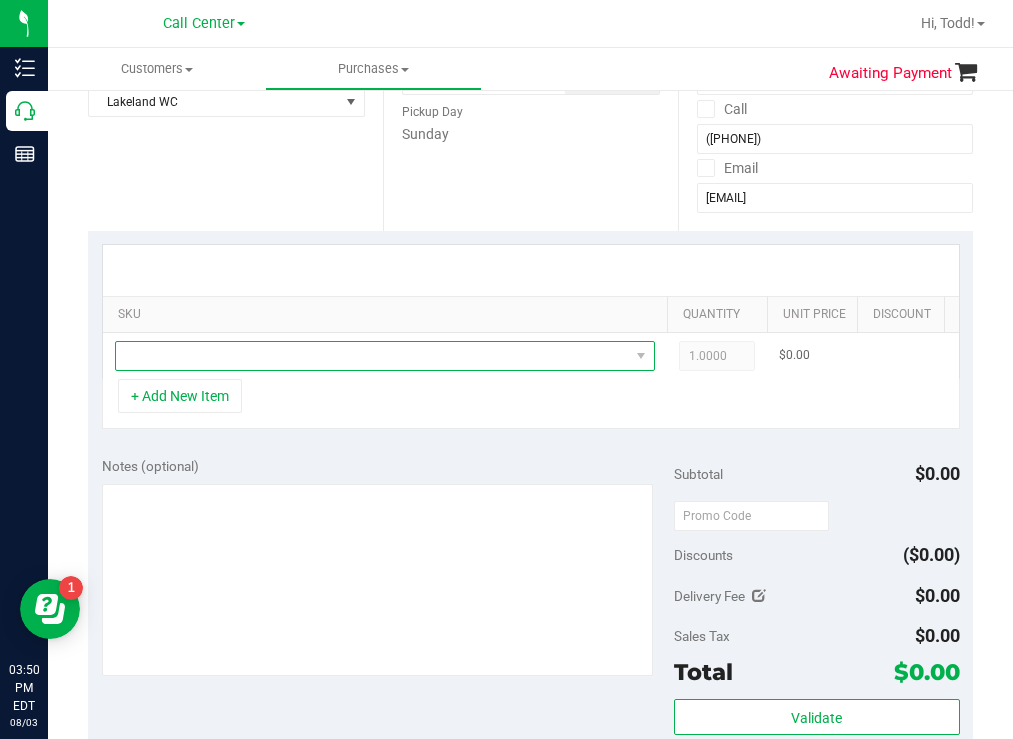 click at bounding box center [372, 356] 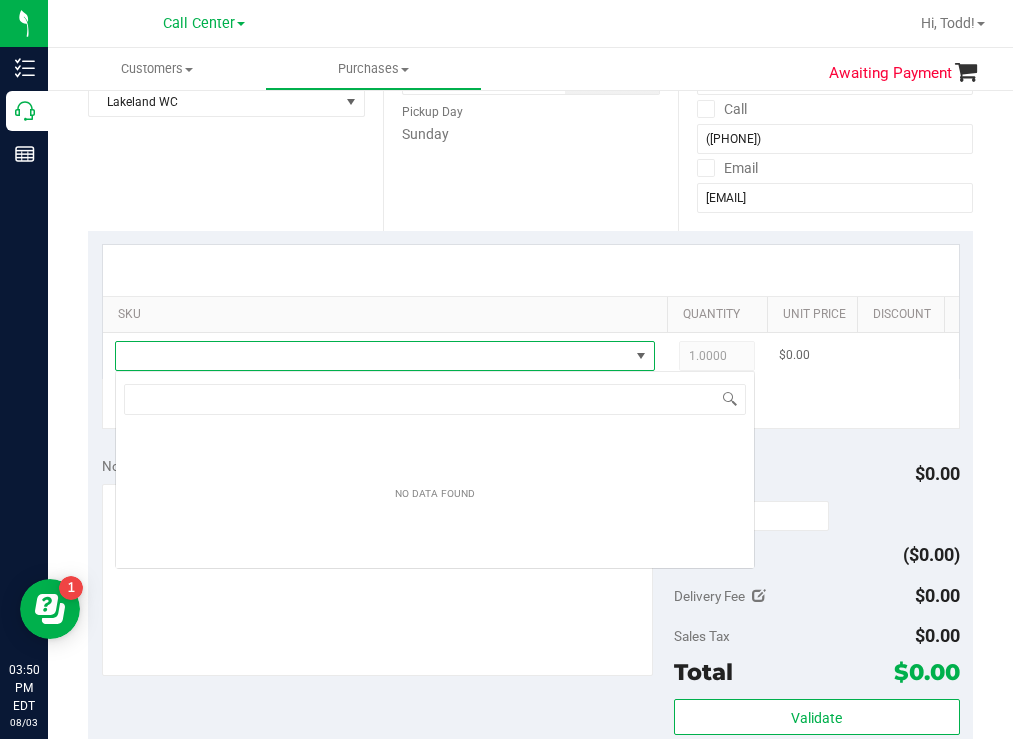 scroll, scrollTop: 99970, scrollLeft: 99460, axis: both 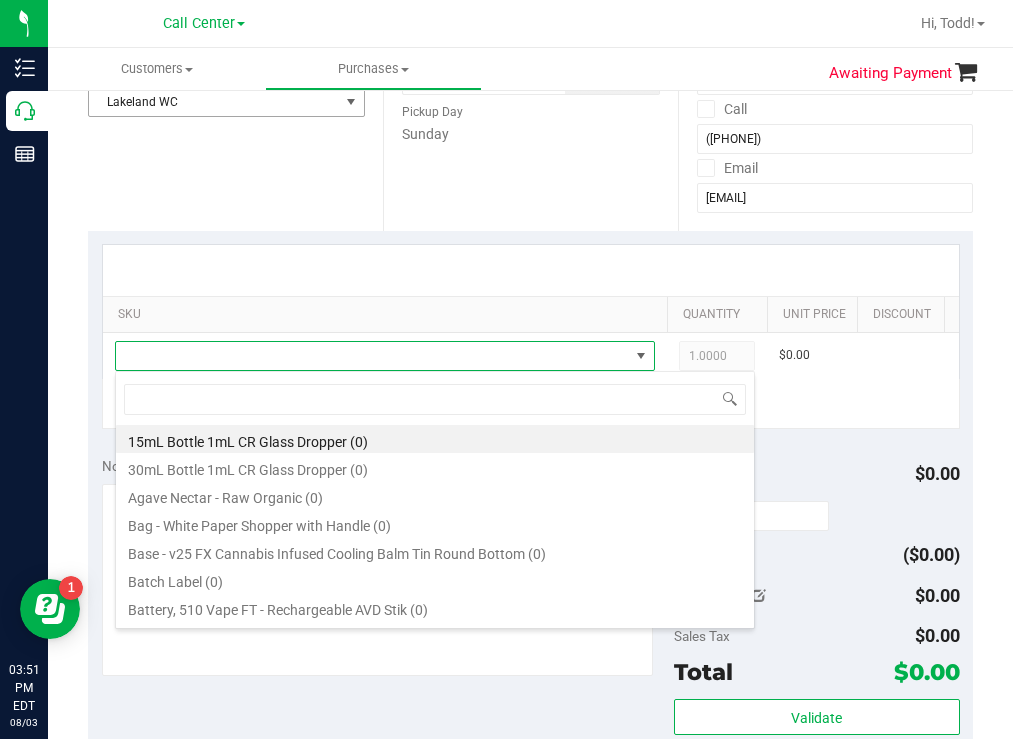 click on "Lakeland WC" at bounding box center (214, 102) 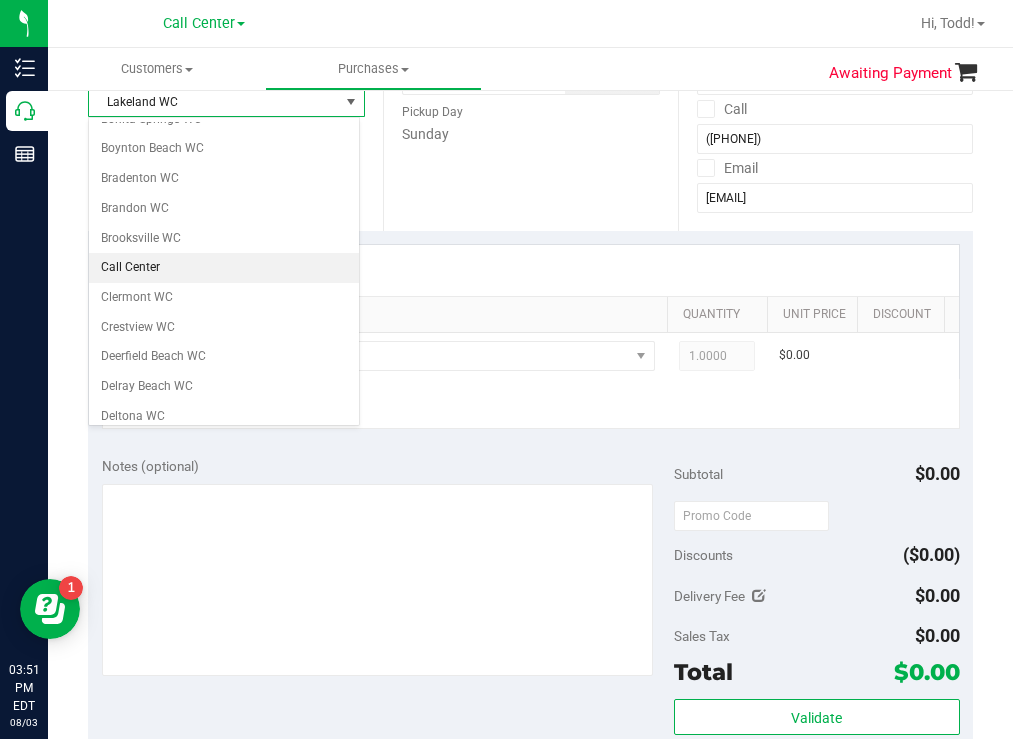 scroll, scrollTop: 0, scrollLeft: 0, axis: both 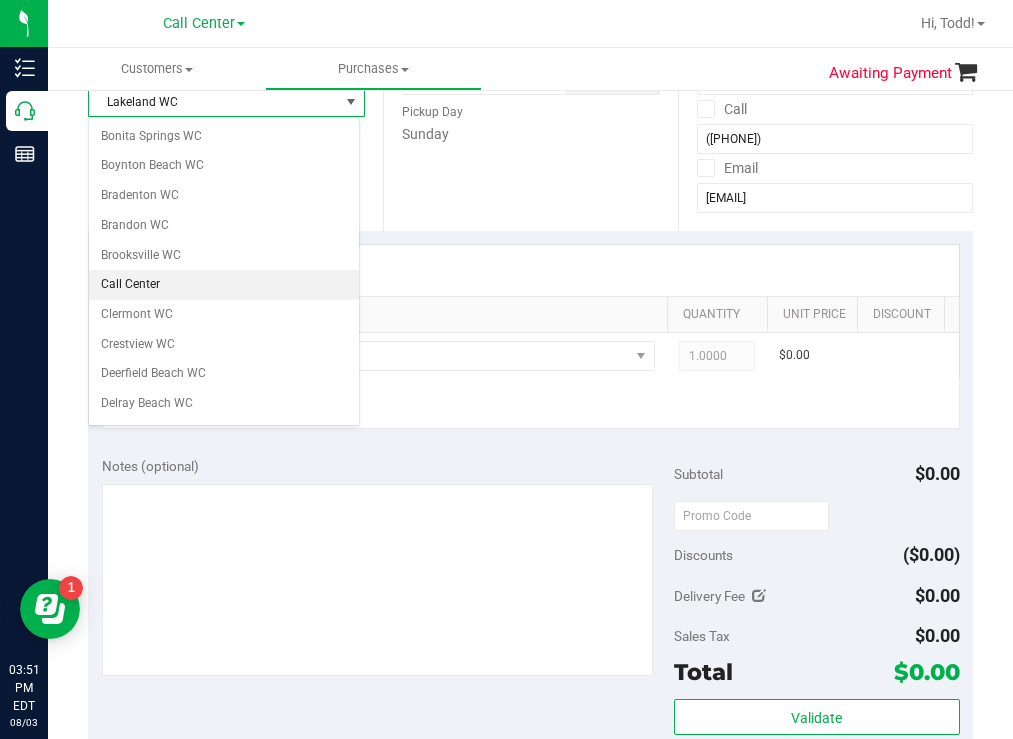 click on "Call Center" at bounding box center [224, 285] 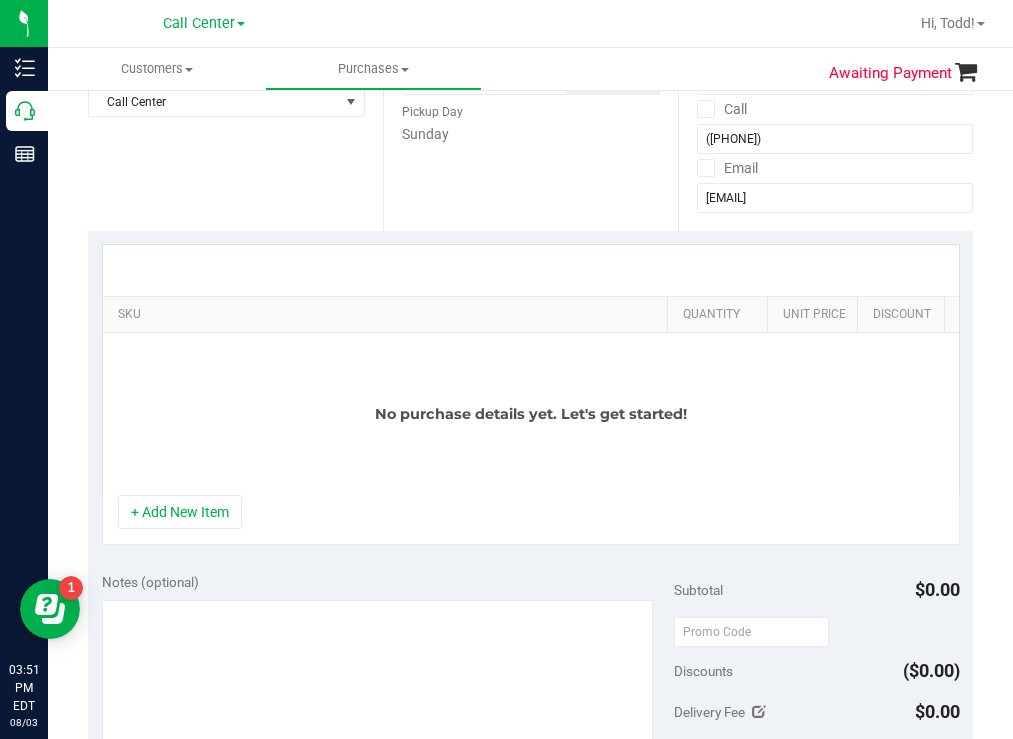 click at bounding box center (633, 23) 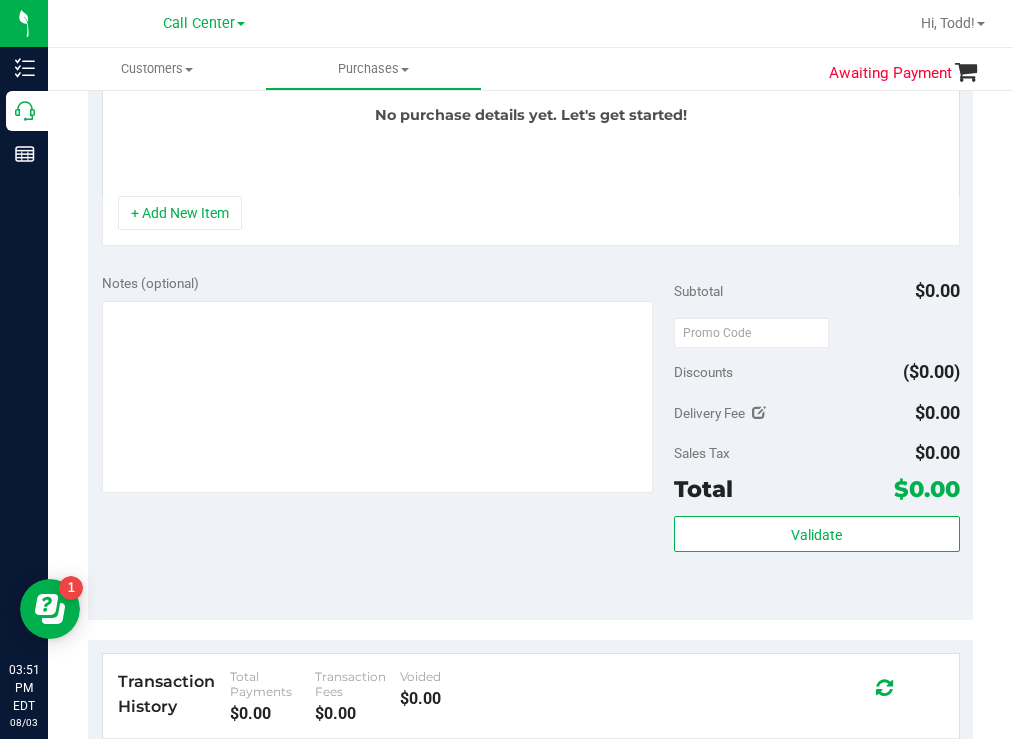 scroll, scrollTop: 600, scrollLeft: 0, axis: vertical 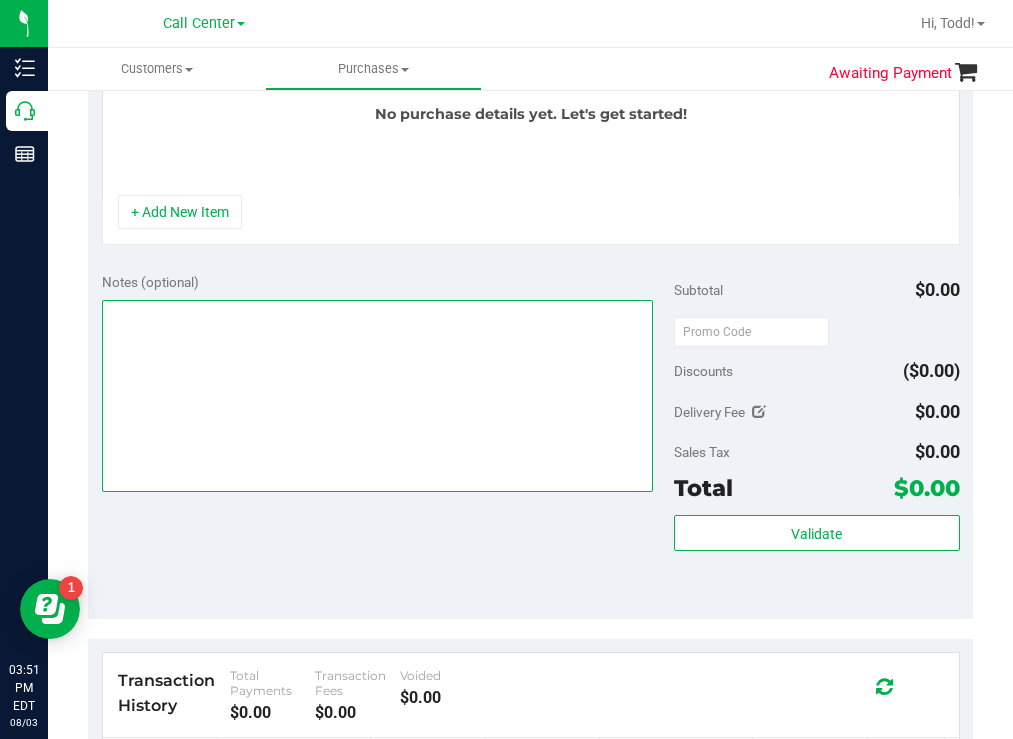 click at bounding box center [378, 396] 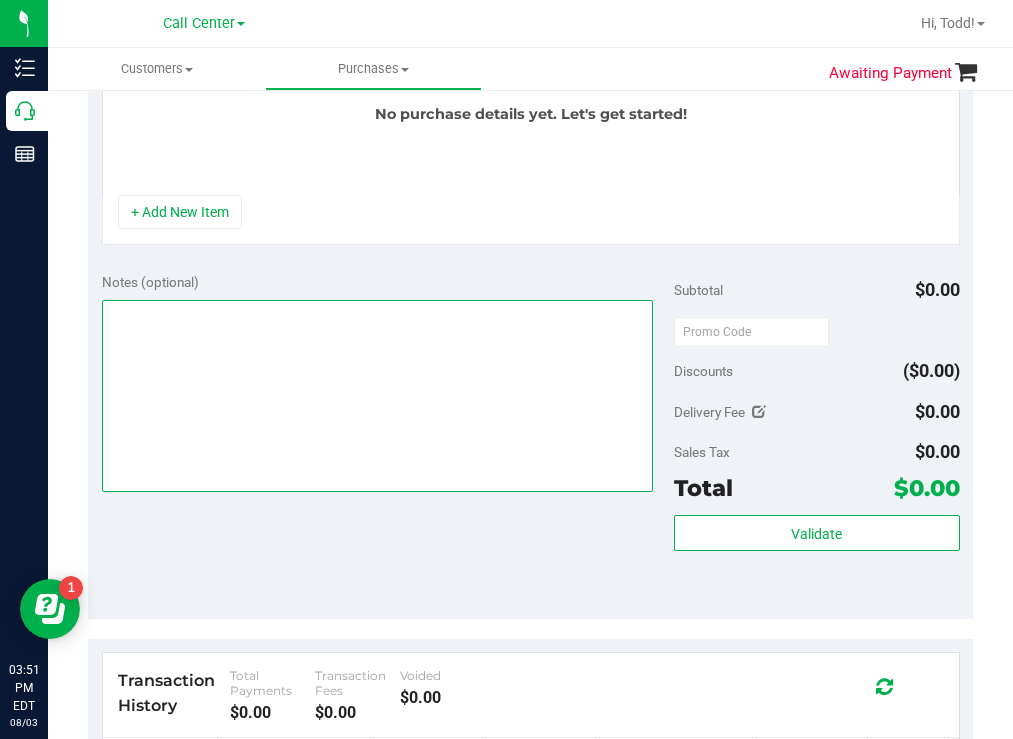 click at bounding box center [378, 396] 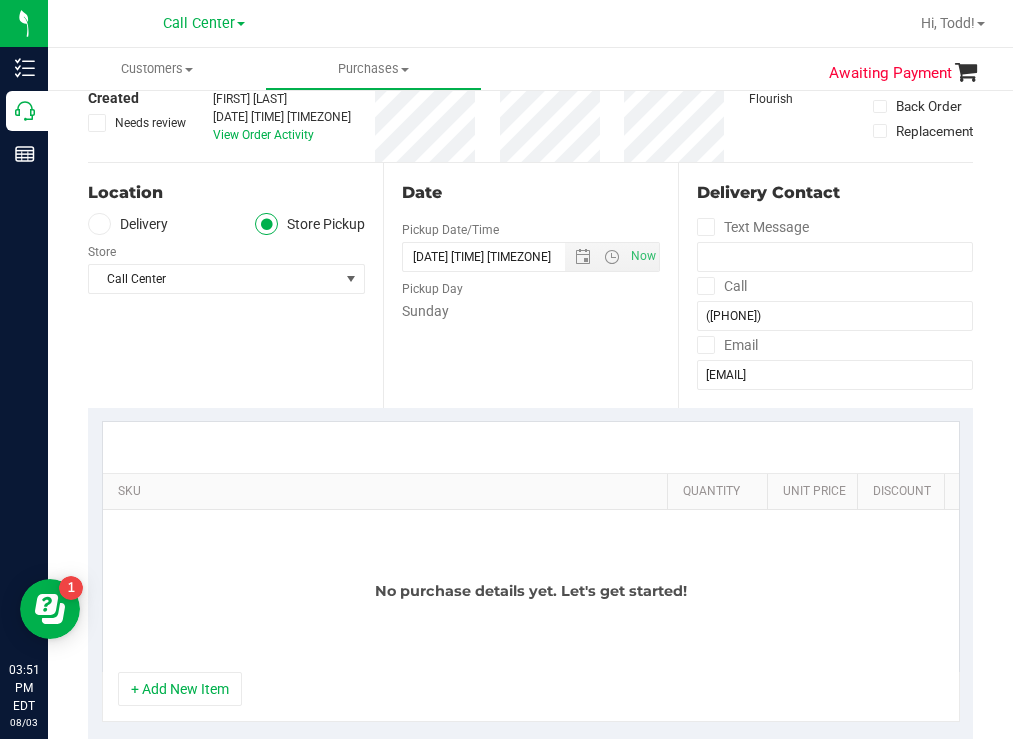scroll, scrollTop: 0, scrollLeft: 0, axis: both 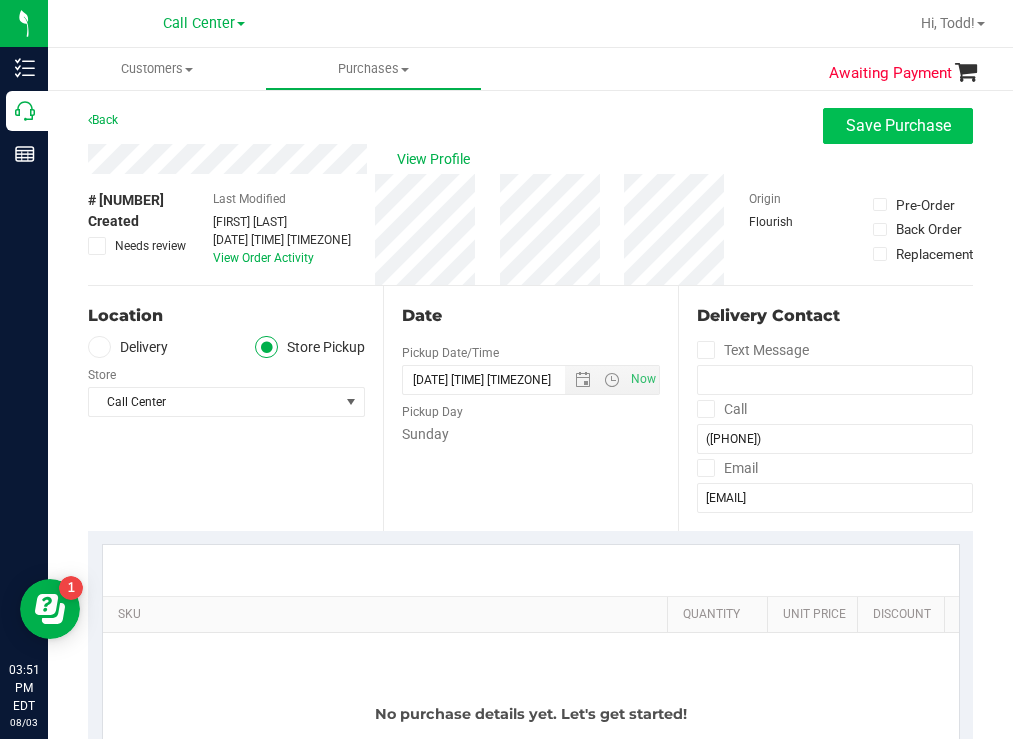 type on "cxl
[LAST] [DATE] [TIME]" 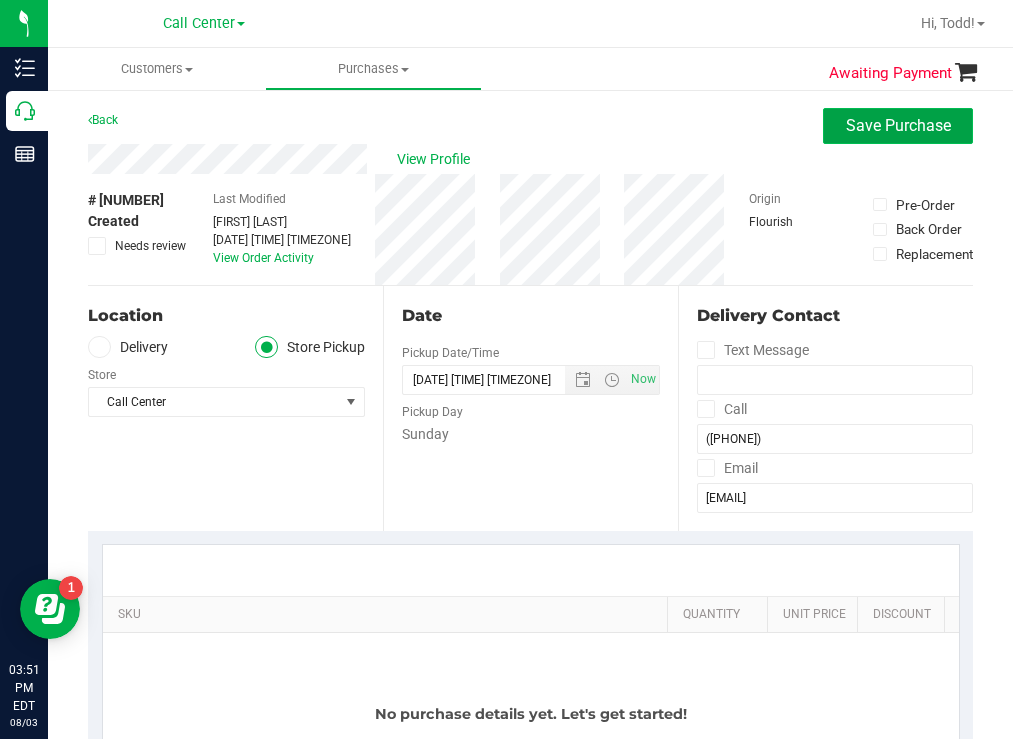 click on "Save Purchase" at bounding box center (898, 125) 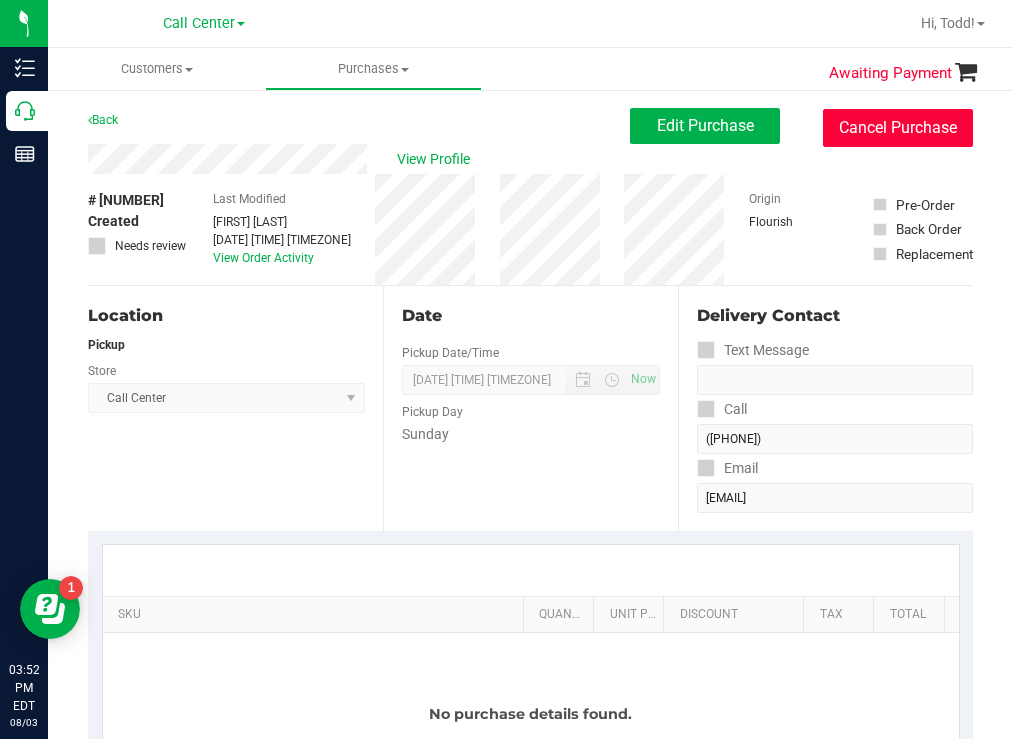 click on "Cancel Purchase" at bounding box center [898, 128] 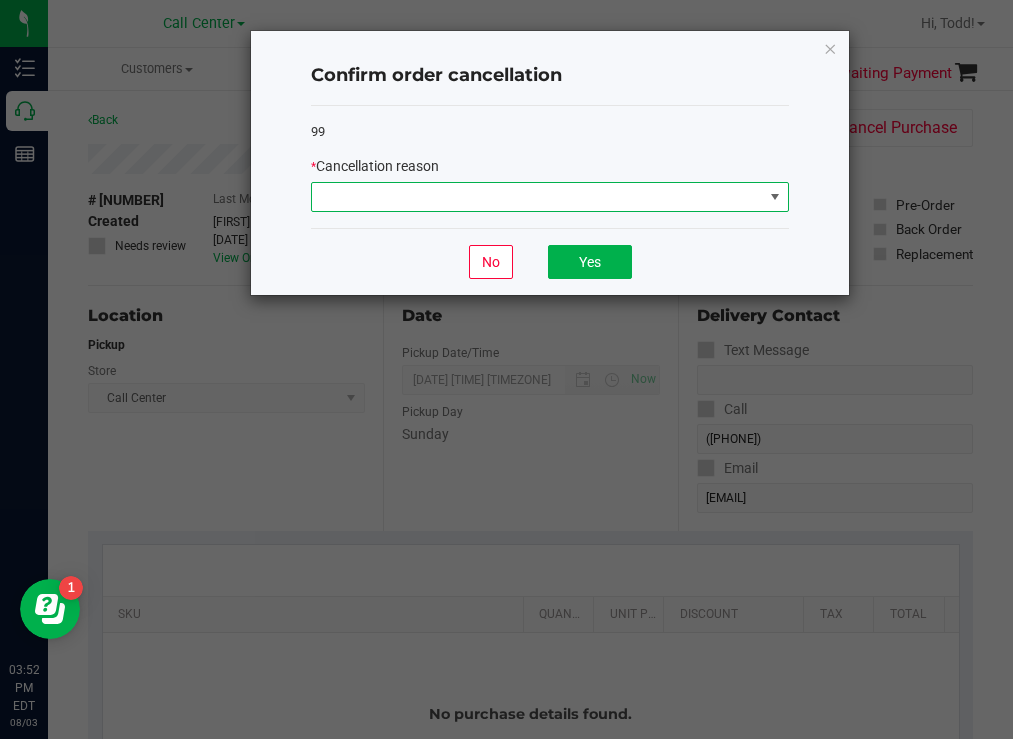 click at bounding box center (537, 197) 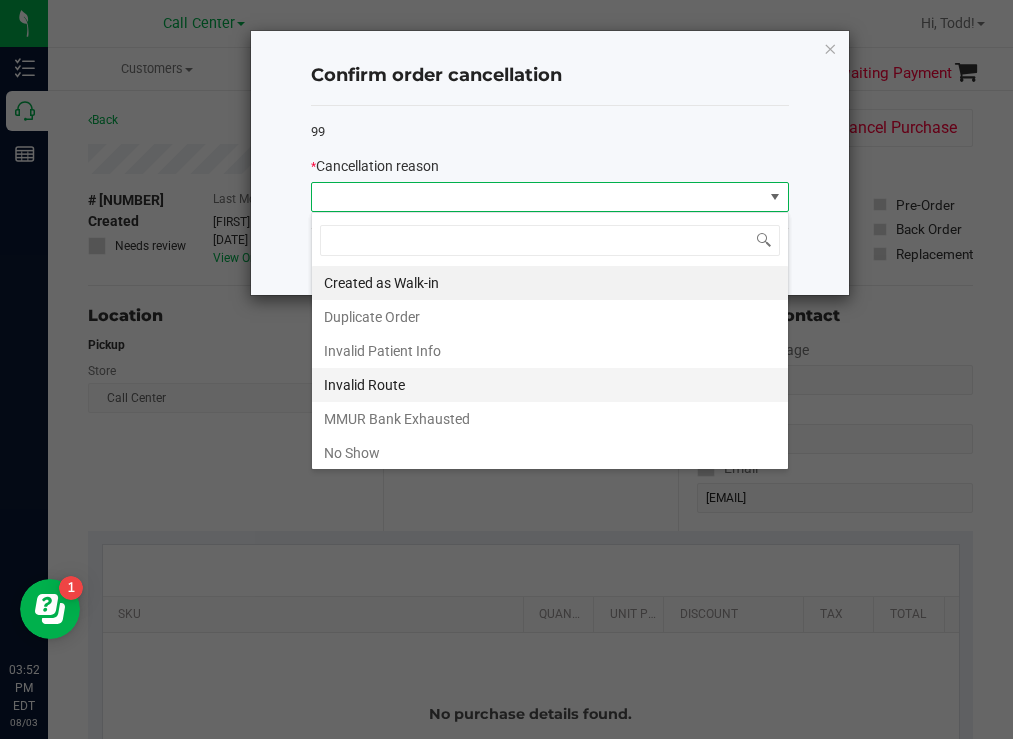 scroll, scrollTop: 99970, scrollLeft: 99522, axis: both 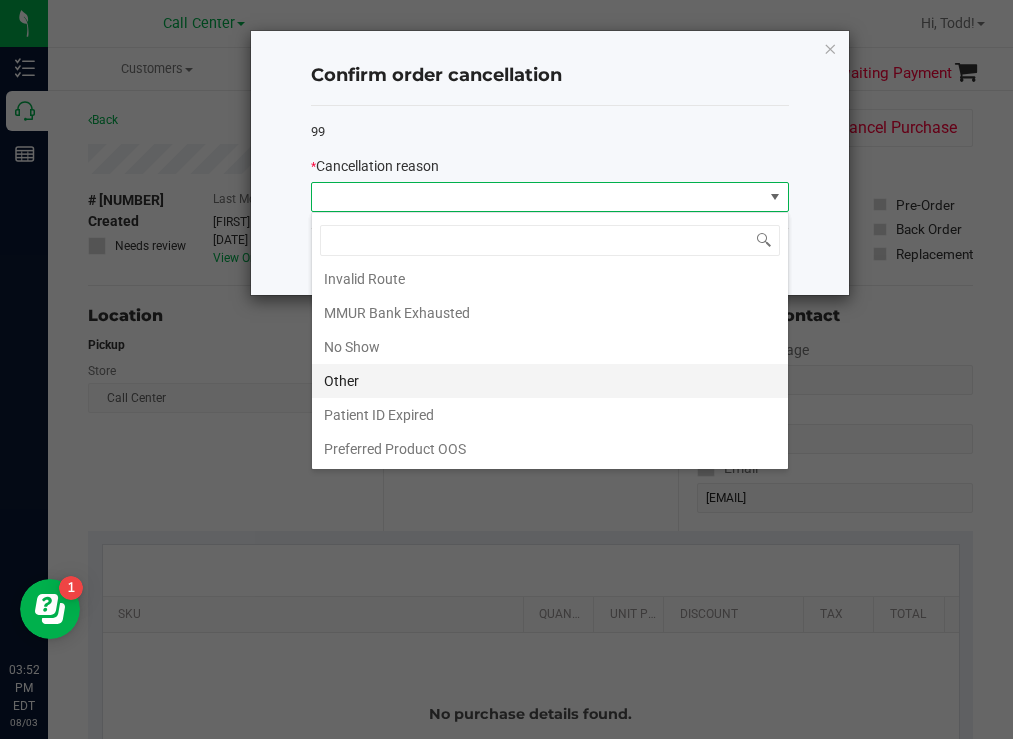 click on "Other" at bounding box center (550, 381) 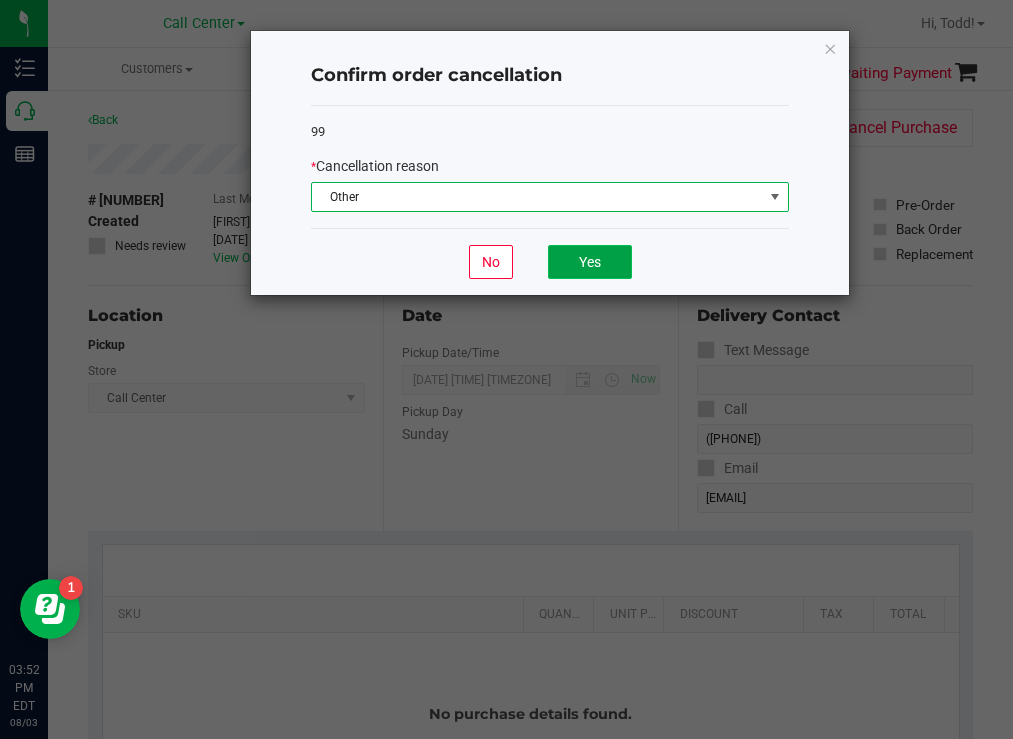 click on "Yes" 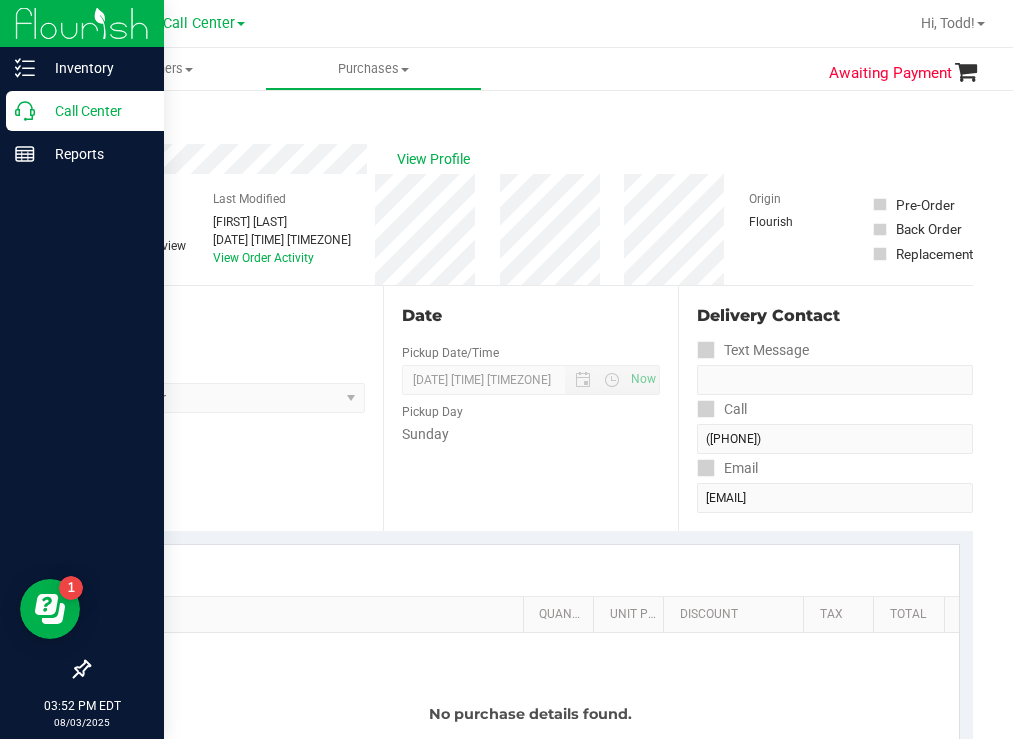 click on "Call Center" at bounding box center (95, 111) 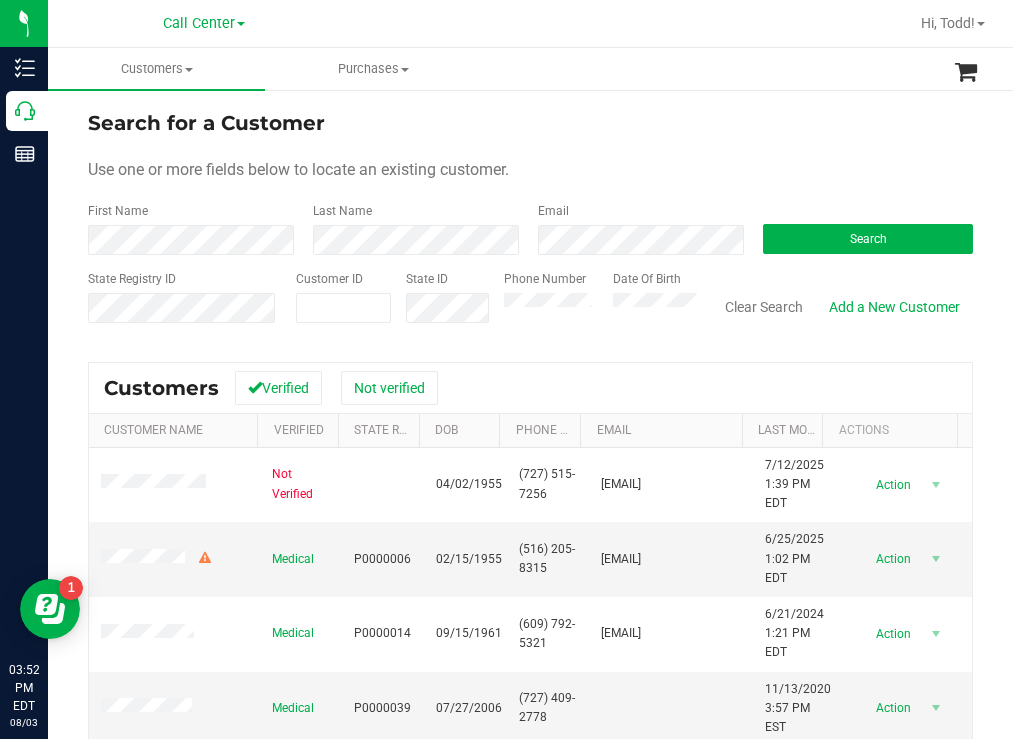 click on "Search for a Customer
Use one or more fields below to locate an existing customer.
First Name
Last Name
Email
Search
State Registry ID
Customer ID
State ID
Phone Number" at bounding box center (530, 537) 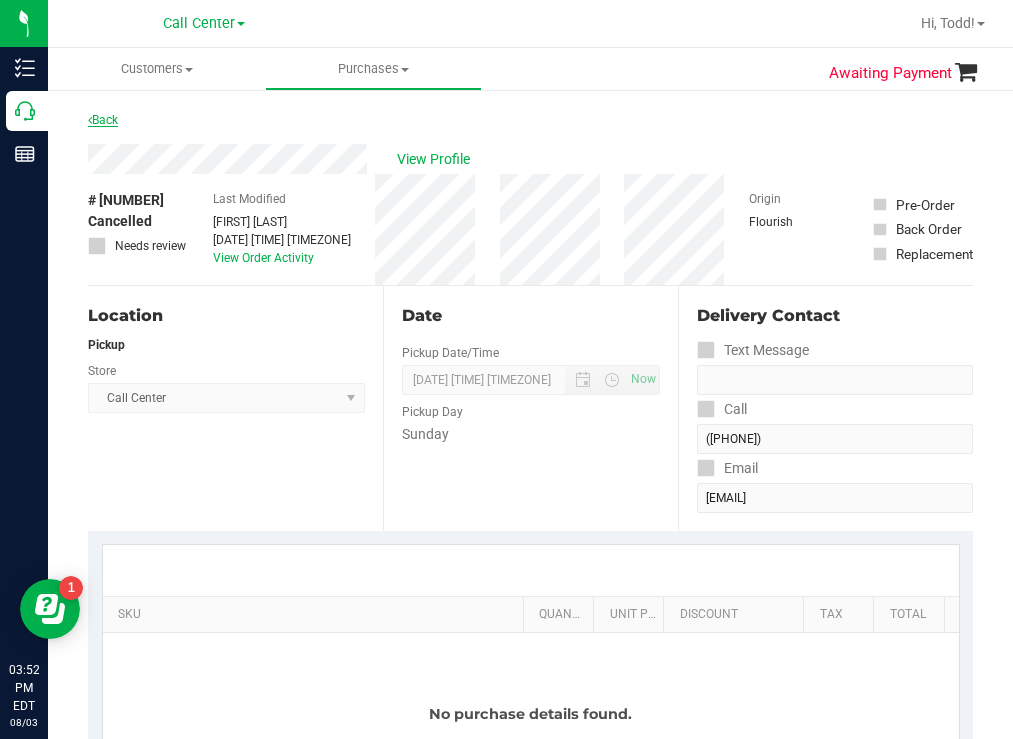 click on "Back" at bounding box center (103, 120) 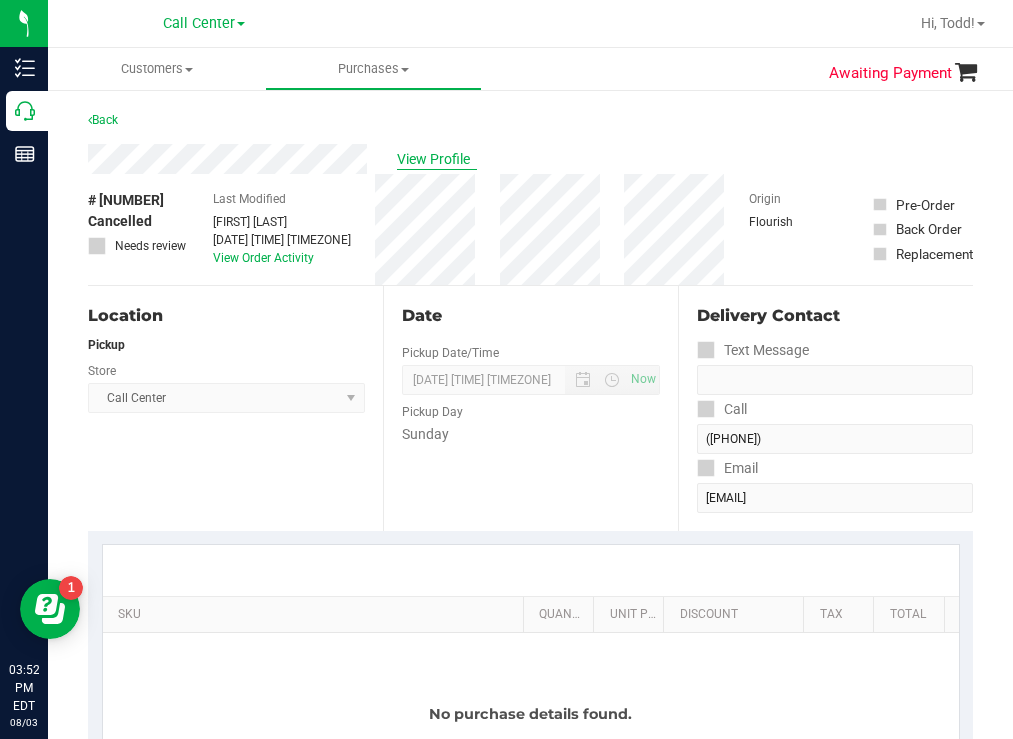 click on "View Profile" at bounding box center [437, 159] 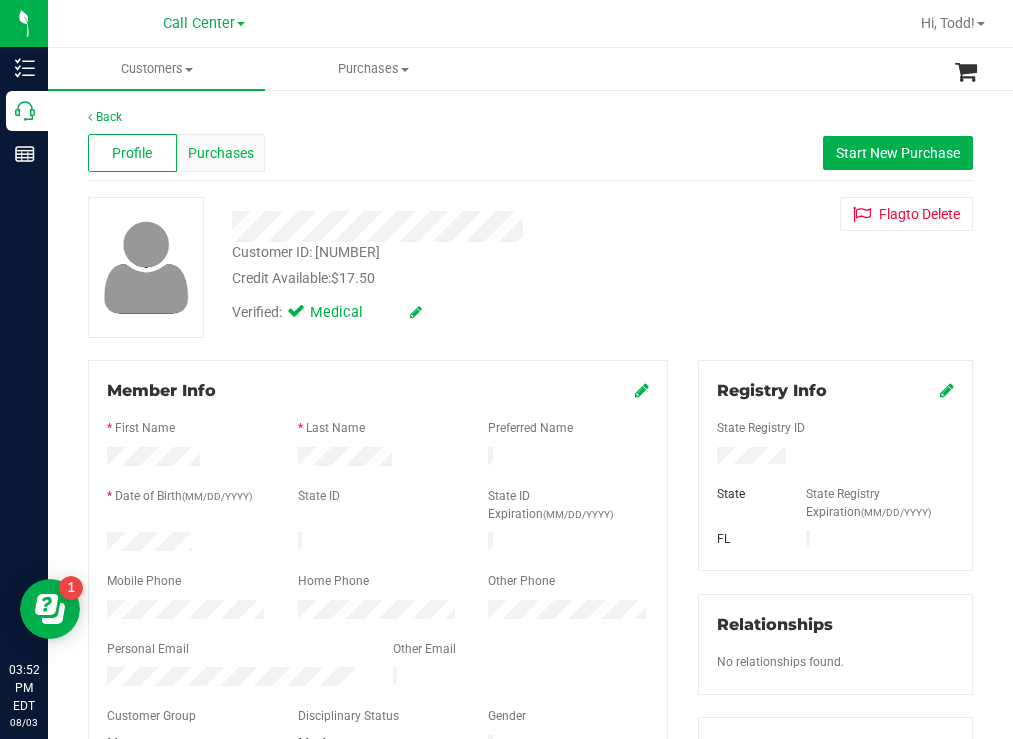 click on "Purchases" at bounding box center (221, 153) 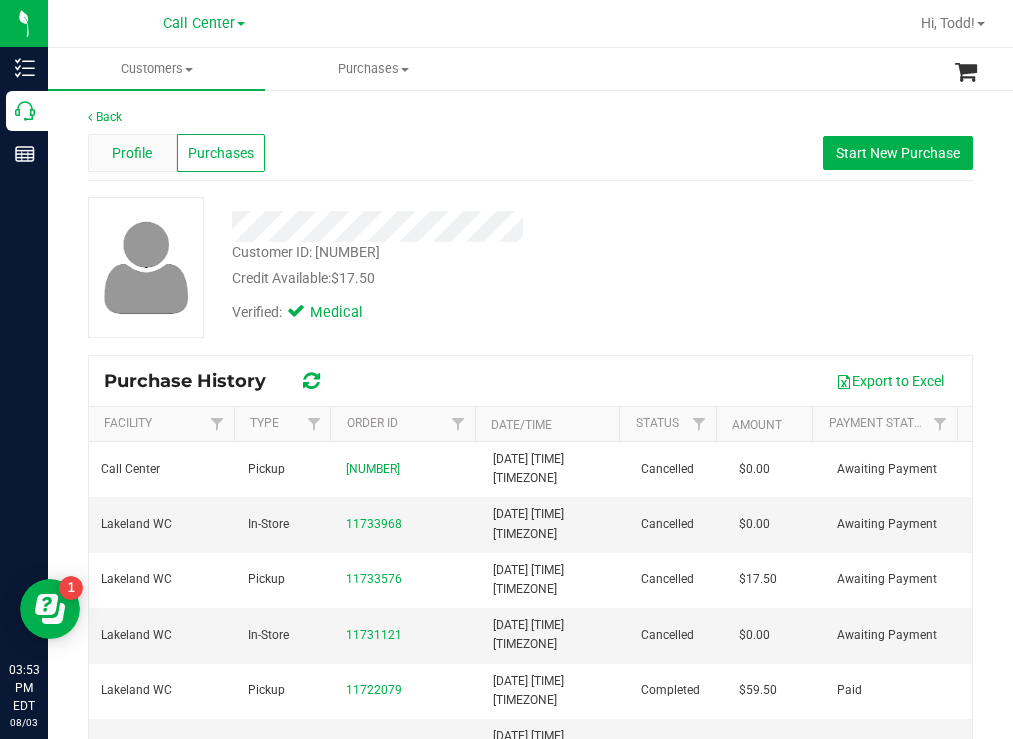 click on "Profile" at bounding box center (132, 153) 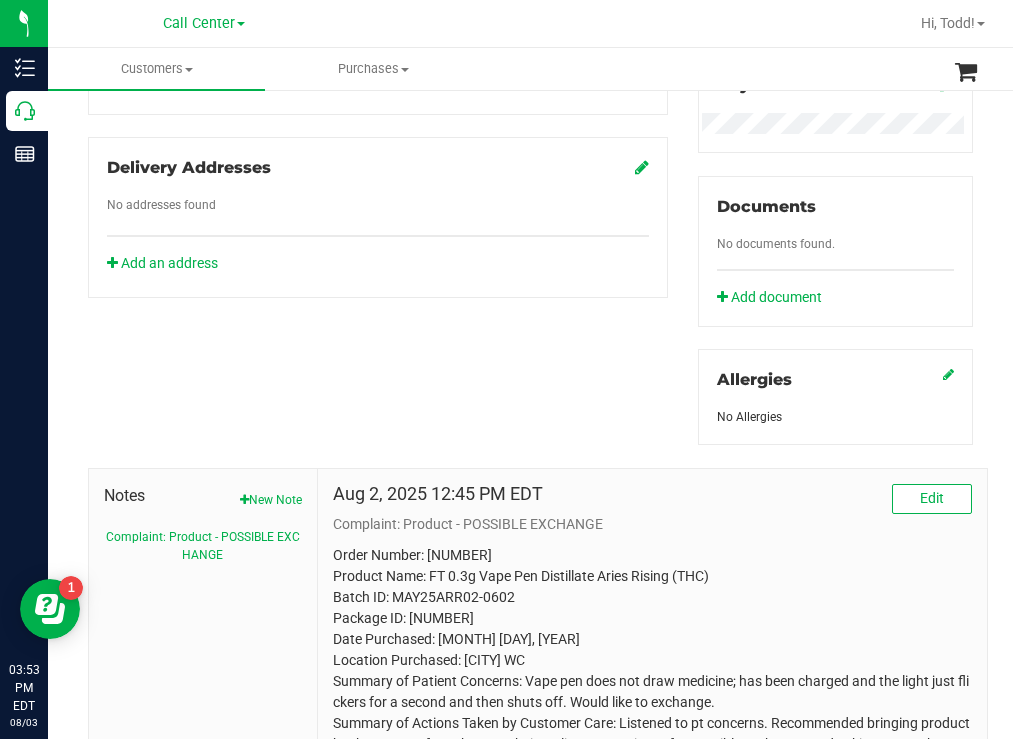 scroll, scrollTop: 884, scrollLeft: 0, axis: vertical 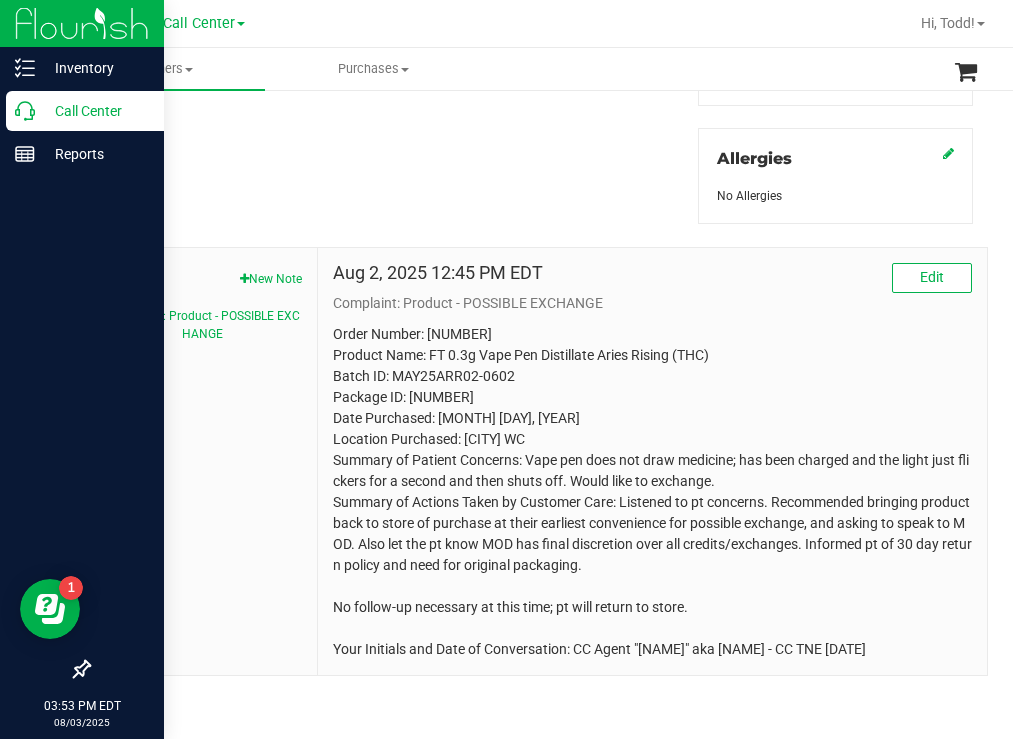 click on "Call Center" at bounding box center [95, 111] 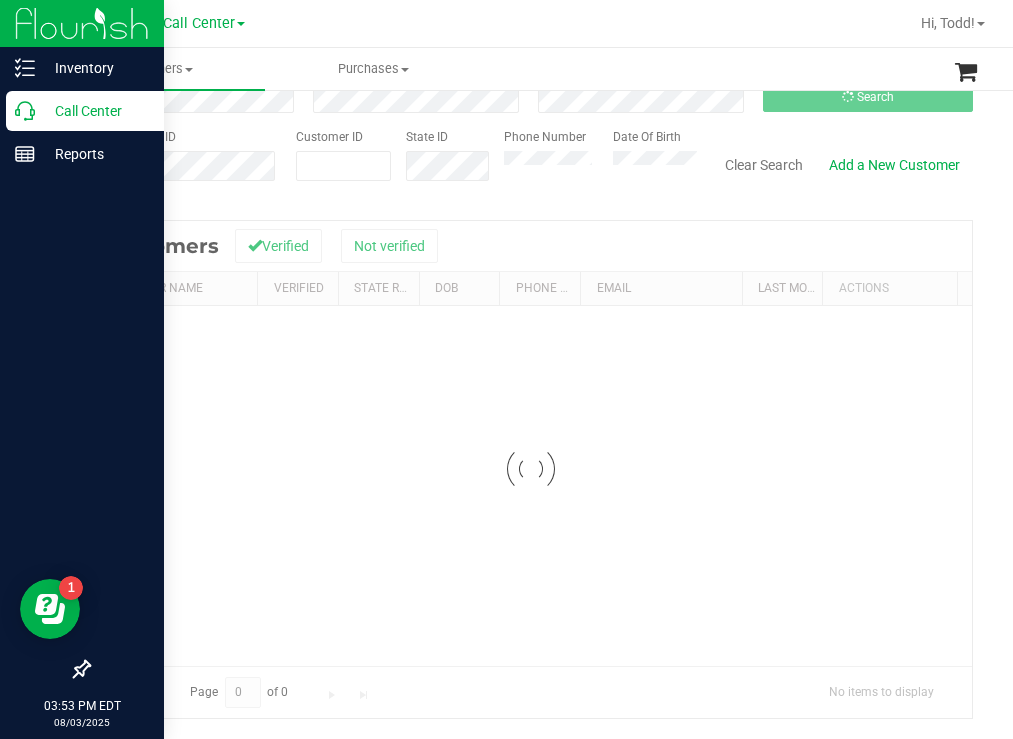 scroll, scrollTop: 0, scrollLeft: 0, axis: both 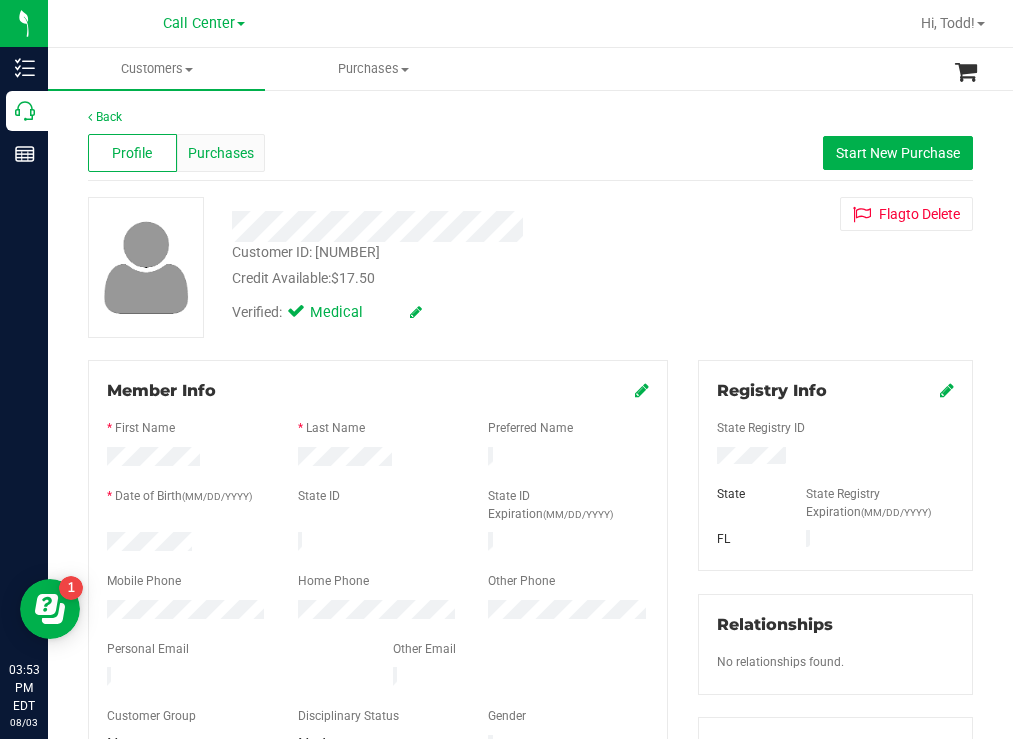 click on "Purchases" at bounding box center (221, 153) 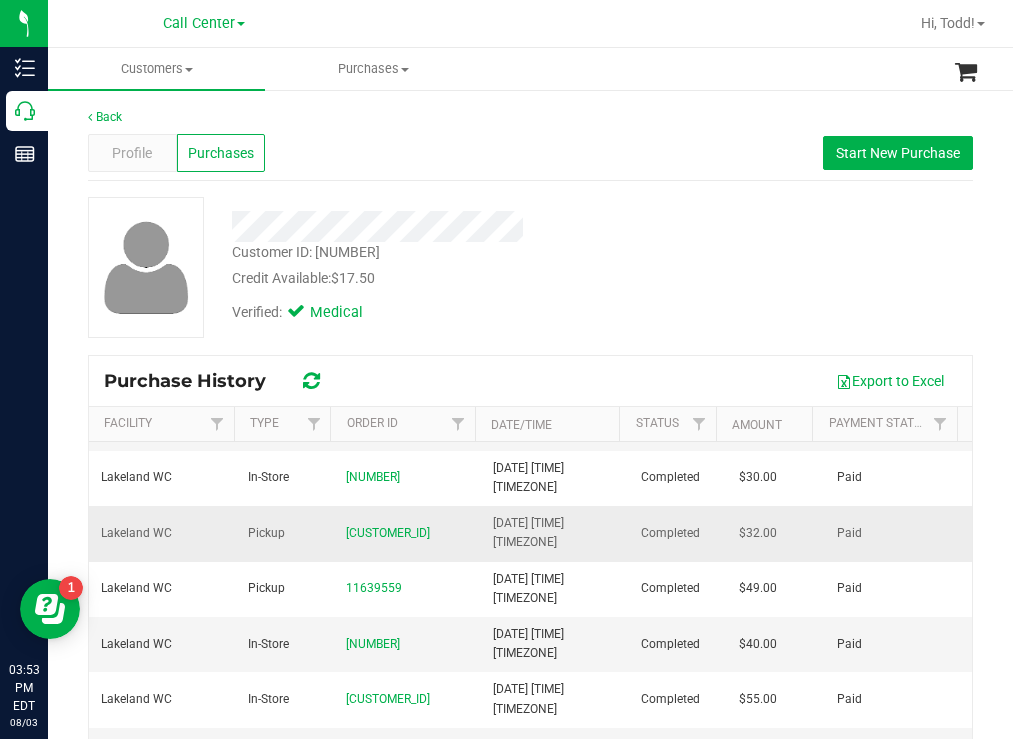 scroll, scrollTop: 707, scrollLeft: 0, axis: vertical 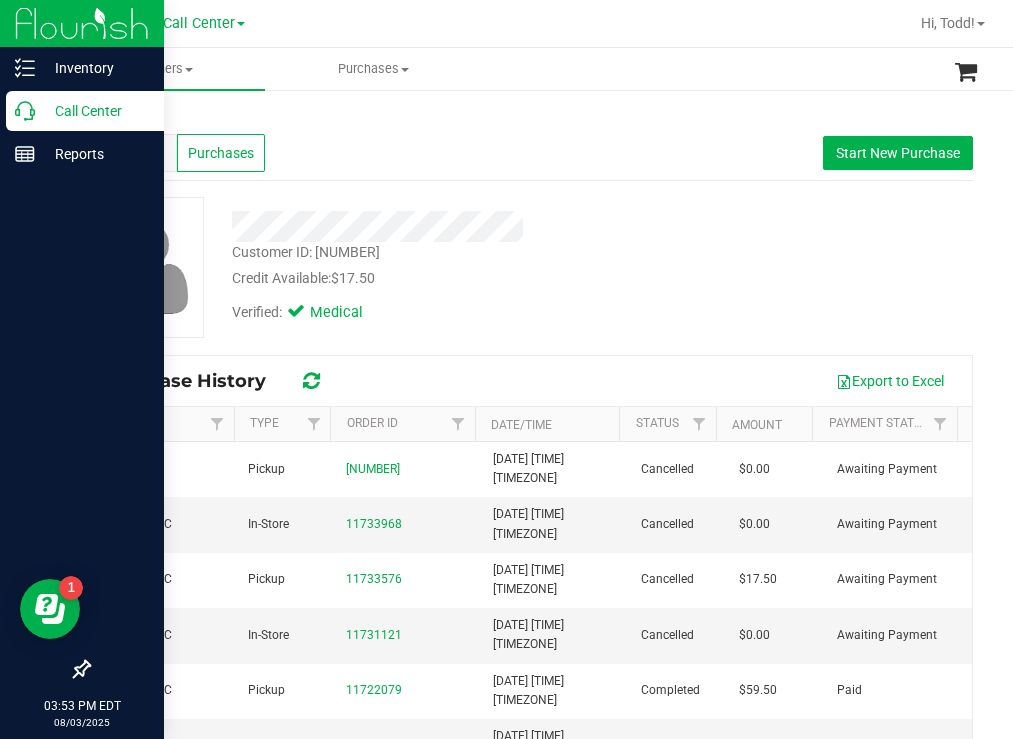 click on "Call Center" at bounding box center (95, 111) 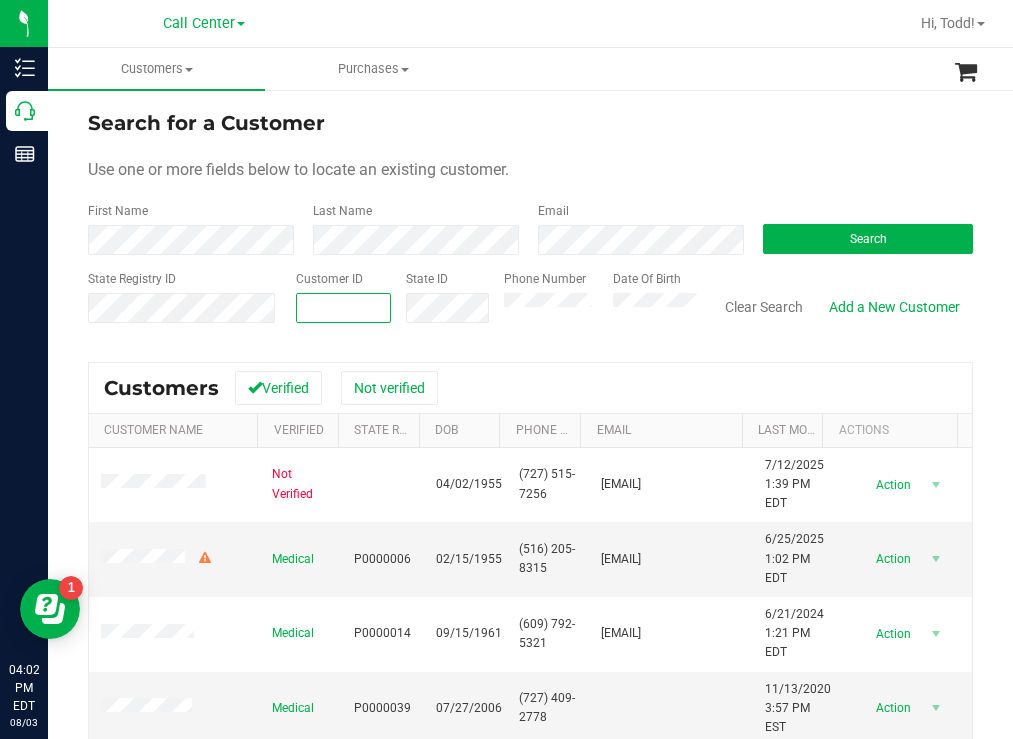 paste on "76258" 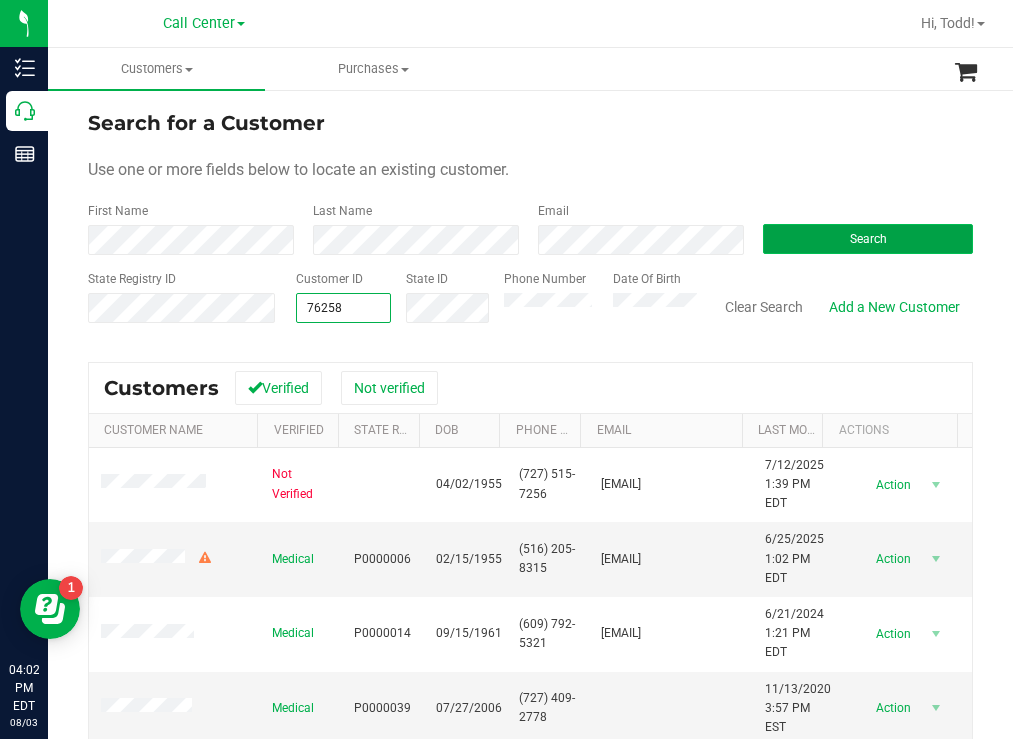 type on "76258" 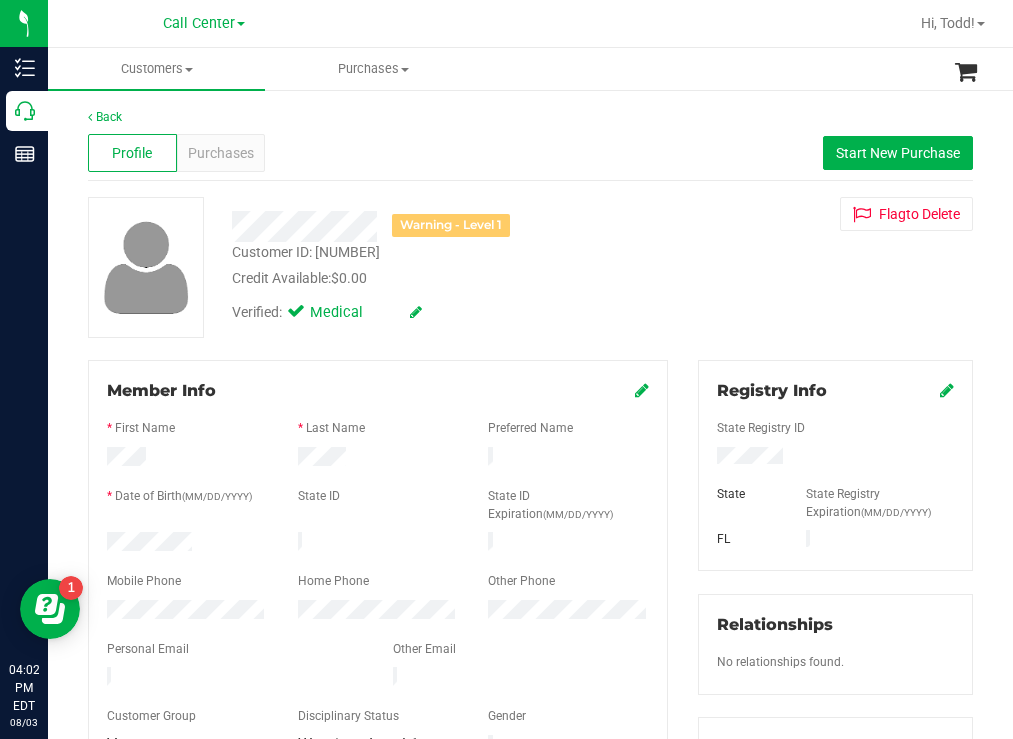 click at bounding box center [835, 458] 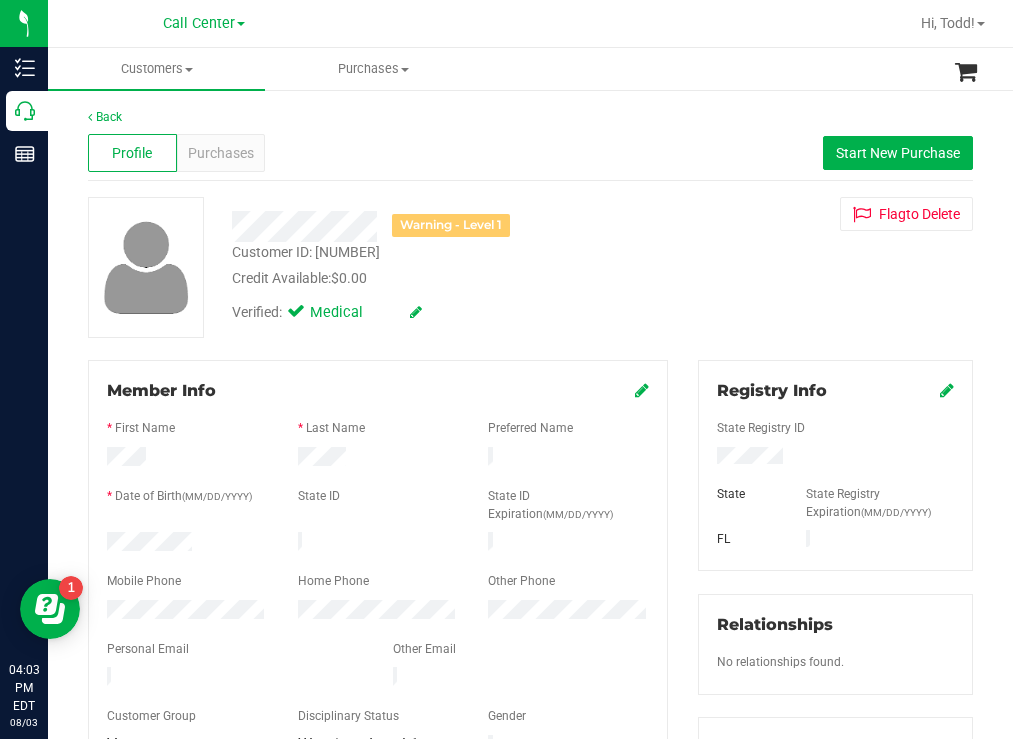 click on "Credit Available:
$0.00" at bounding box center (446, 278) 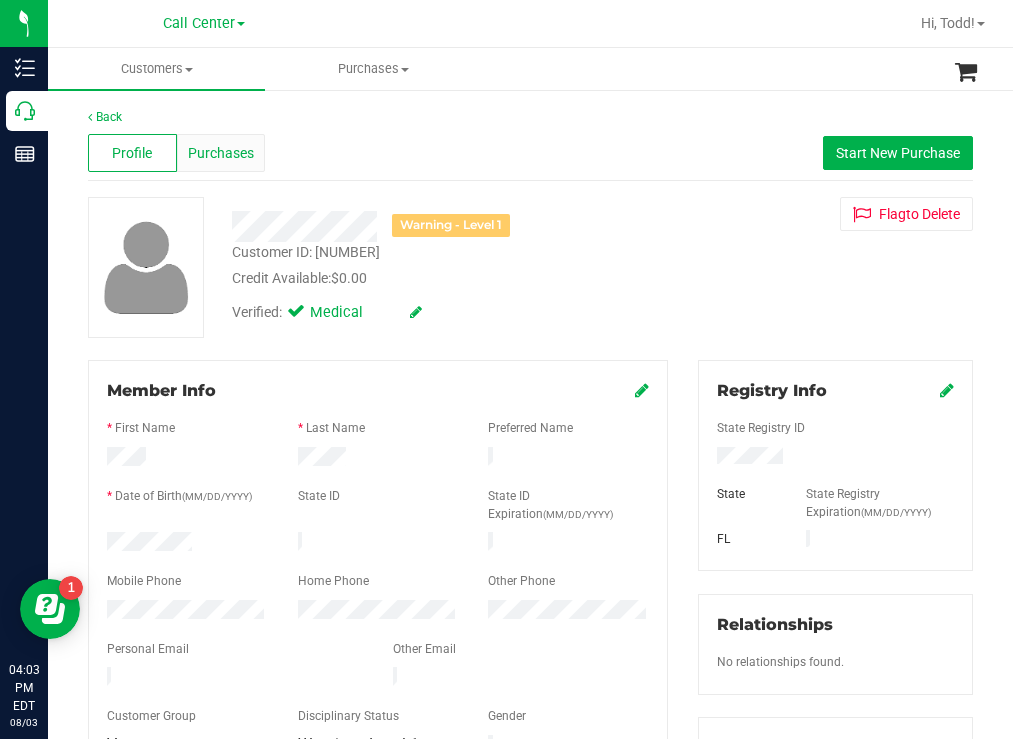 click on "Purchases" at bounding box center [221, 153] 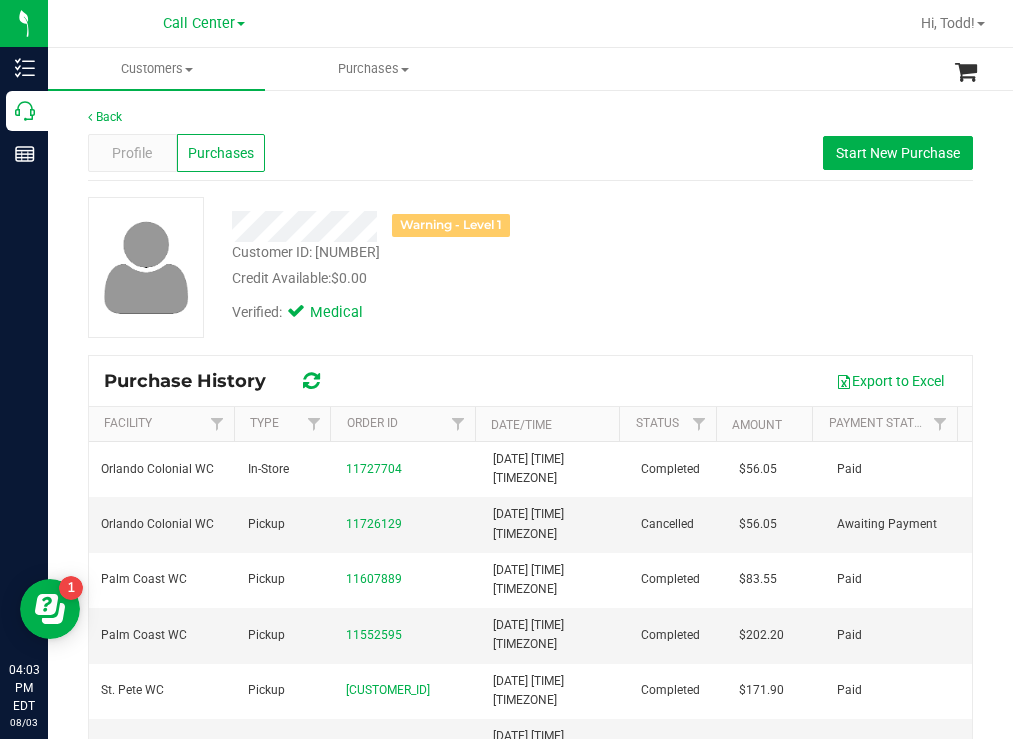 click on "Warning - Level 1" at bounding box center (446, 226) 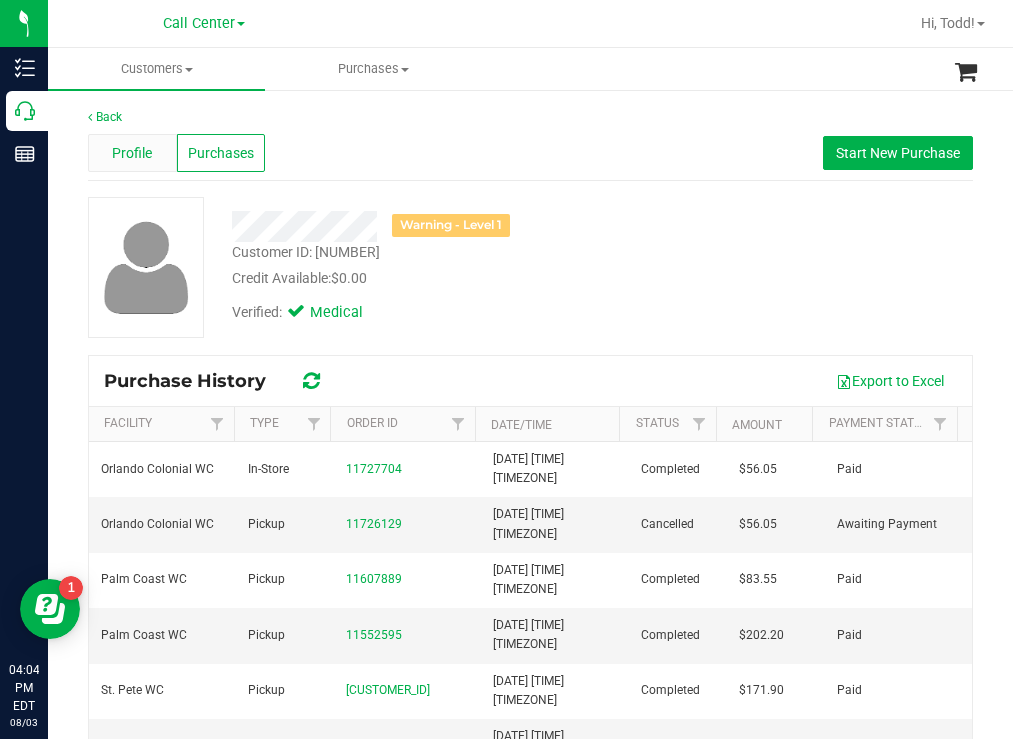 click on "Profile" at bounding box center [132, 153] 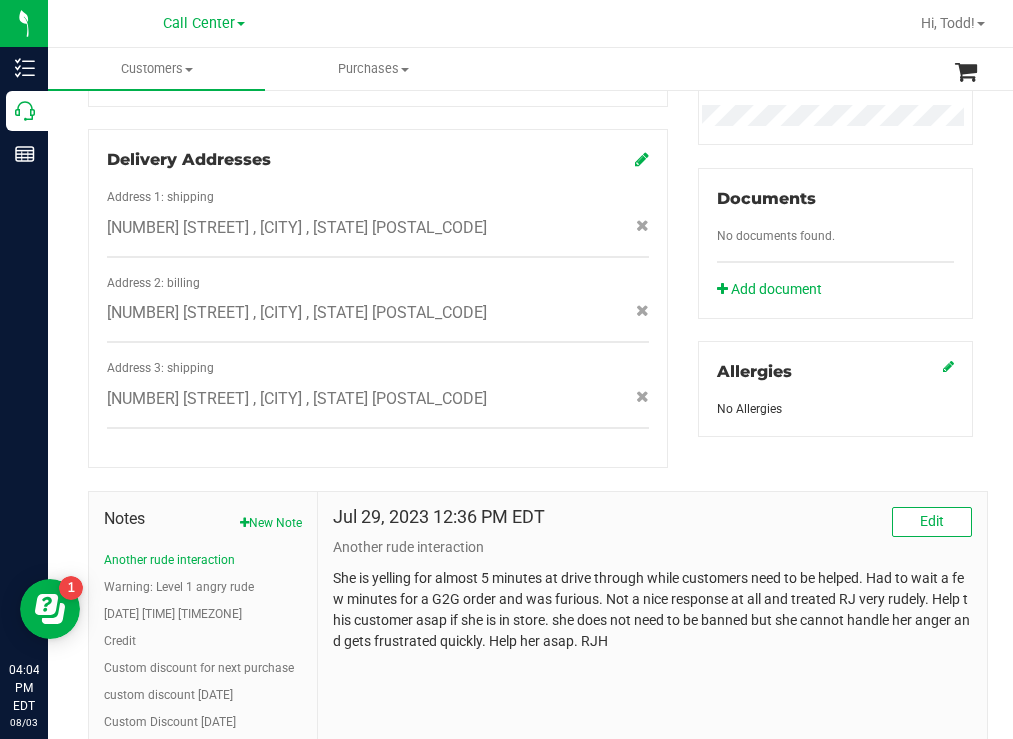 scroll, scrollTop: 778, scrollLeft: 0, axis: vertical 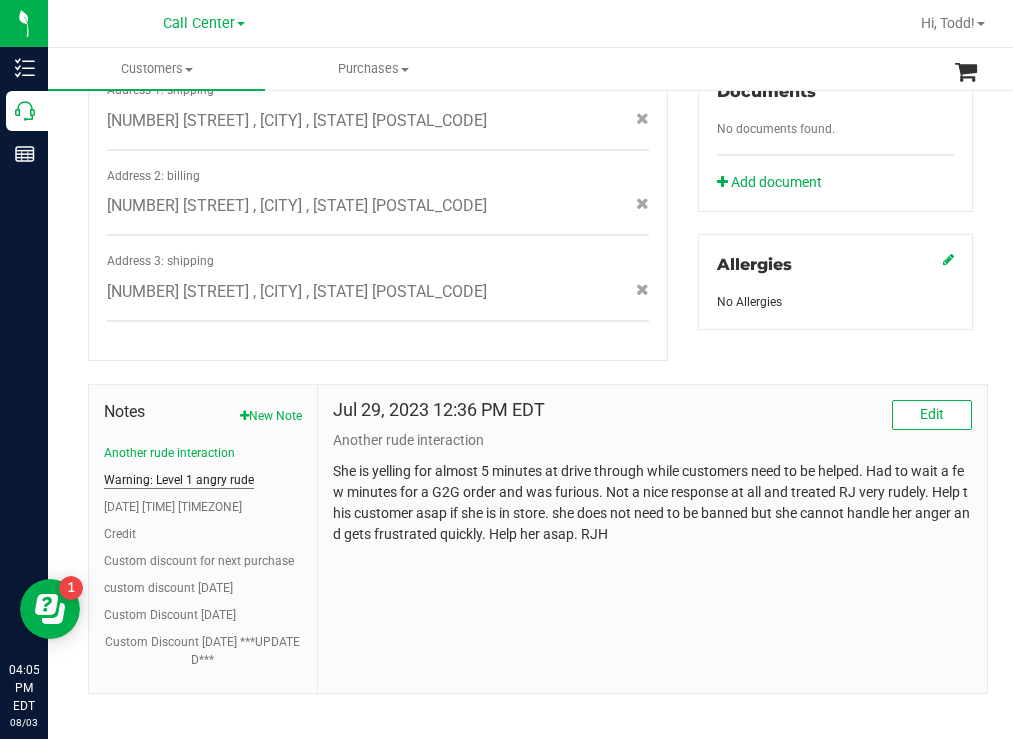 click on "Warning: Level 1 angry rude" at bounding box center (179, 480) 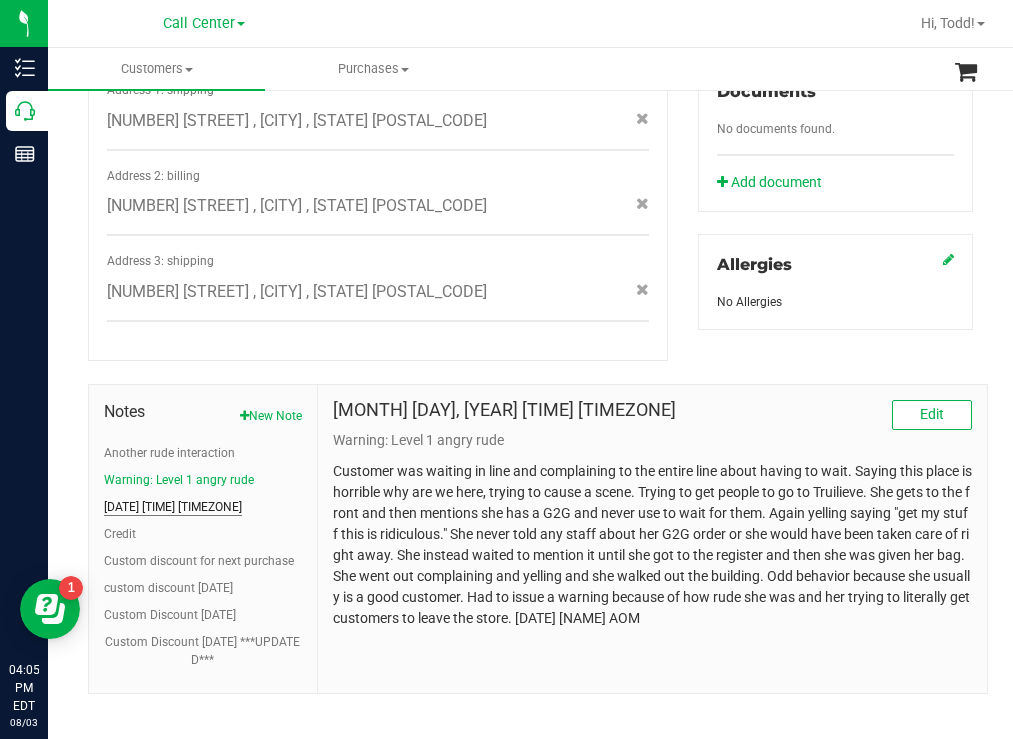 click on "[DATE] [TIME] [TIMEZONE]" at bounding box center (173, 507) 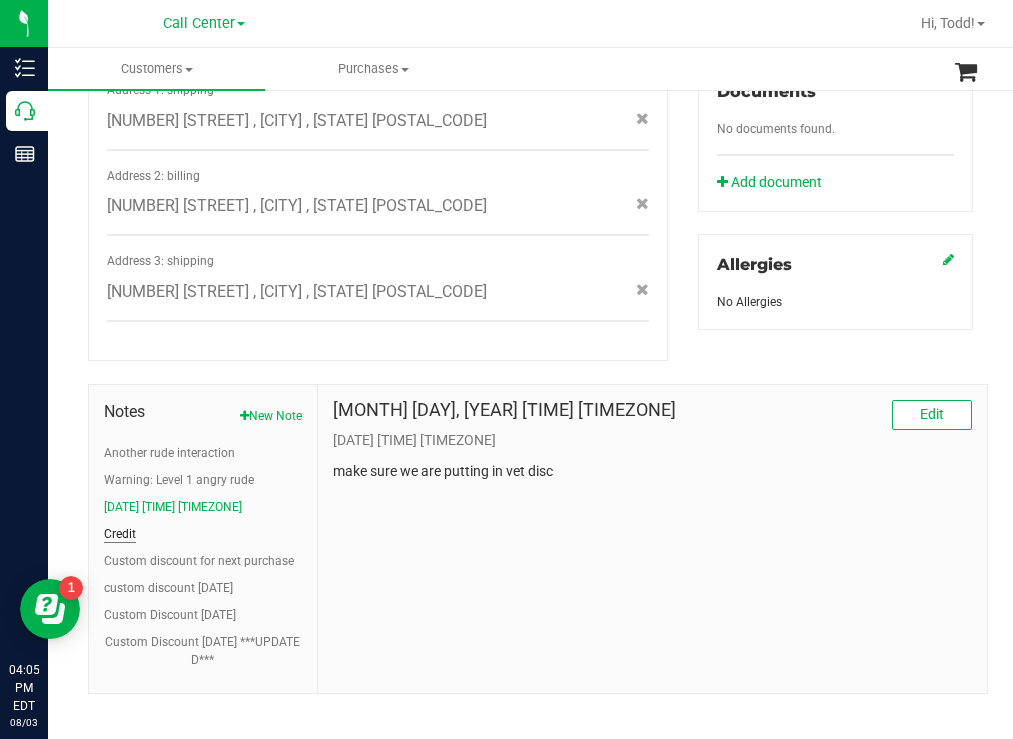 click on "Credit" at bounding box center (120, 534) 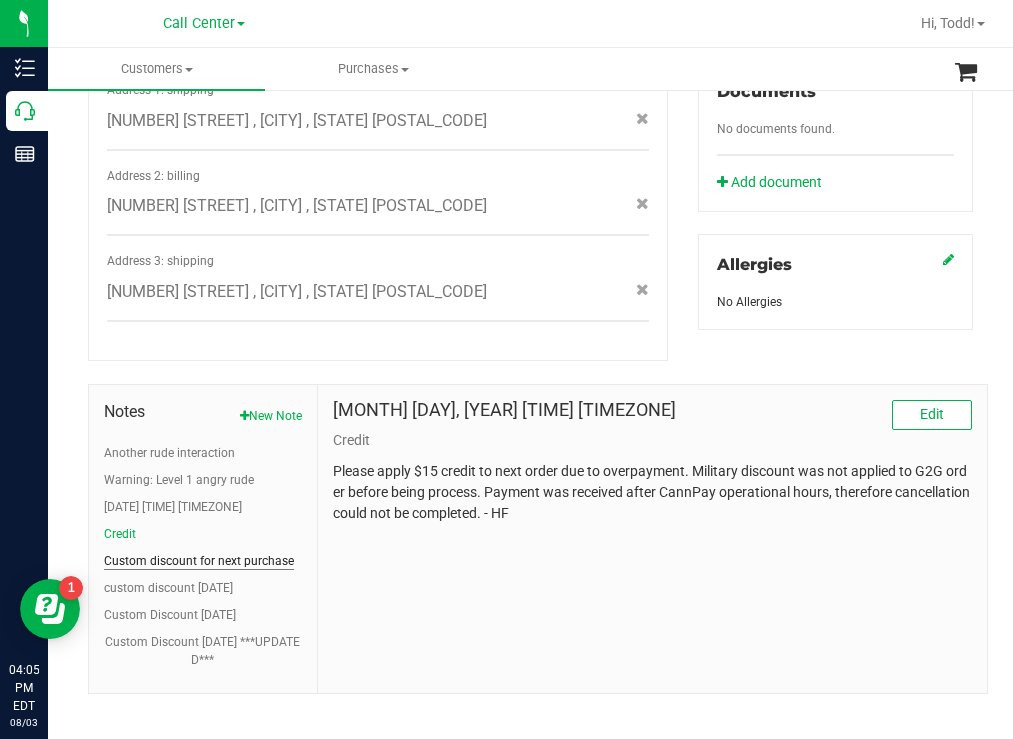 click on "Custom discount for next purchase" at bounding box center [199, 561] 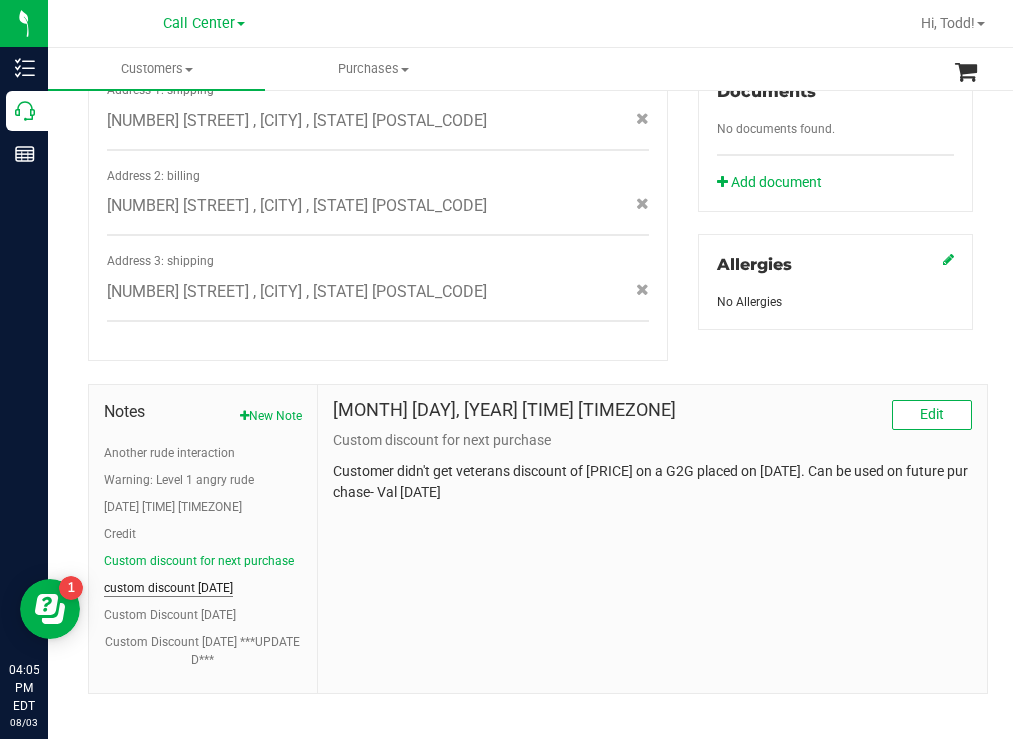 click on "custom discount [DATE]" at bounding box center (168, 588) 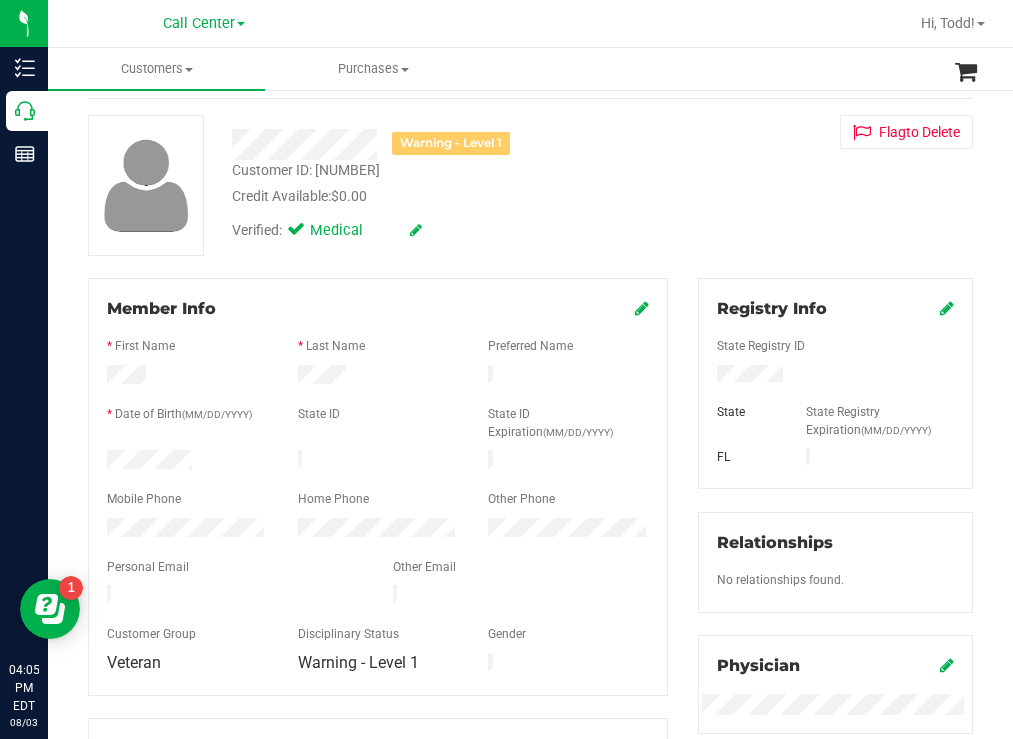 scroll, scrollTop: 0, scrollLeft: 0, axis: both 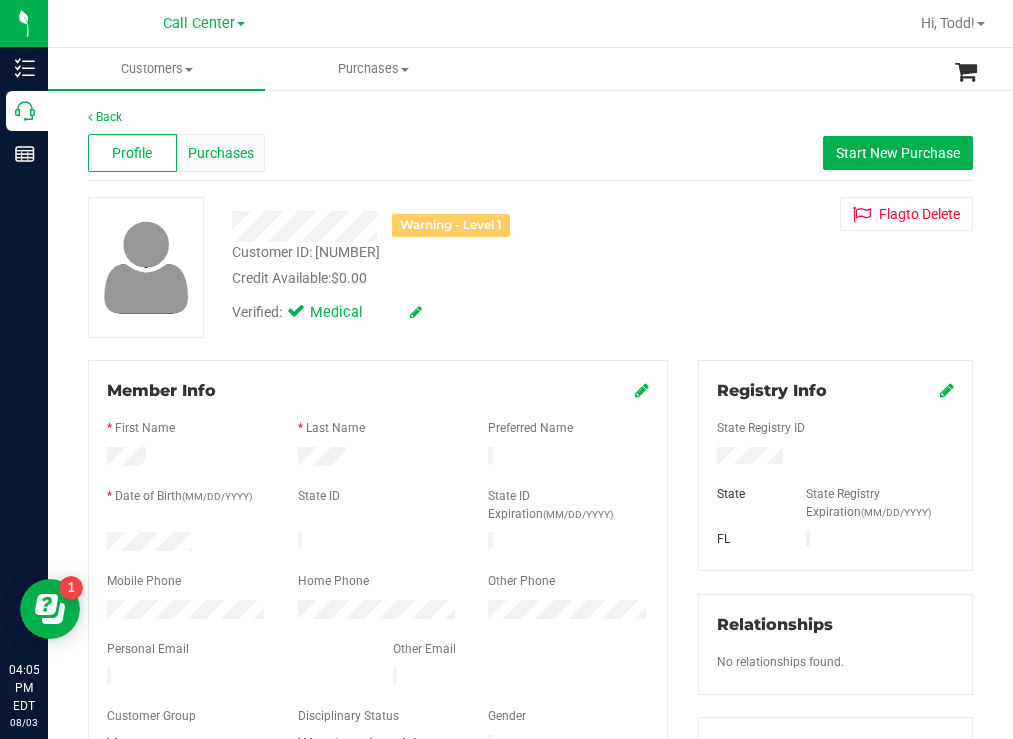 click on "Purchases" at bounding box center [221, 153] 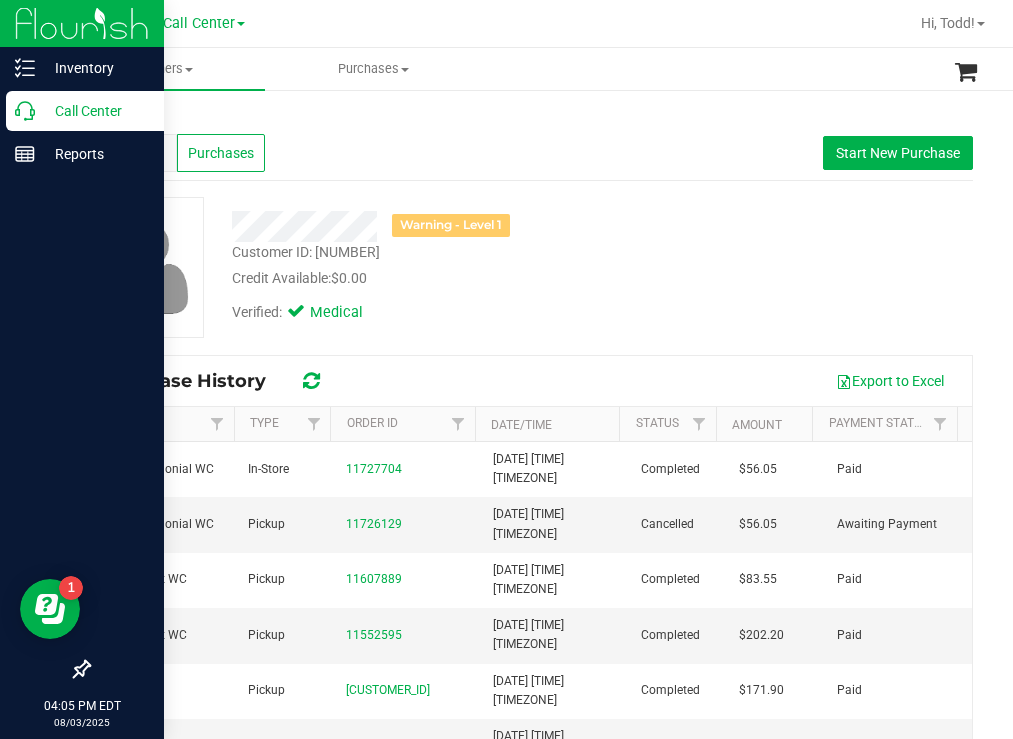 click on "Call Center" at bounding box center (95, 111) 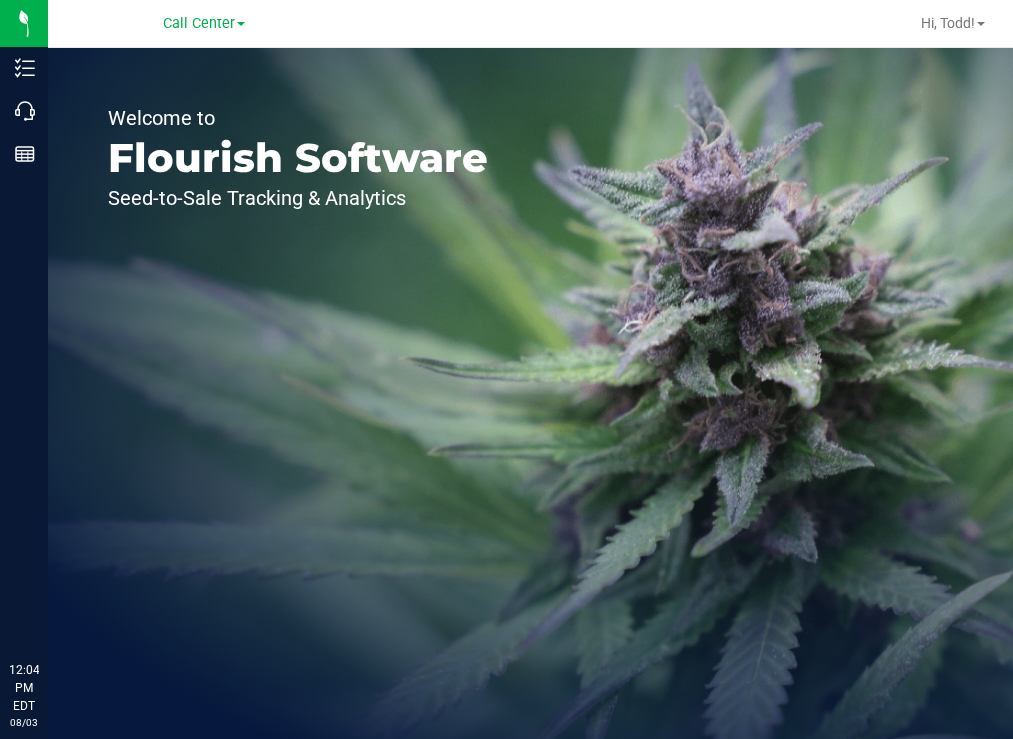 scroll, scrollTop: 0, scrollLeft: 0, axis: both 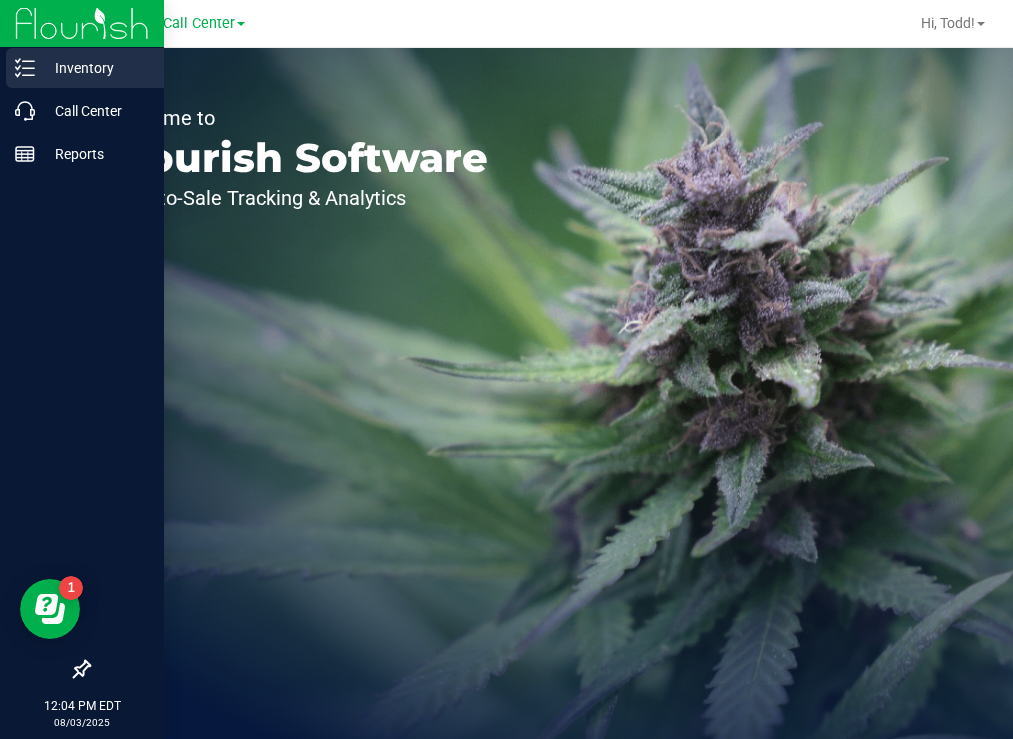 click on "Inventory" at bounding box center (95, 68) 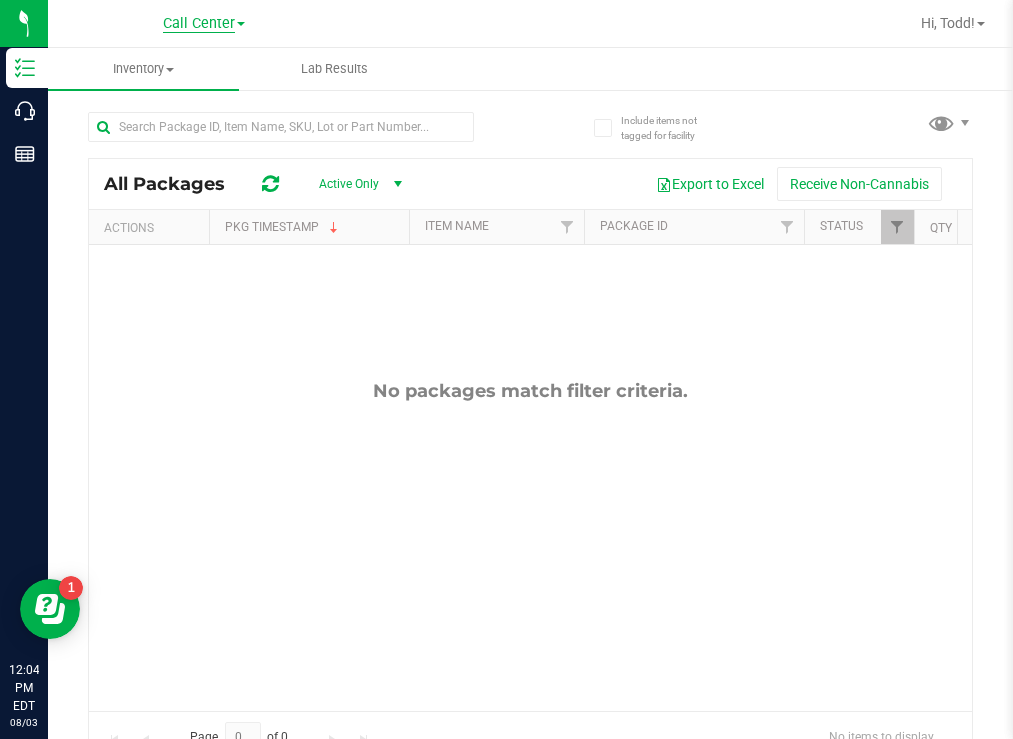 click on "Call Center" at bounding box center [199, 24] 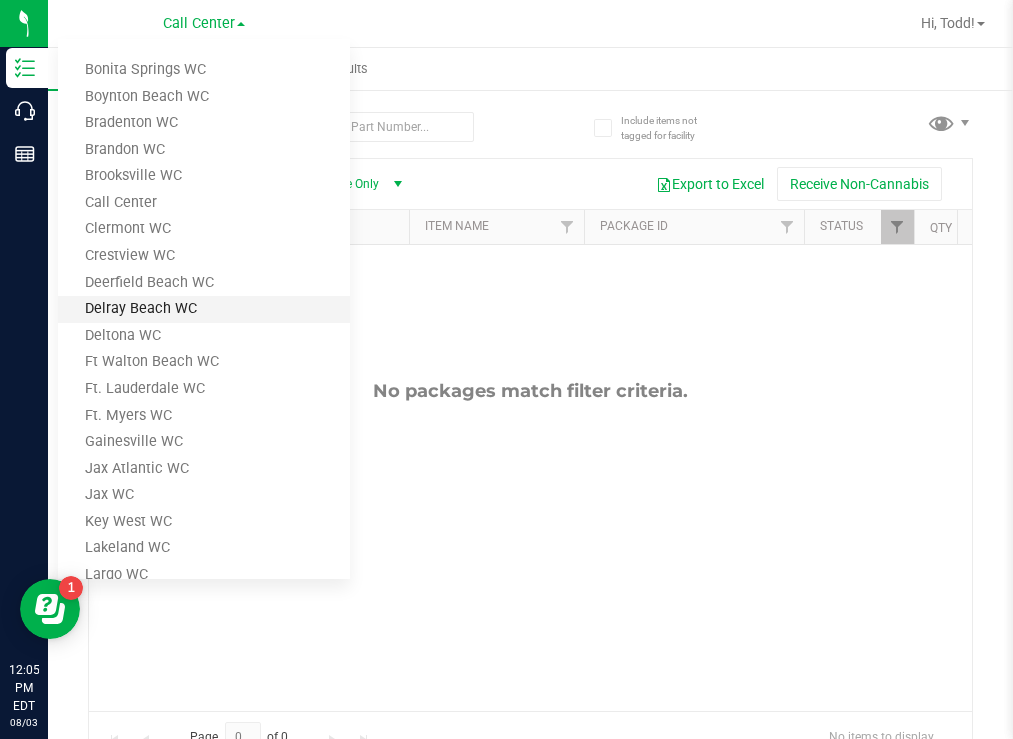 scroll, scrollTop: 100, scrollLeft: 0, axis: vertical 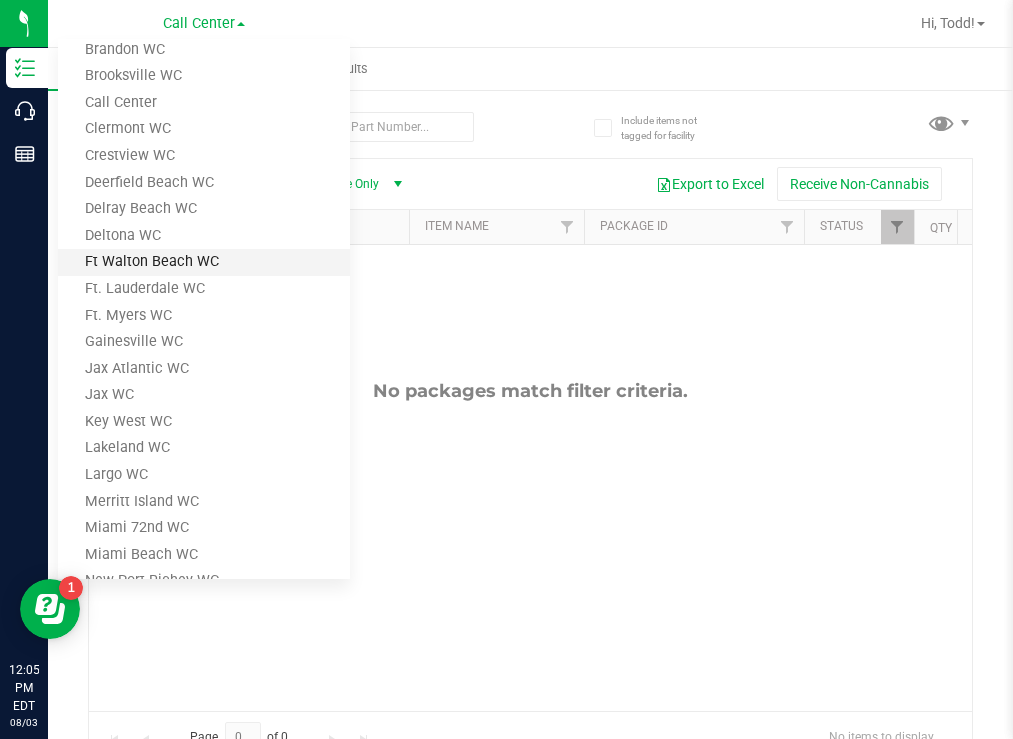 click on "Ft Walton Beach WC" at bounding box center (204, 262) 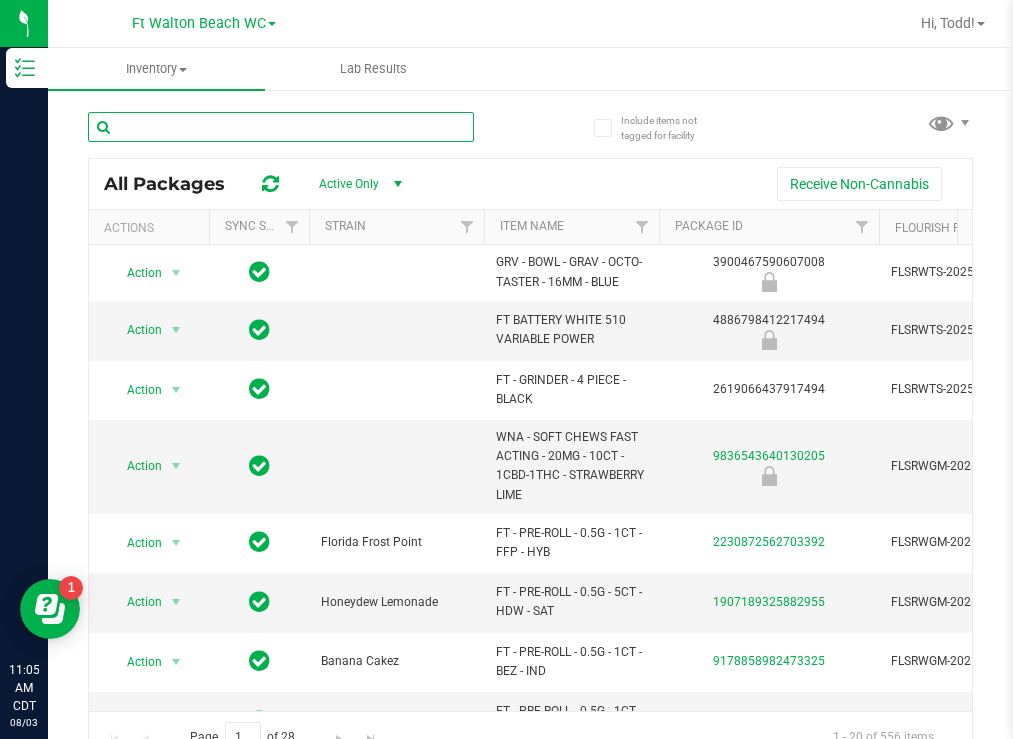 click at bounding box center [281, 127] 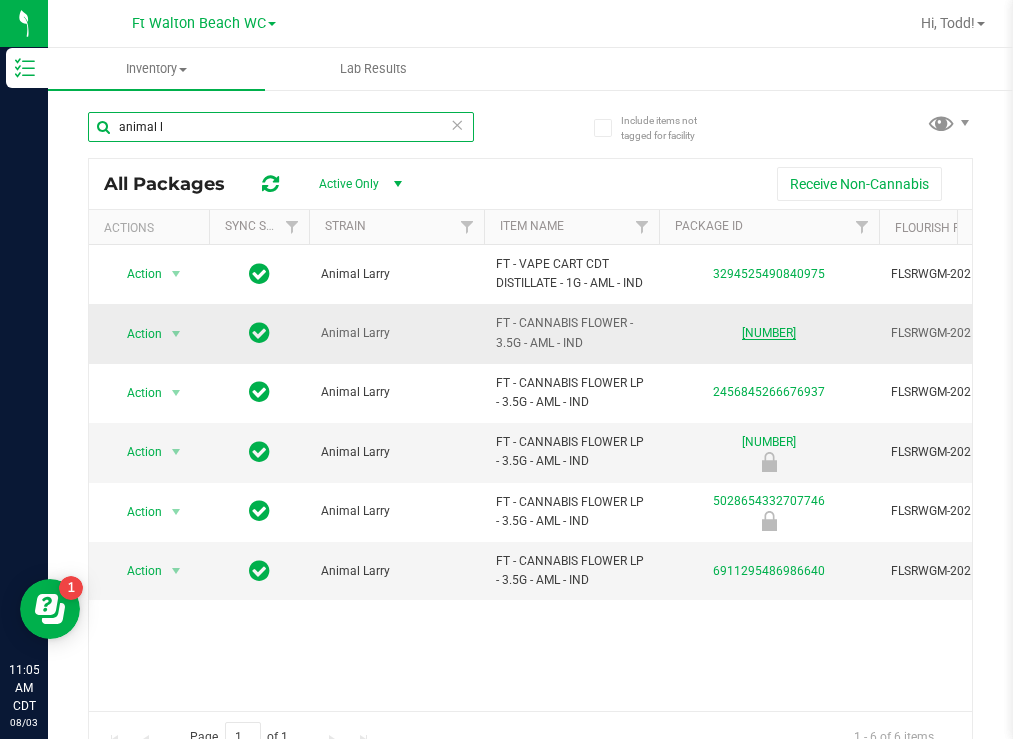 type on "animal l" 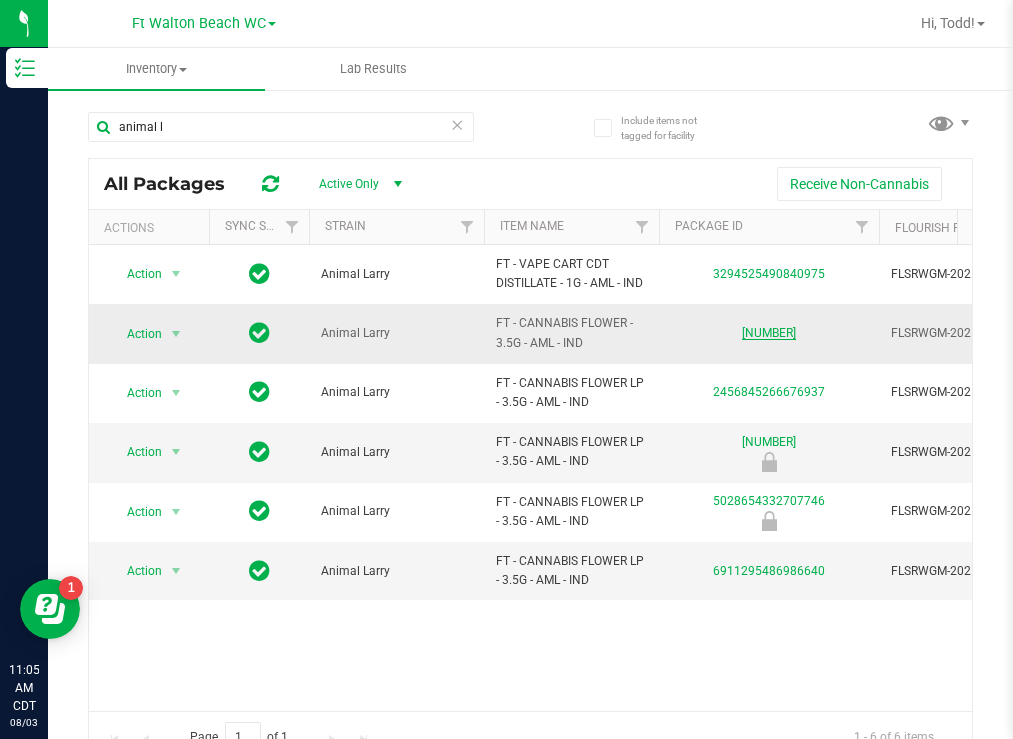 click on "[NUMBER]" at bounding box center (769, 333) 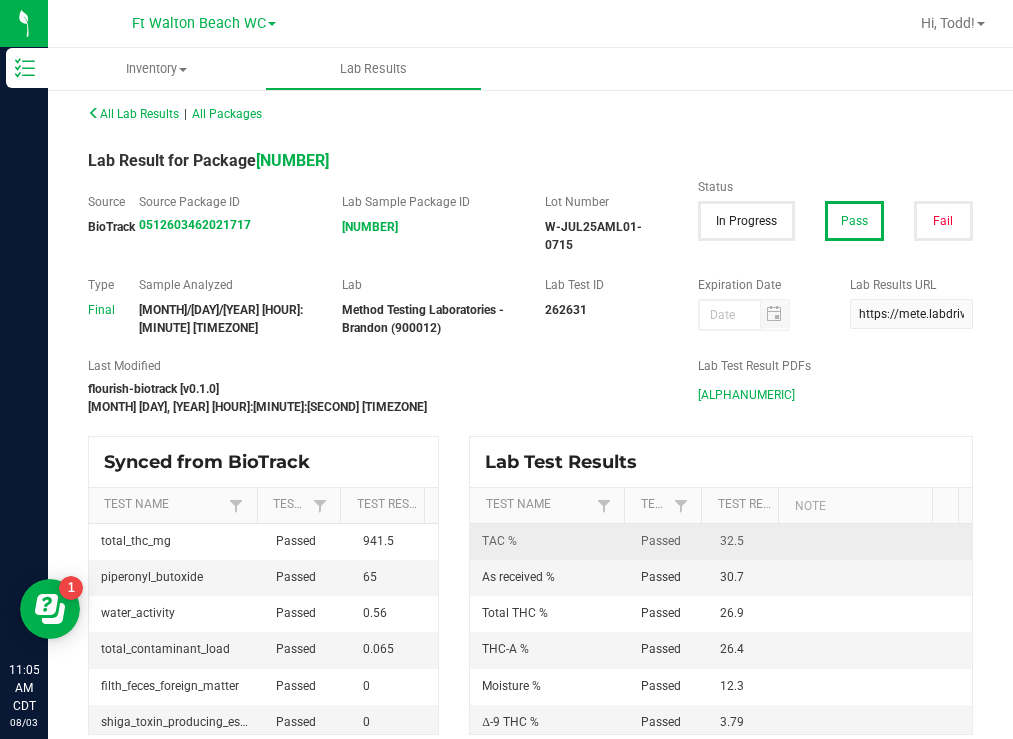 scroll, scrollTop: 0, scrollLeft: 0, axis: both 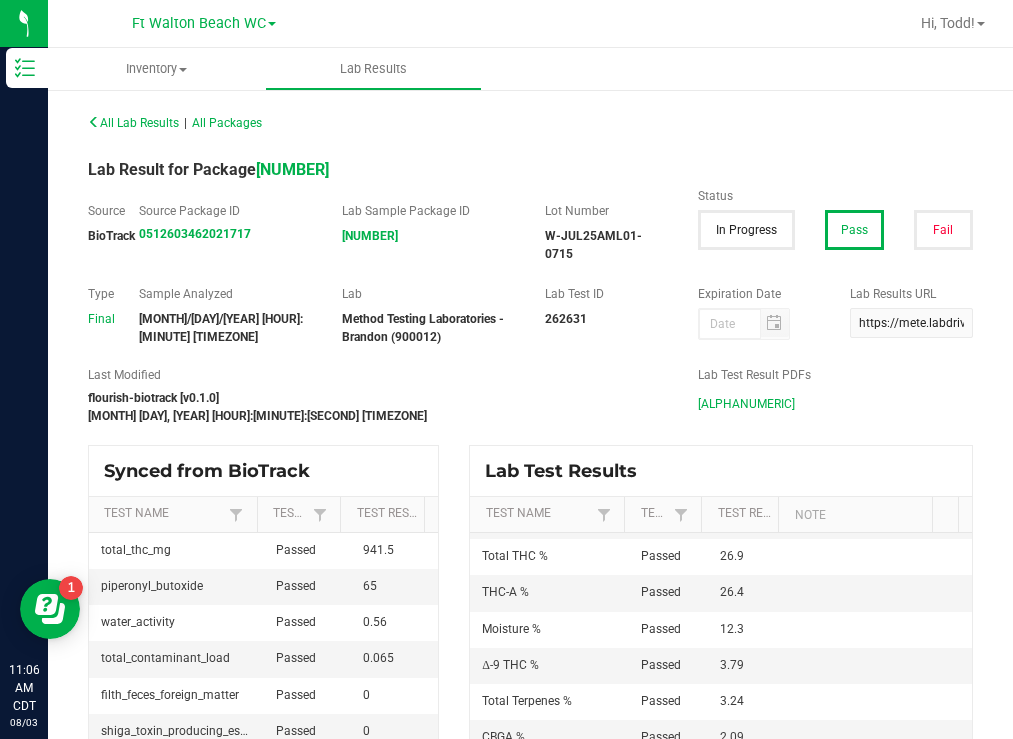 click on "[ALPHANUMERIC]" at bounding box center [746, 404] 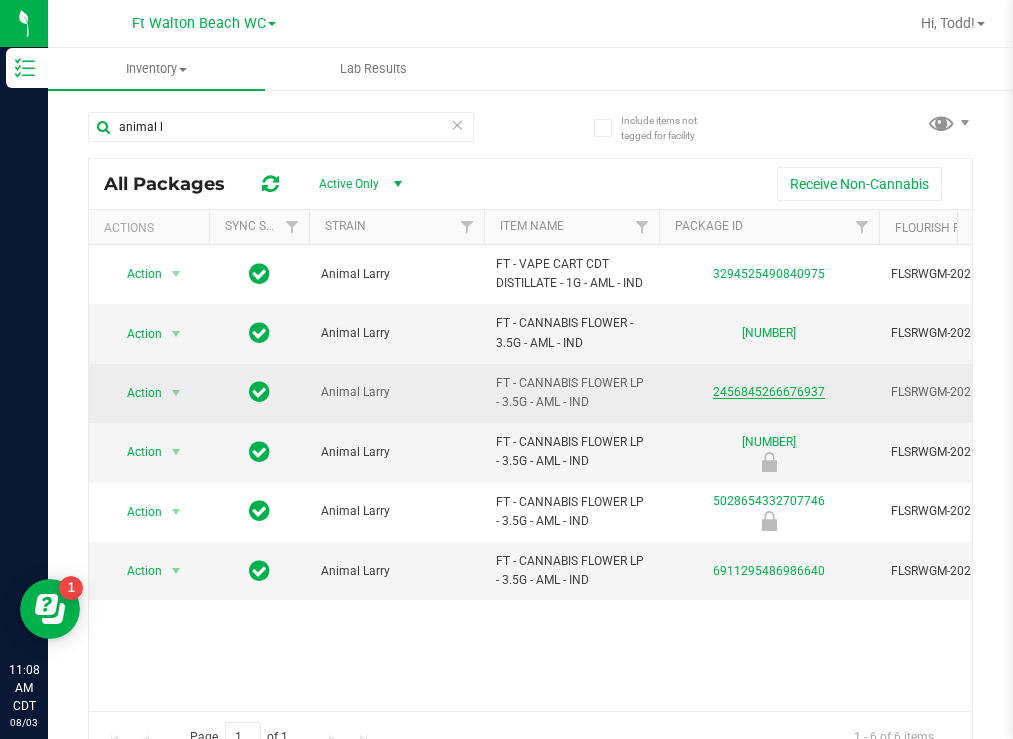 click on "2456845266676937" at bounding box center (769, 392) 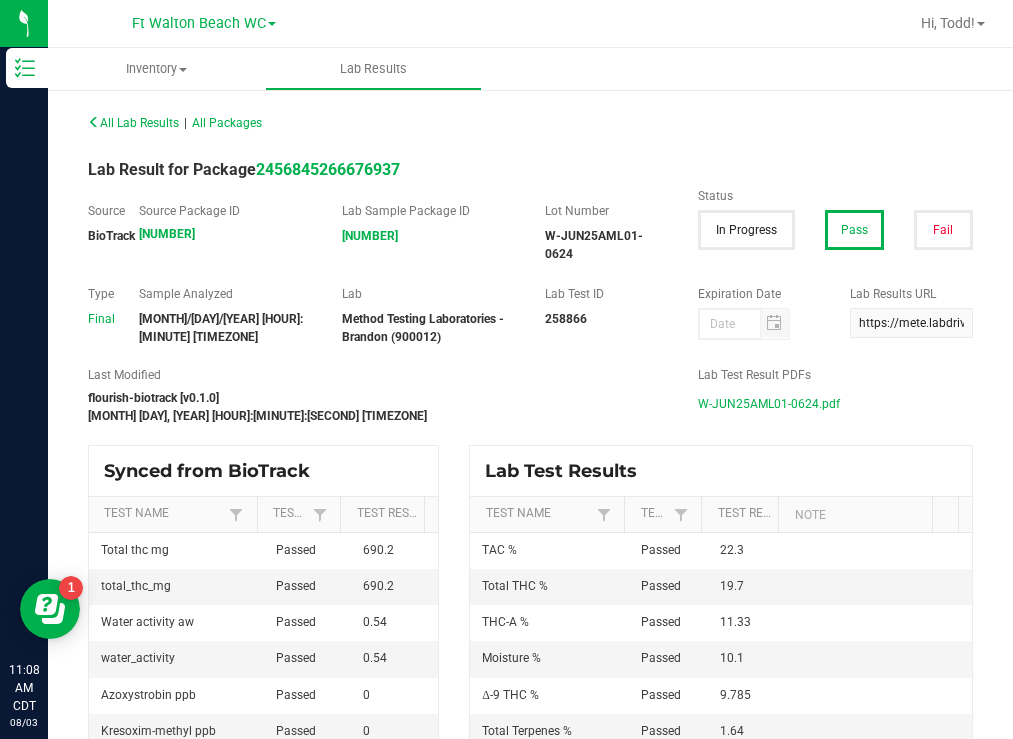 click on "W-JUN25AML01-0624.pdf" at bounding box center [769, 404] 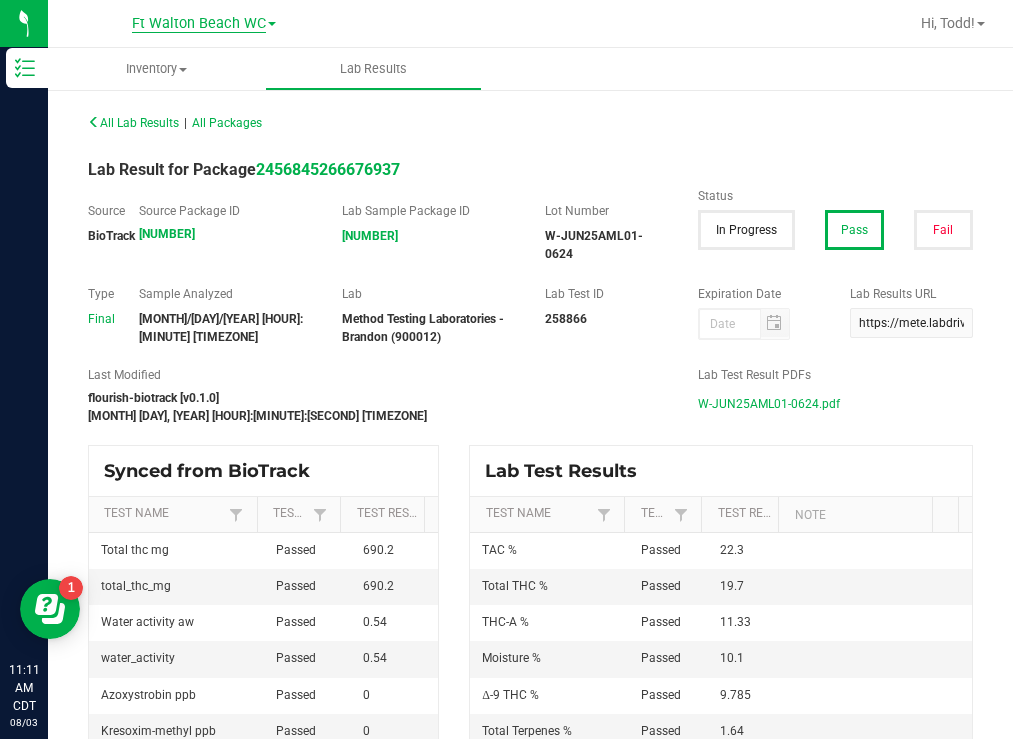 click on "Ft Walton Beach WC" at bounding box center (199, 24) 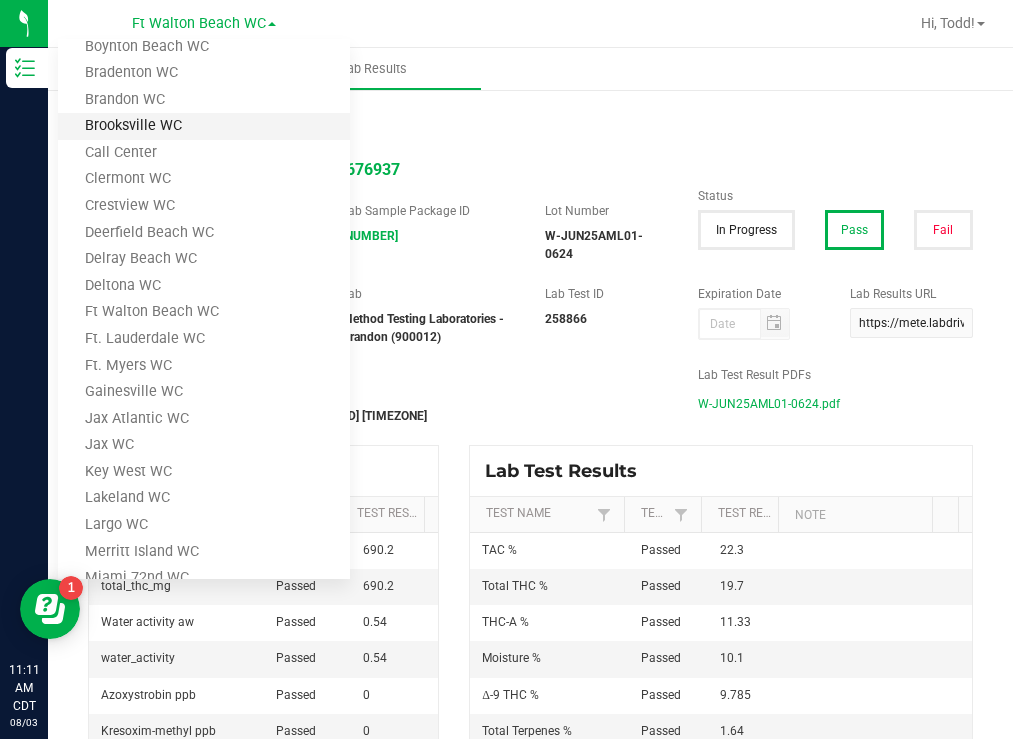 scroll, scrollTop: 0, scrollLeft: 0, axis: both 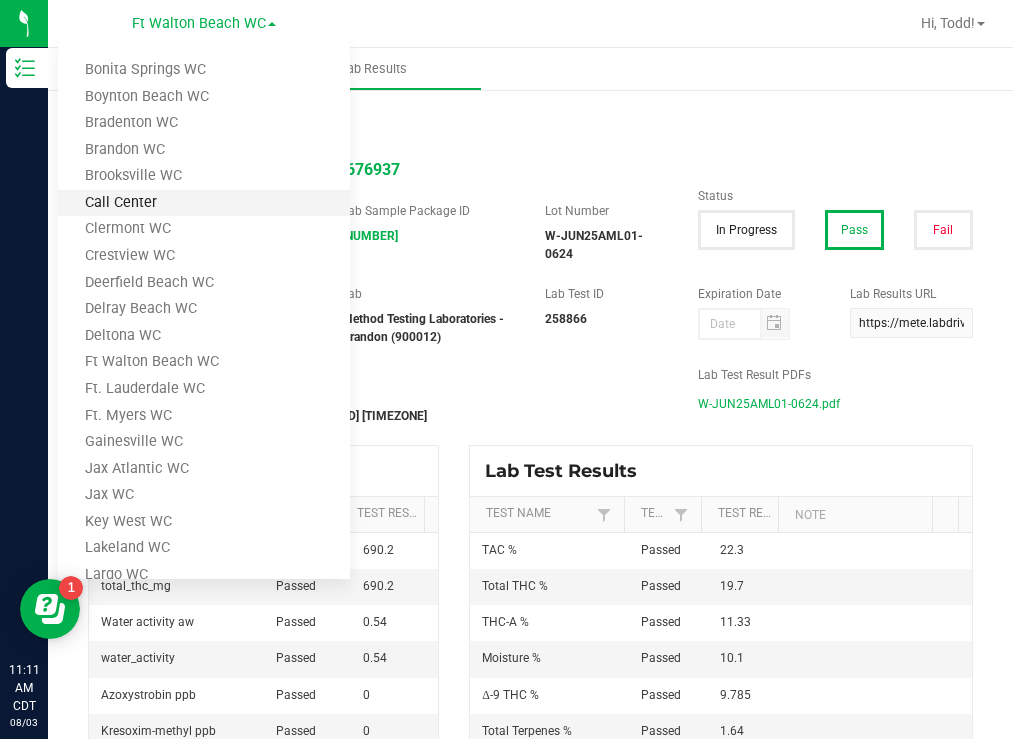 click on "Call Center" at bounding box center (204, 203) 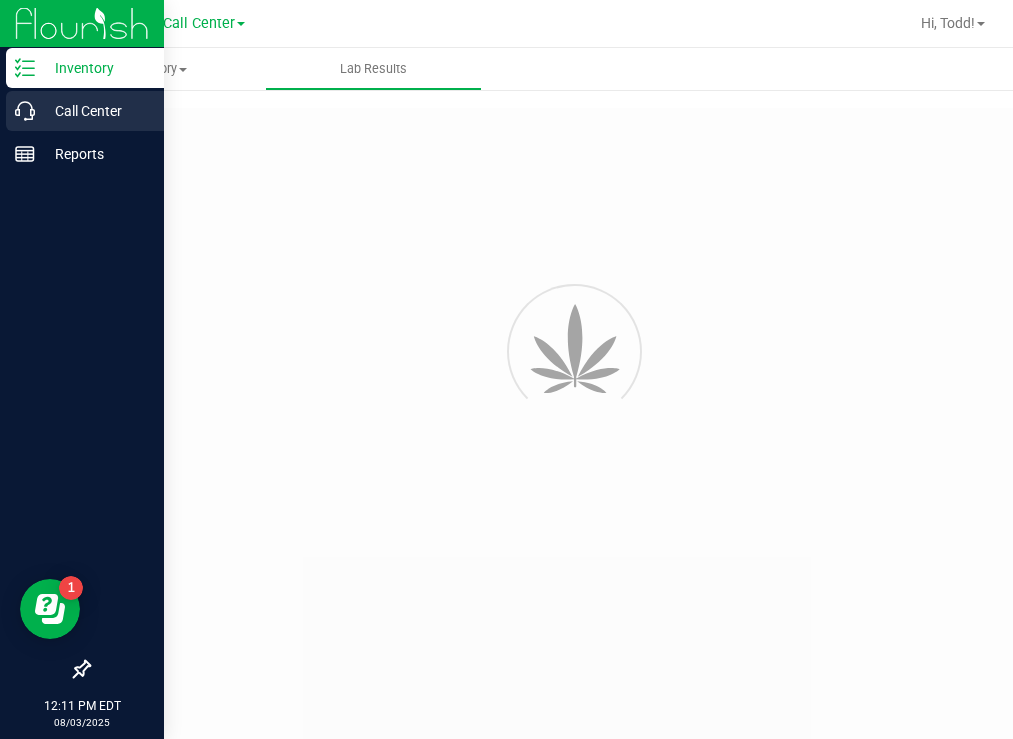 click on "Call Center" at bounding box center (95, 111) 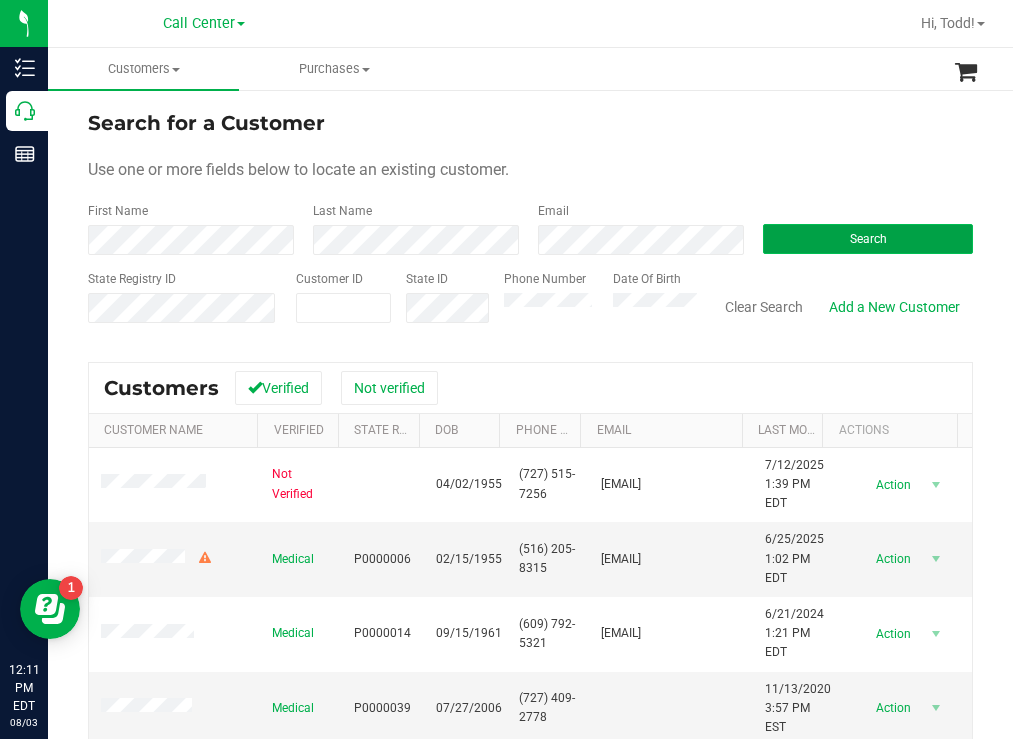 click on "Search" at bounding box center [868, 239] 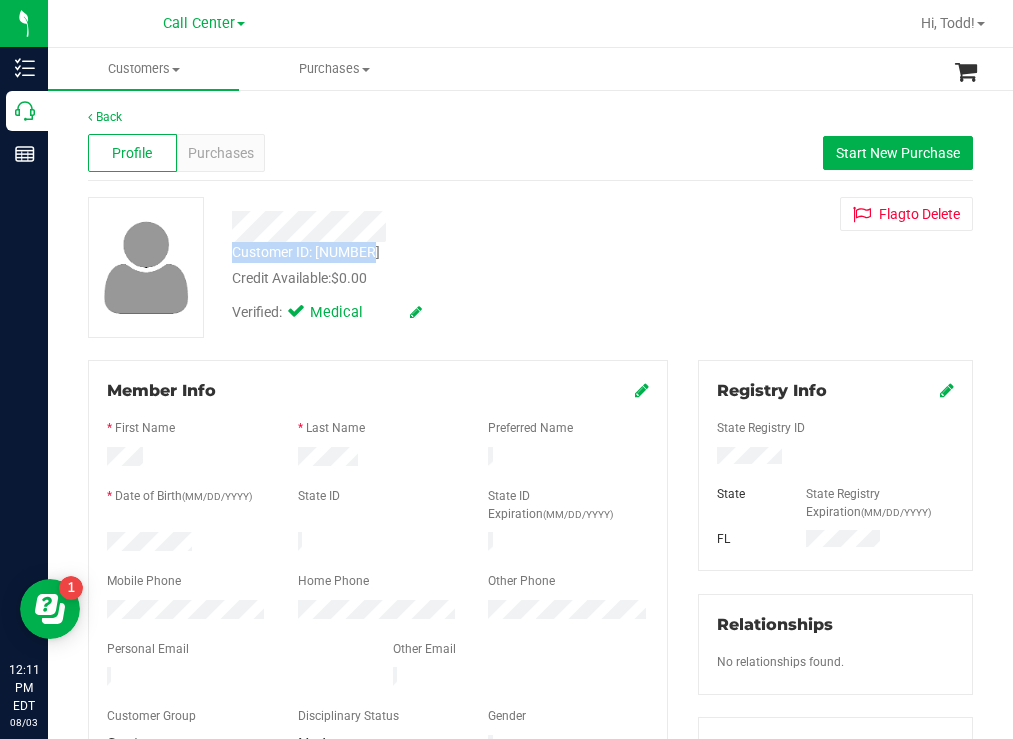 drag, startPoint x: 379, startPoint y: 248, endPoint x: 228, endPoint y: 248, distance: 151 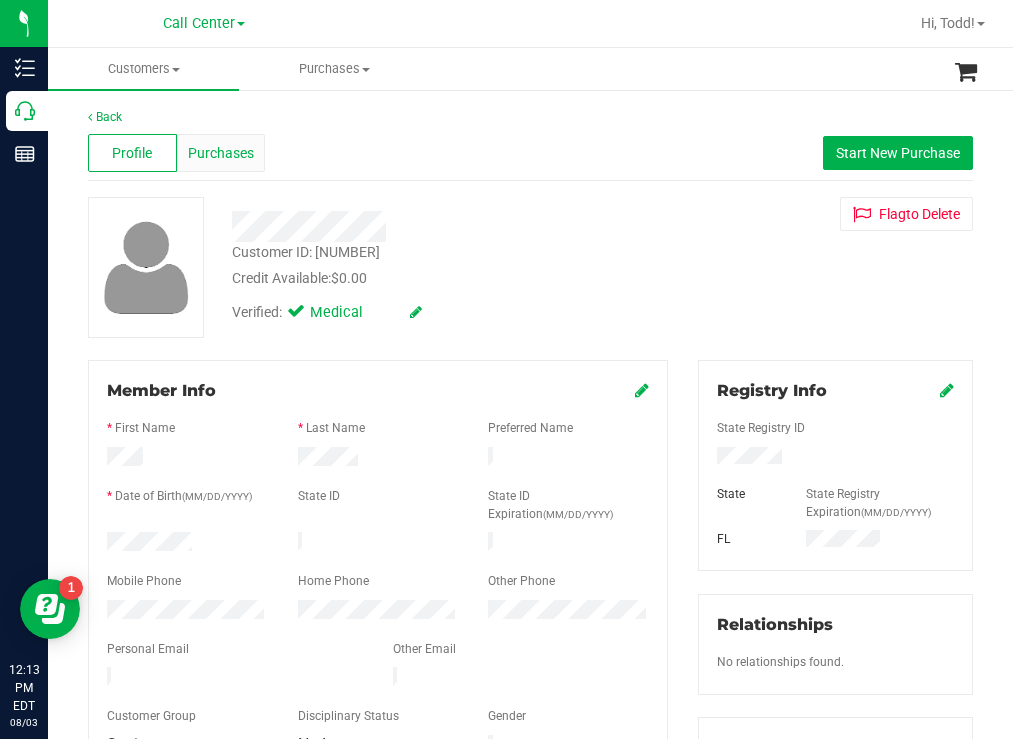 click on "Purchases" at bounding box center (221, 153) 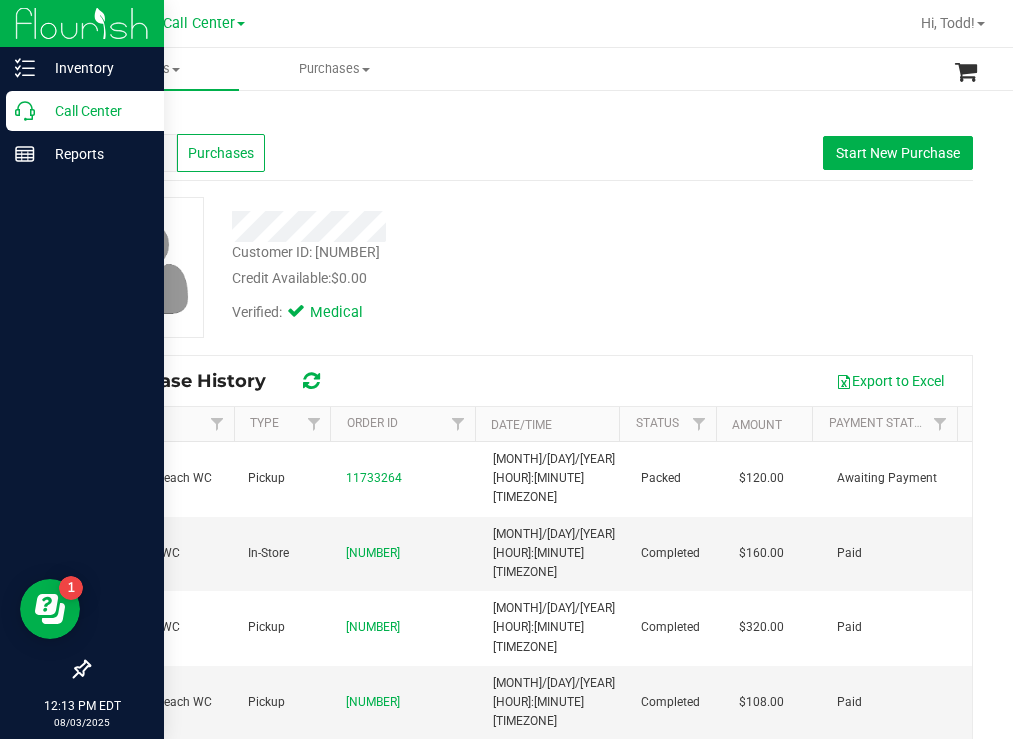click on "Call Center" at bounding box center (95, 111) 